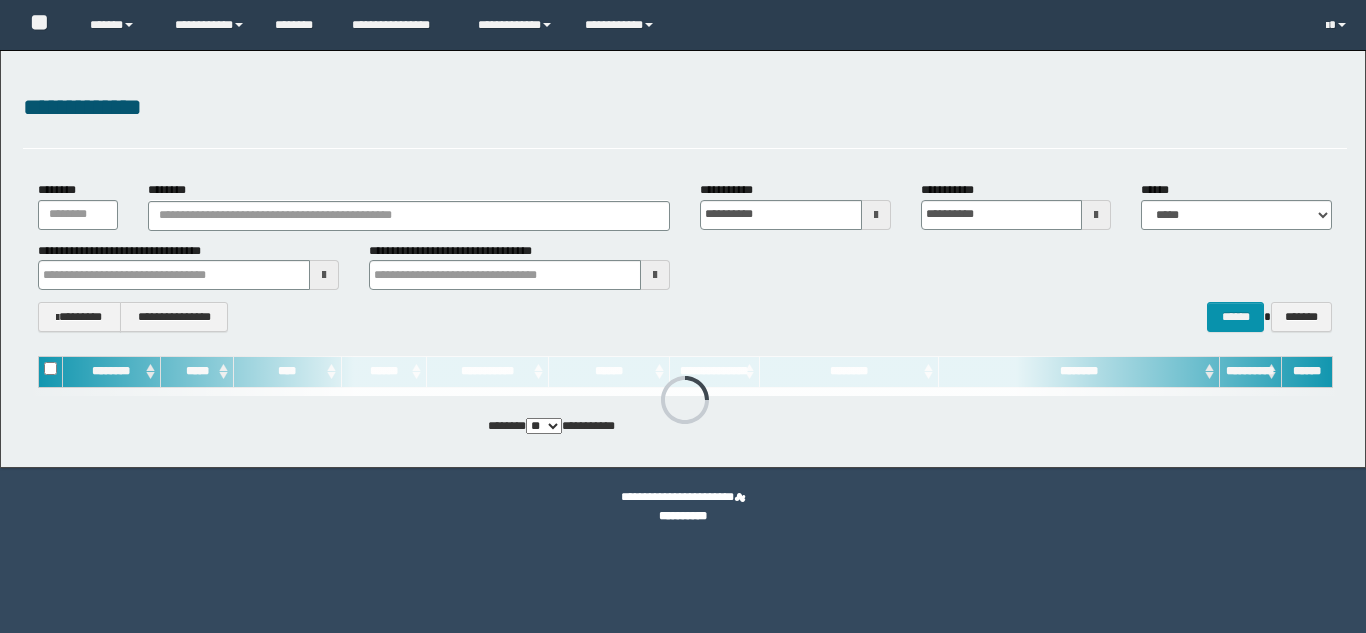 scroll, scrollTop: 0, scrollLeft: 0, axis: both 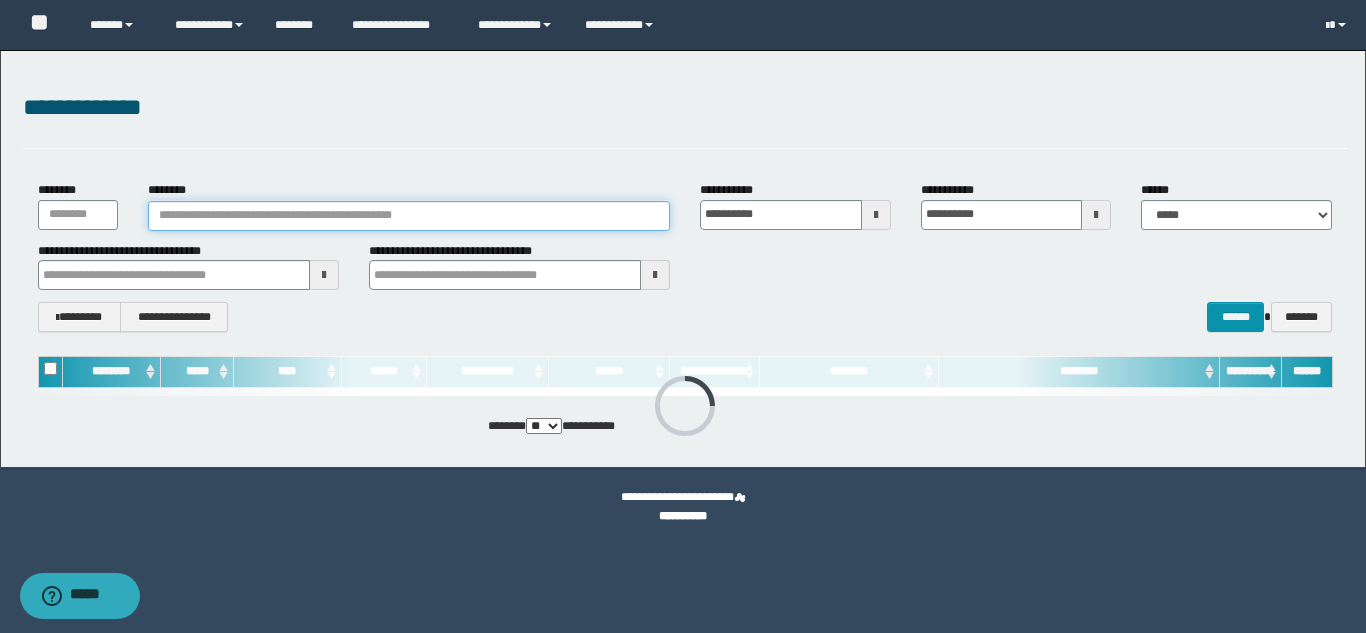 click on "********" at bounding box center (409, 216) 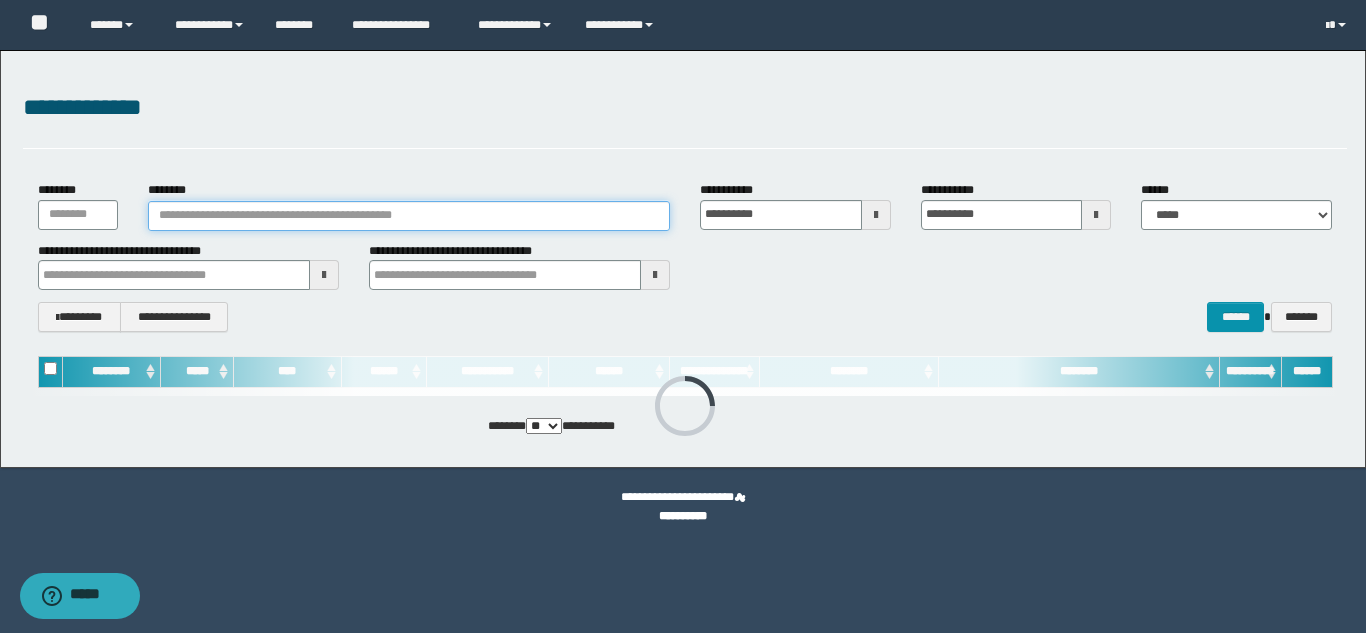 paste on "********" 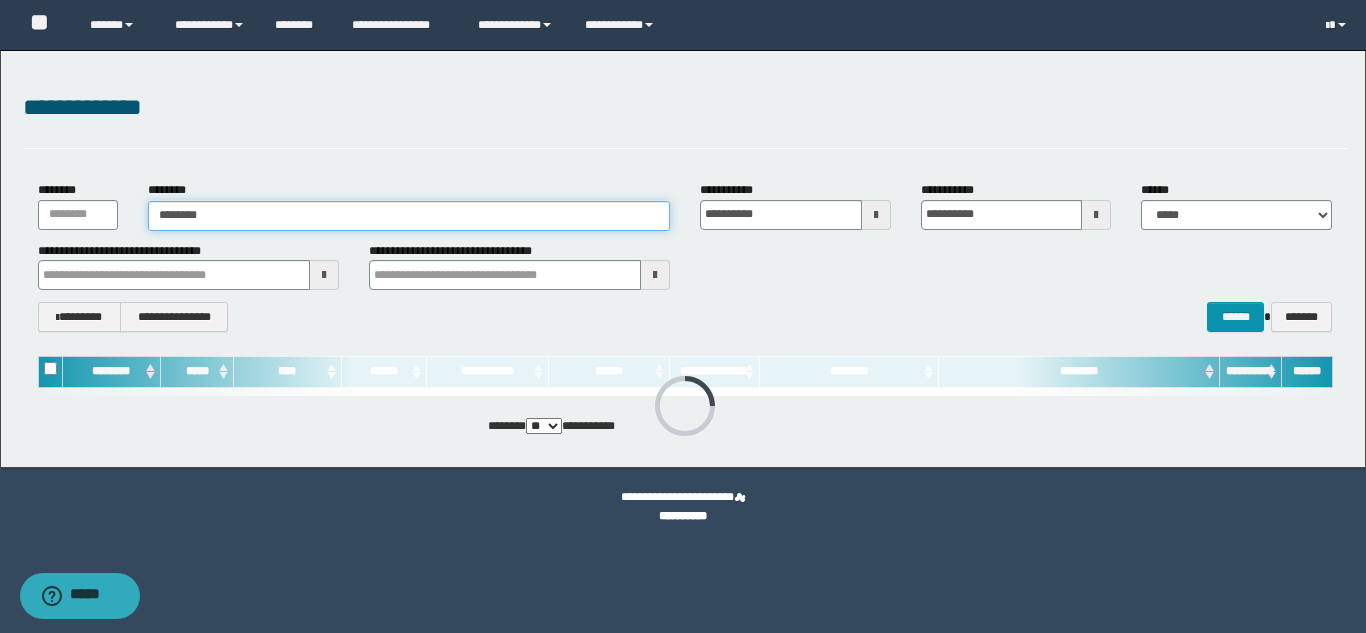 type on "********" 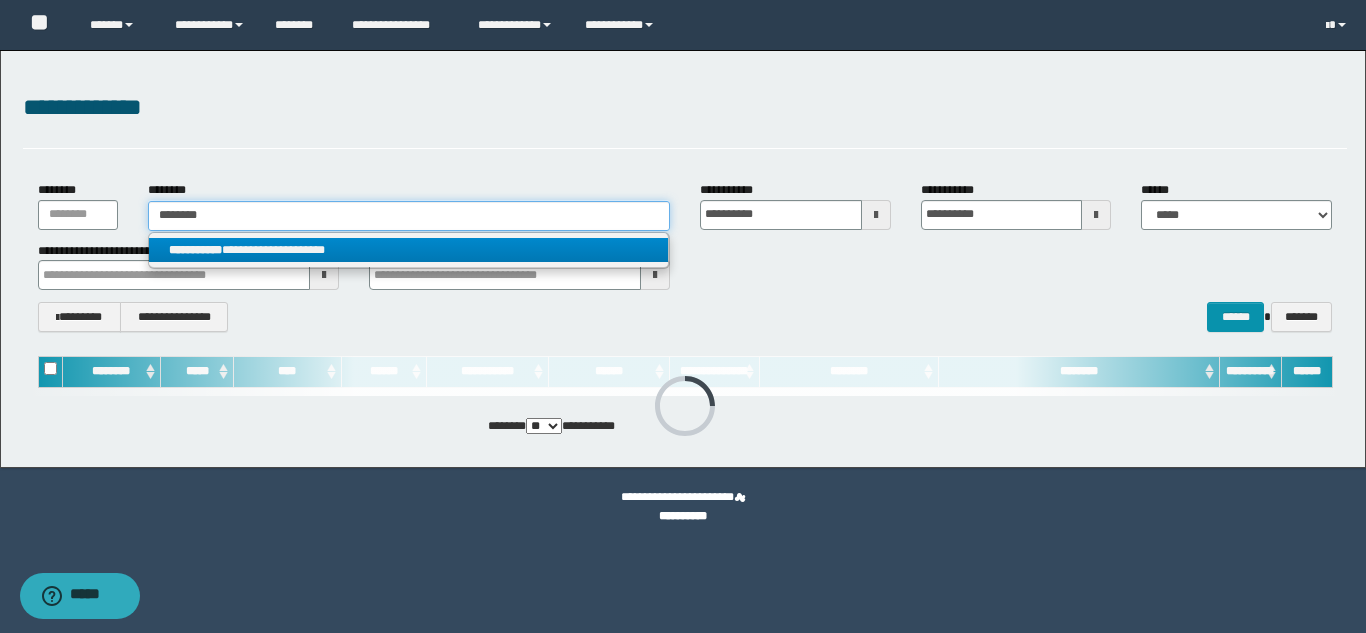 type on "********" 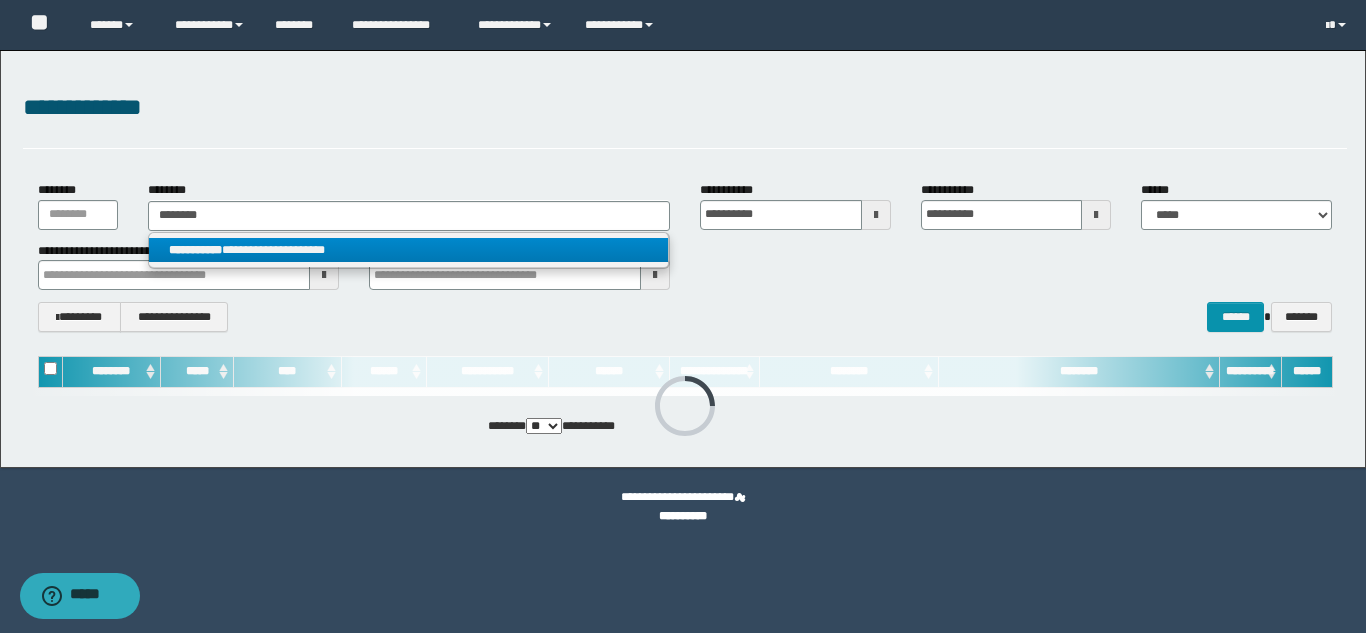 click on "**********" at bounding box center [408, 250] 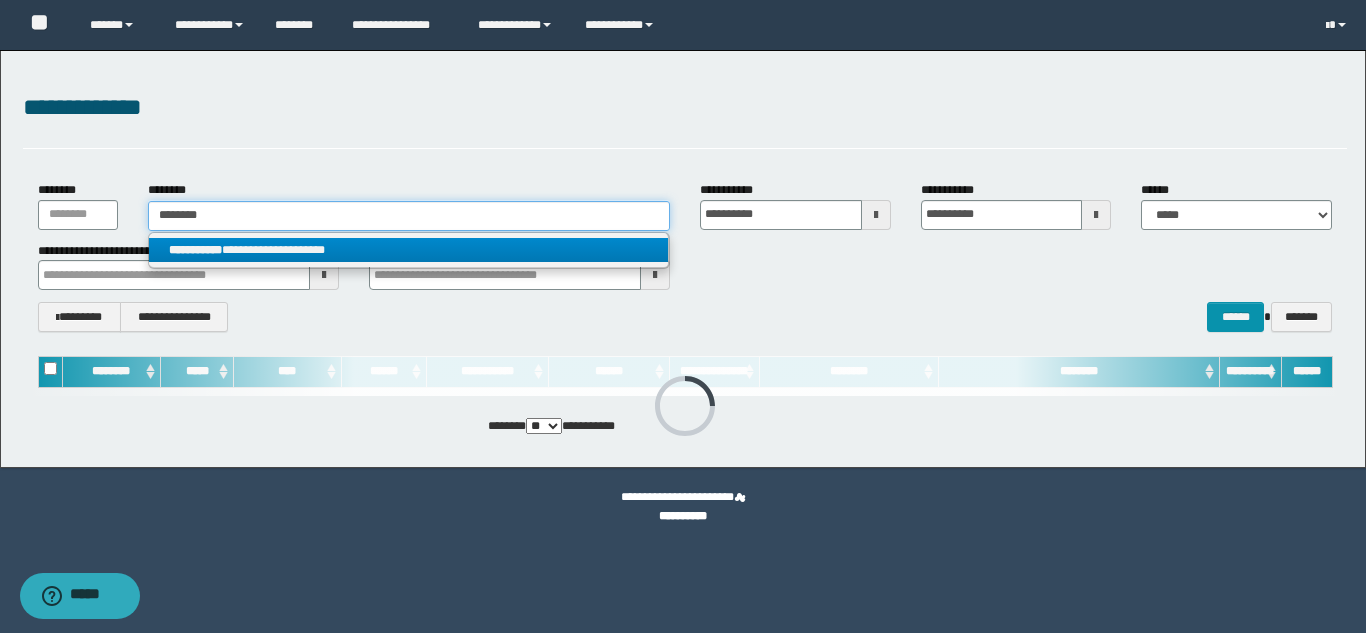 type 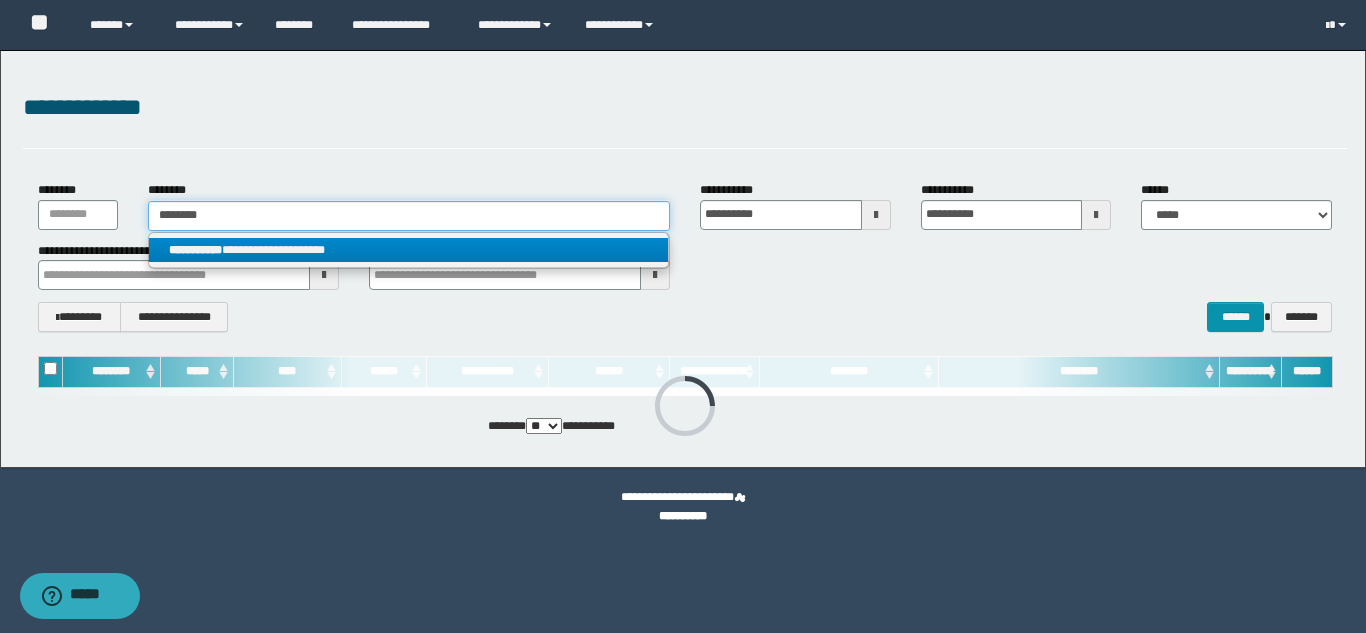 type on "**********" 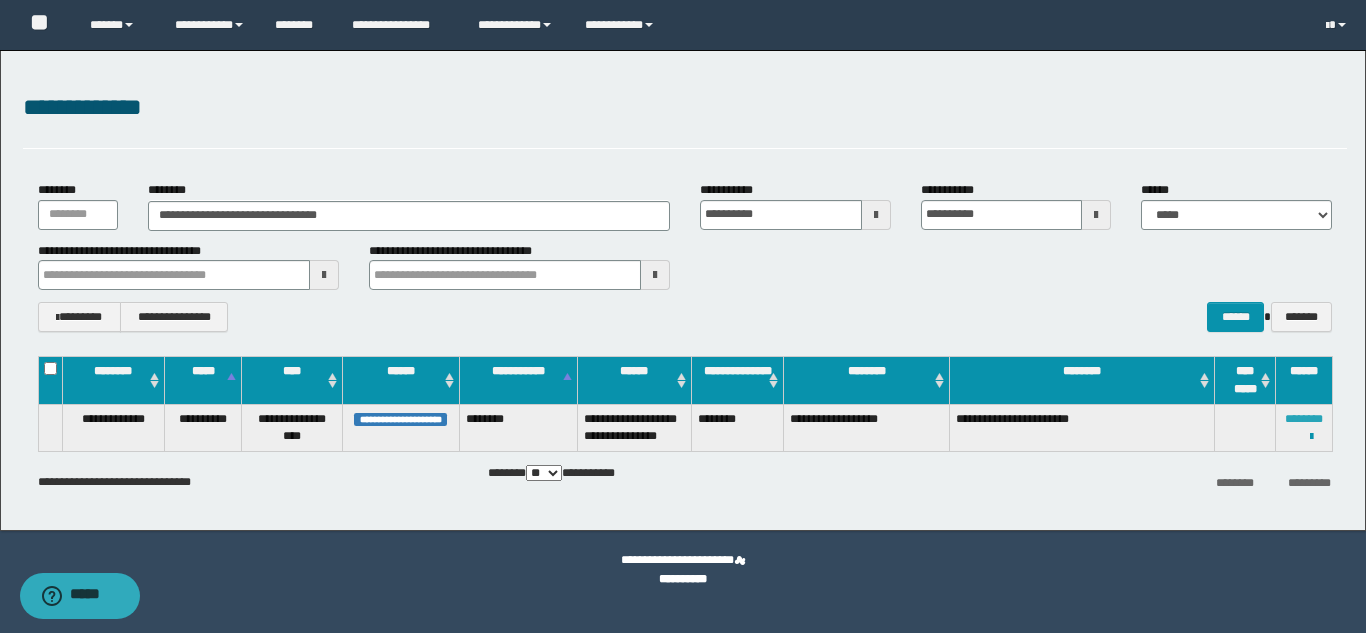 click on "********" at bounding box center (1304, 419) 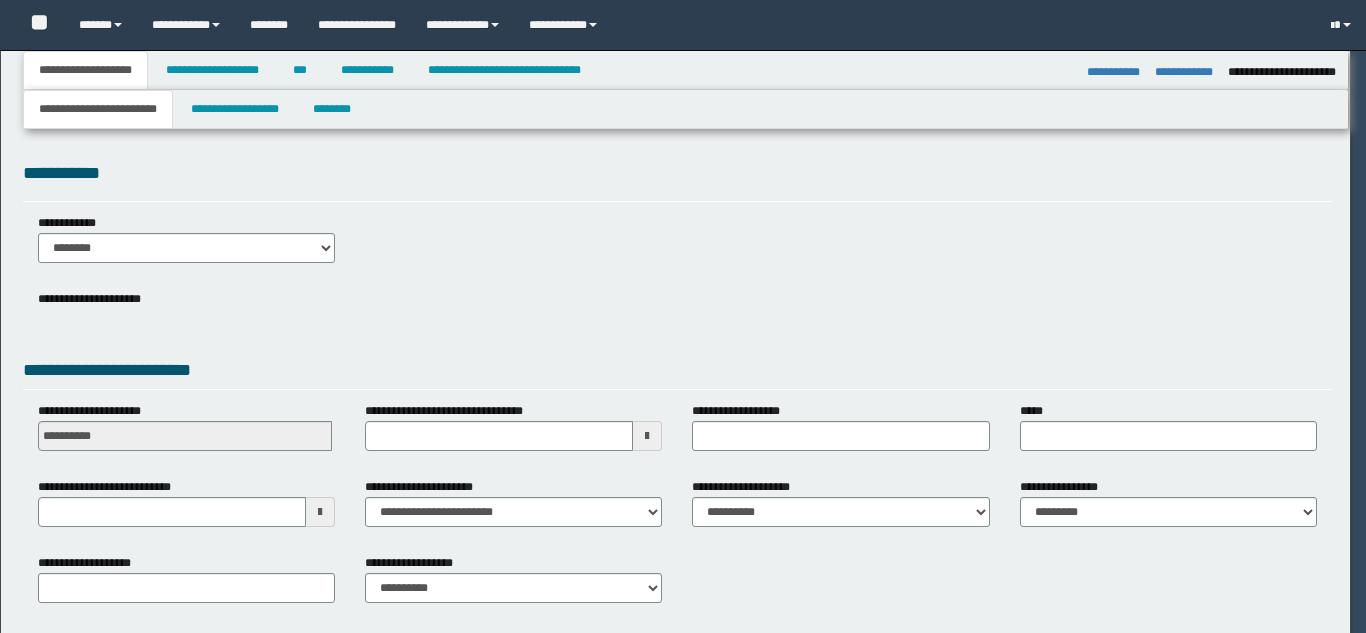 select on "*" 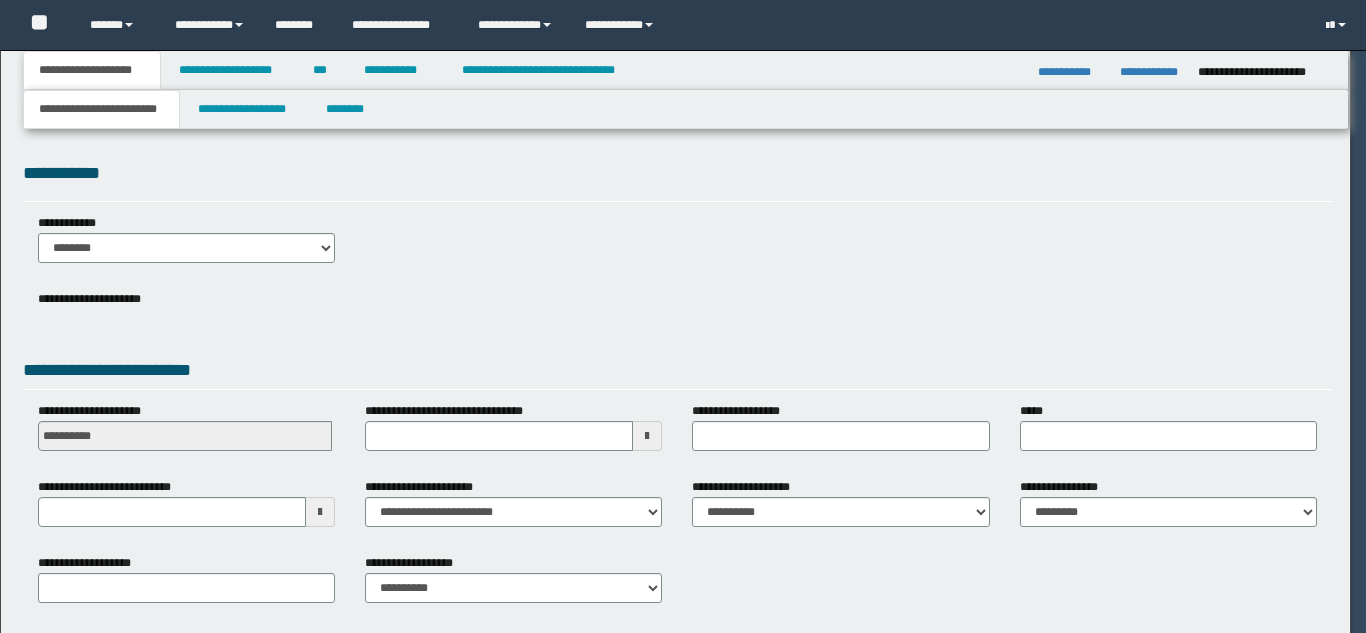 scroll, scrollTop: 0, scrollLeft: 0, axis: both 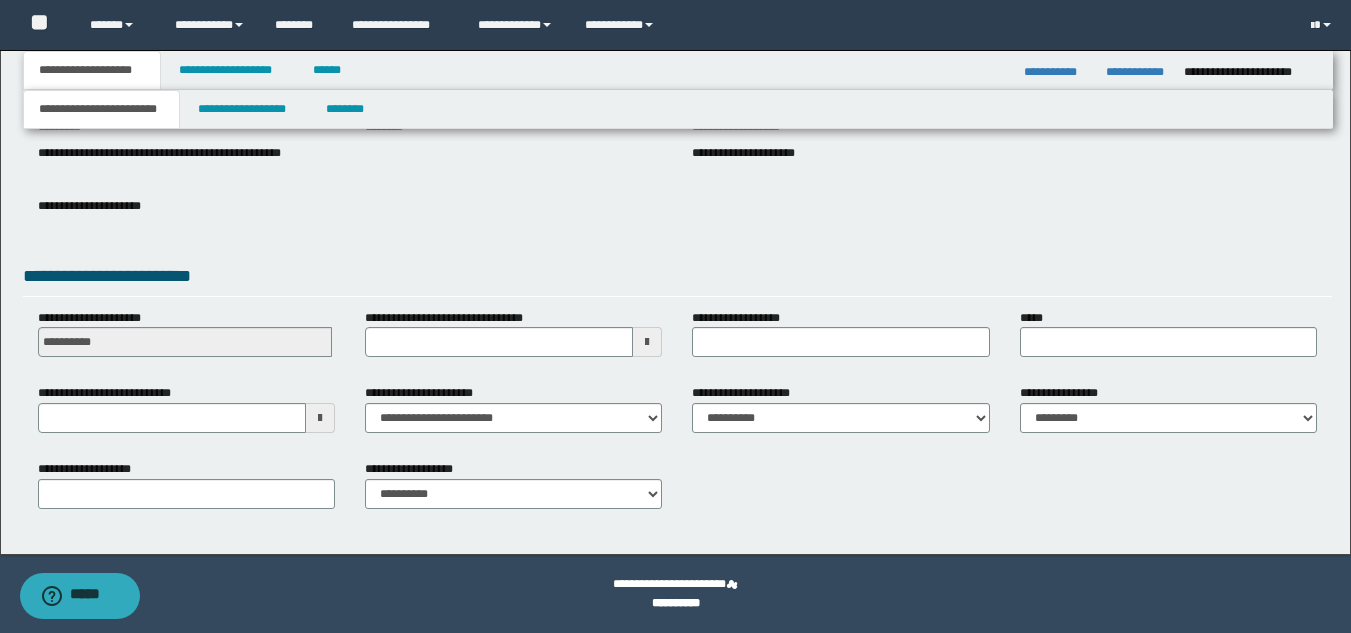 drag, startPoint x: 320, startPoint y: 415, endPoint x: 301, endPoint y: 410, distance: 19.646883 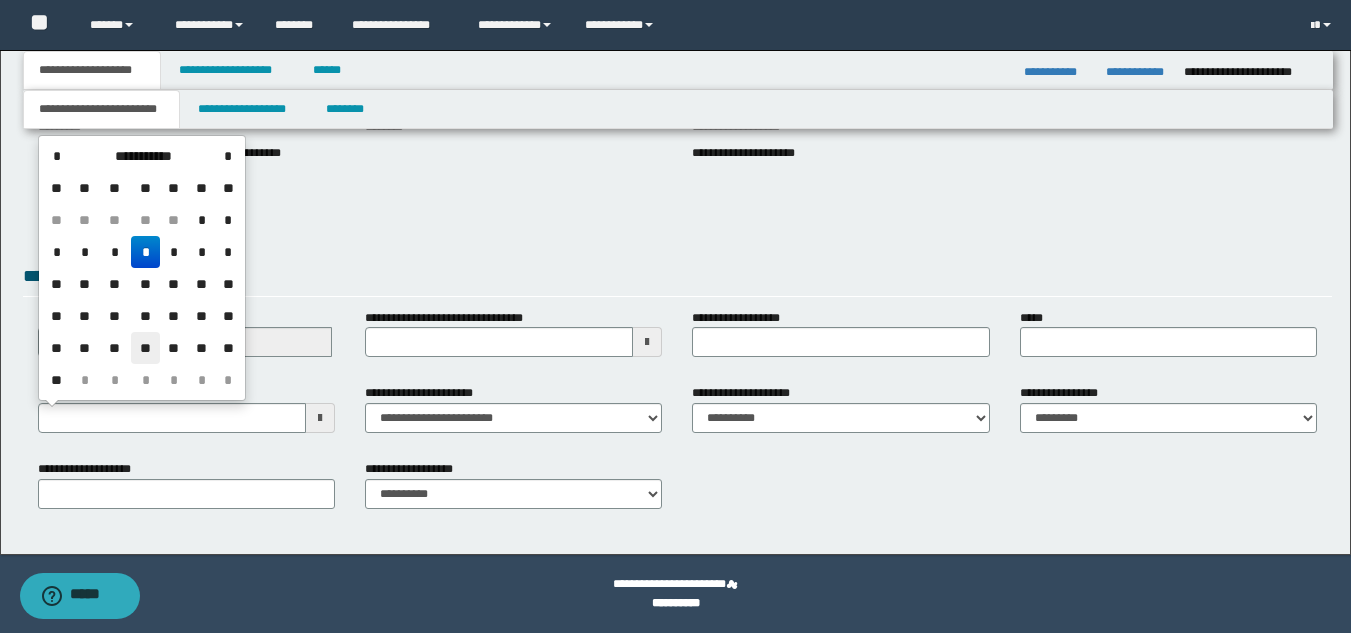 click on "**" at bounding box center [145, 348] 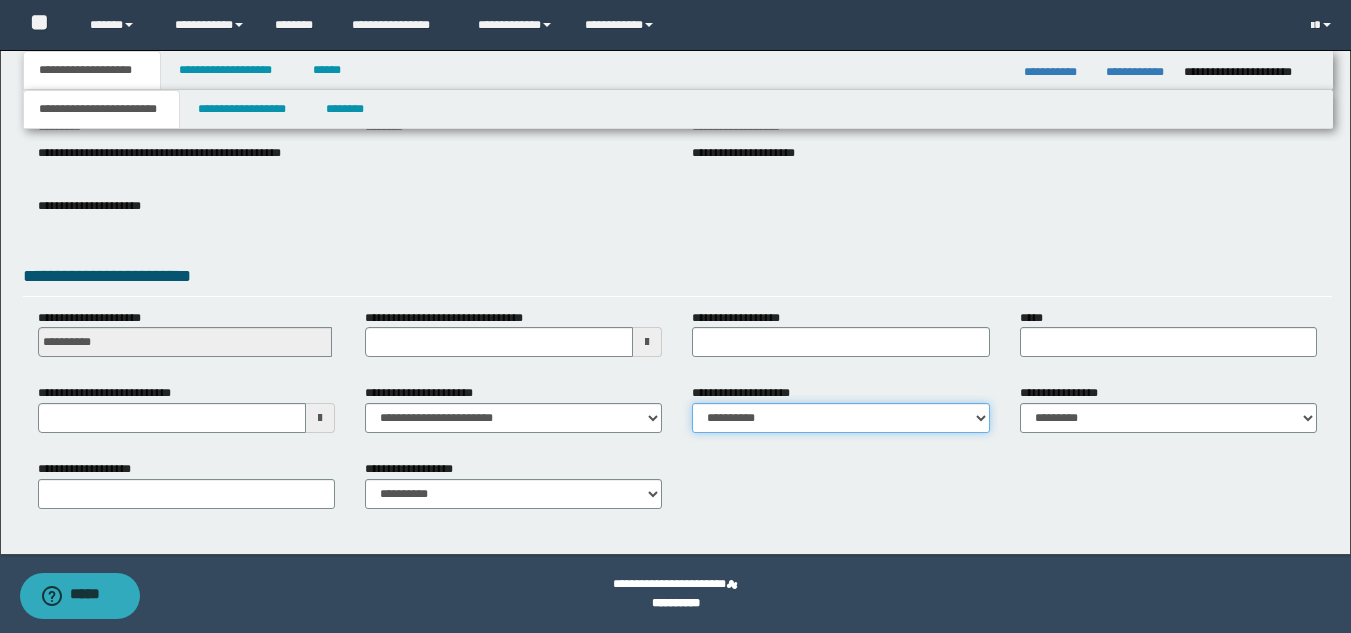 click on "**********" at bounding box center [840, 418] 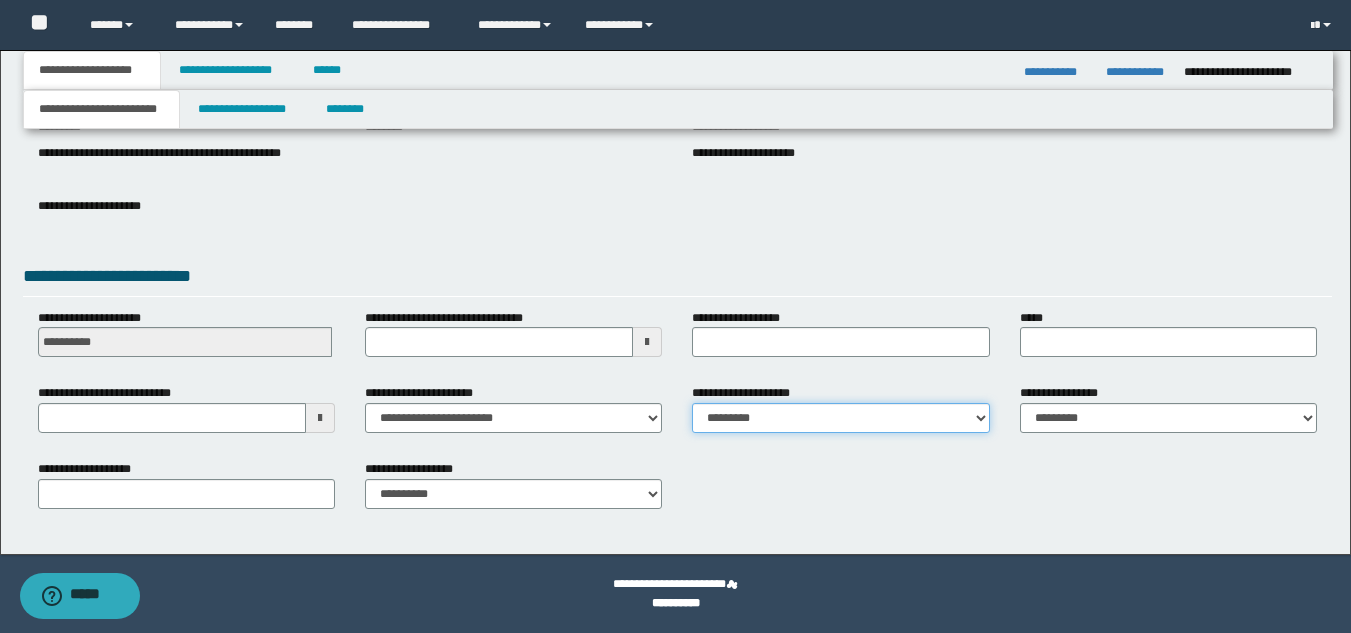 click on "**********" at bounding box center (840, 418) 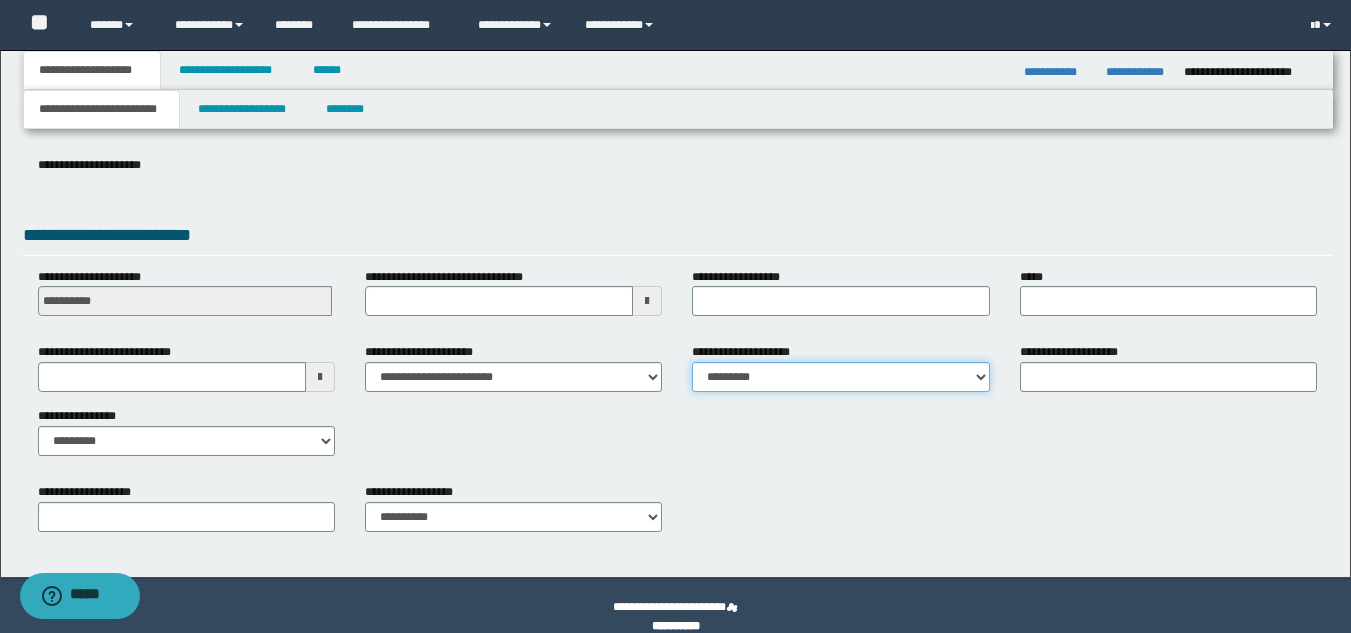 scroll, scrollTop: 315, scrollLeft: 0, axis: vertical 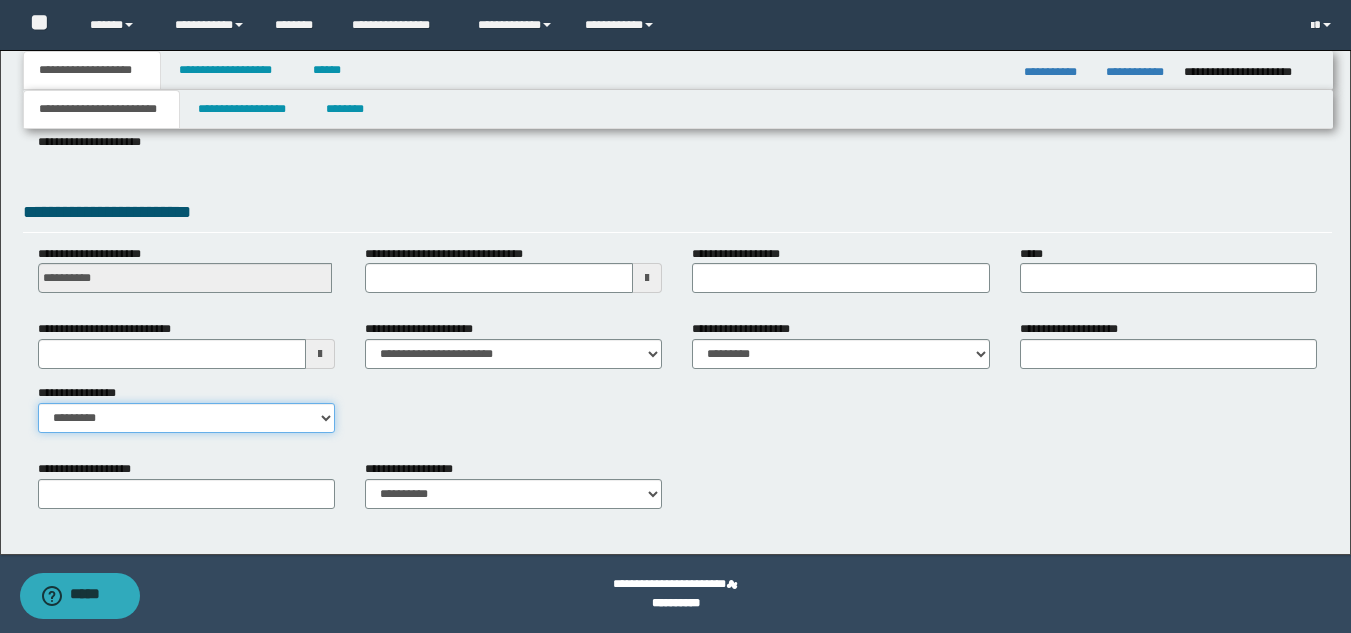 click on "**********" at bounding box center [186, 418] 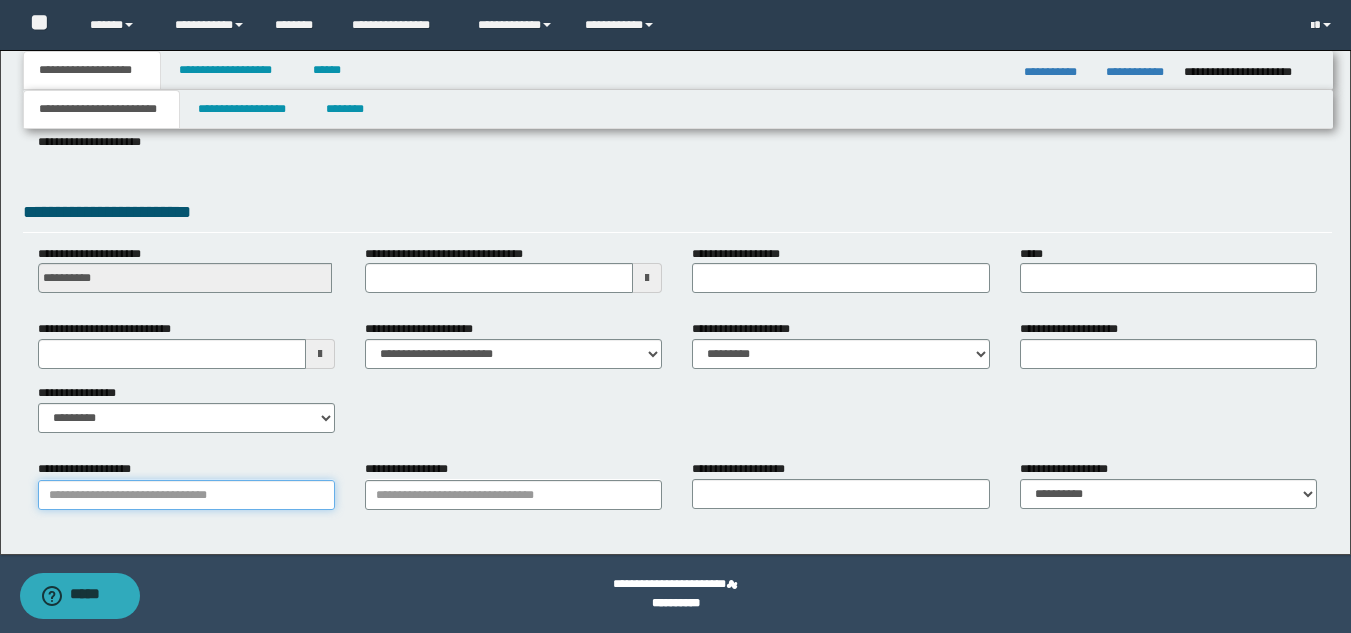 click on "**********" at bounding box center [186, 495] 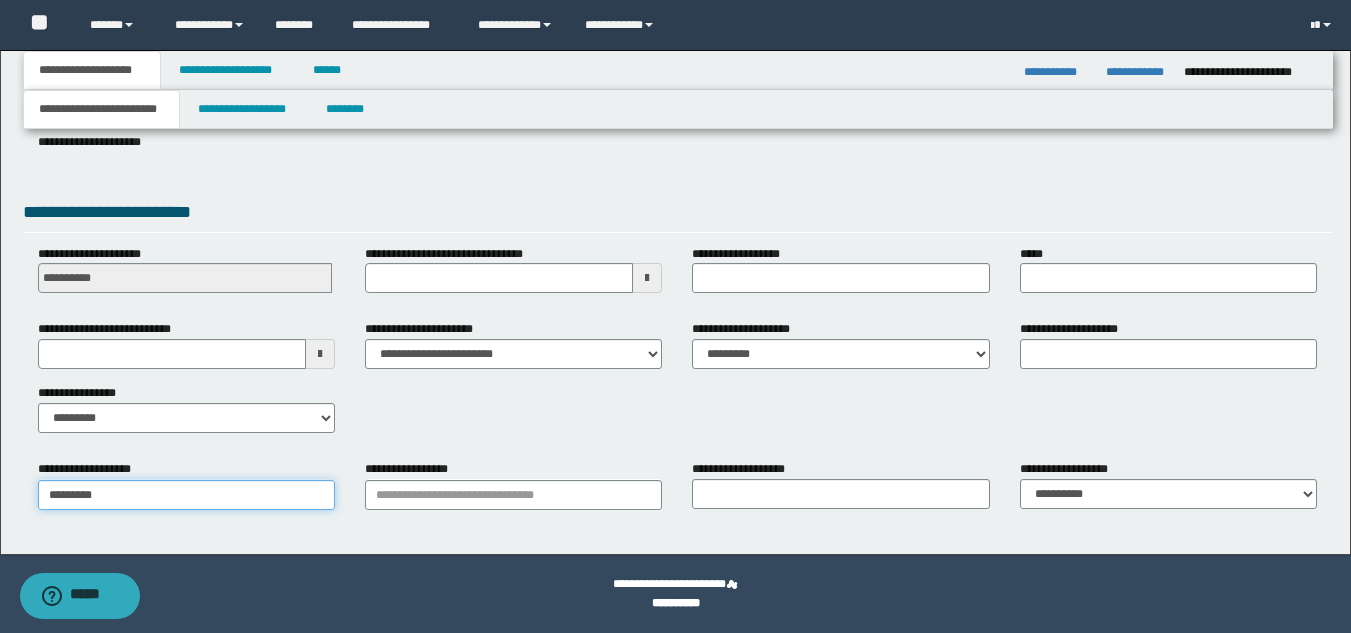 type on "**********" 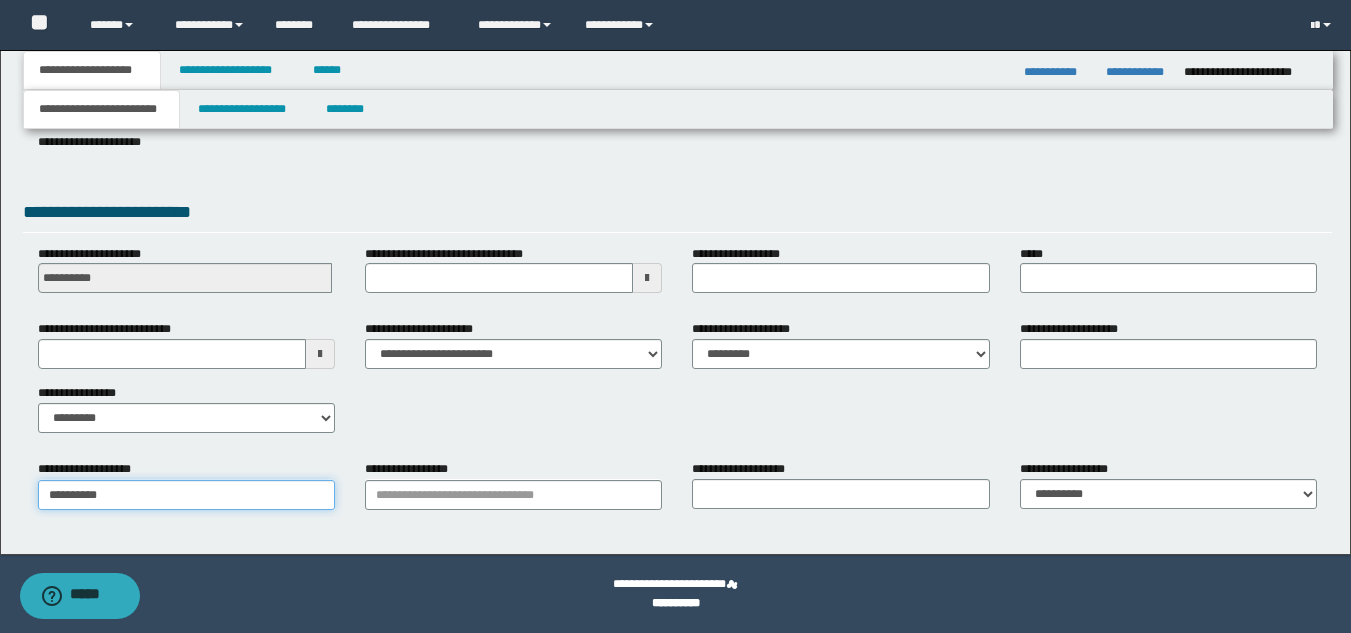 type on "**********" 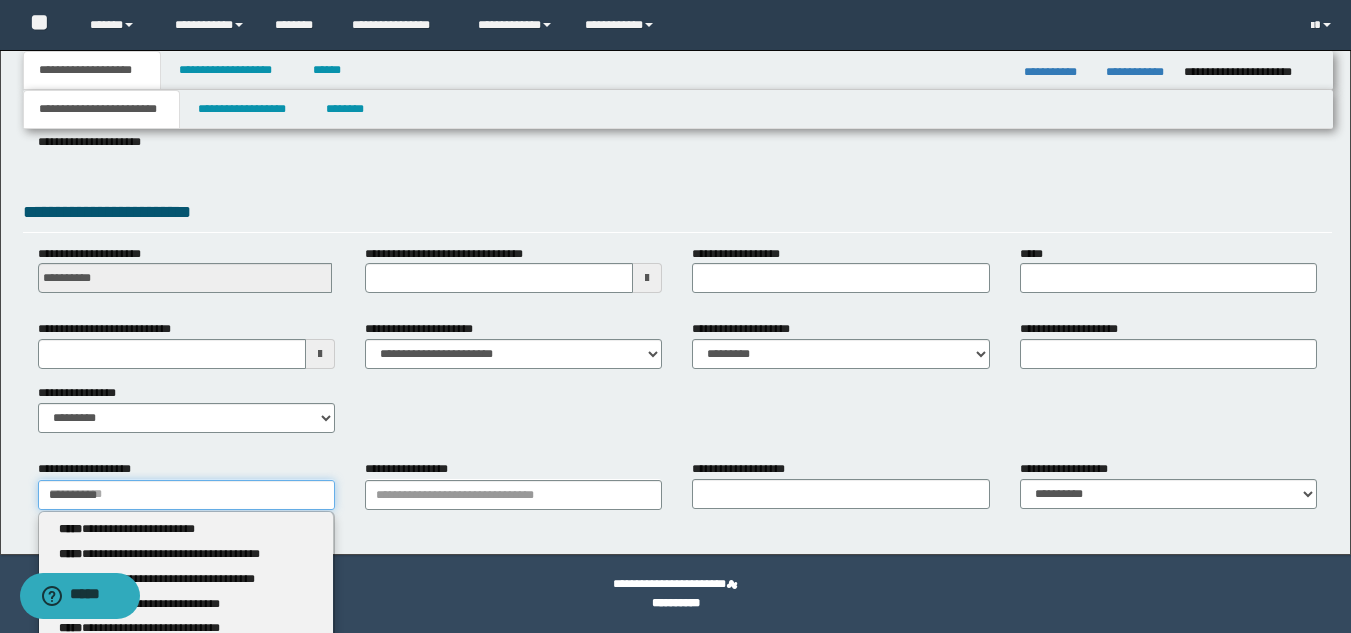 type 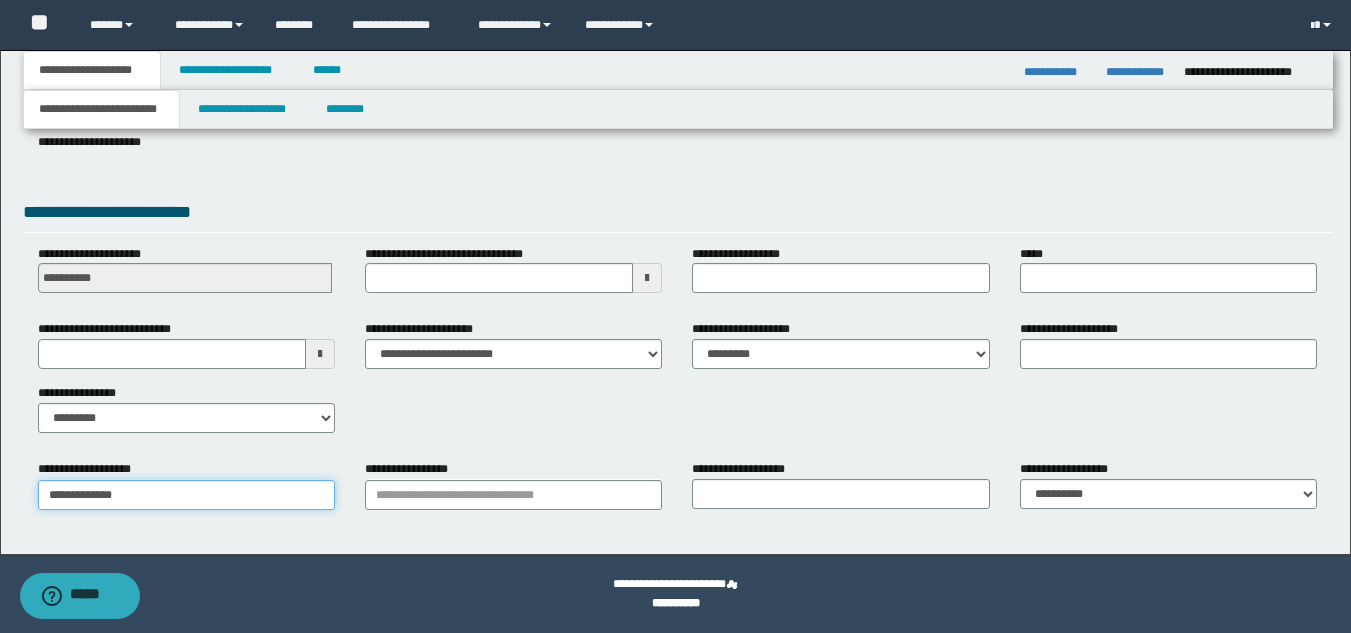type on "**********" 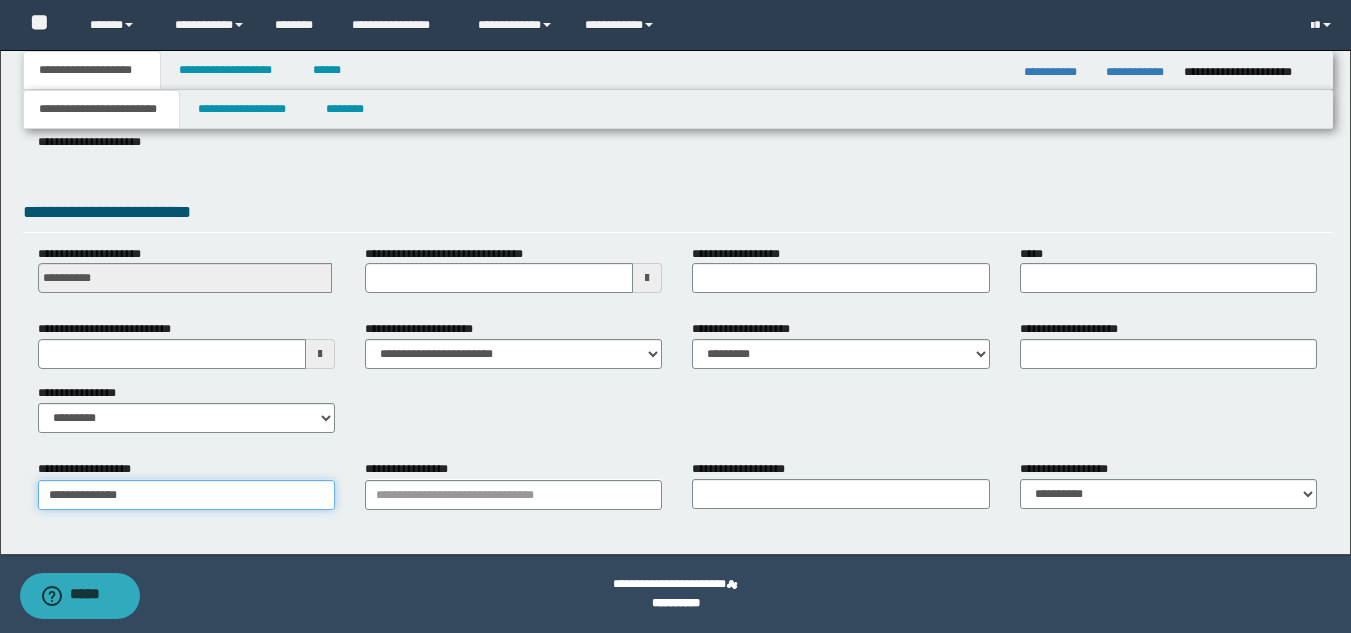 type on "**********" 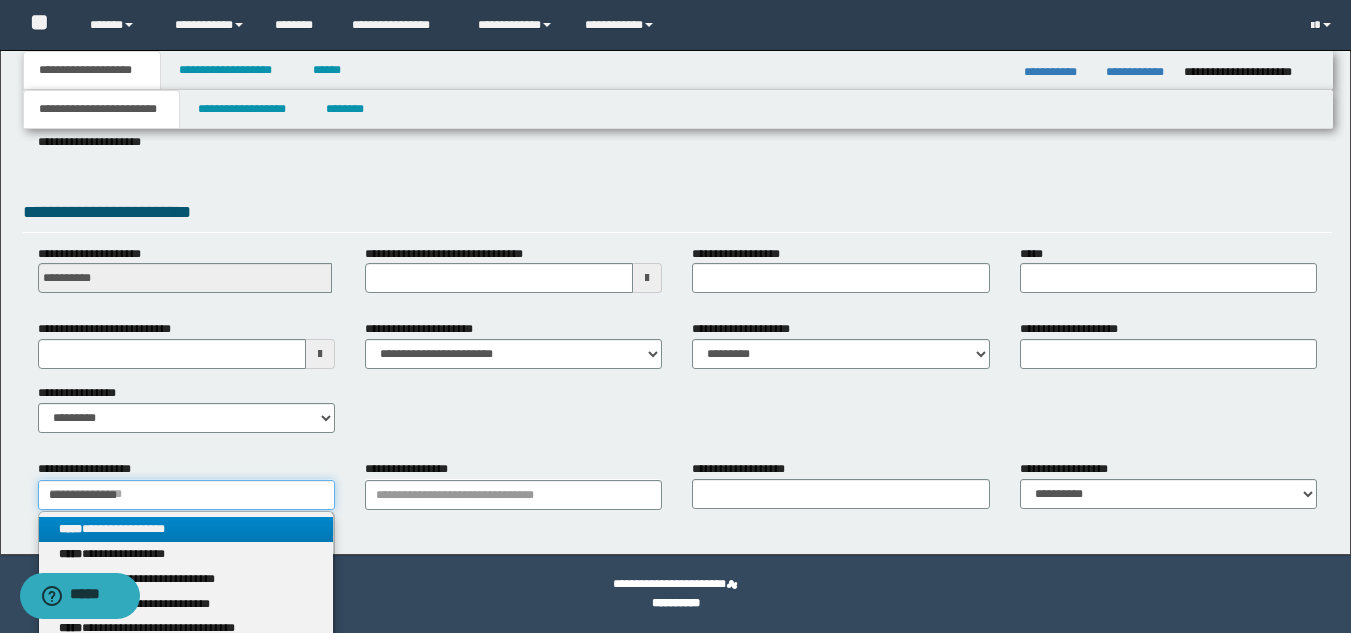 type on "**********" 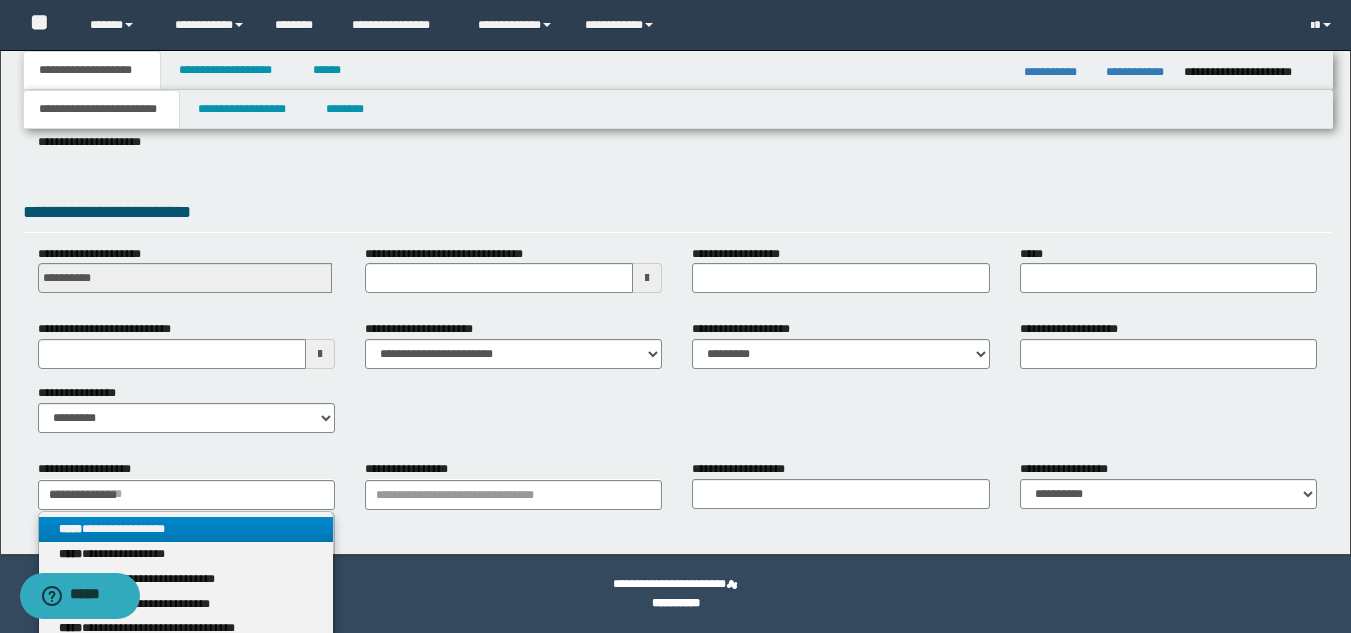 click on "**********" at bounding box center [186, 529] 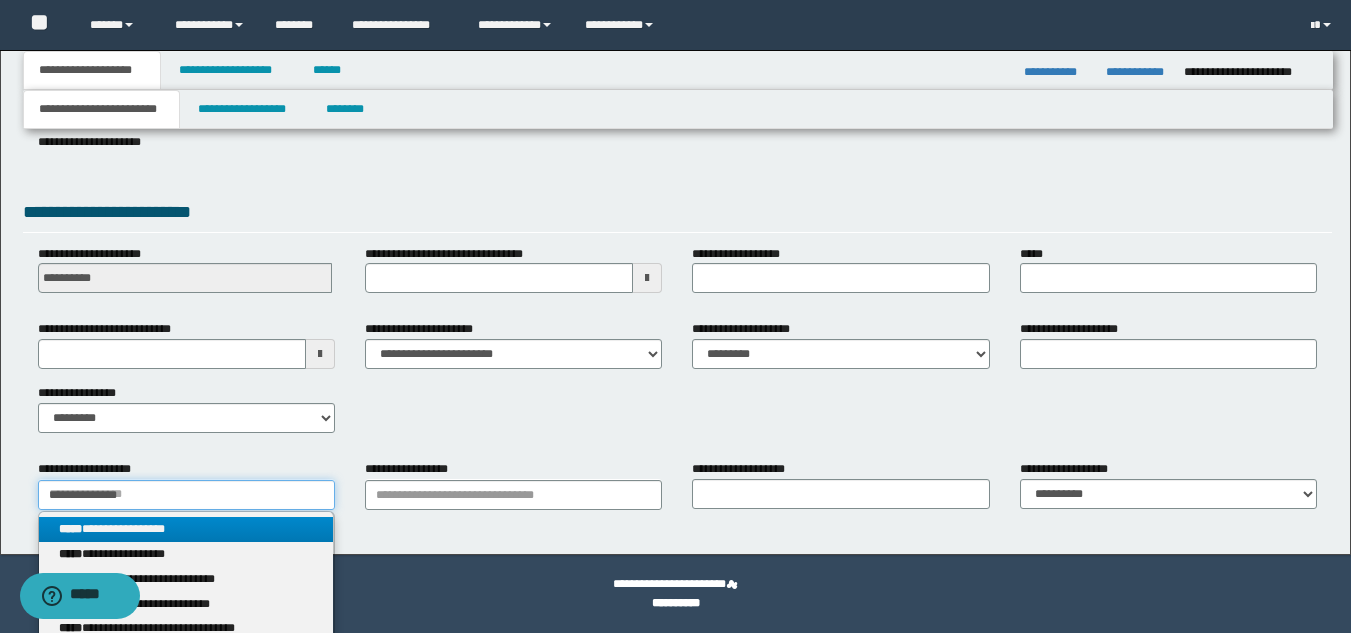 type 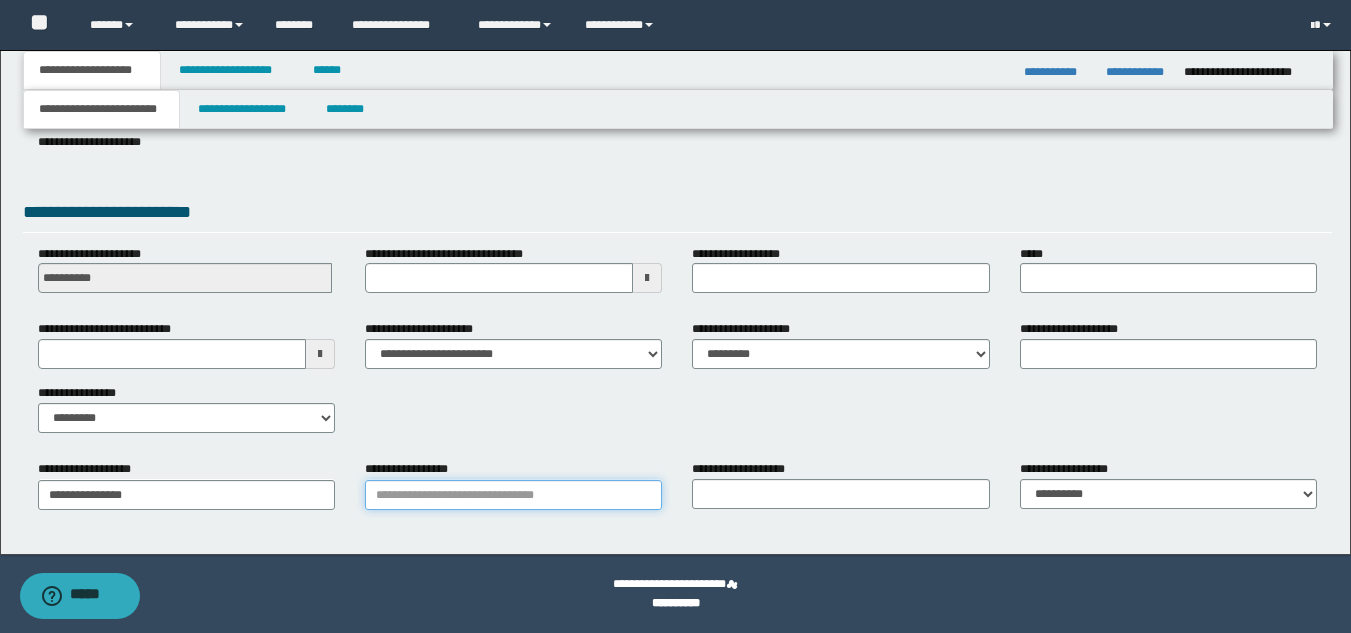 click on "**********" at bounding box center (513, 495) 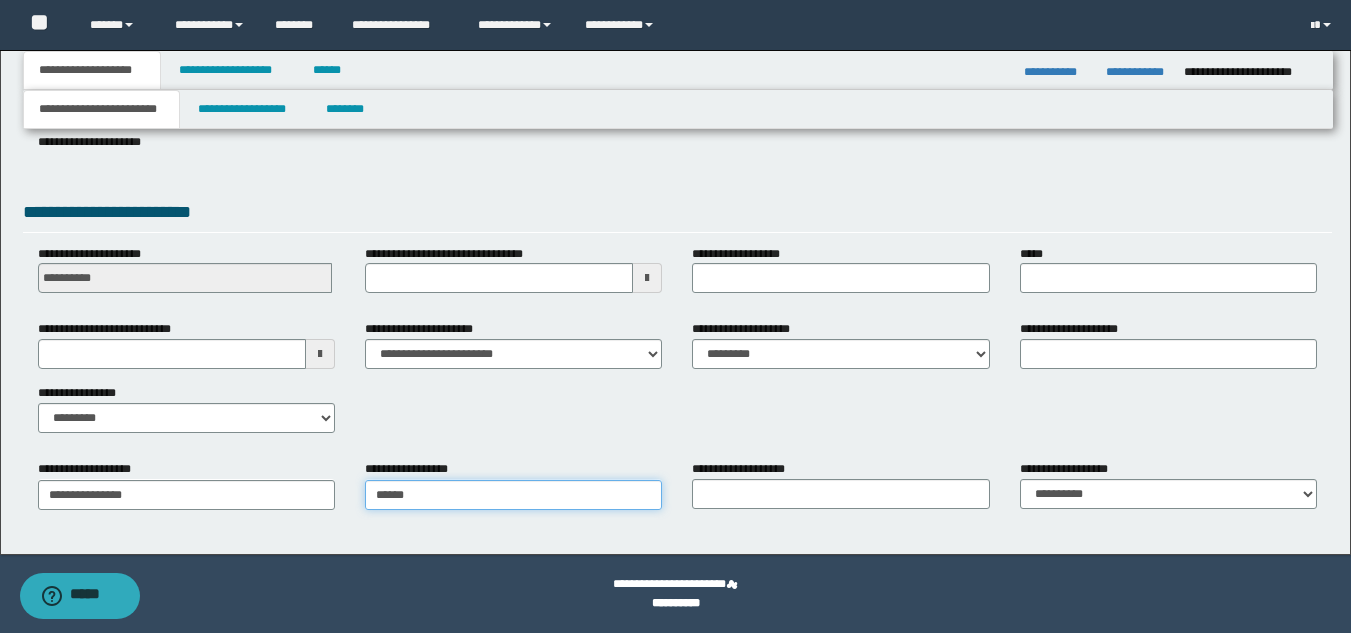 type on "*******" 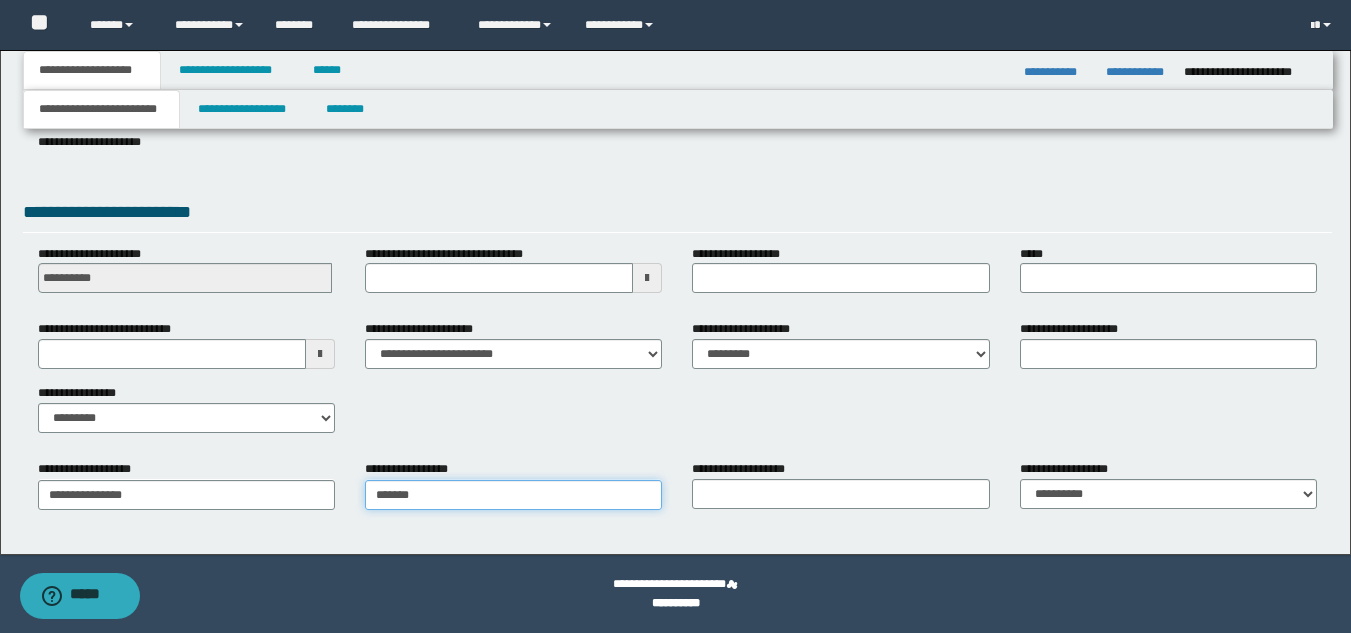 type on "*******" 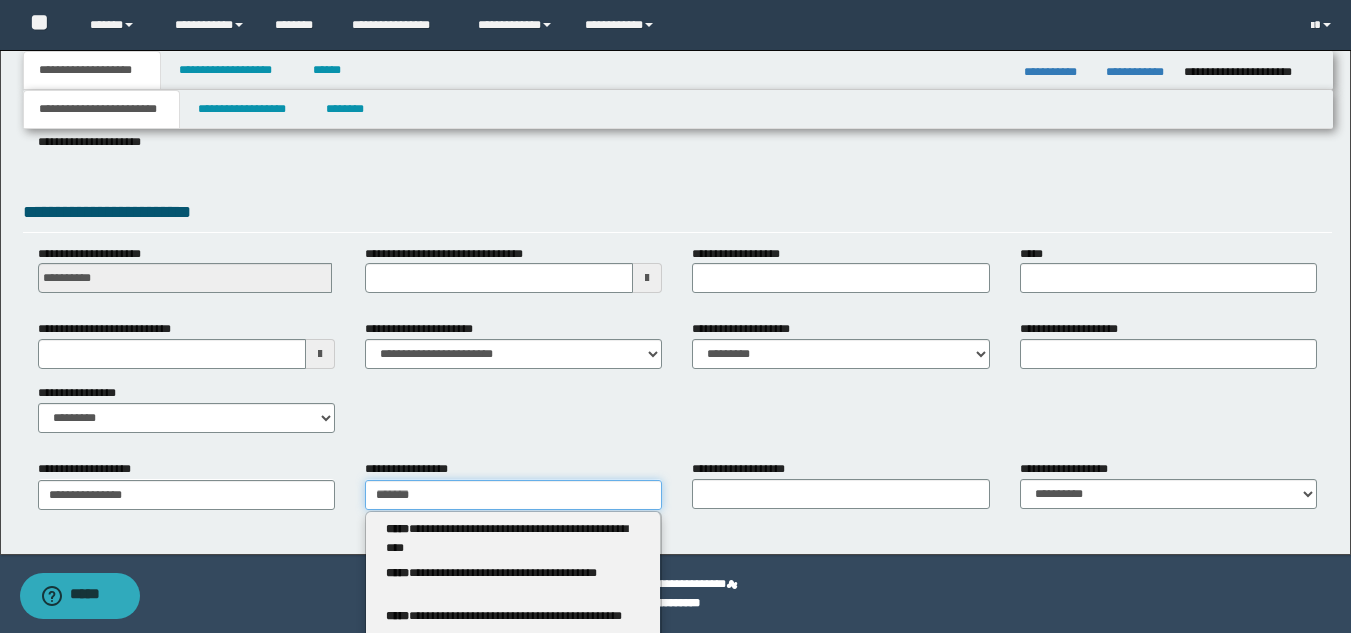 type 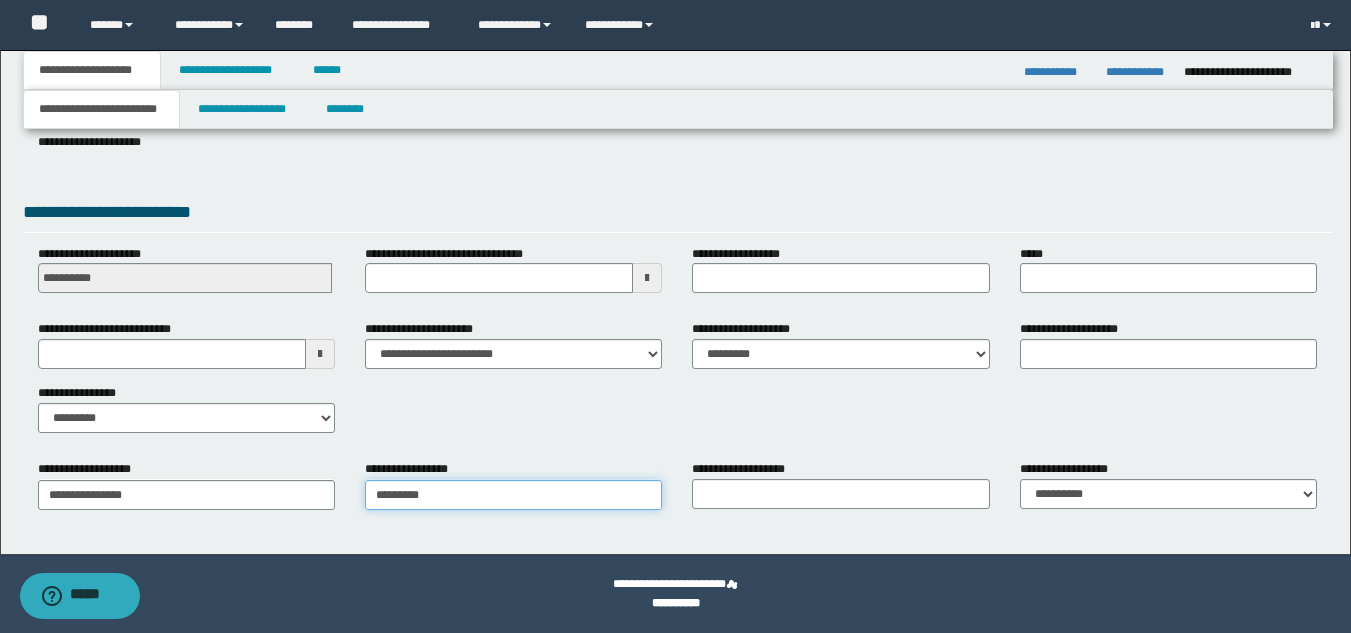 type on "**********" 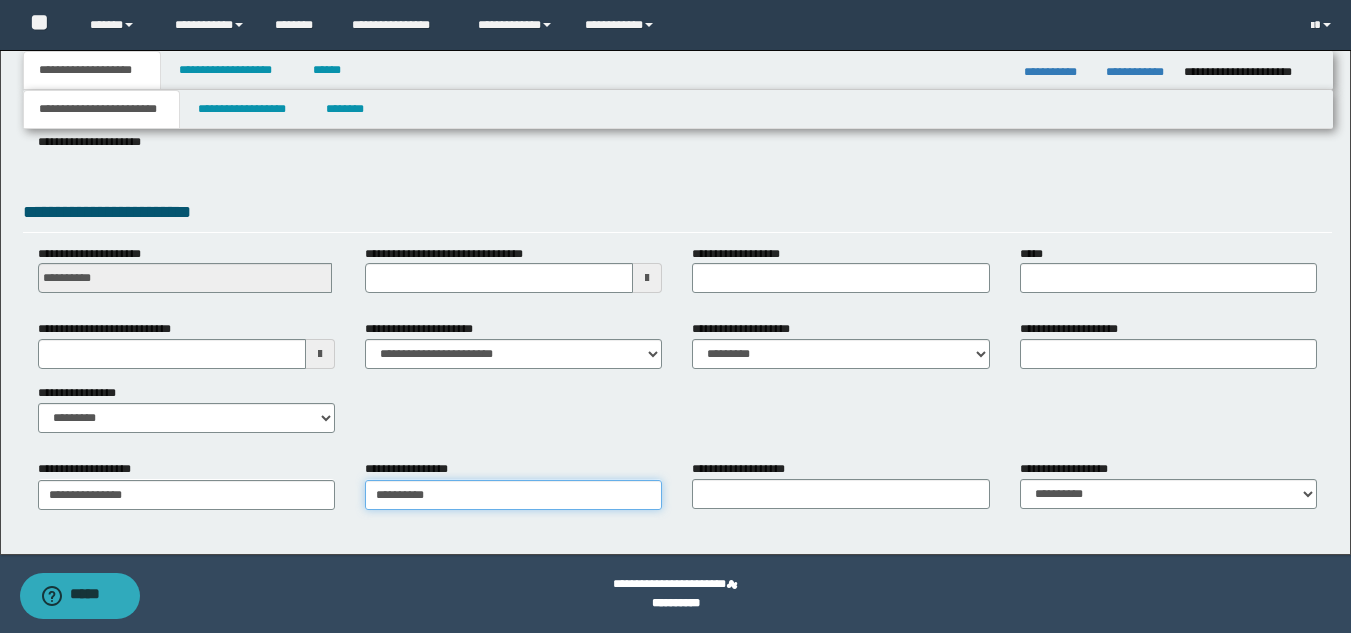 type on "**********" 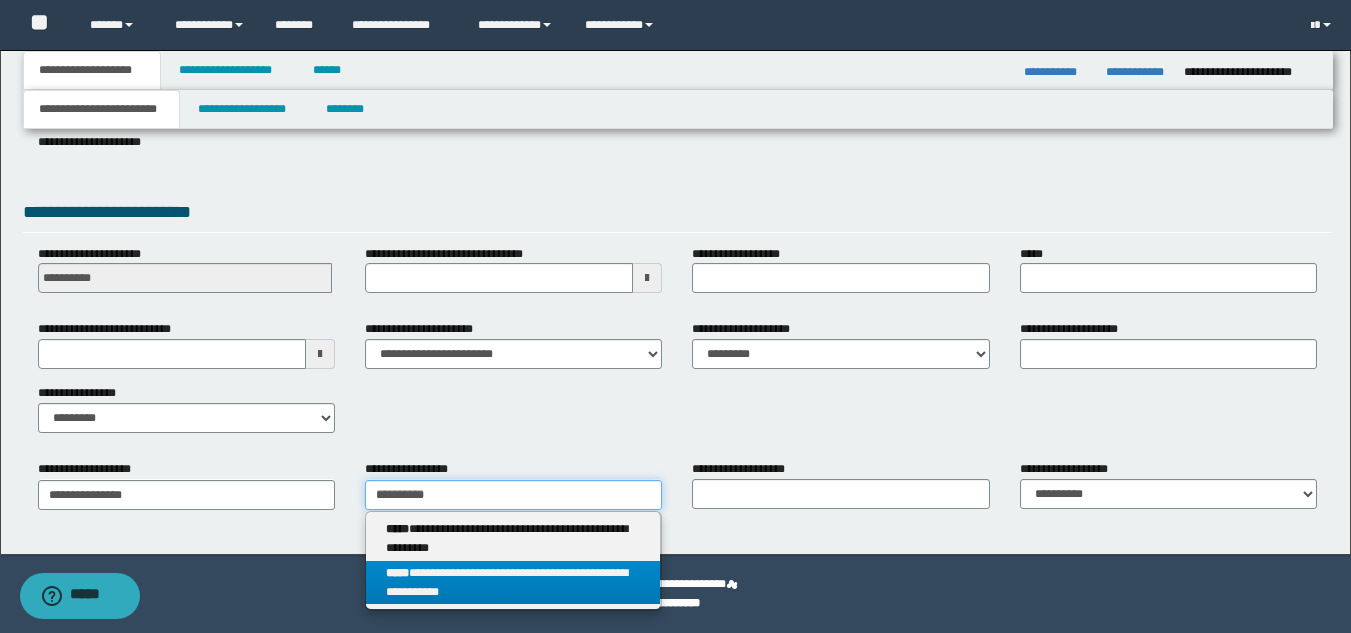 type on "**********" 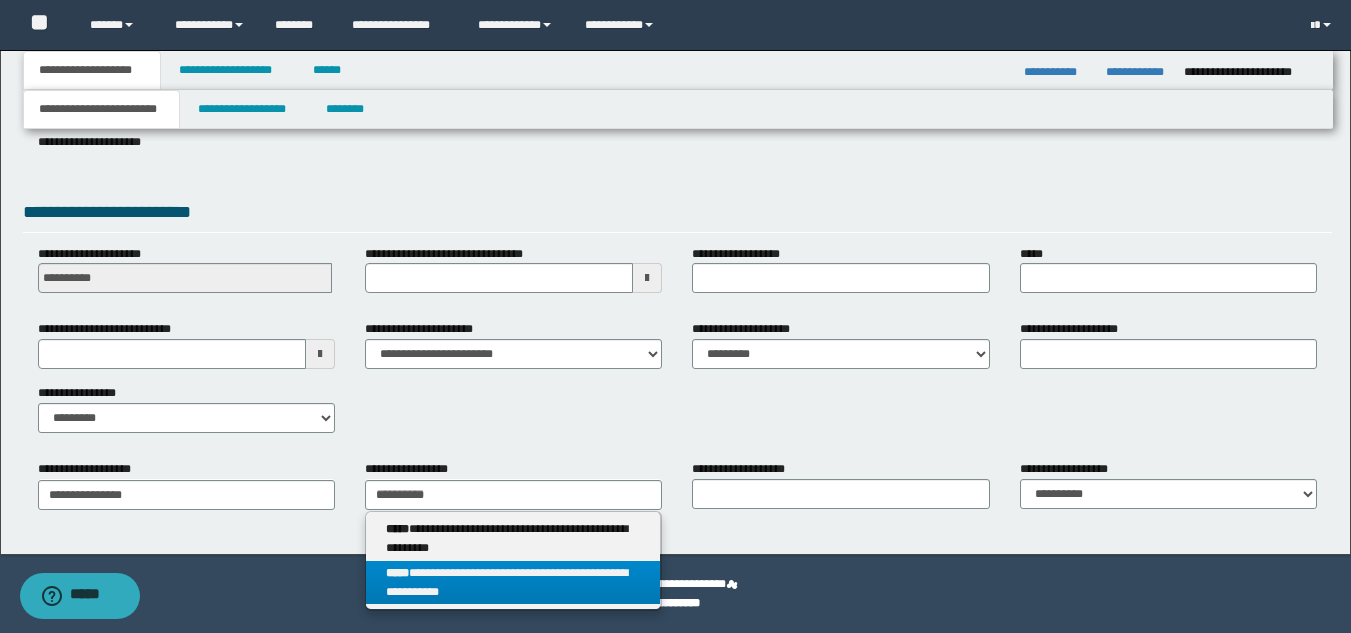 click on "**********" at bounding box center (513, 583) 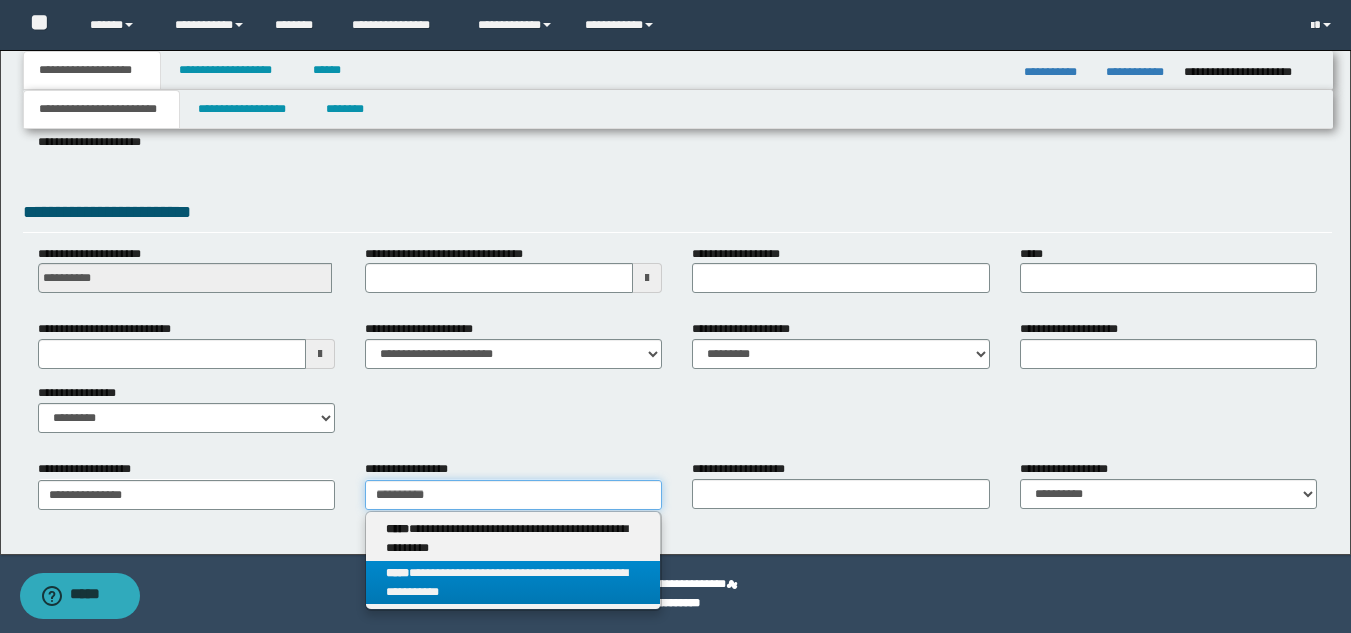 type 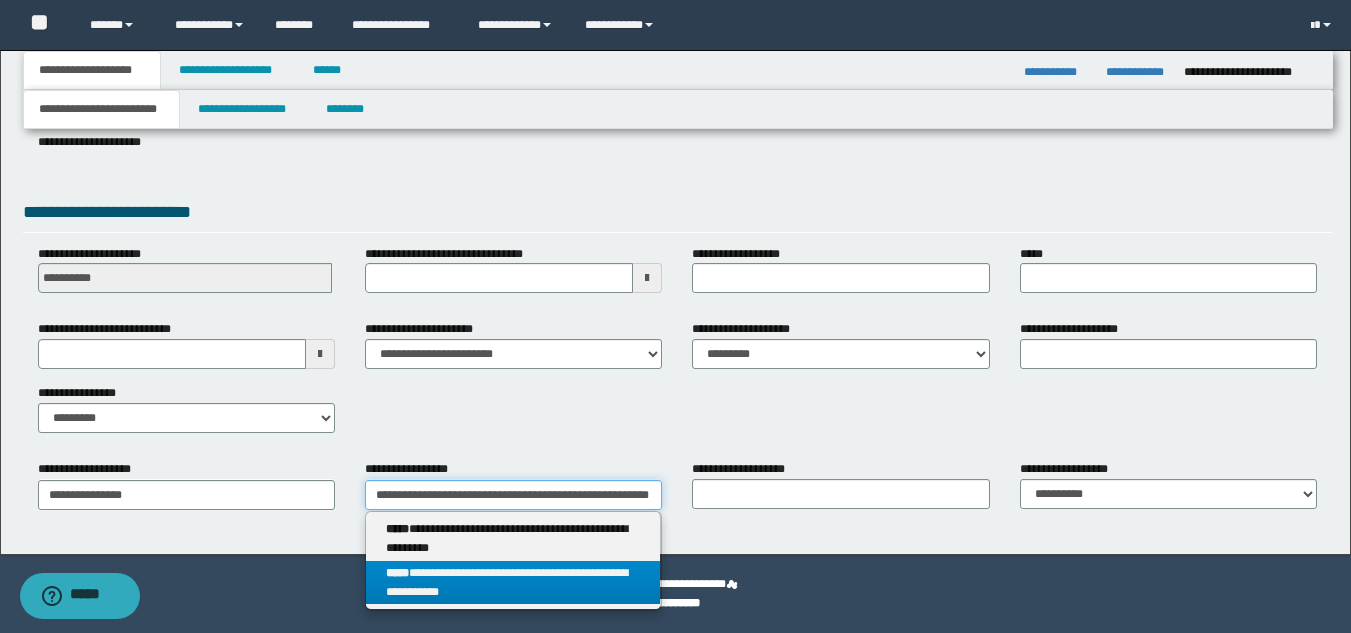 scroll, scrollTop: 0, scrollLeft: 65, axis: horizontal 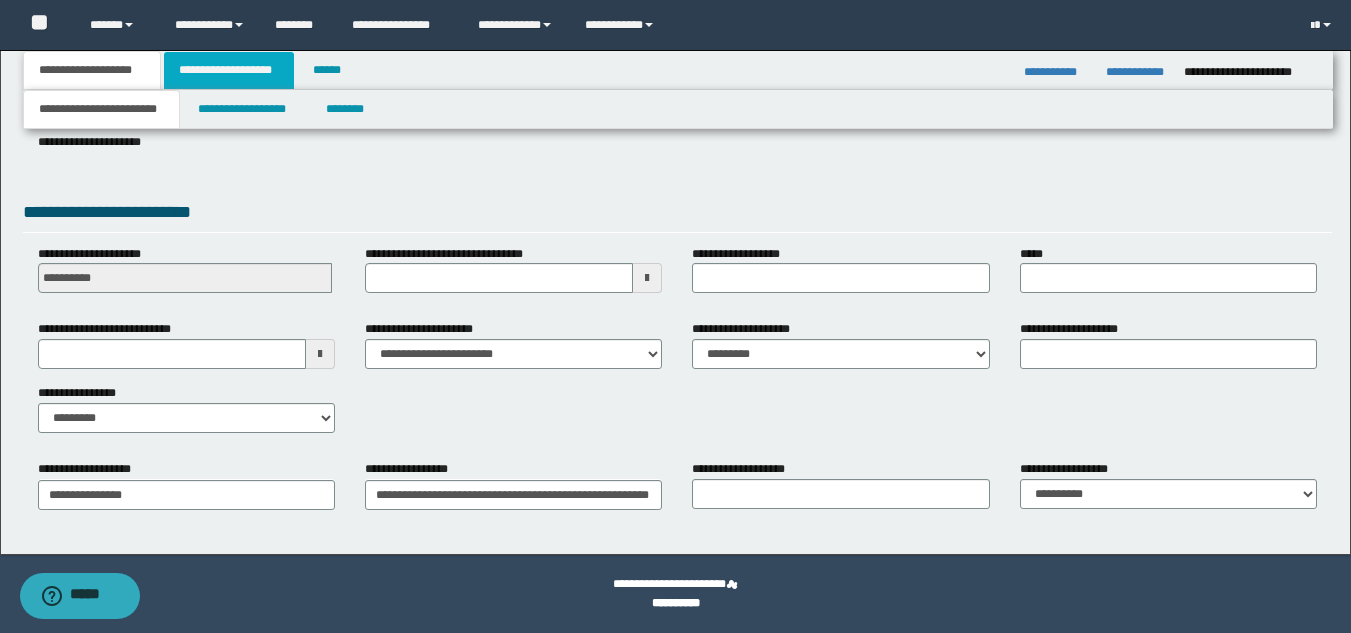 click on "**********" at bounding box center [229, 70] 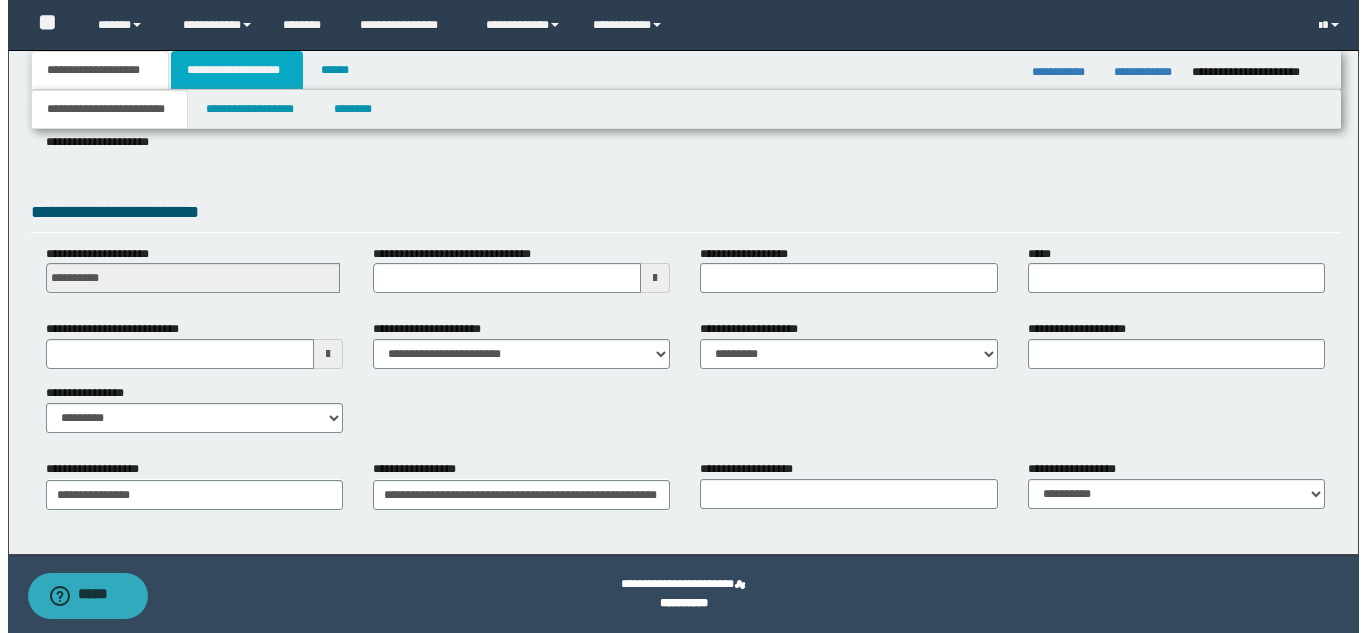 scroll, scrollTop: 0, scrollLeft: 0, axis: both 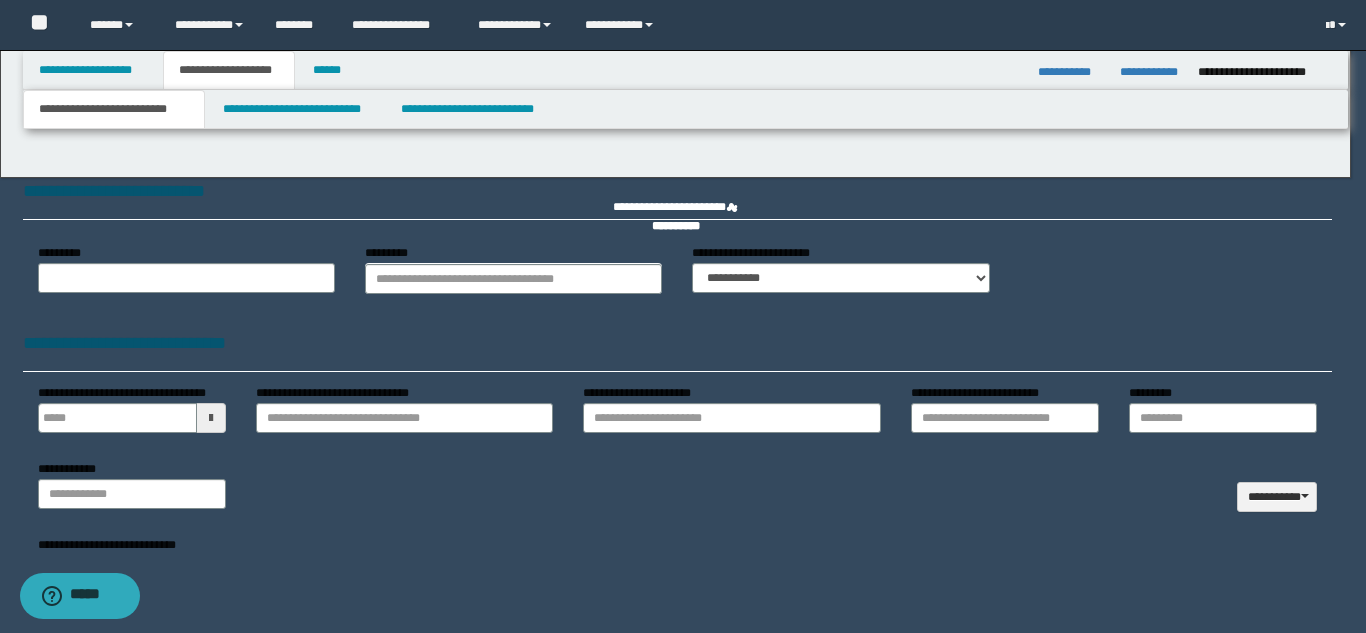 type 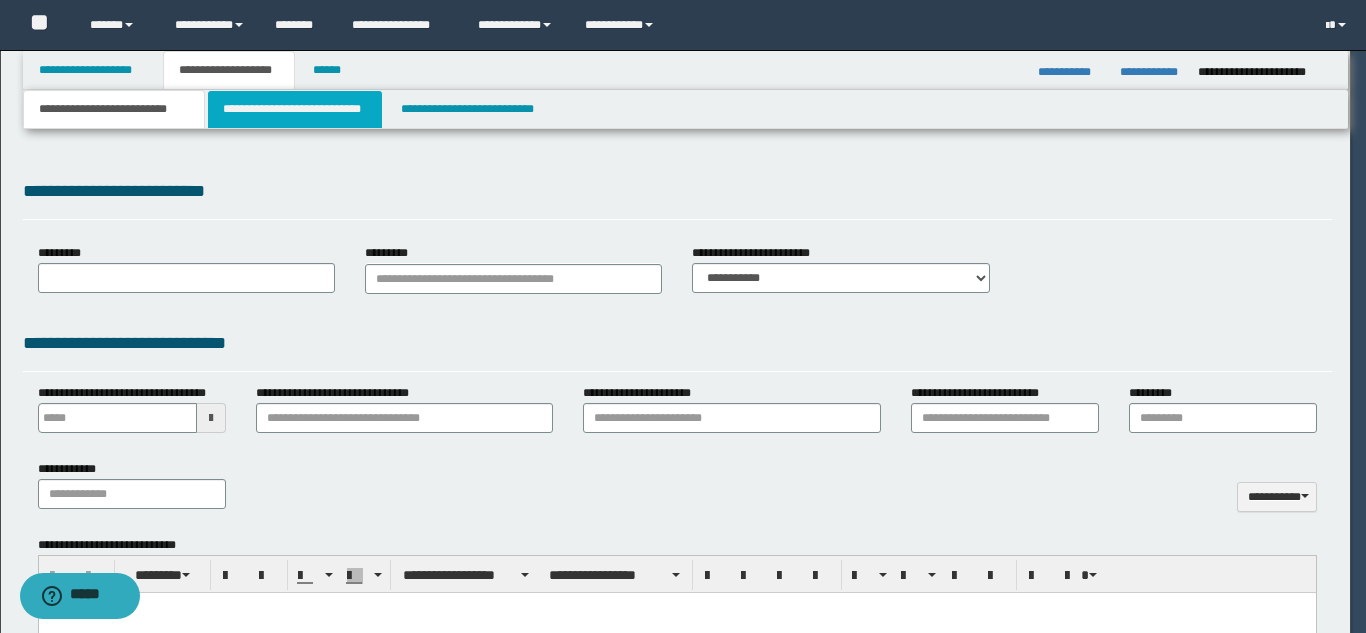 scroll, scrollTop: 0, scrollLeft: 0, axis: both 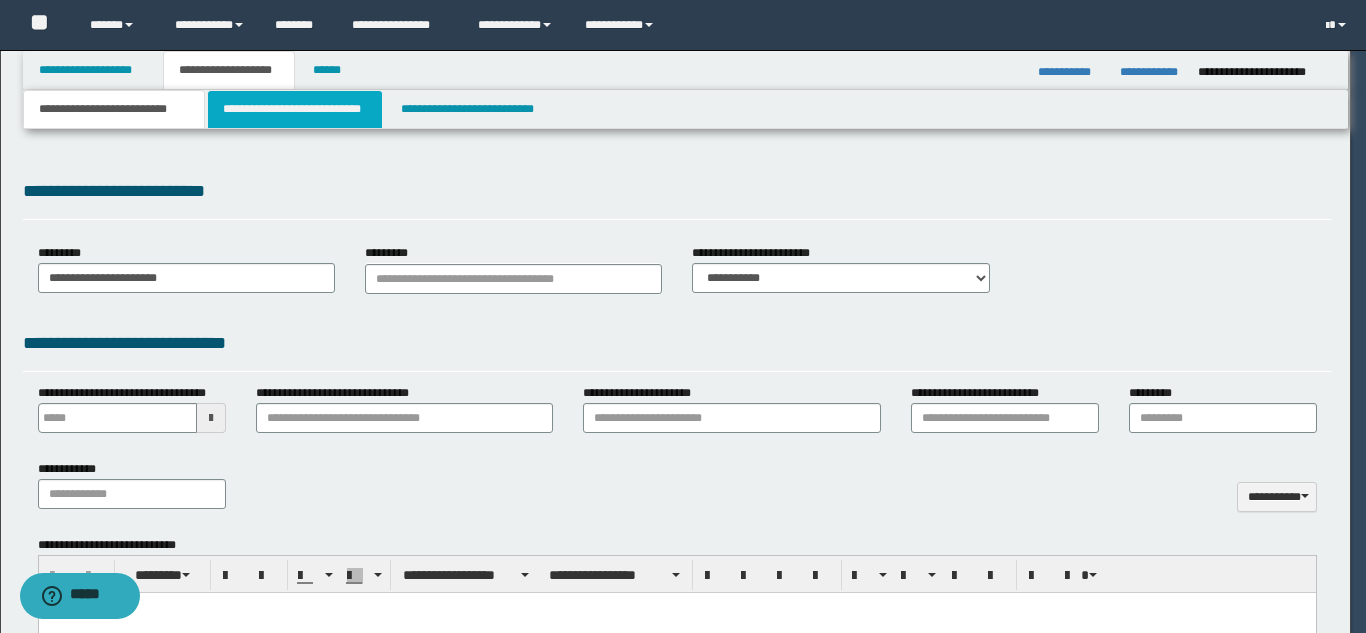 select on "*" 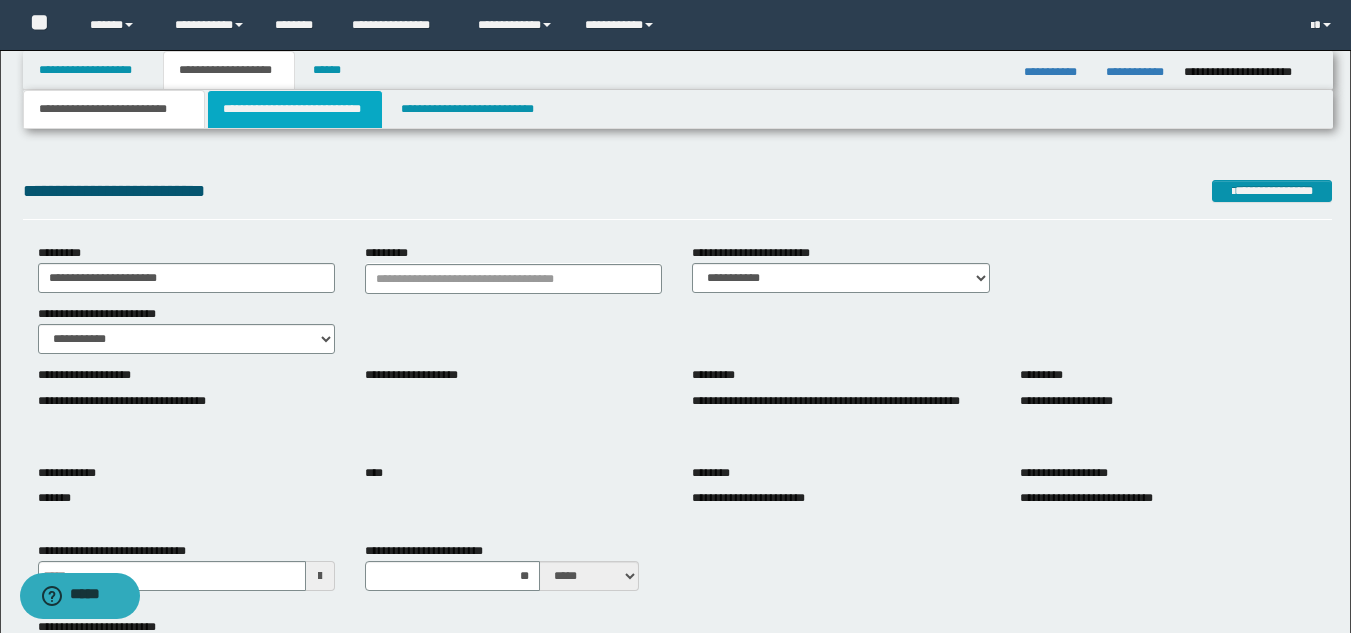 click on "**********" at bounding box center [295, 109] 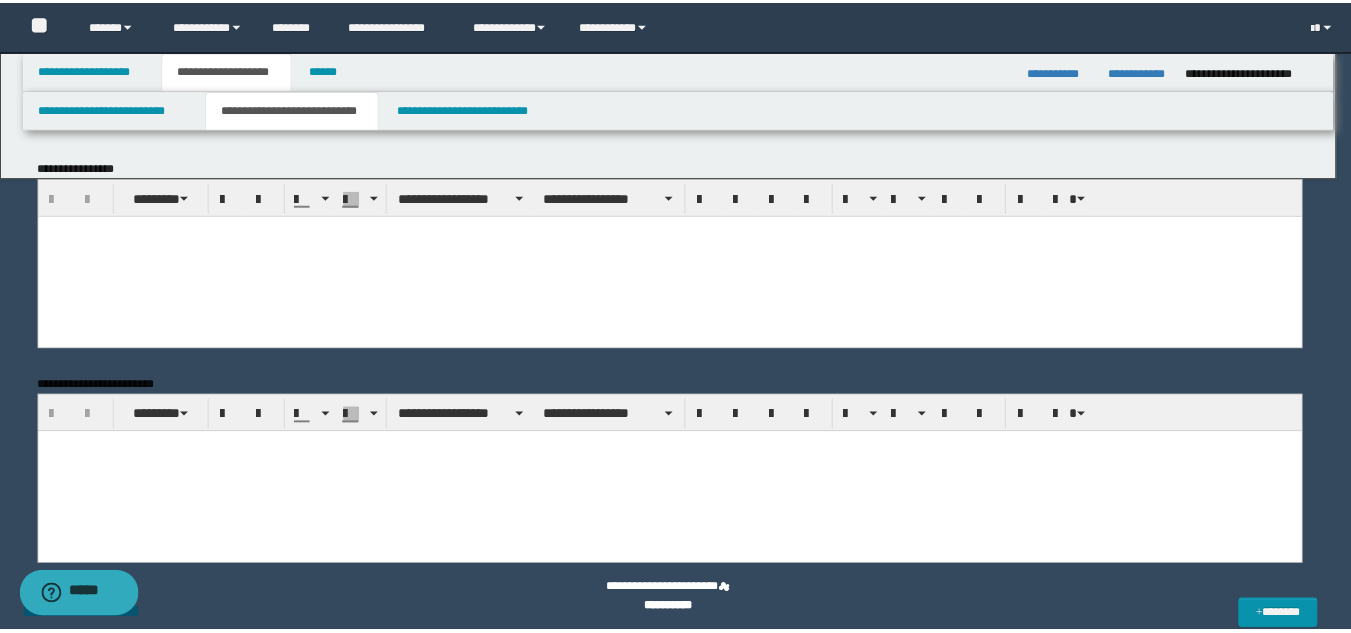 scroll, scrollTop: 0, scrollLeft: 0, axis: both 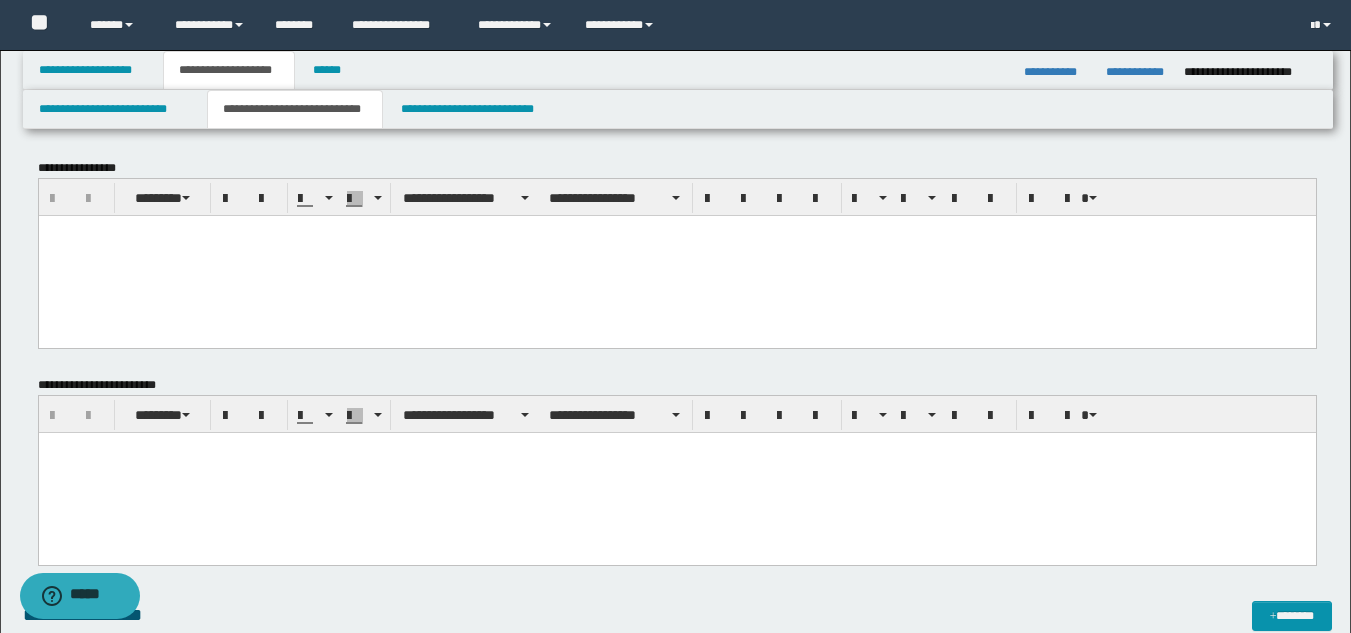 click at bounding box center (676, 230) 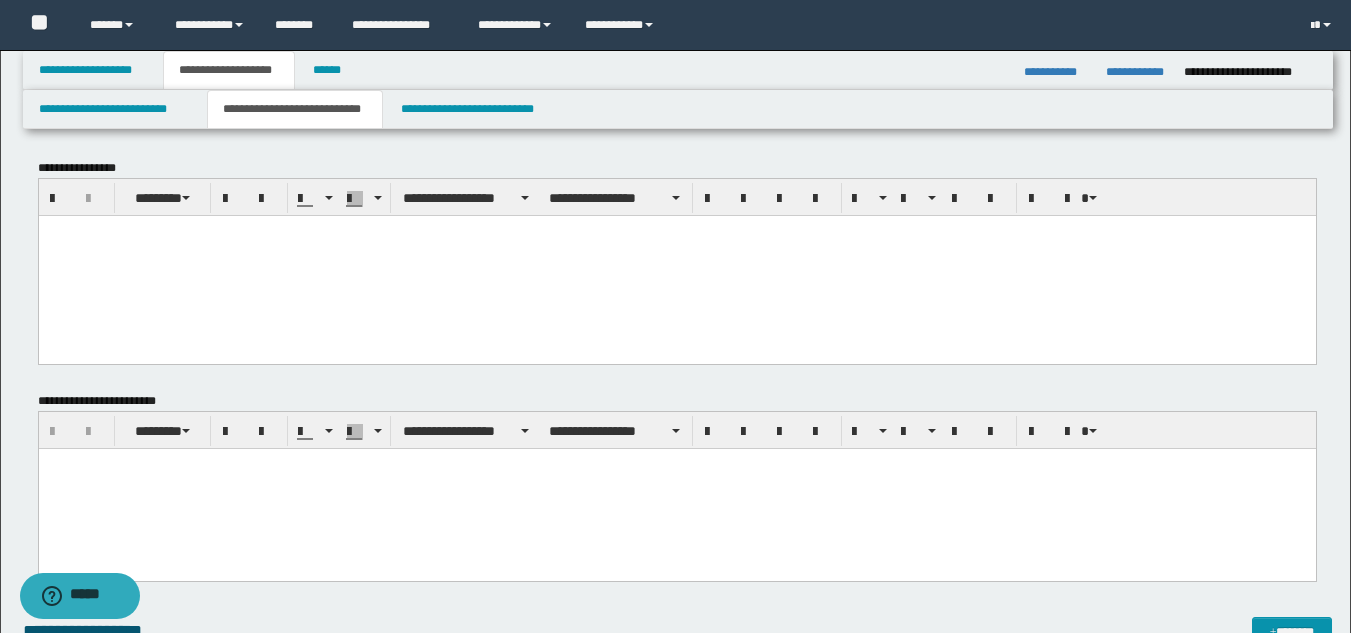 paste 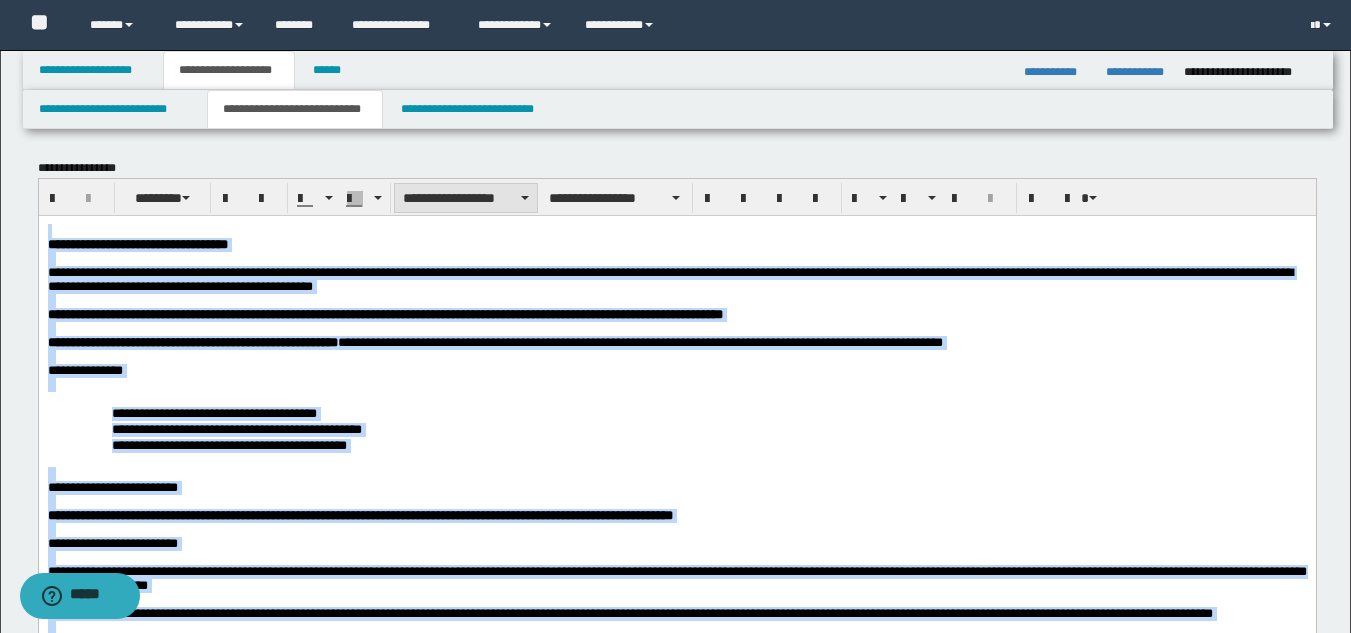 click on "**********" at bounding box center [466, 198] 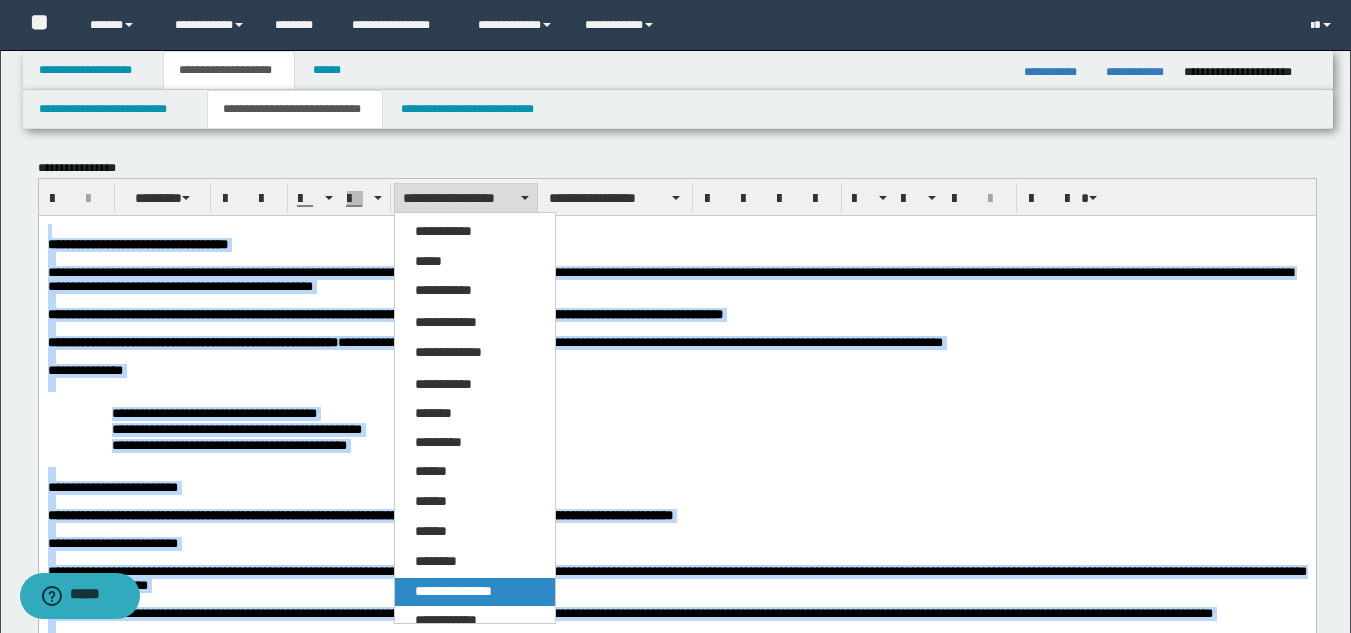 click on "**********" at bounding box center (453, 591) 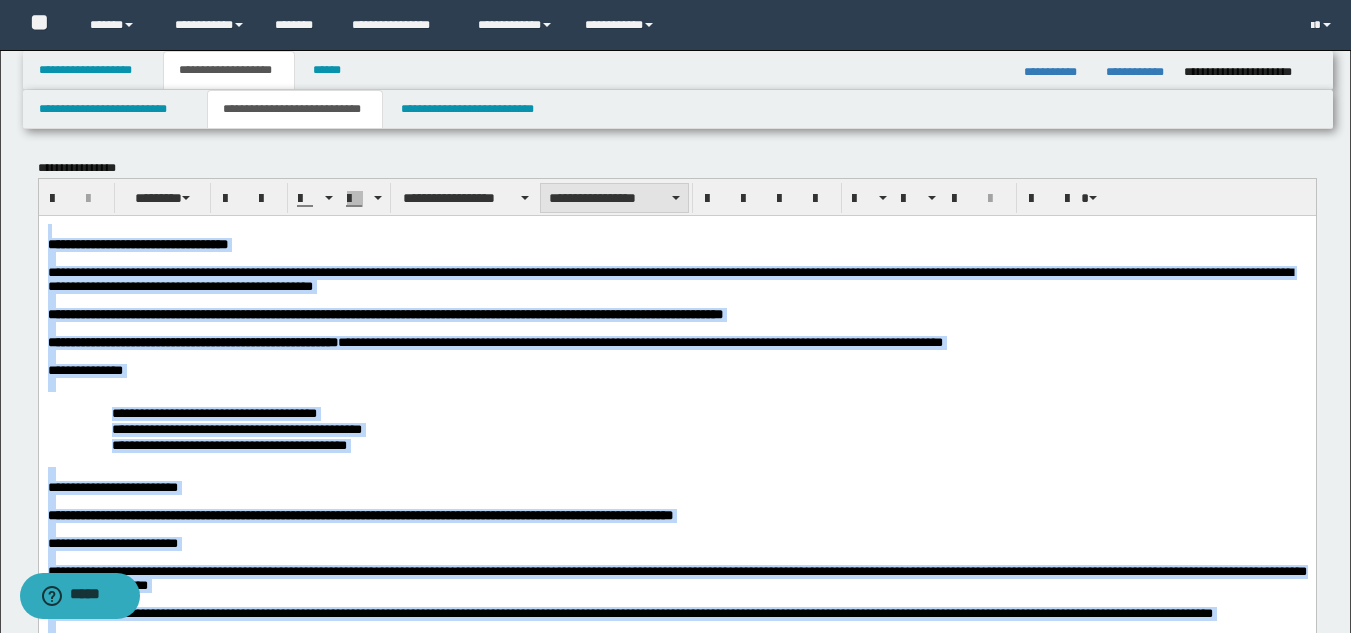 click on "**********" at bounding box center [614, 198] 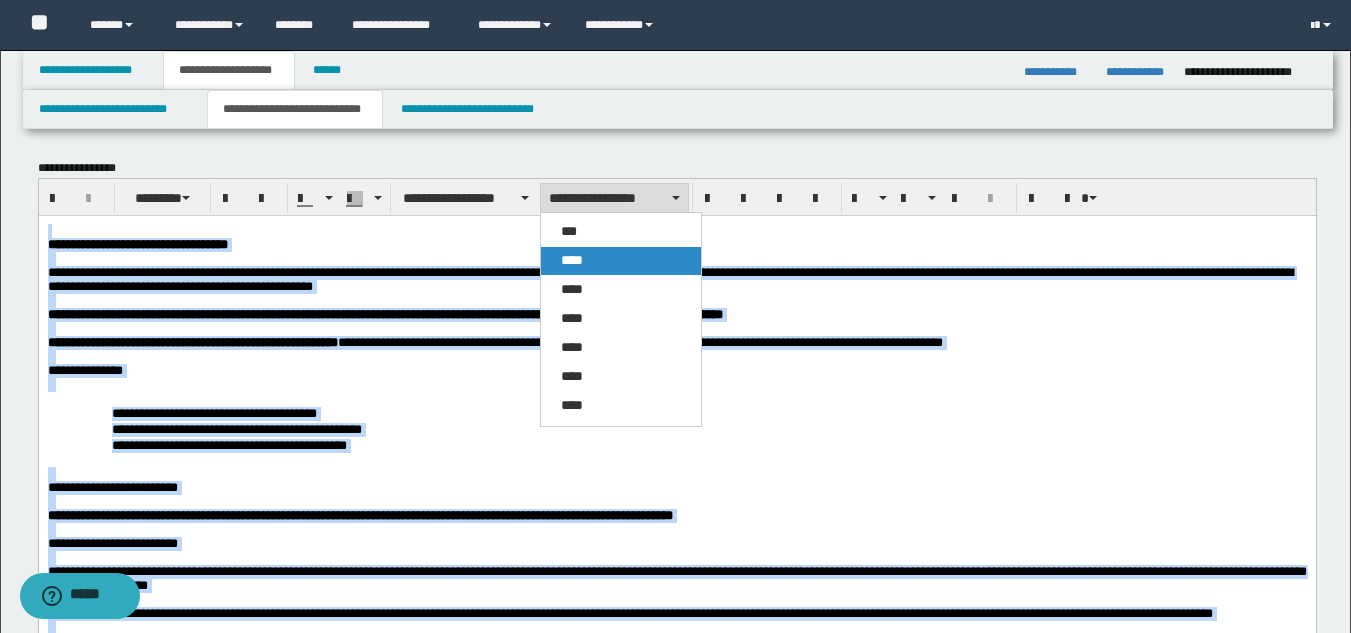 click on "****" at bounding box center [621, 261] 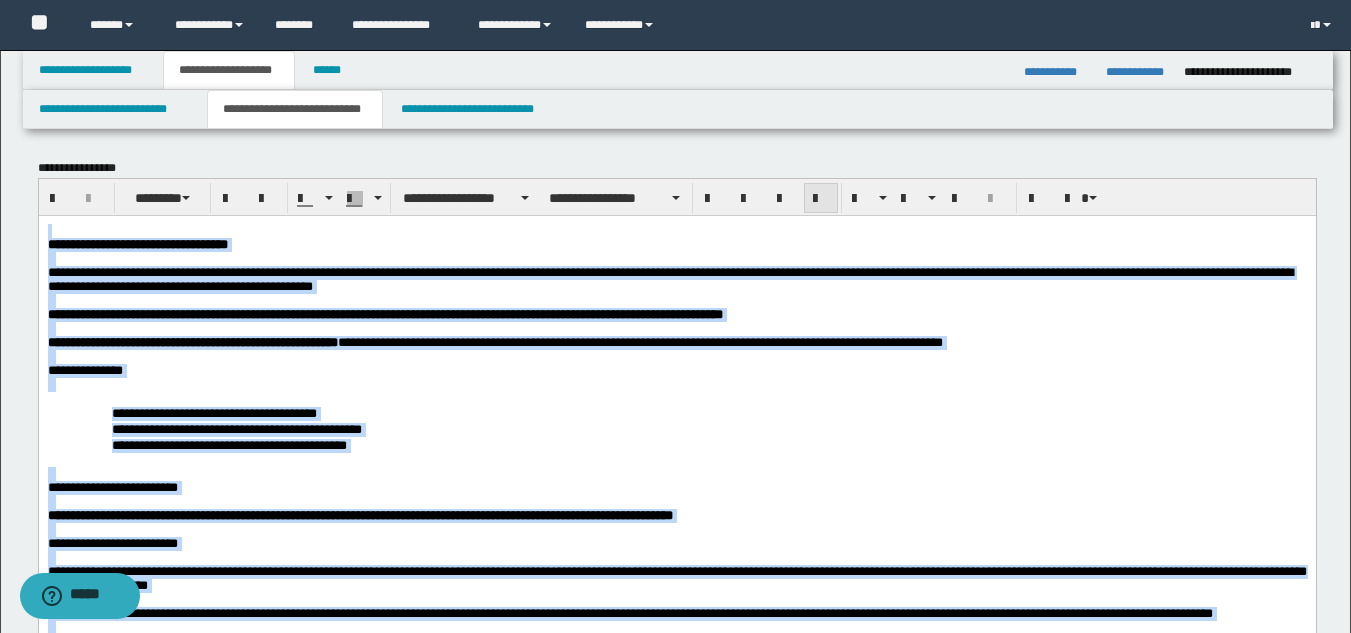 click at bounding box center [821, 199] 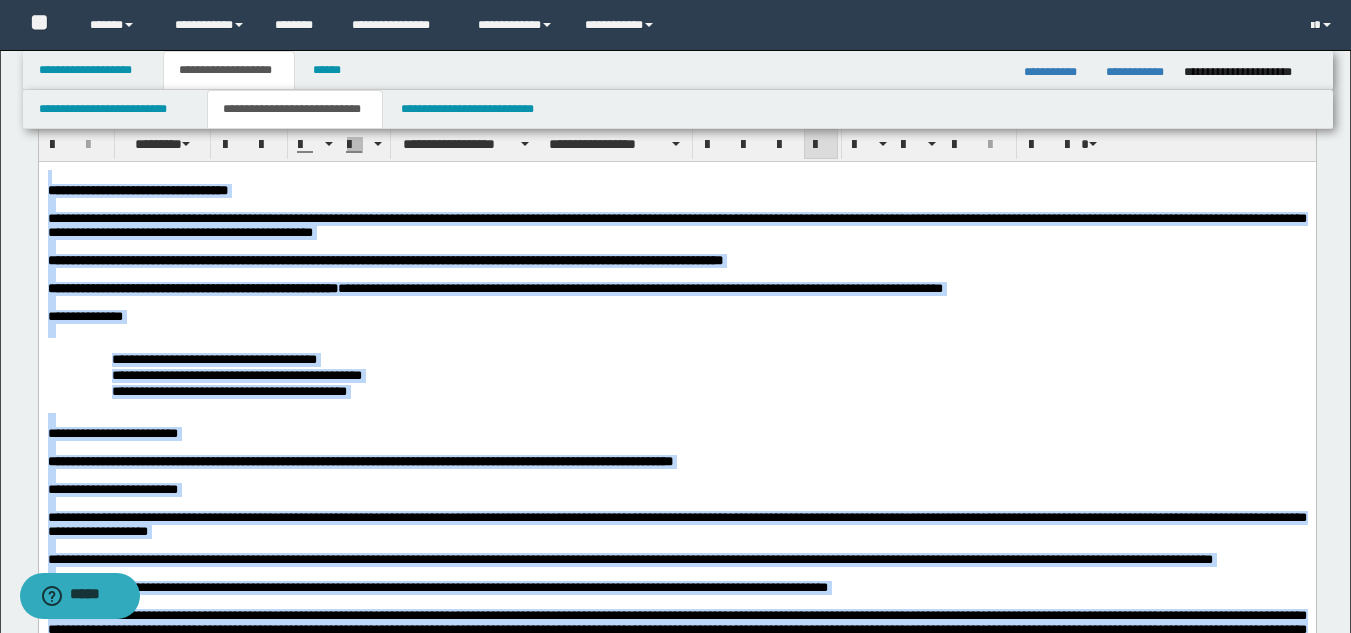 scroll, scrollTop: 100, scrollLeft: 0, axis: vertical 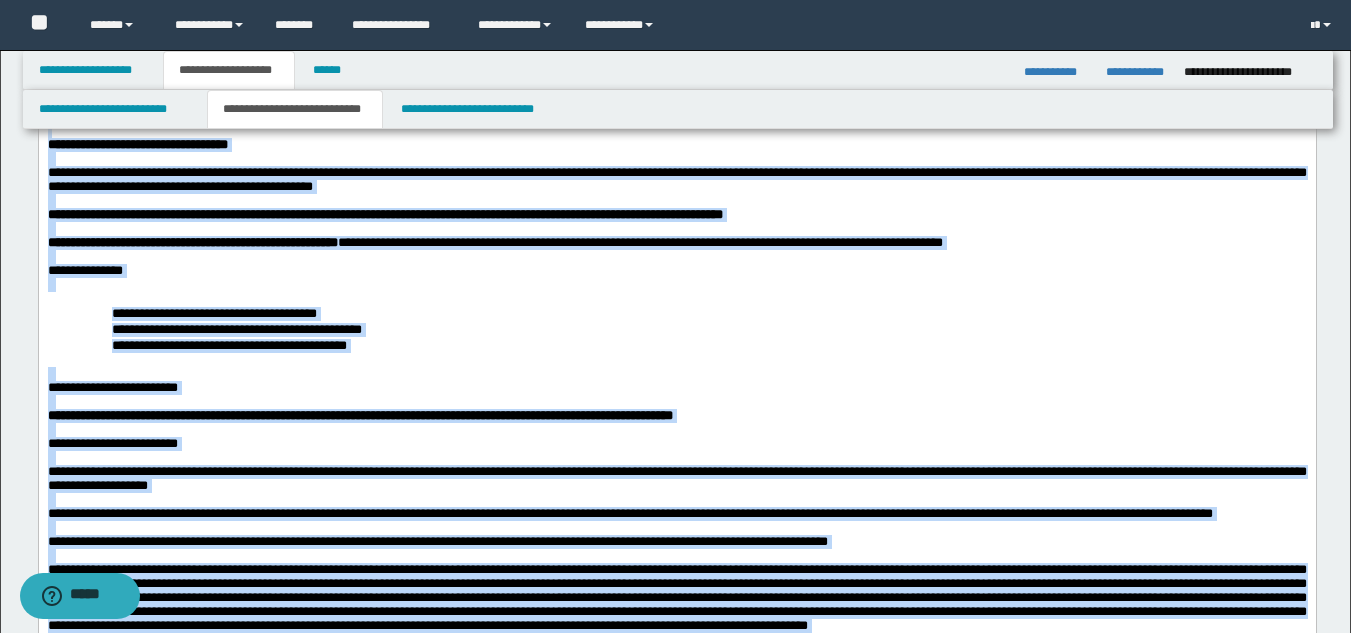 click on "**********" at bounding box center (676, 731) 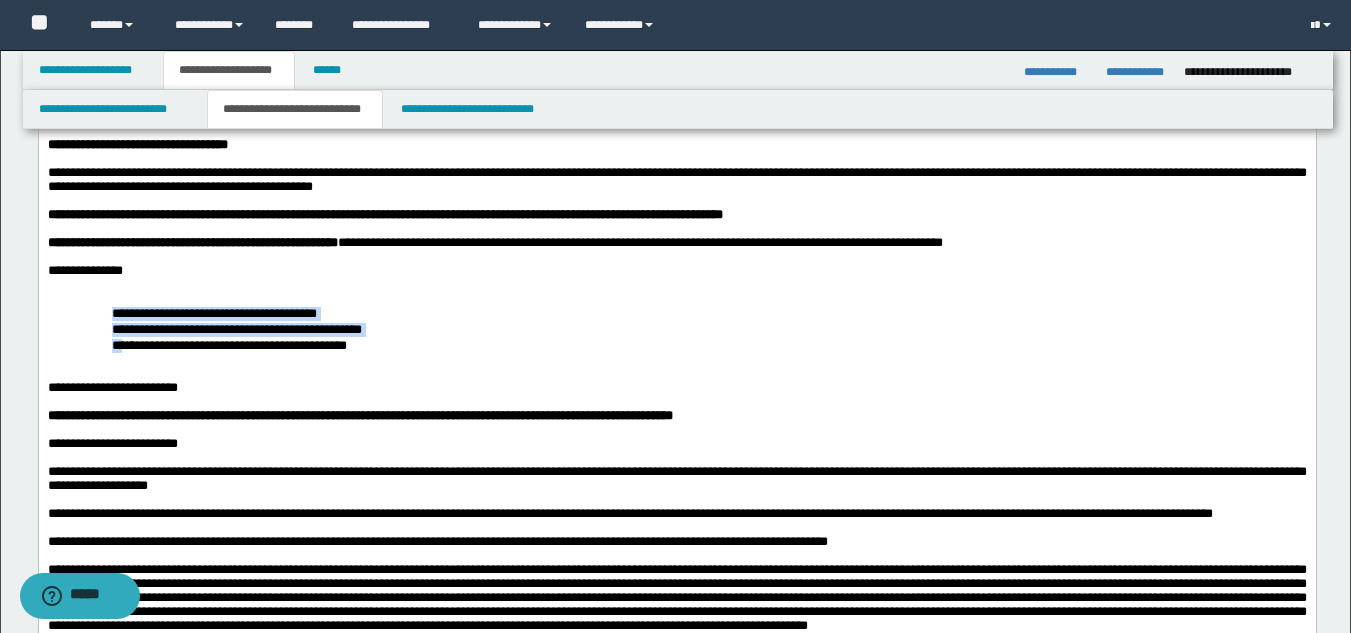 drag, startPoint x: 106, startPoint y: 330, endPoint x: 161, endPoint y: 367, distance: 66.287254 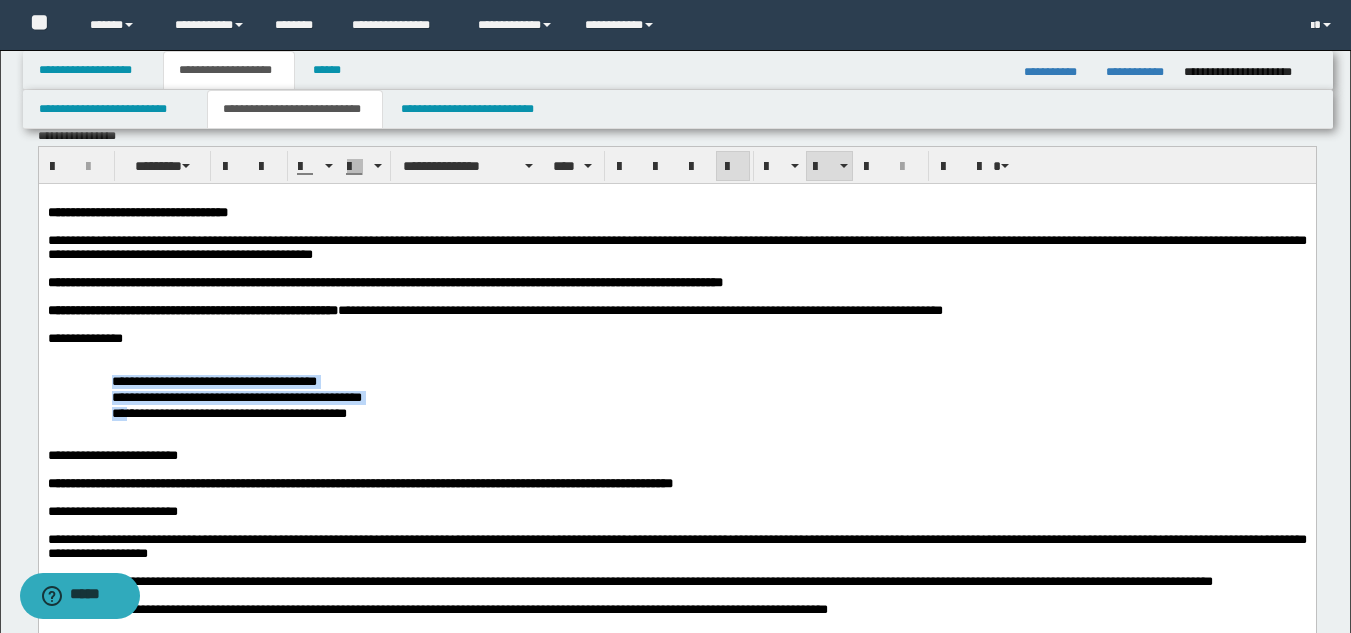 scroll, scrollTop: 0, scrollLeft: 0, axis: both 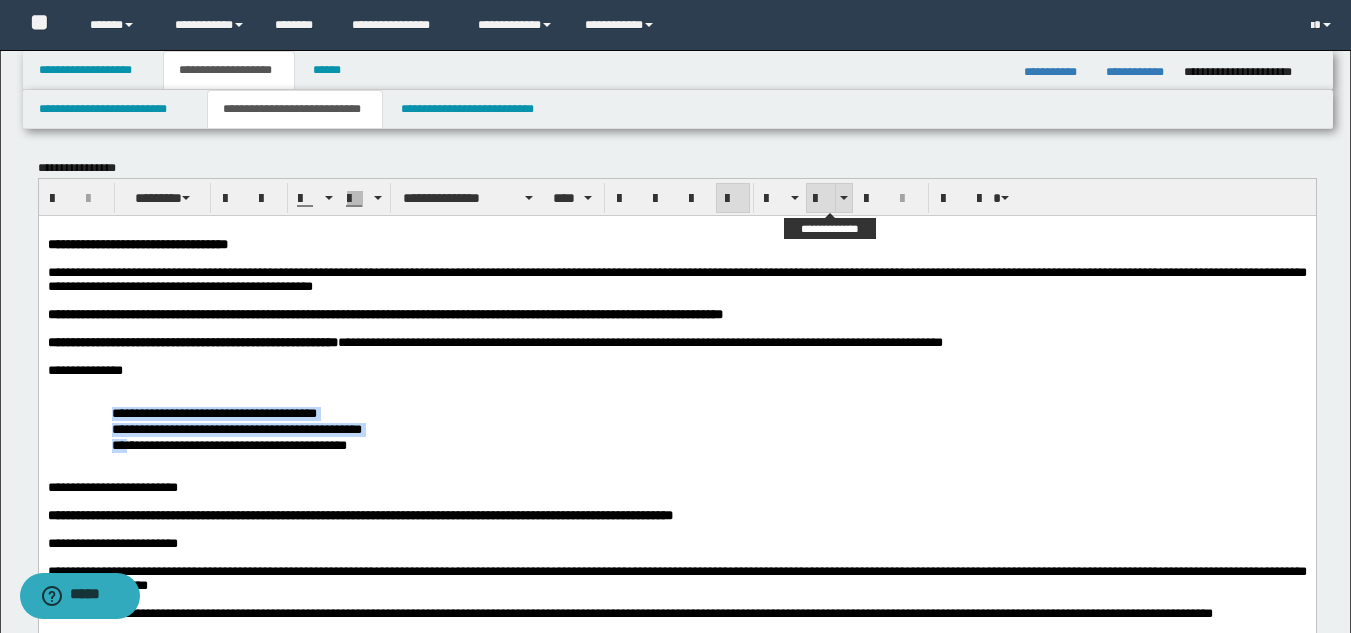 click at bounding box center [821, 199] 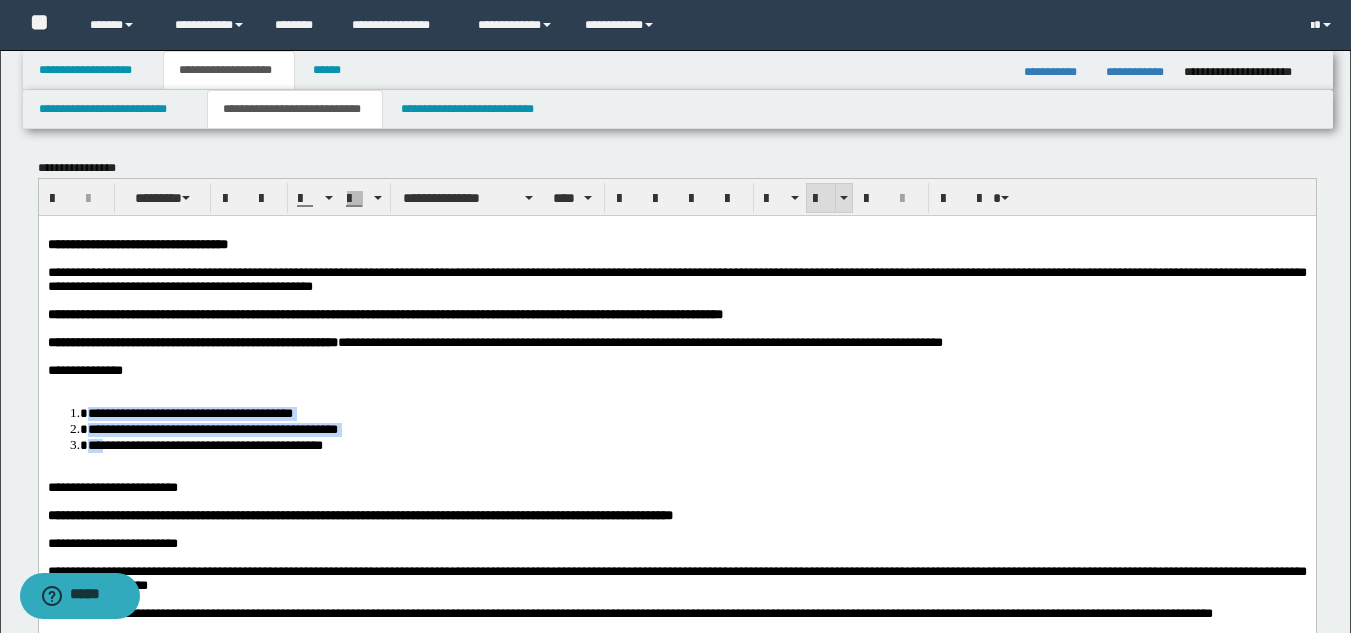 click at bounding box center (821, 199) 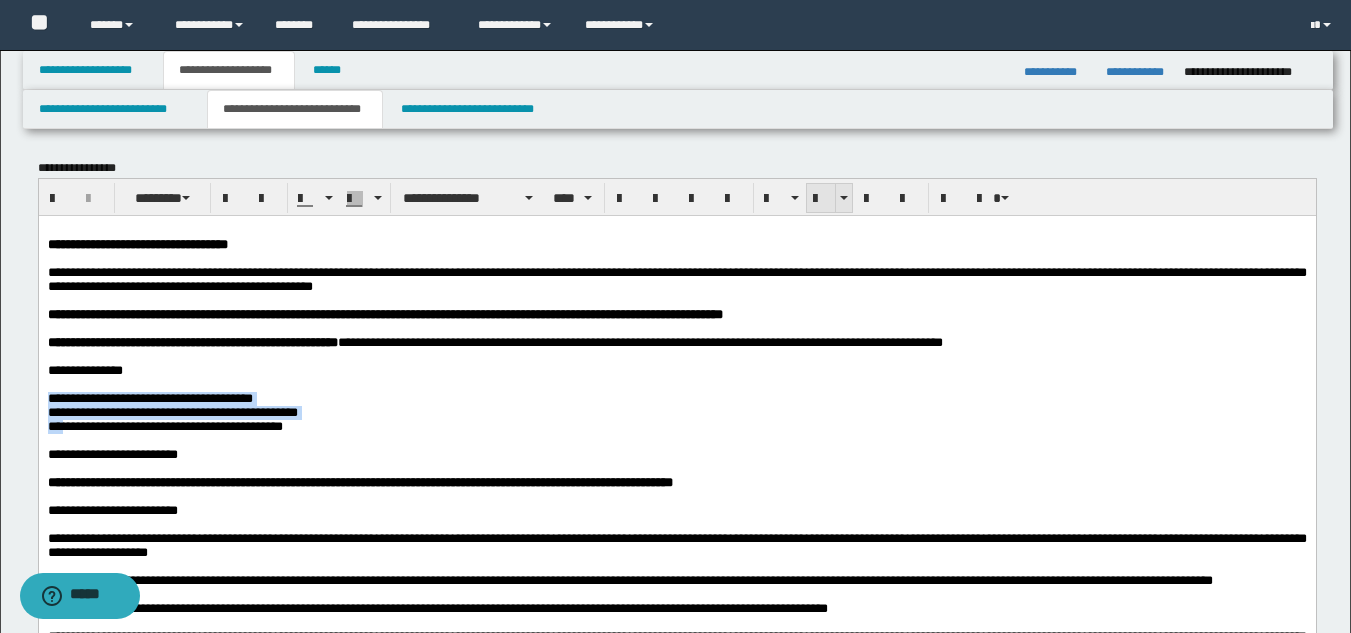 drag, startPoint x: 821, startPoint y: 205, endPoint x: 575, endPoint y: 57, distance: 287.08884 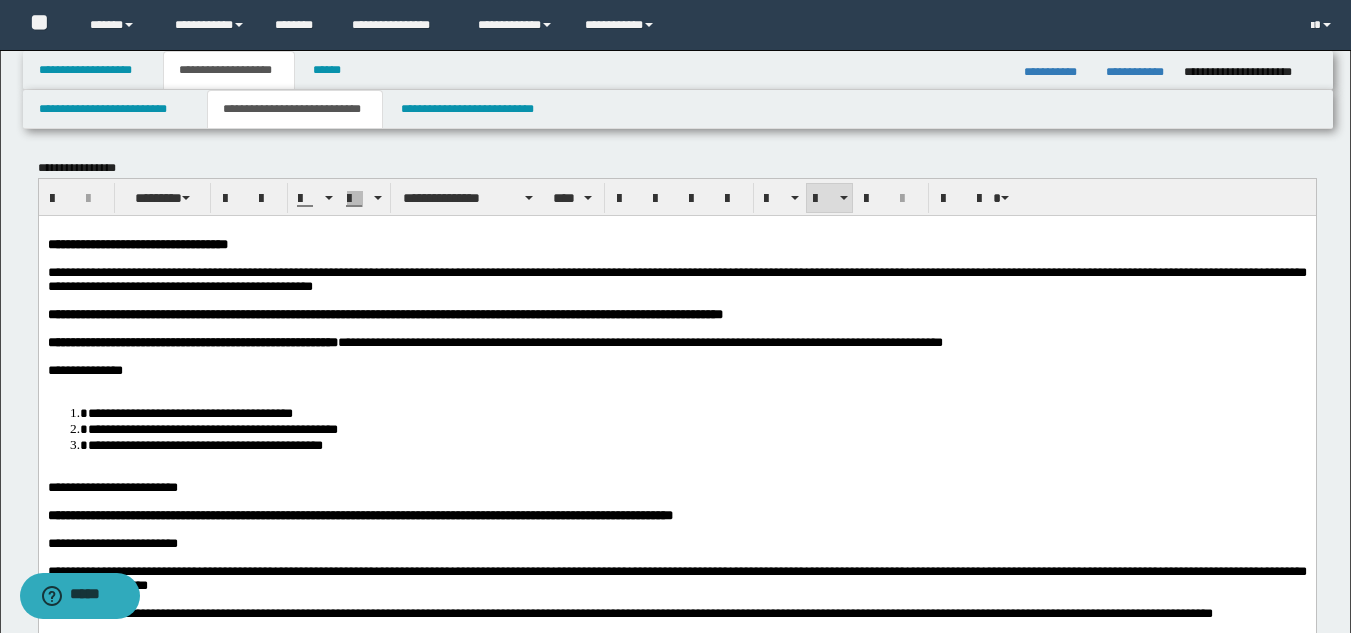 drag, startPoint x: 126, startPoint y: 416, endPoint x: 125, endPoint y: 405, distance: 11.045361 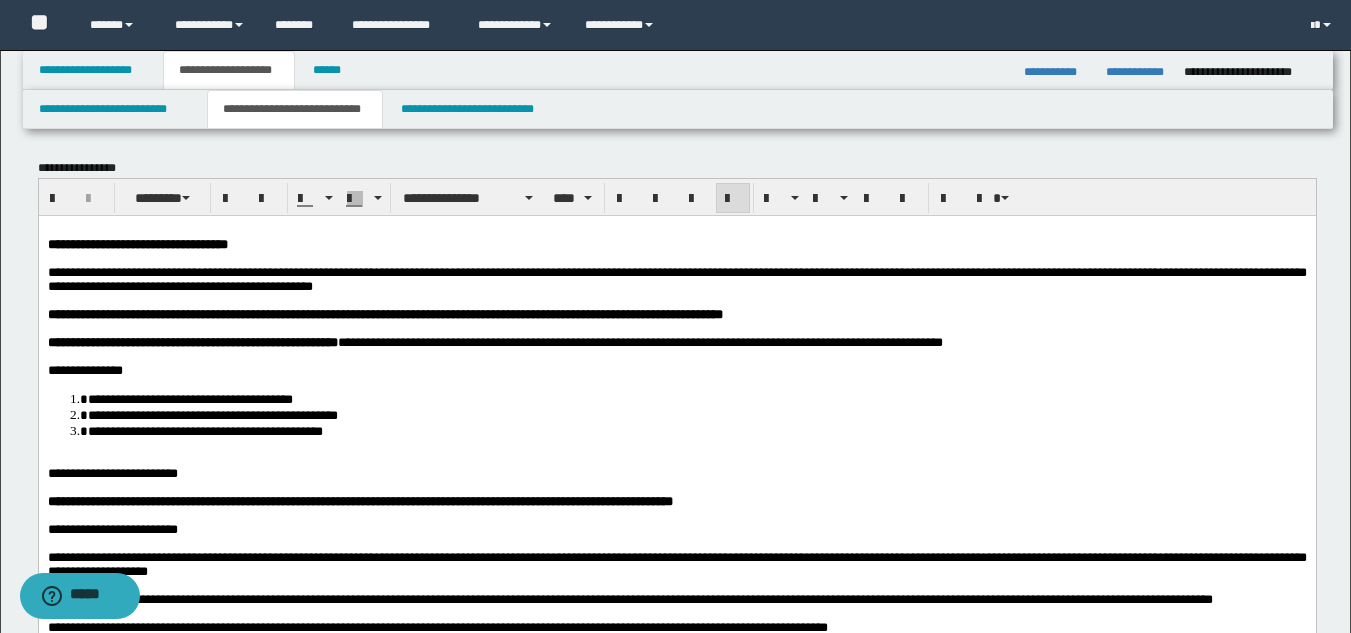 click at bounding box center (676, 459) 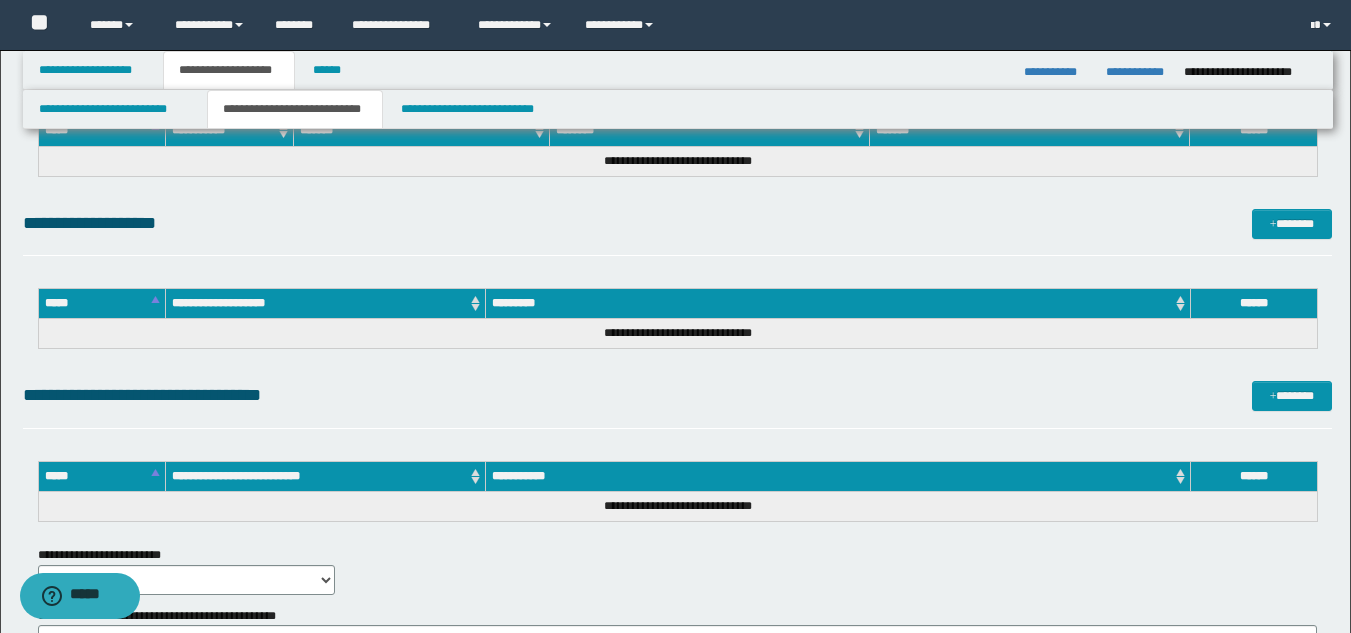 scroll, scrollTop: 2369, scrollLeft: 0, axis: vertical 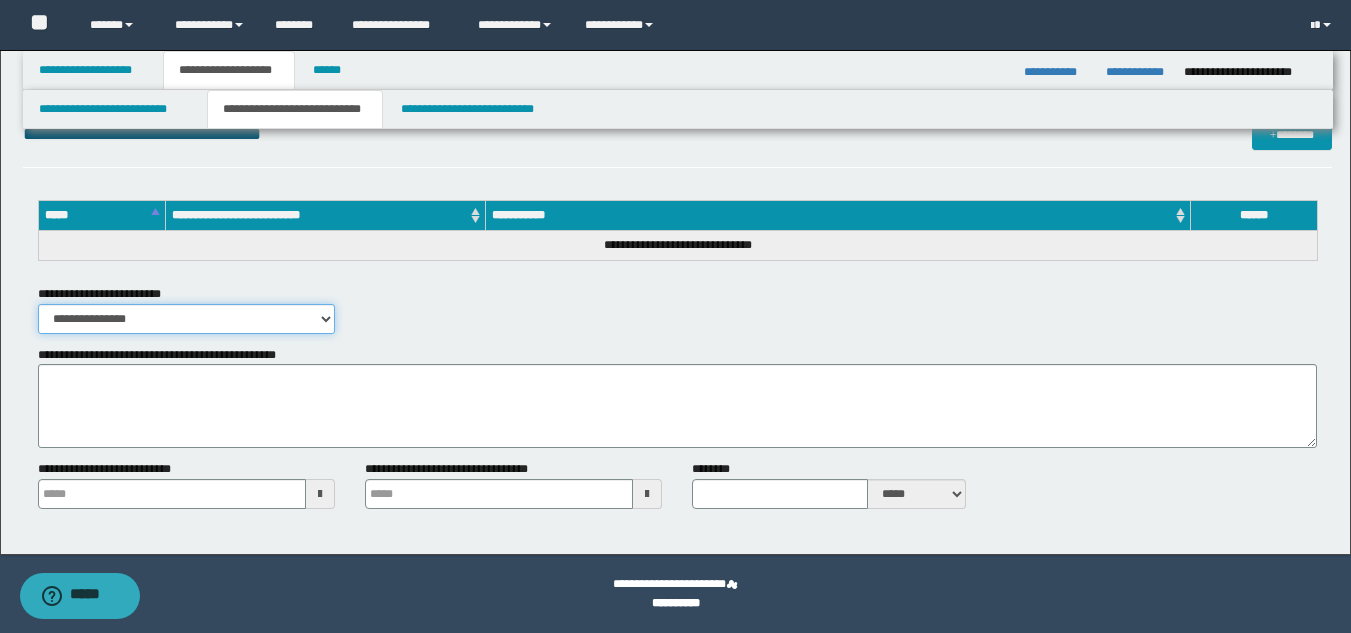 click on "**********" at bounding box center [186, 319] 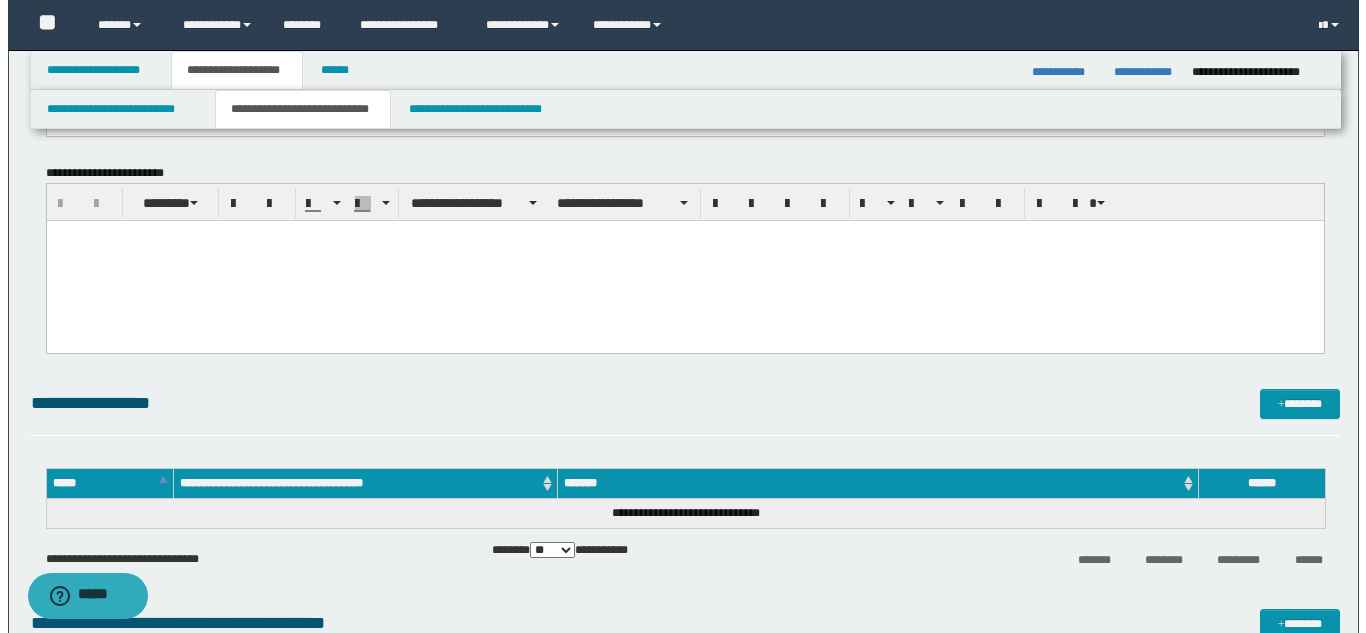 scroll, scrollTop: 1569, scrollLeft: 0, axis: vertical 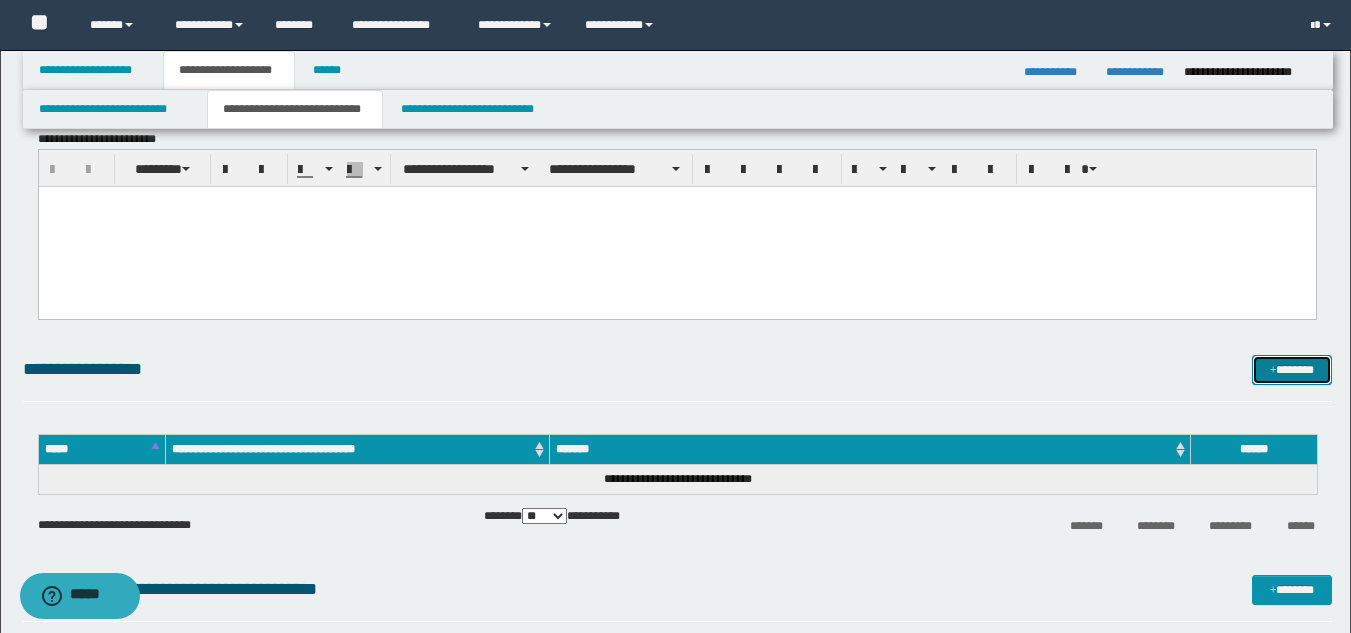 click on "*******" at bounding box center (1292, 370) 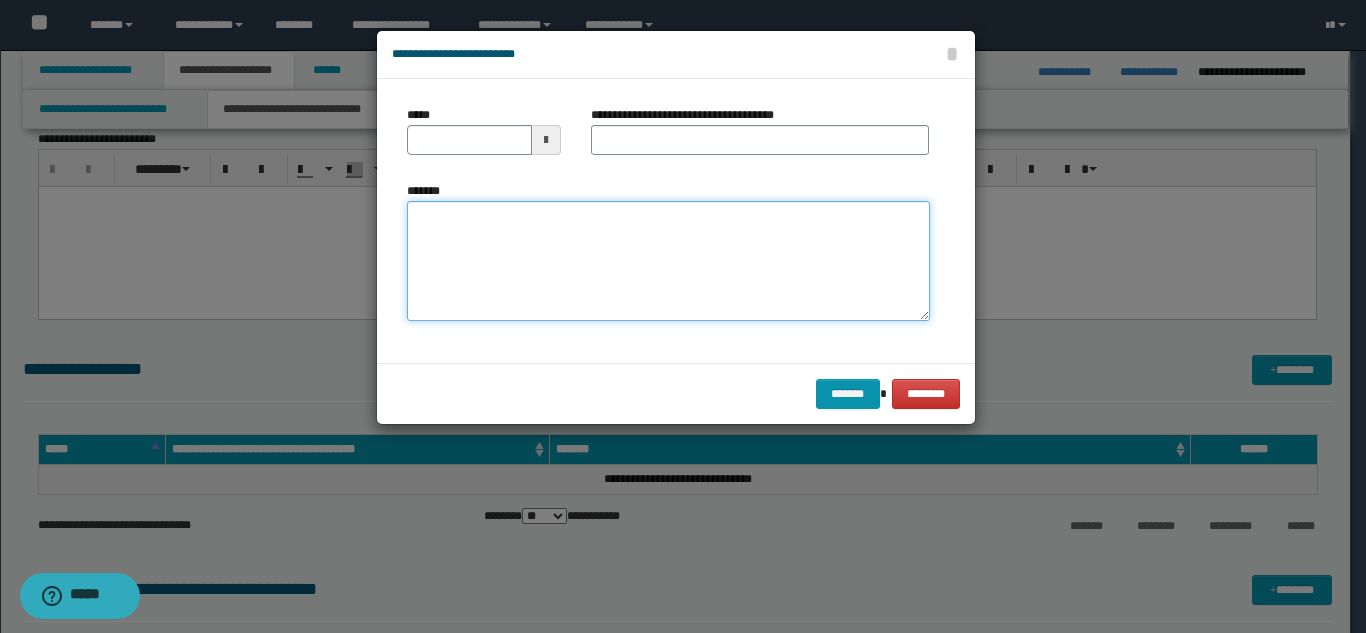 click on "*******" at bounding box center [668, 261] 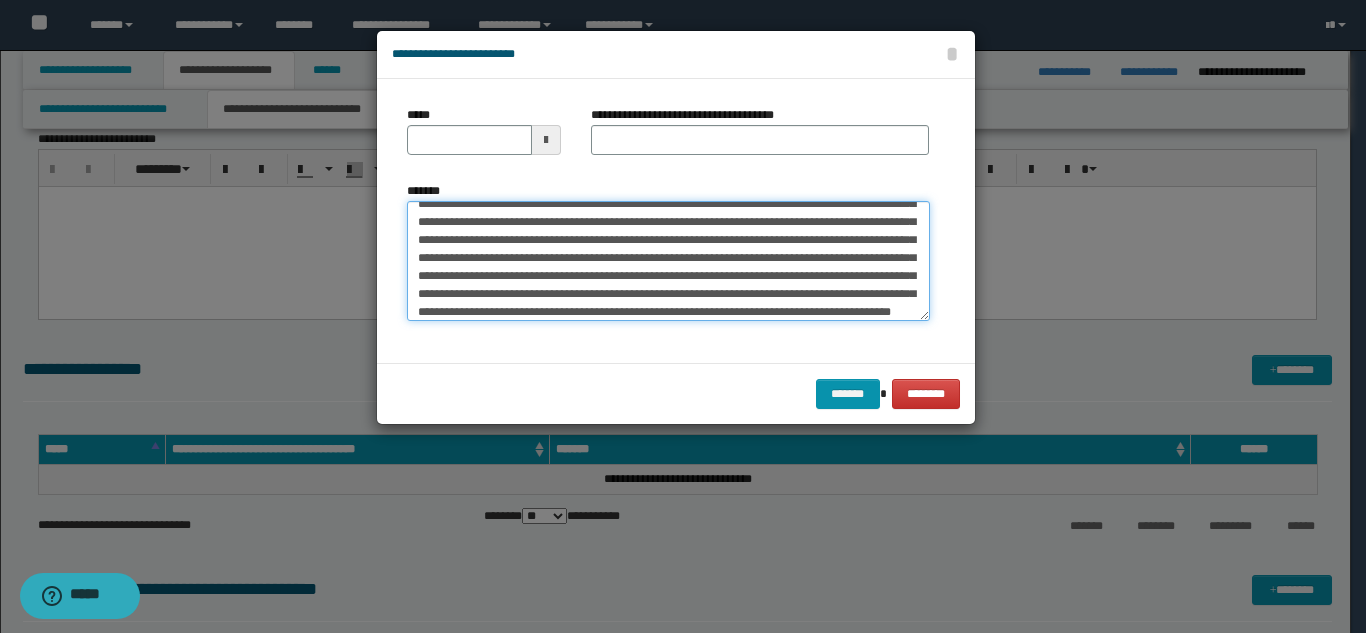 scroll, scrollTop: 0, scrollLeft: 0, axis: both 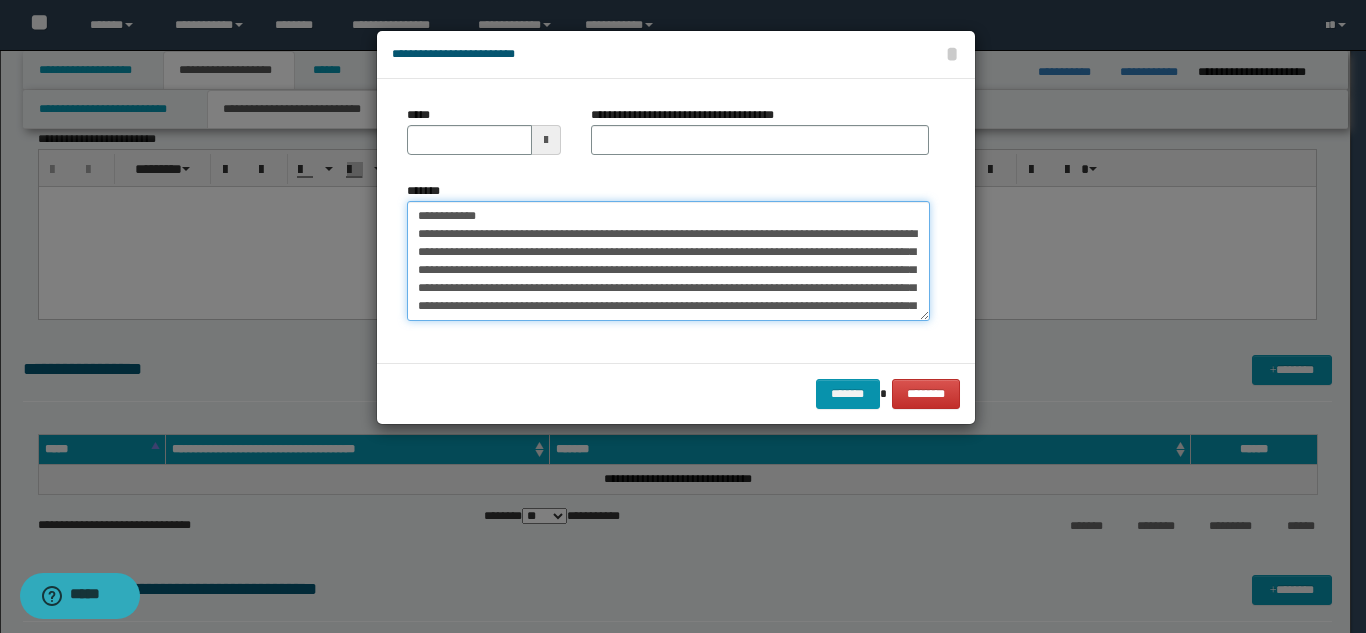 drag, startPoint x: 656, startPoint y: 216, endPoint x: 495, endPoint y: 212, distance: 161.04968 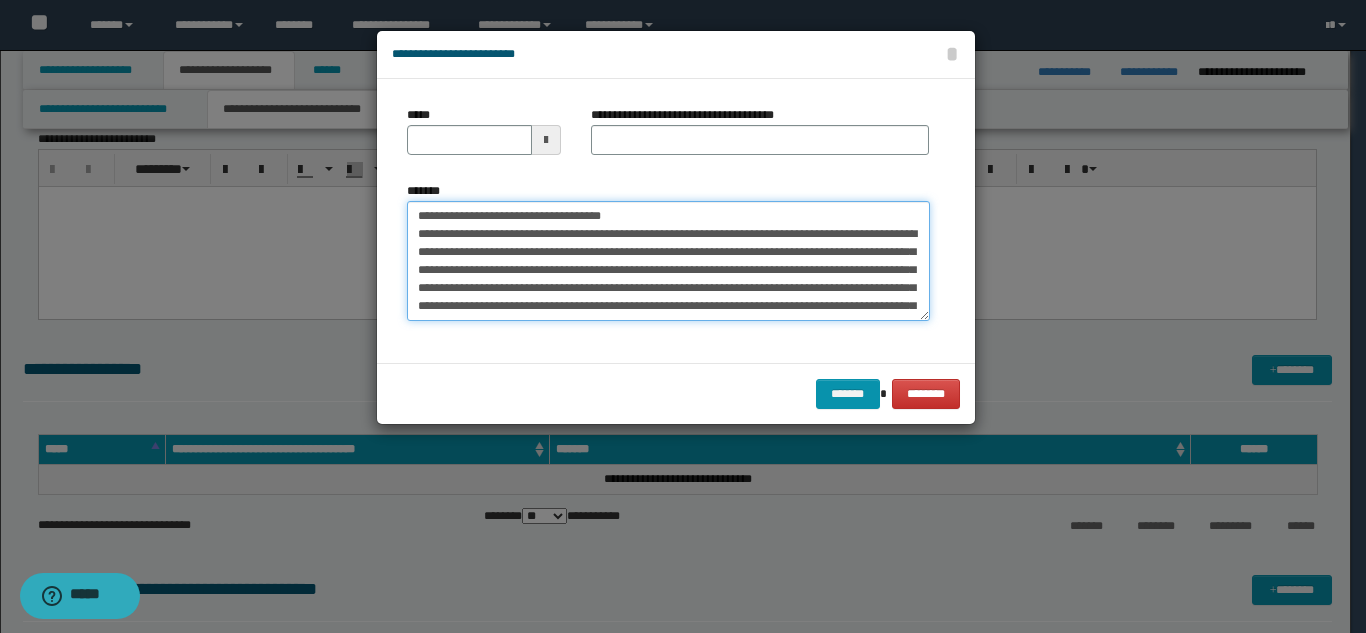 click on "**********" at bounding box center [668, 261] 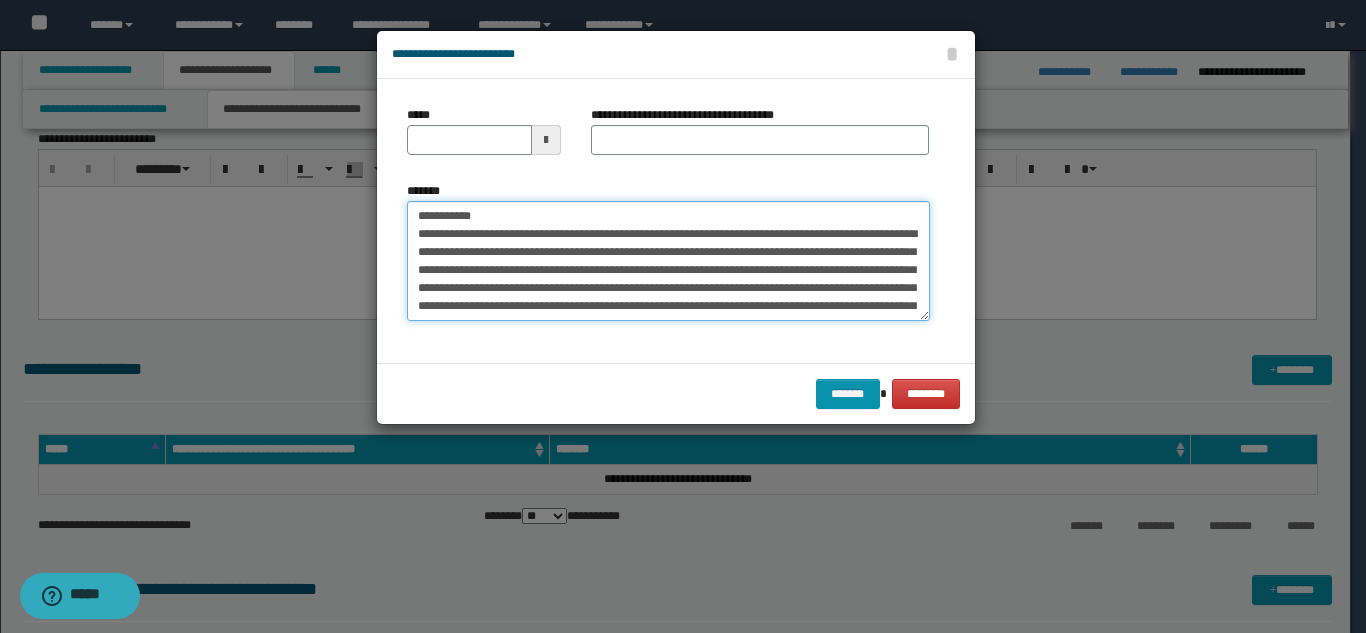 type on "**********" 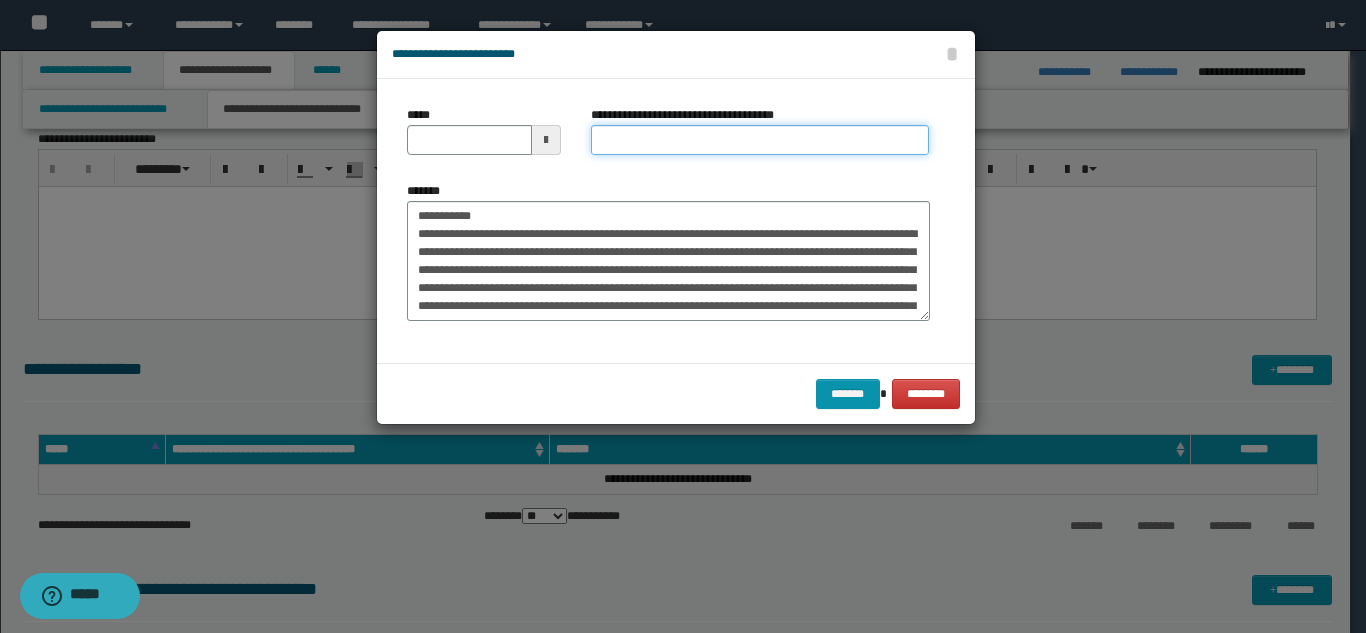 drag, startPoint x: 611, startPoint y: 148, endPoint x: 597, endPoint y: 152, distance: 14.56022 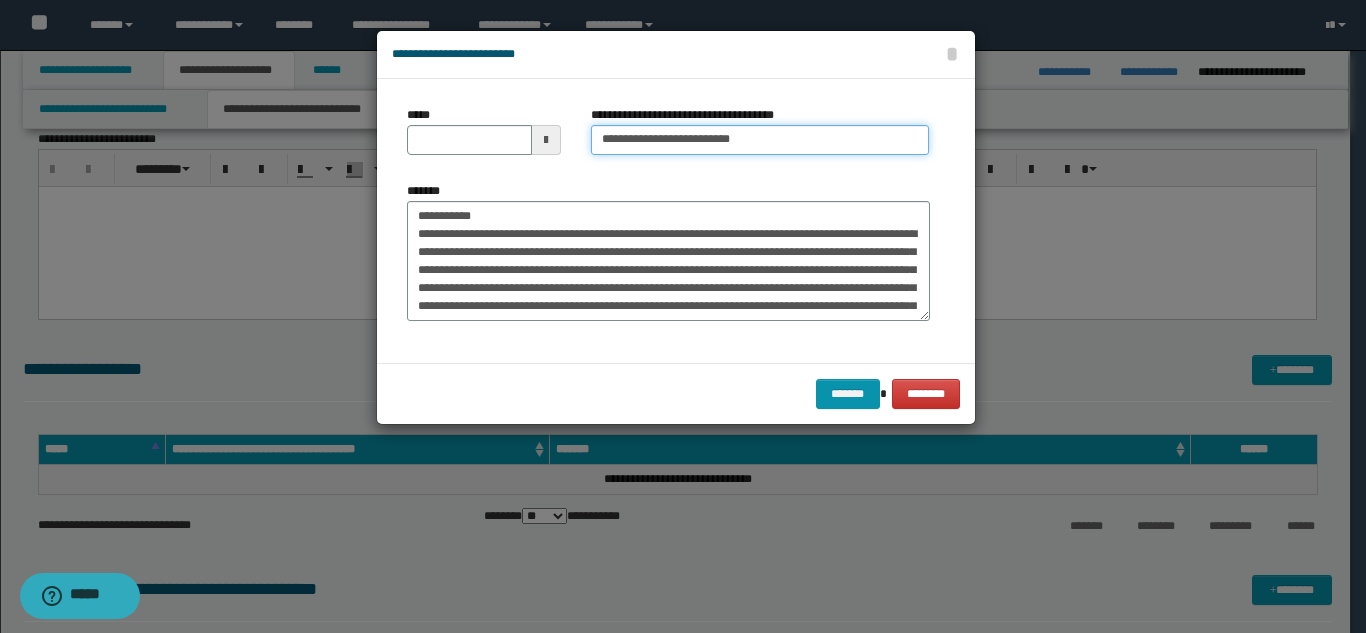 type on "**********" 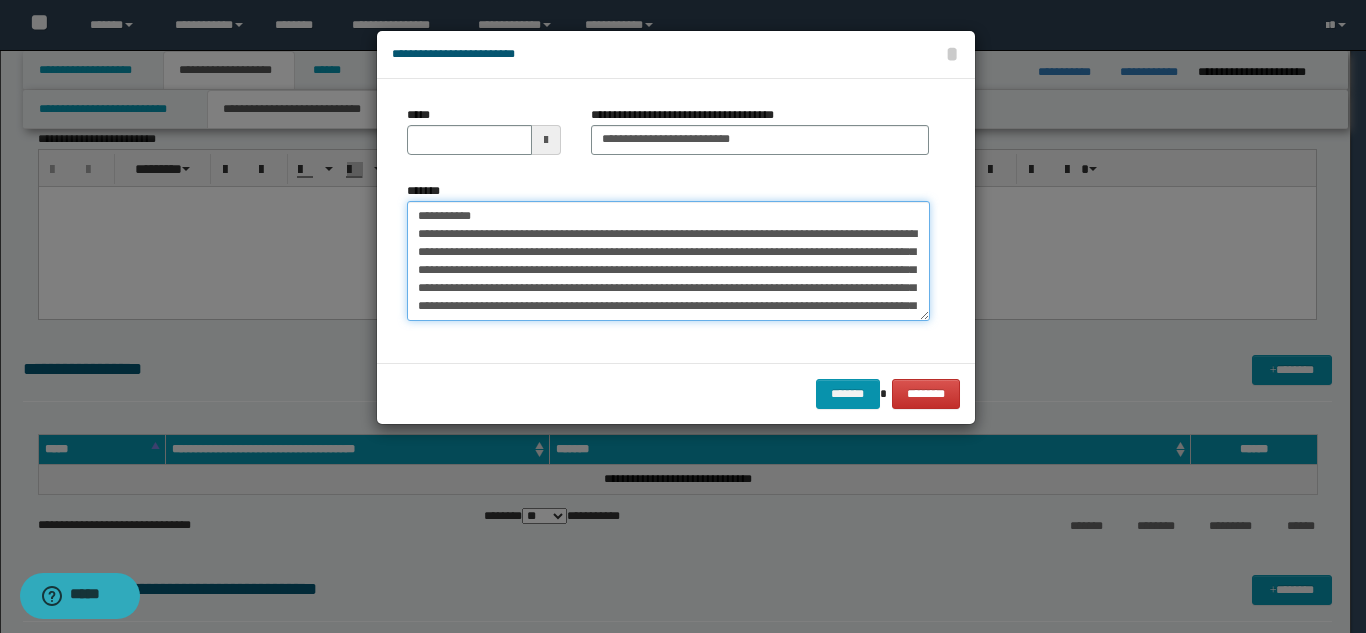 drag, startPoint x: 490, startPoint y: 220, endPoint x: 395, endPoint y: 192, distance: 99.0404 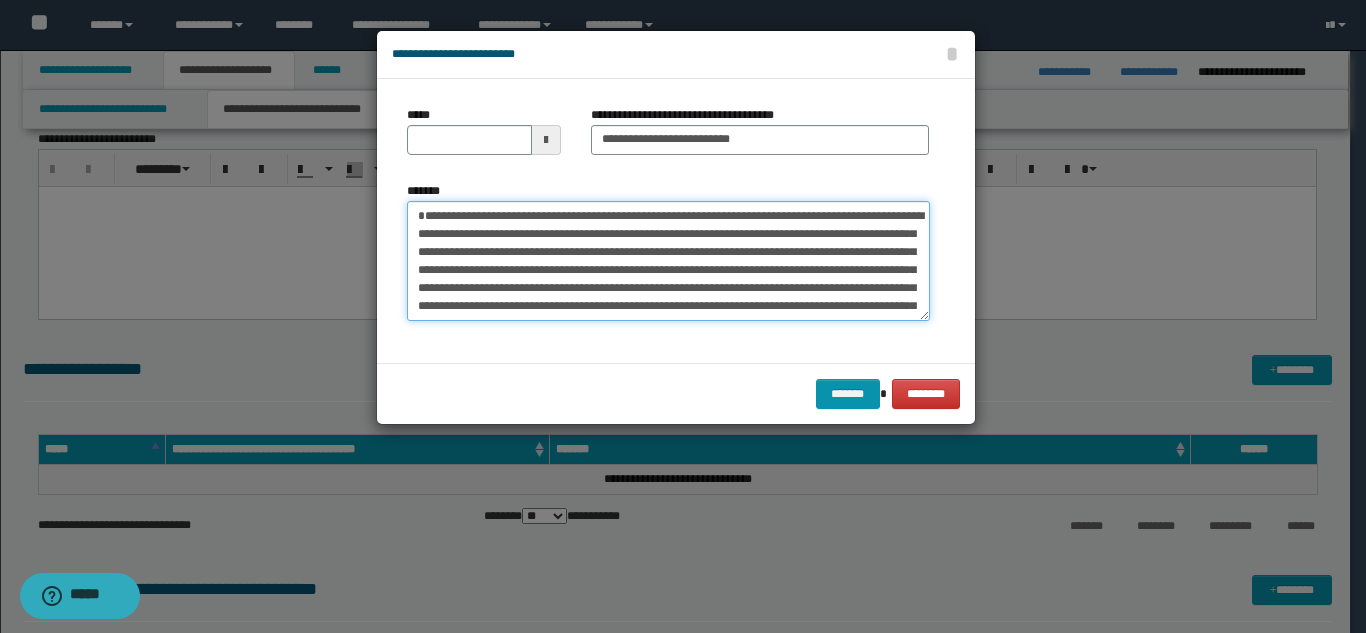 type on "**********" 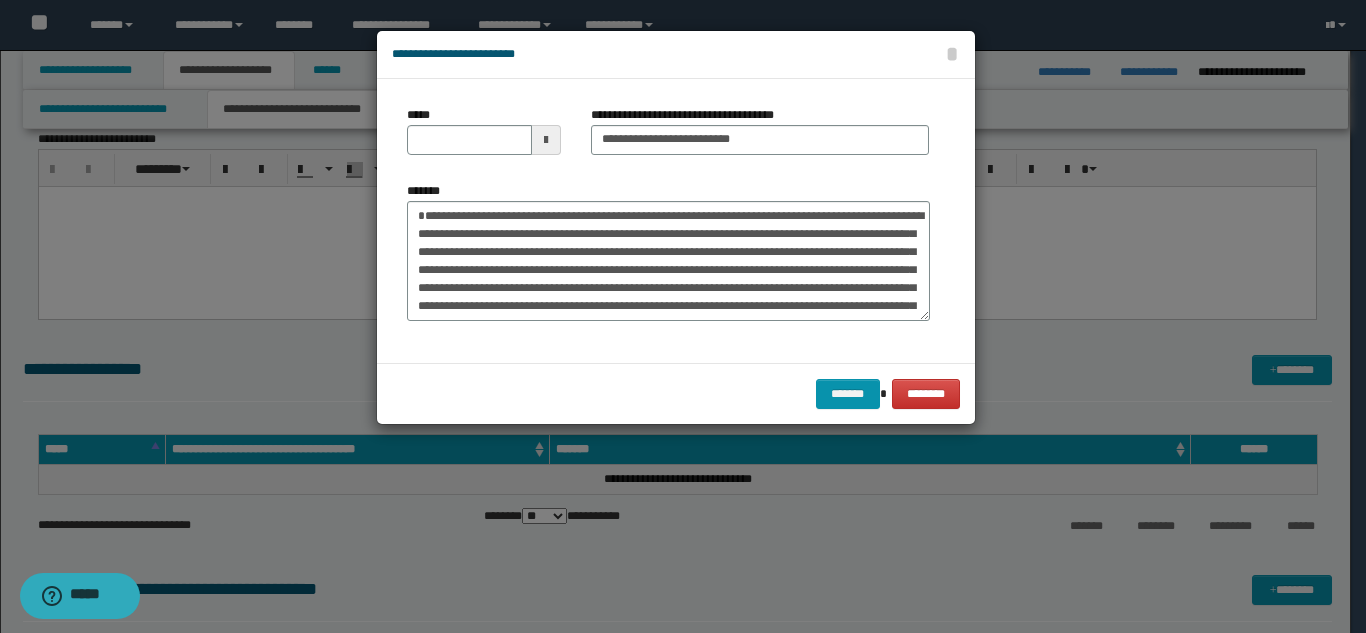 click on "*****" at bounding box center (484, 138) 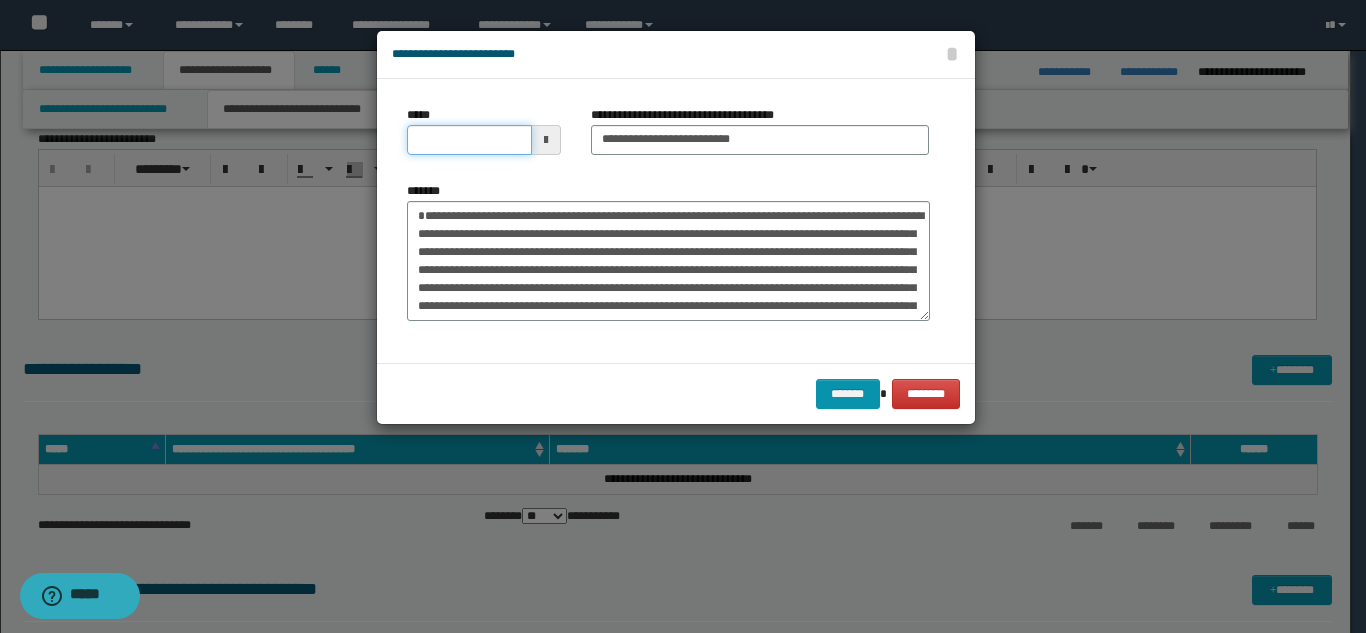 click on "*****" at bounding box center (469, 140) 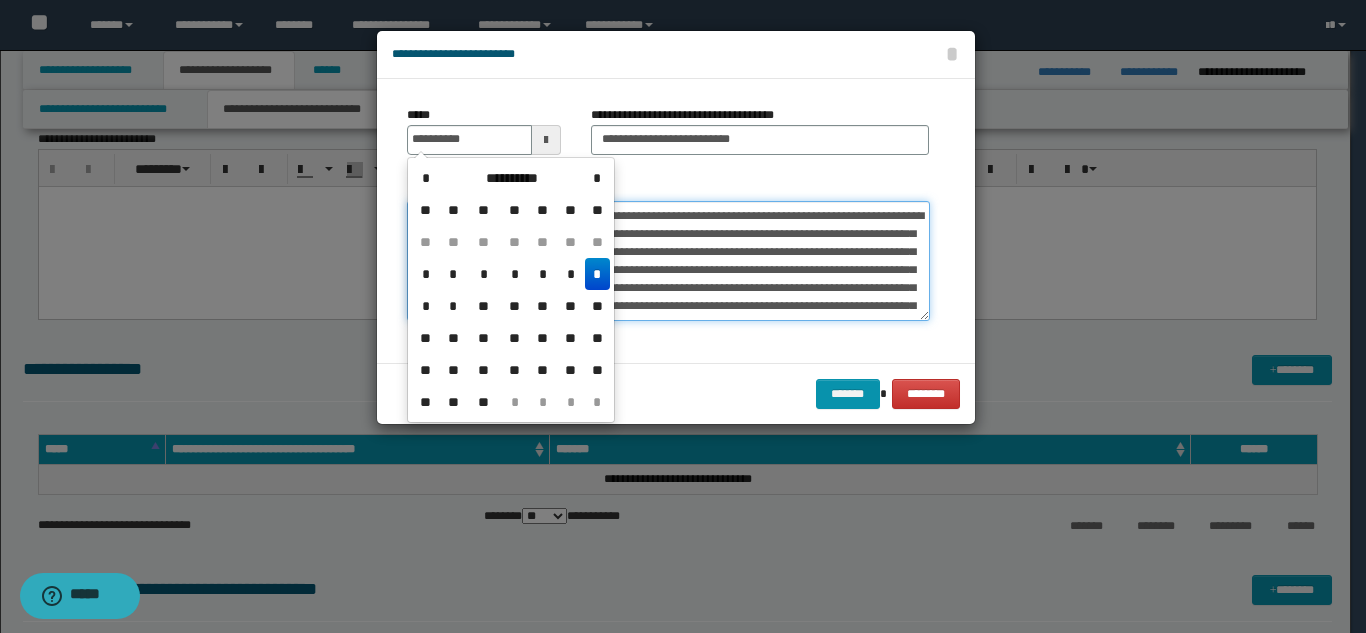 type on "**********" 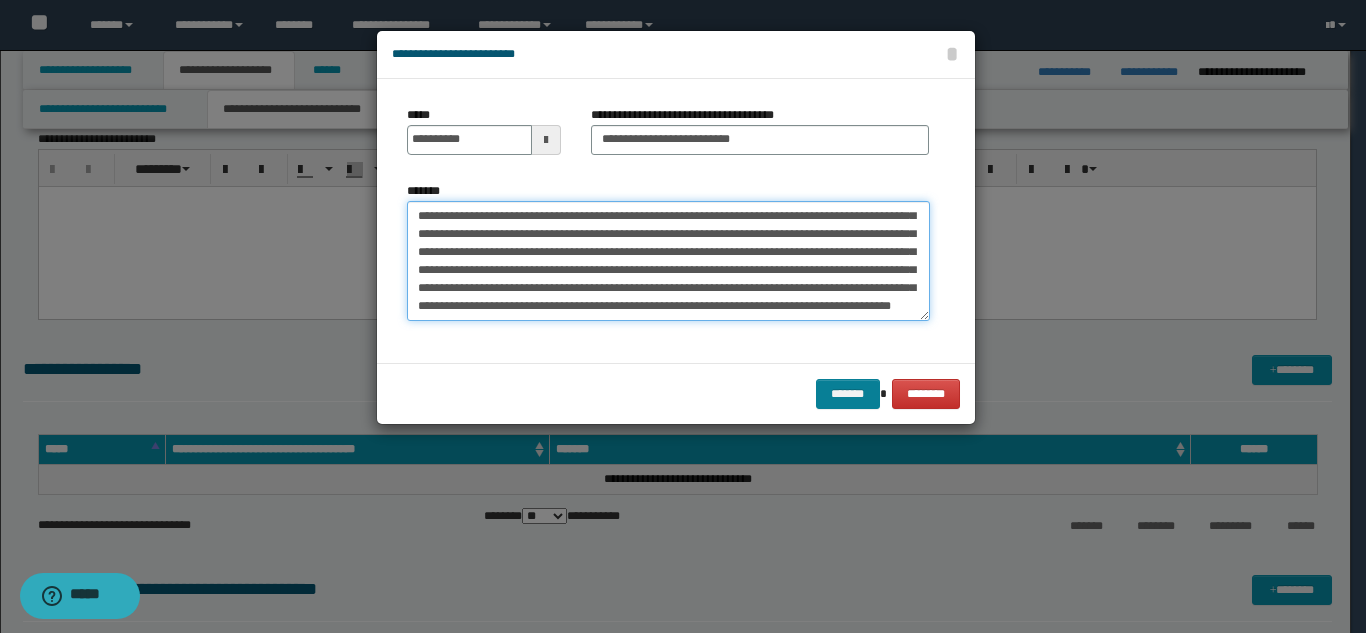 scroll, scrollTop: 108, scrollLeft: 0, axis: vertical 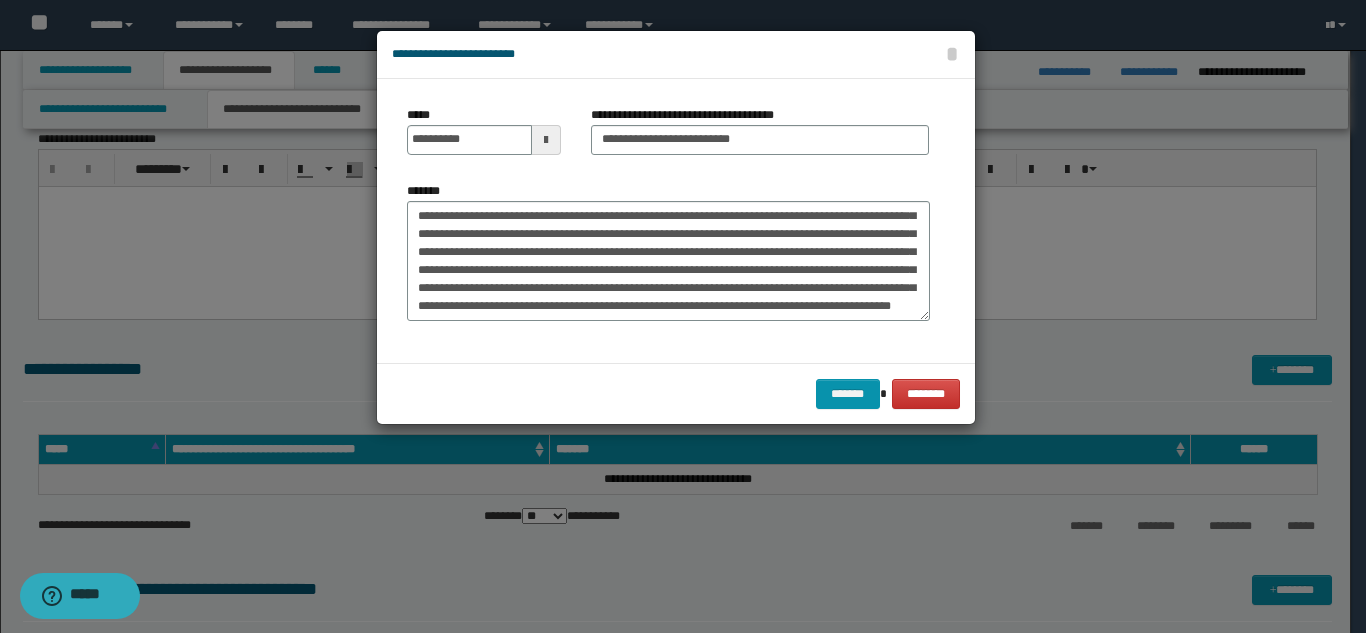 click on "*******
********" at bounding box center (676, 393) 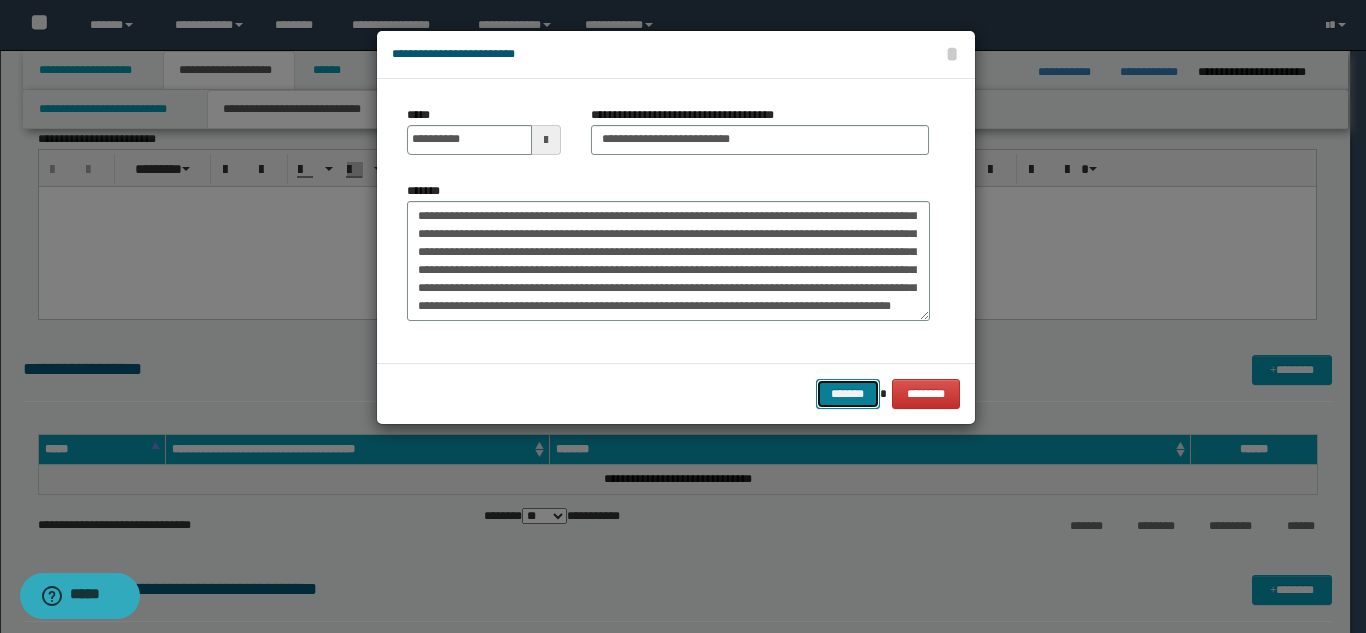 click on "*******" at bounding box center [848, 394] 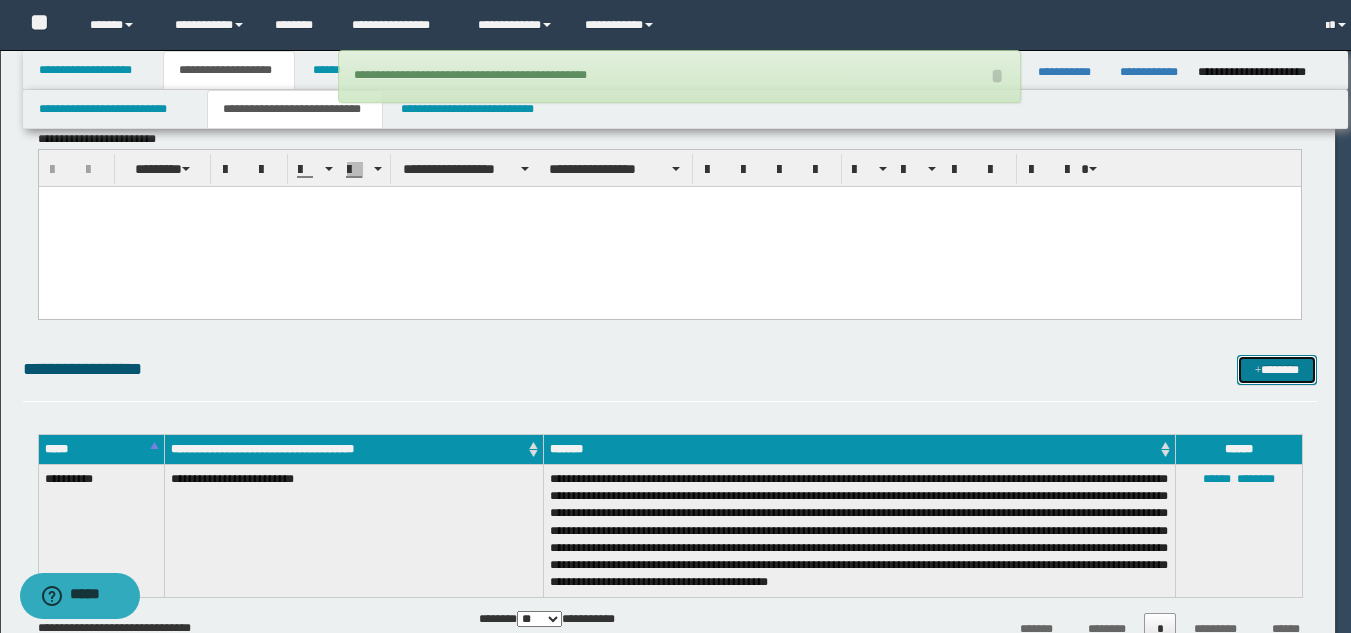 click on "*******" at bounding box center (1277, 370) 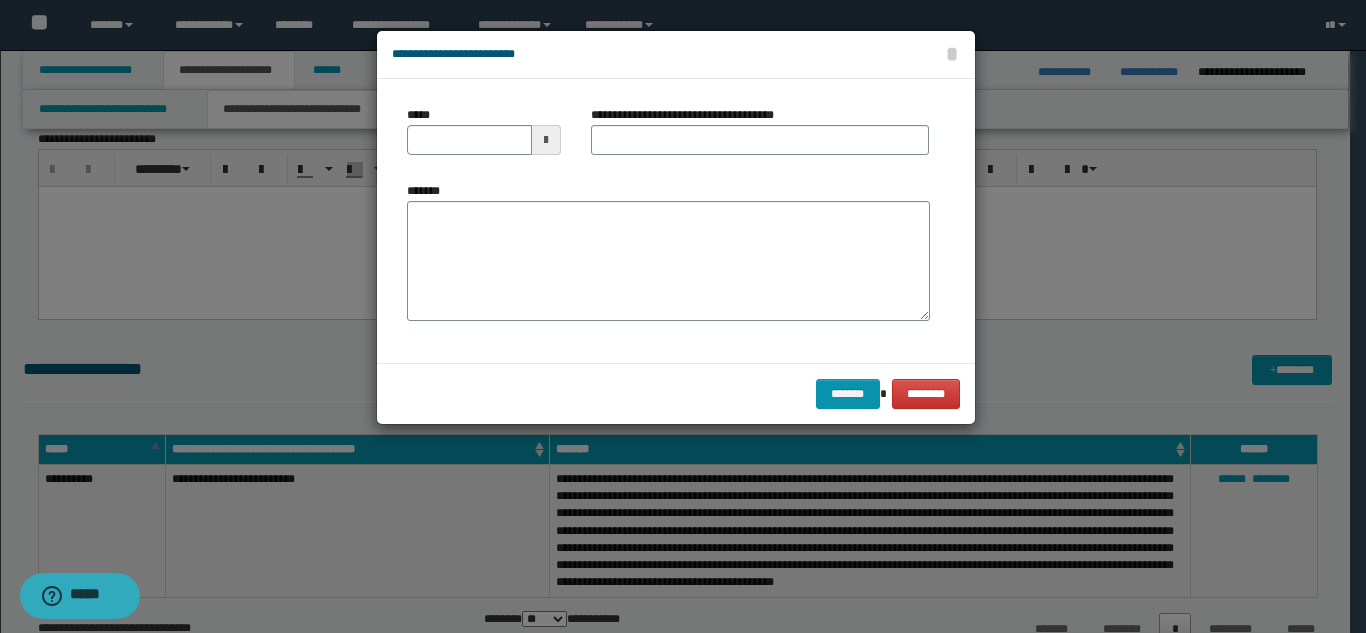 scroll, scrollTop: 0, scrollLeft: 0, axis: both 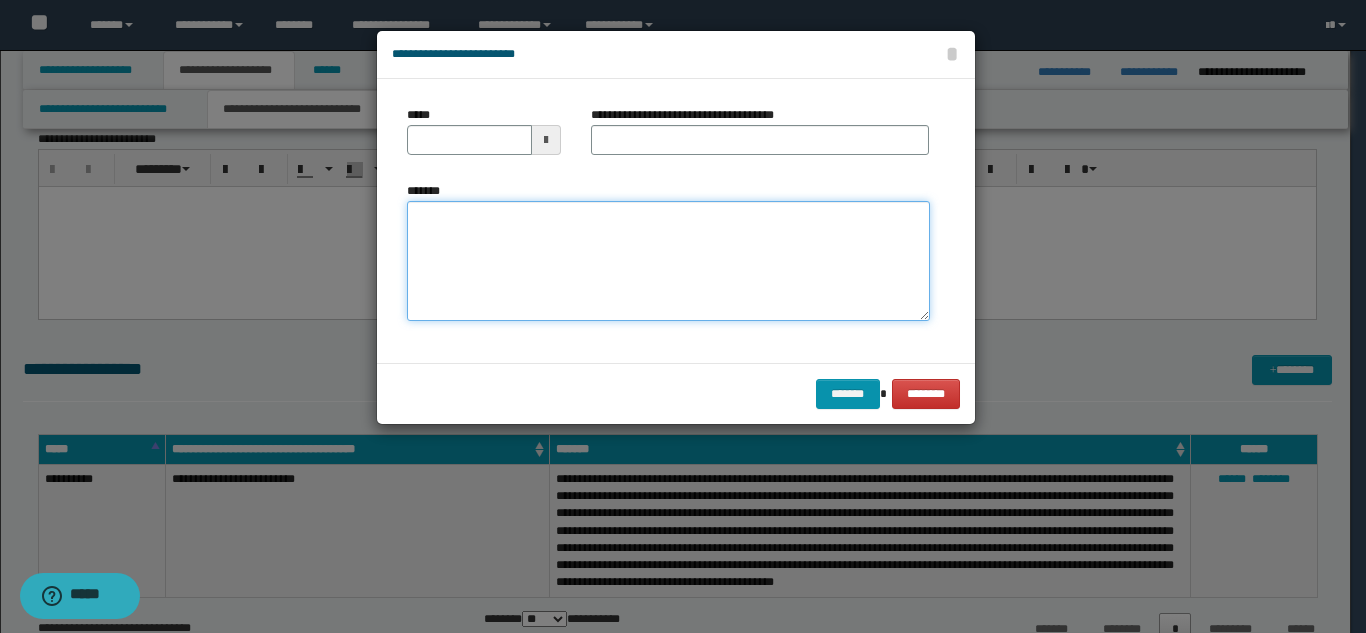 click on "*******" at bounding box center (668, 261) 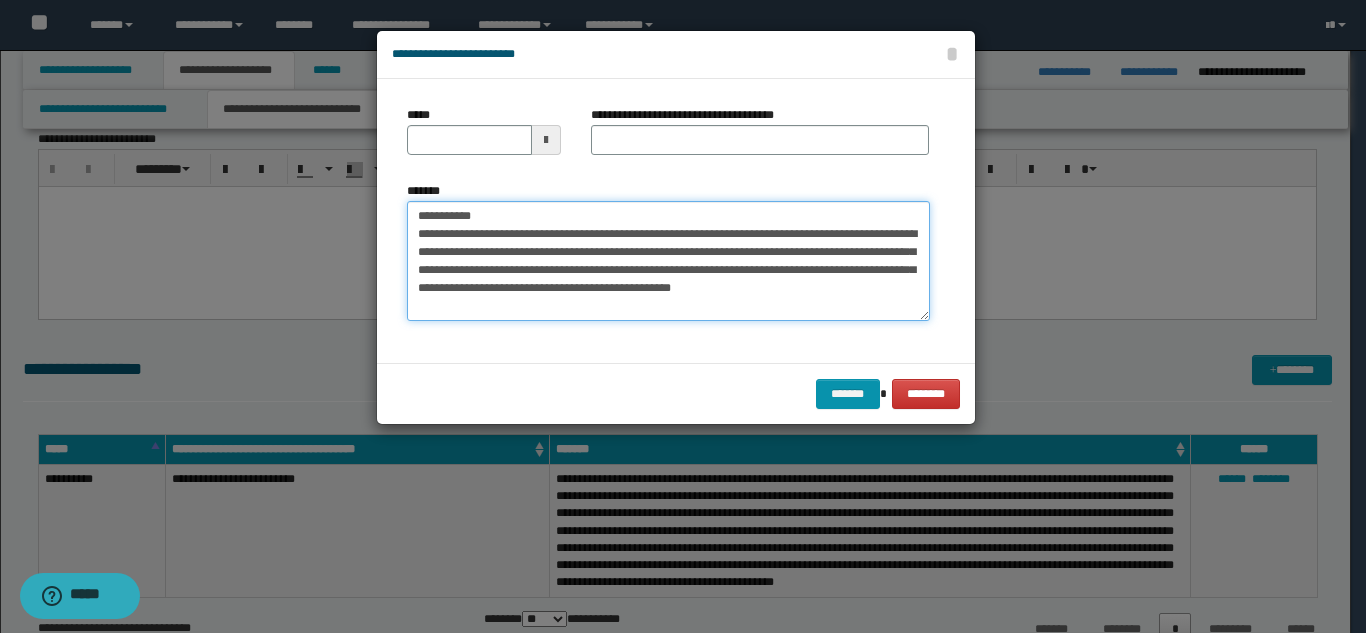 drag, startPoint x: 598, startPoint y: 215, endPoint x: 574, endPoint y: 172, distance: 49.24429 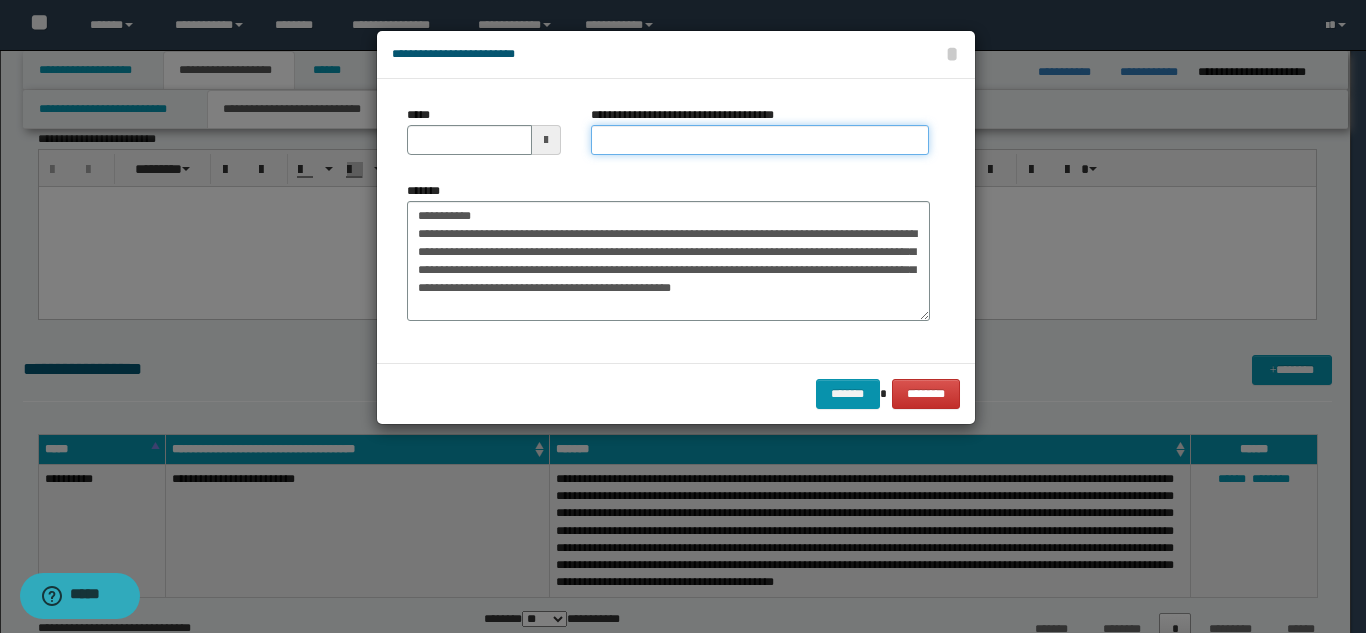click on "**********" at bounding box center [760, 140] 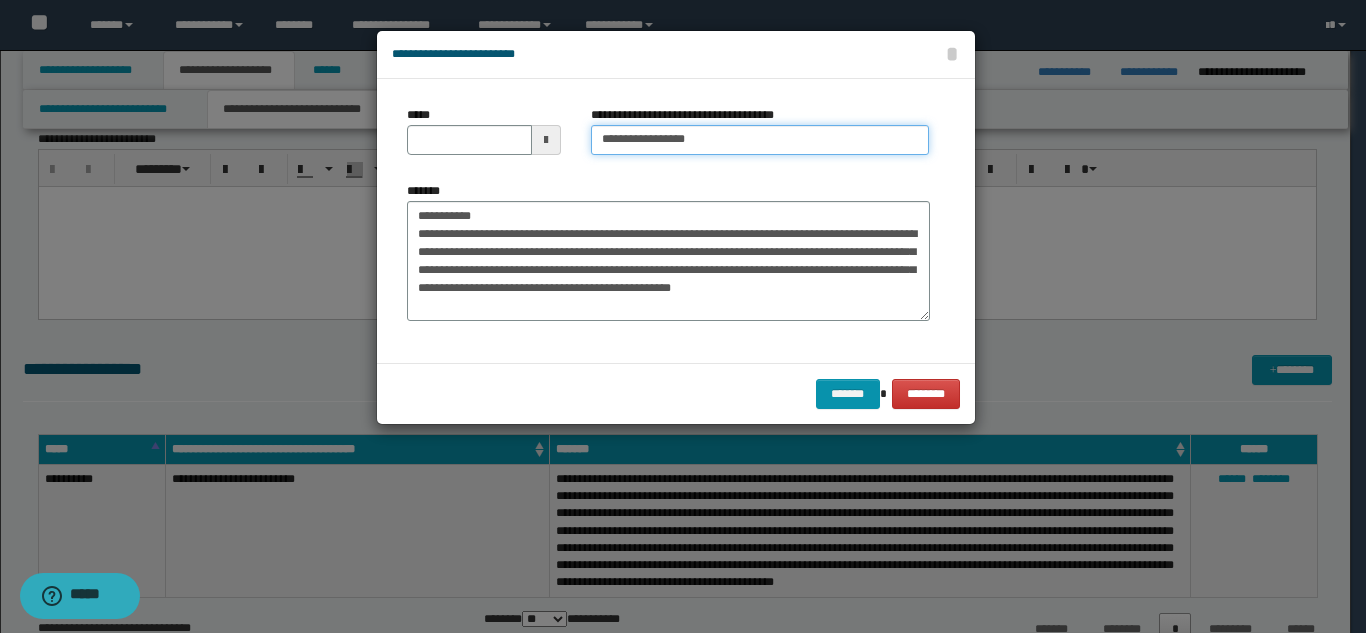 type on "**********" 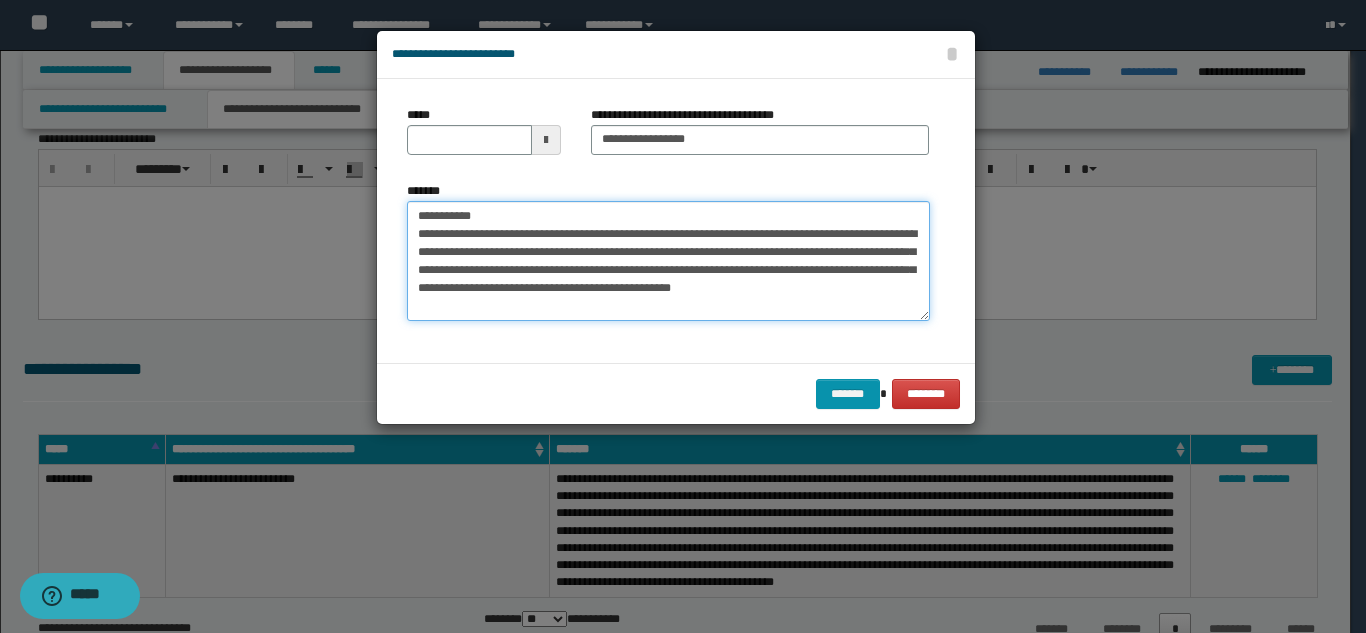drag, startPoint x: 488, startPoint y: 216, endPoint x: 422, endPoint y: 180, distance: 75.17979 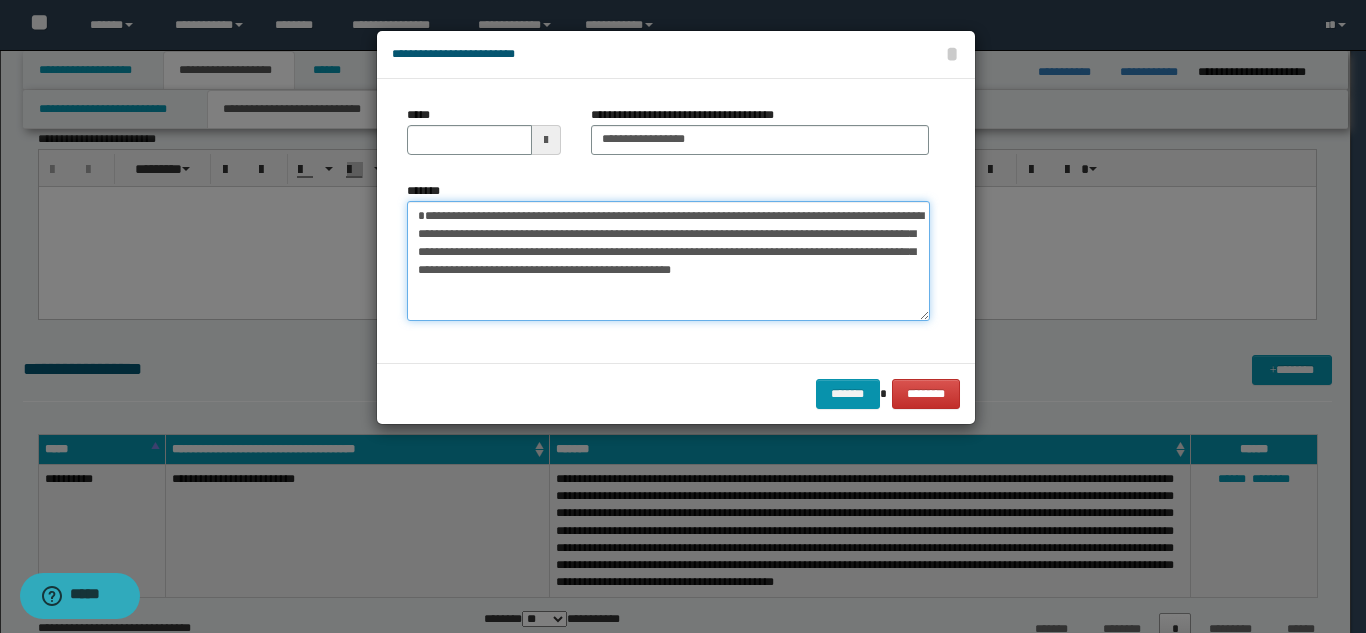 type on "**********" 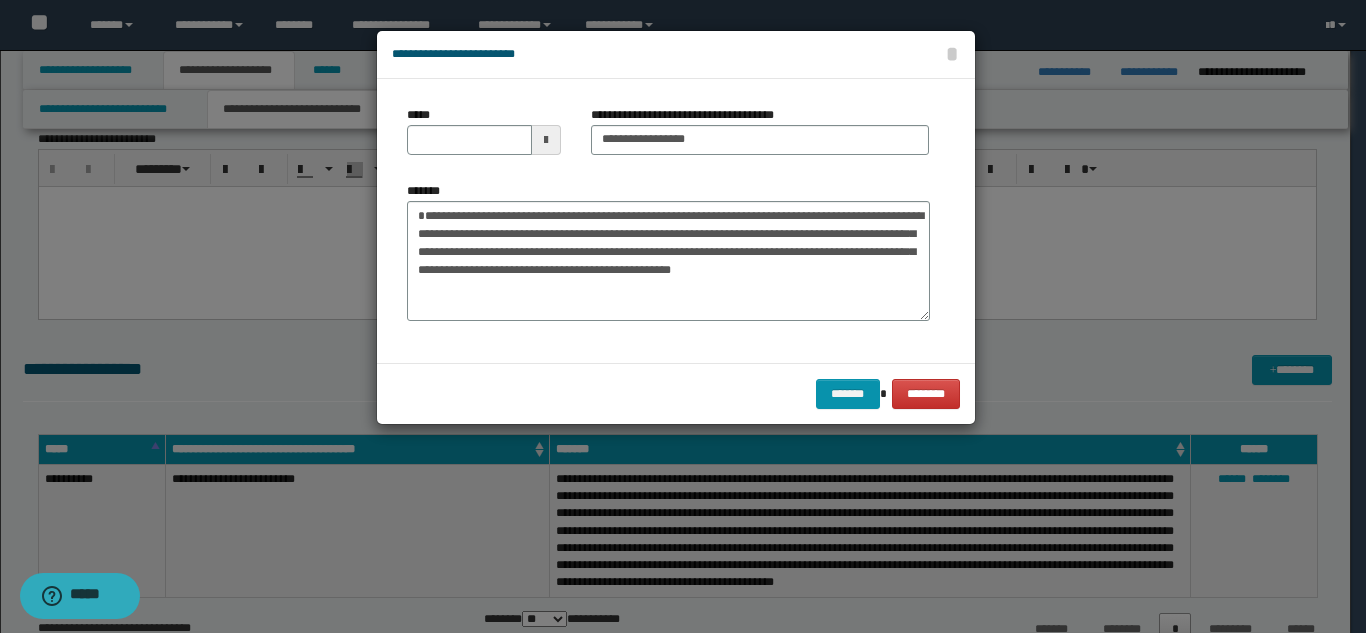 click on "*****" at bounding box center (484, 138) 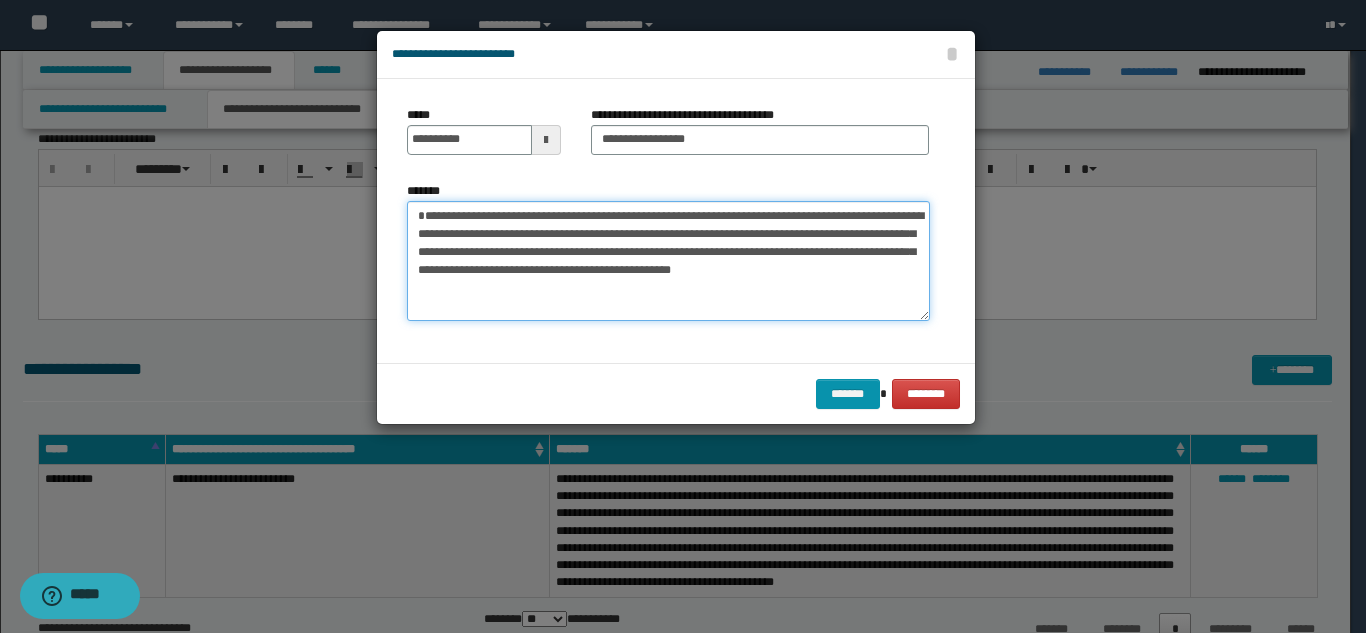 click on "**********" at bounding box center [668, 261] 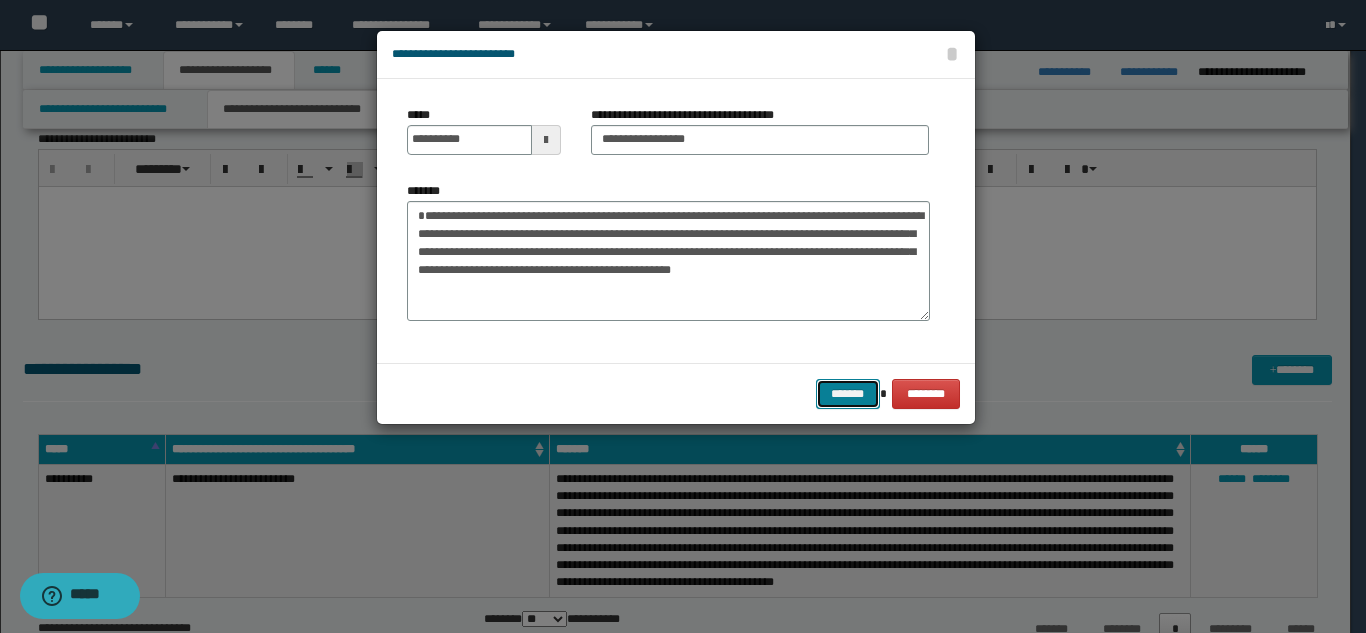 click on "*******" at bounding box center [848, 394] 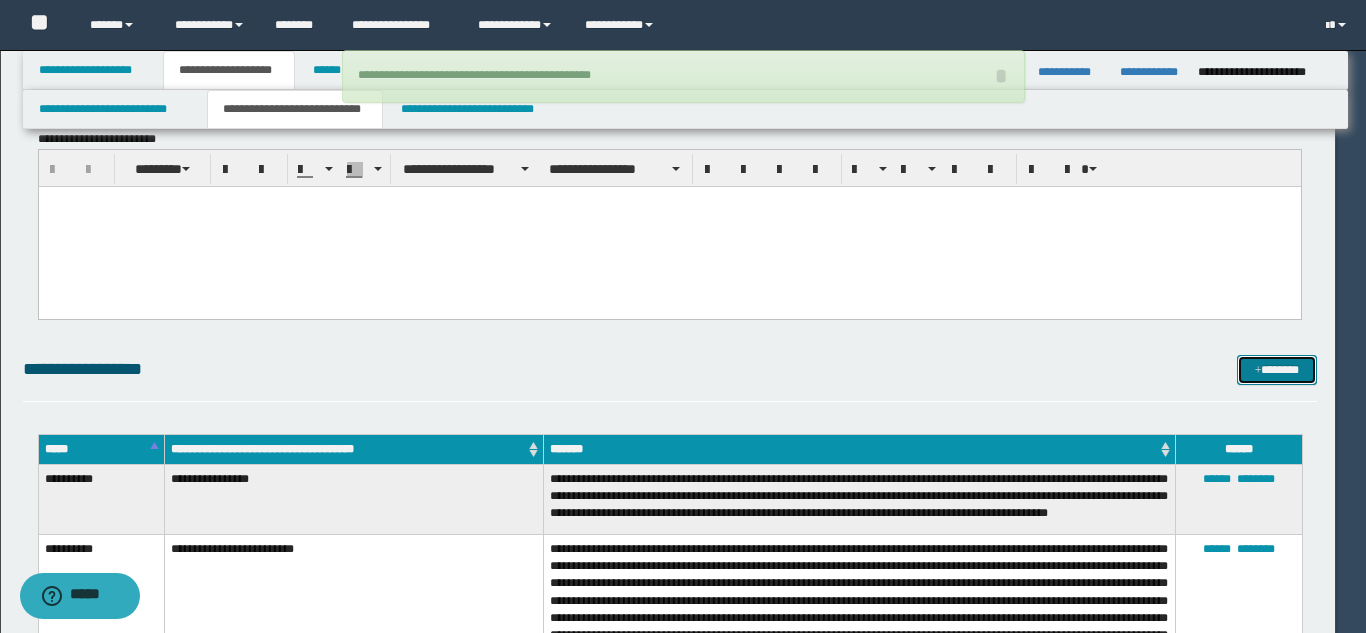 type 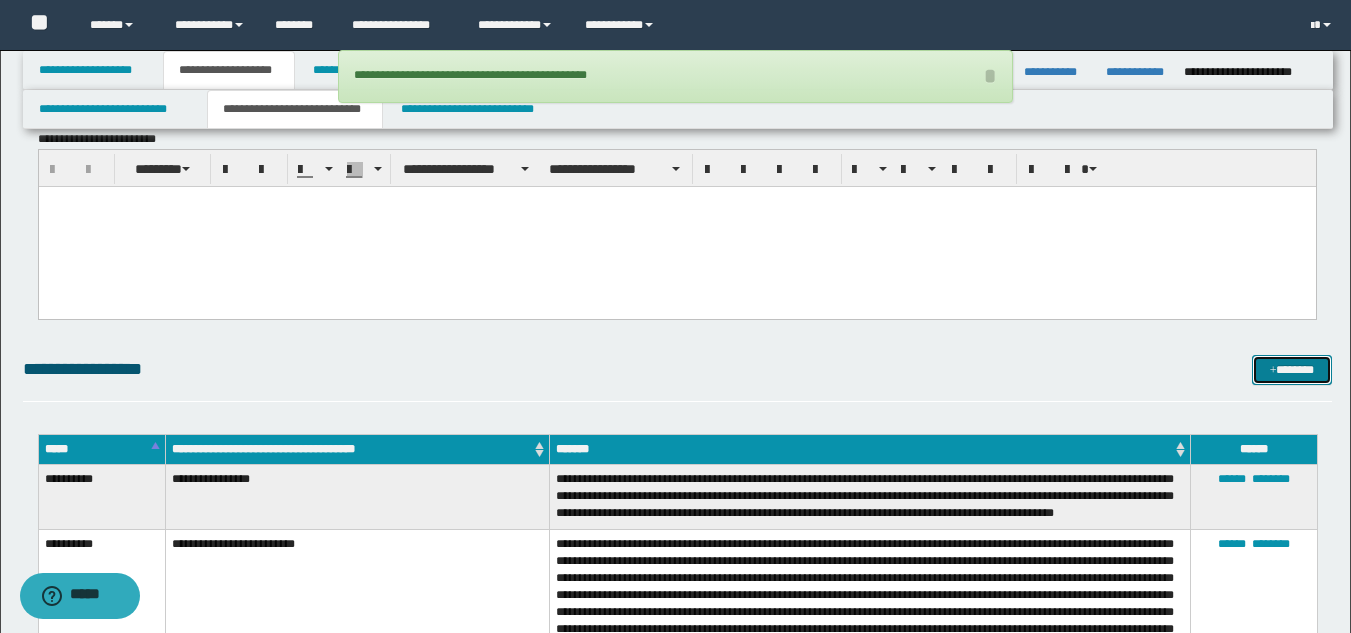 click on "*******" at bounding box center (1292, 370) 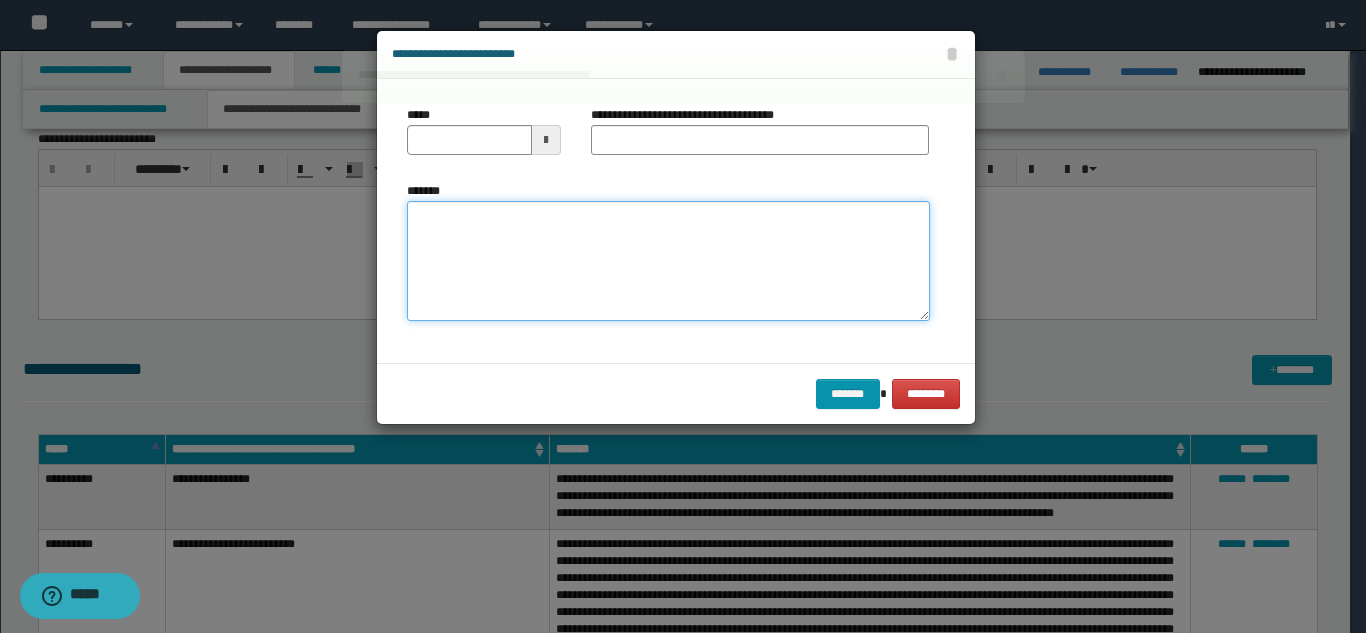 click on "*******" at bounding box center (668, 261) 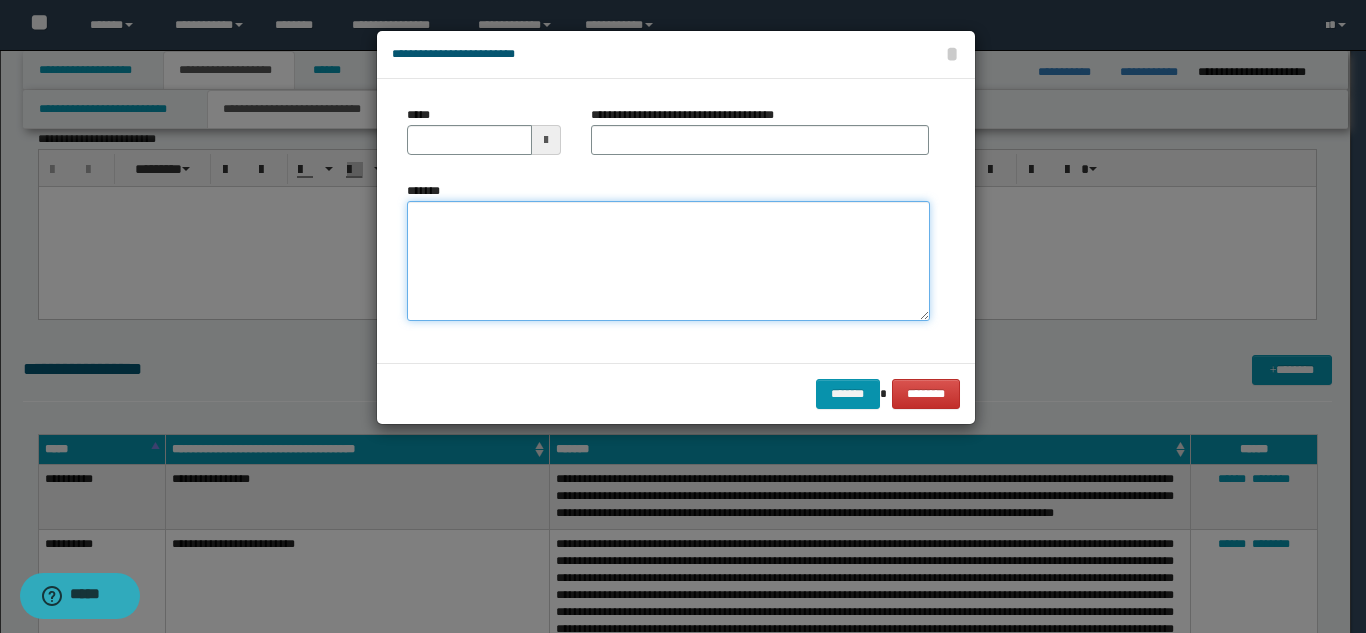 paste on "**********" 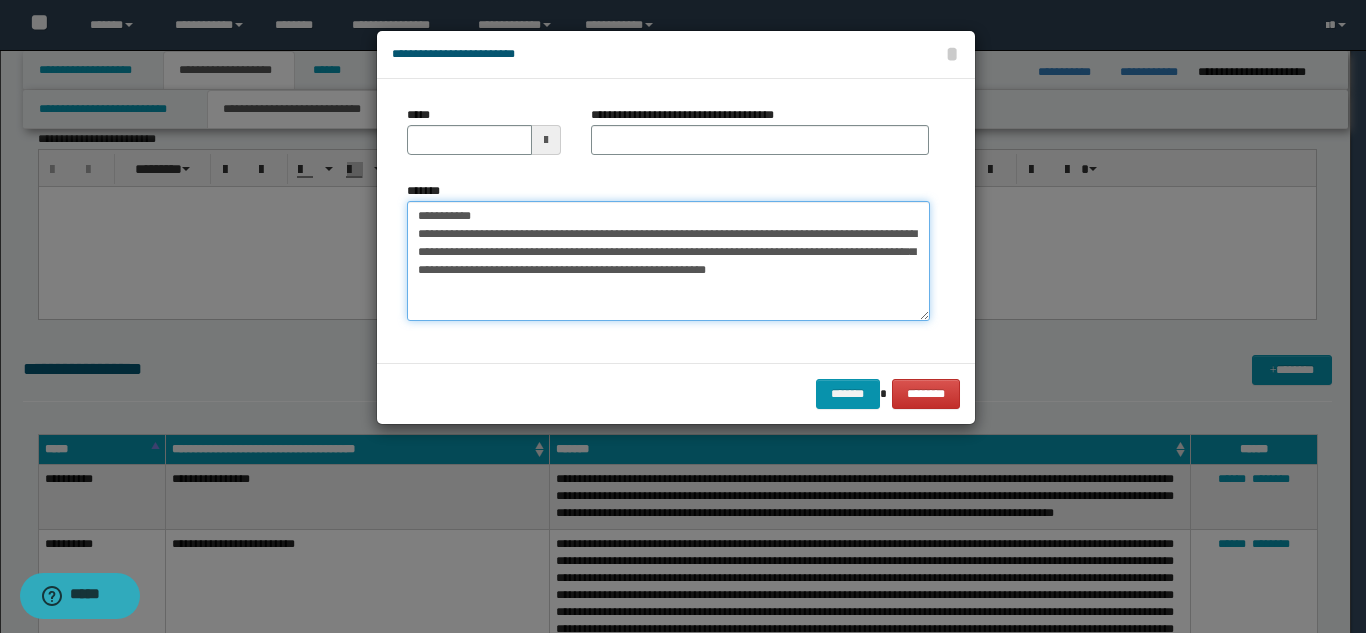 drag, startPoint x: 518, startPoint y: 215, endPoint x: 483, endPoint y: 215, distance: 35 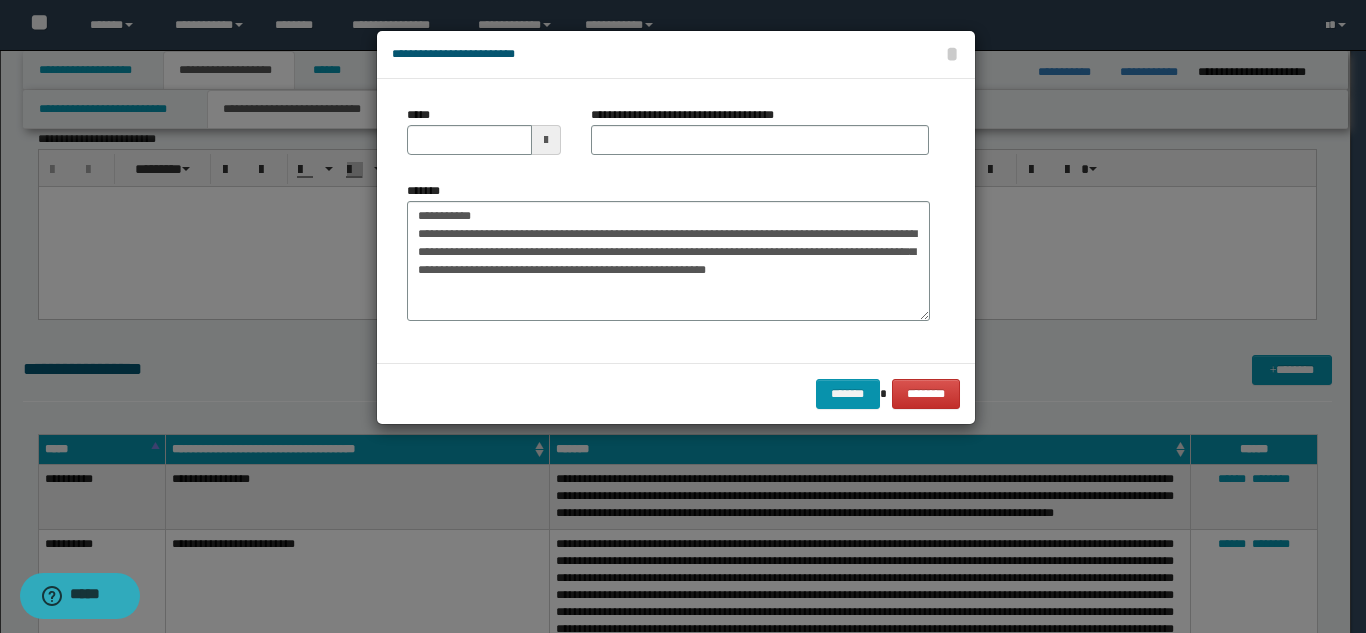 click on "**********" at bounding box center (760, 138) 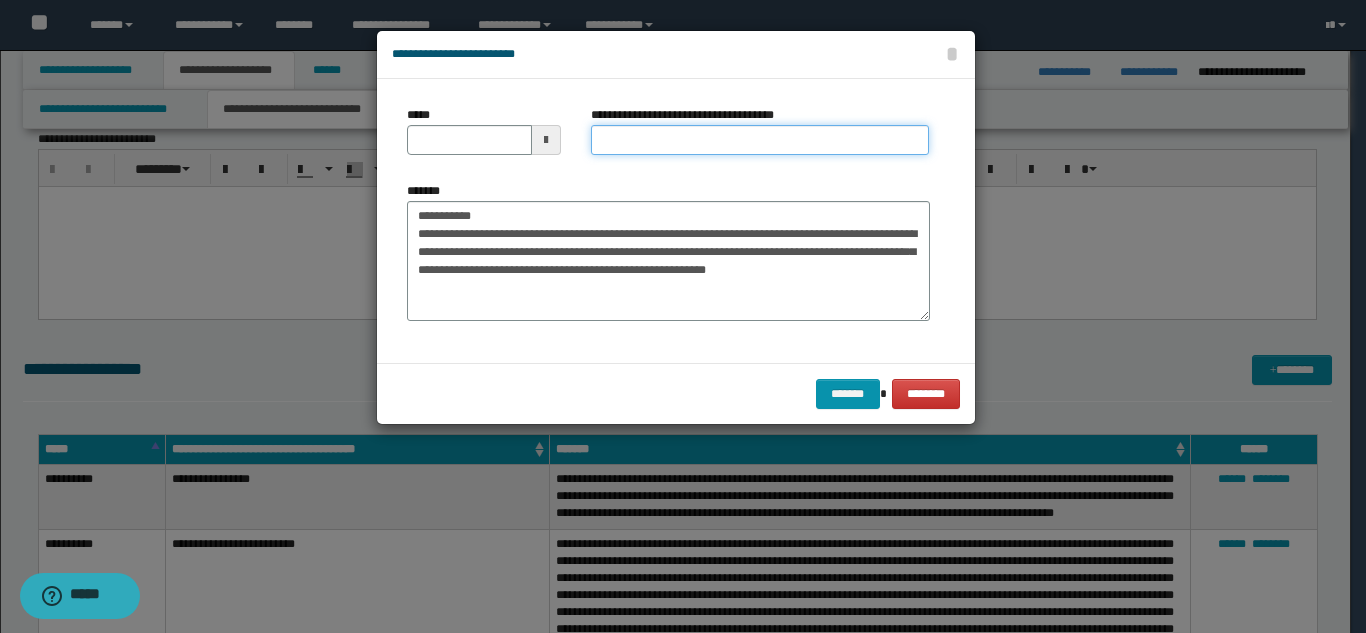 click on "**********" at bounding box center (760, 140) 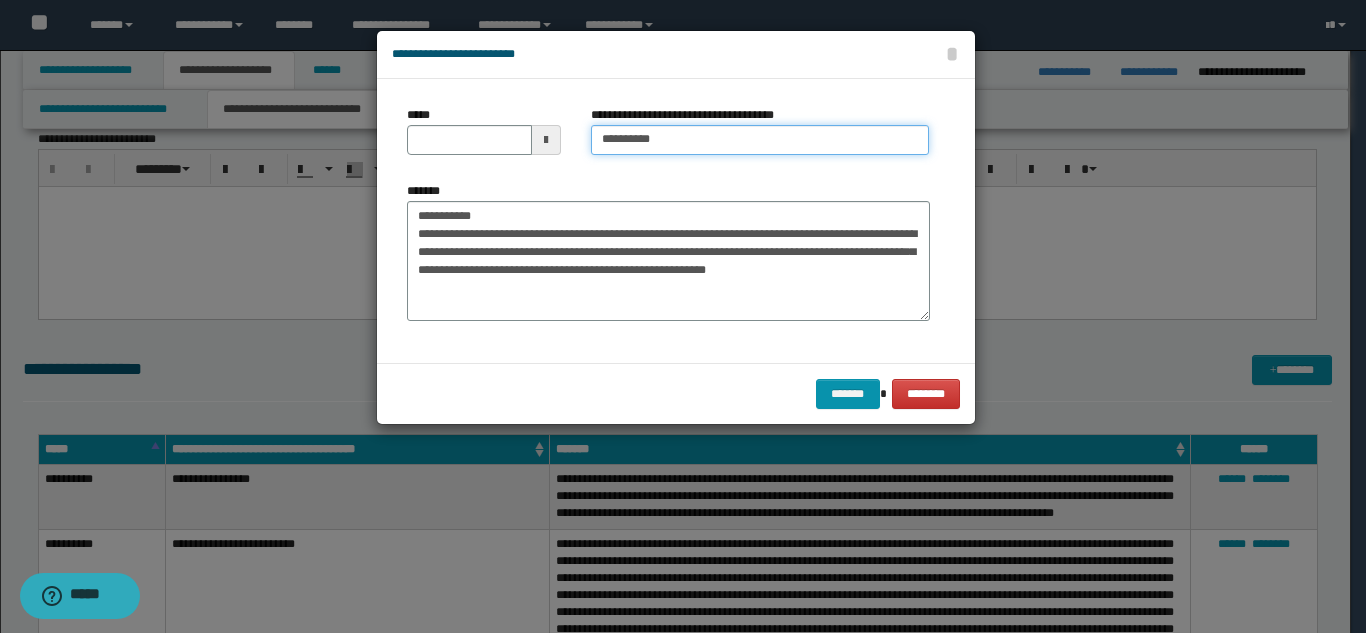 type on "*********" 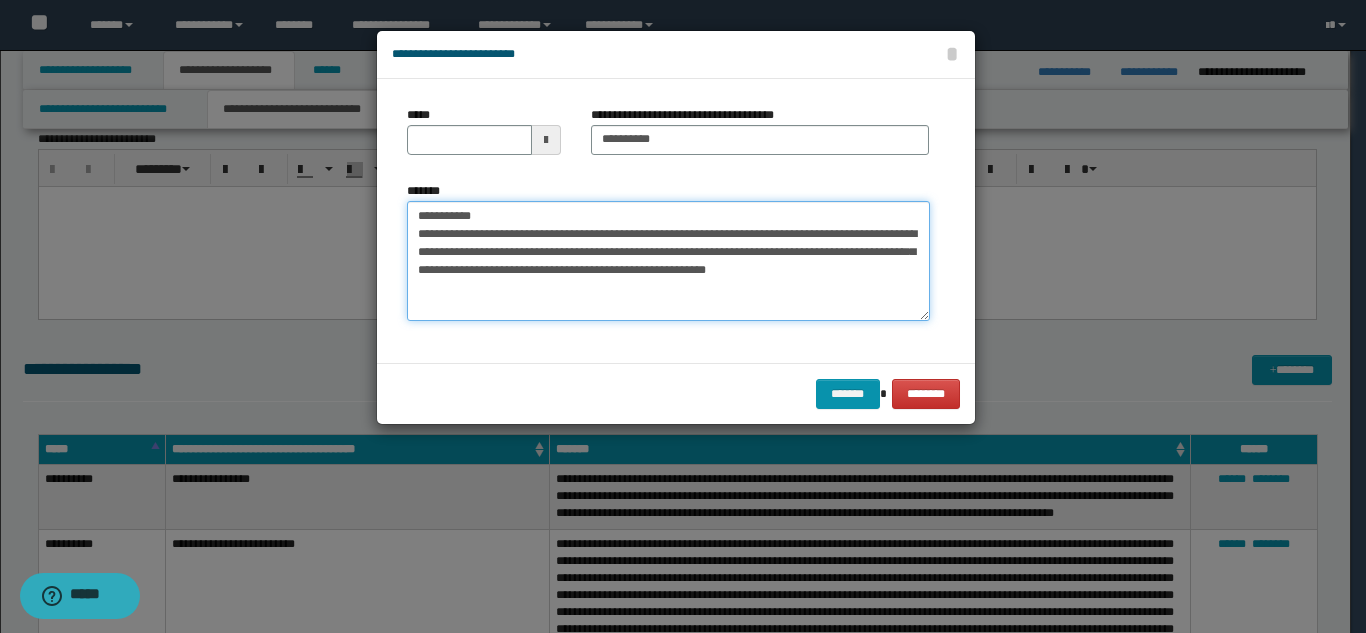 drag, startPoint x: 482, startPoint y: 218, endPoint x: 401, endPoint y: 203, distance: 82.37718 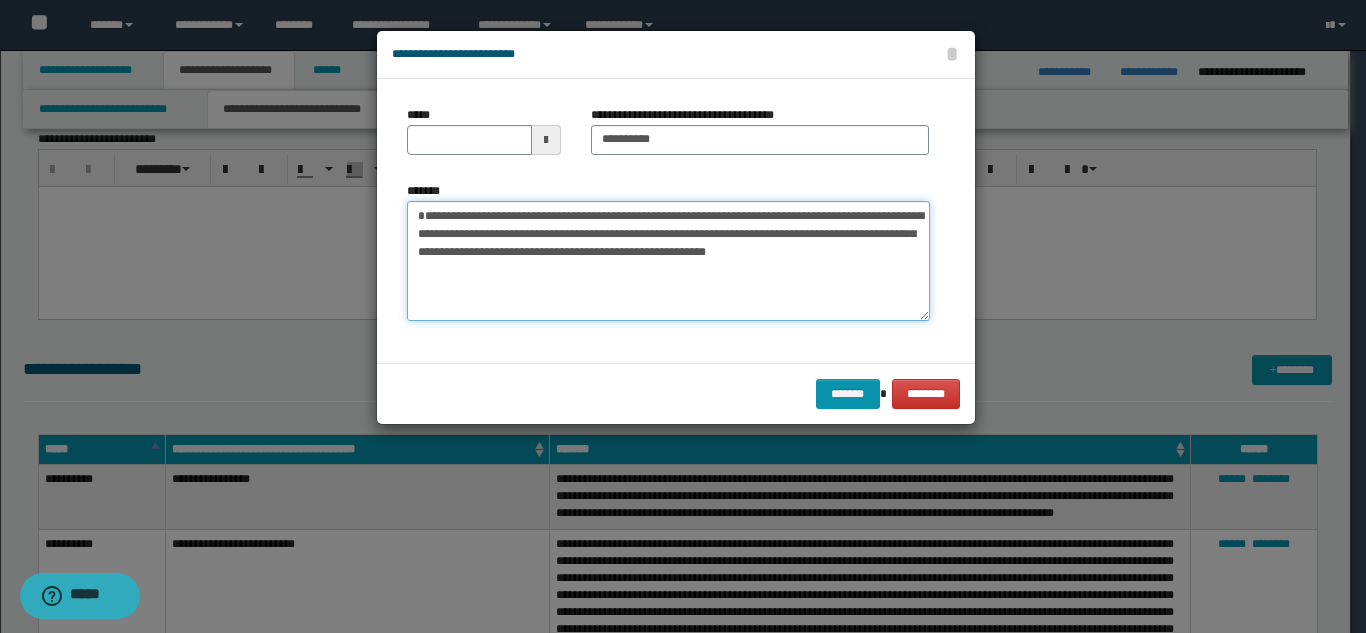 type 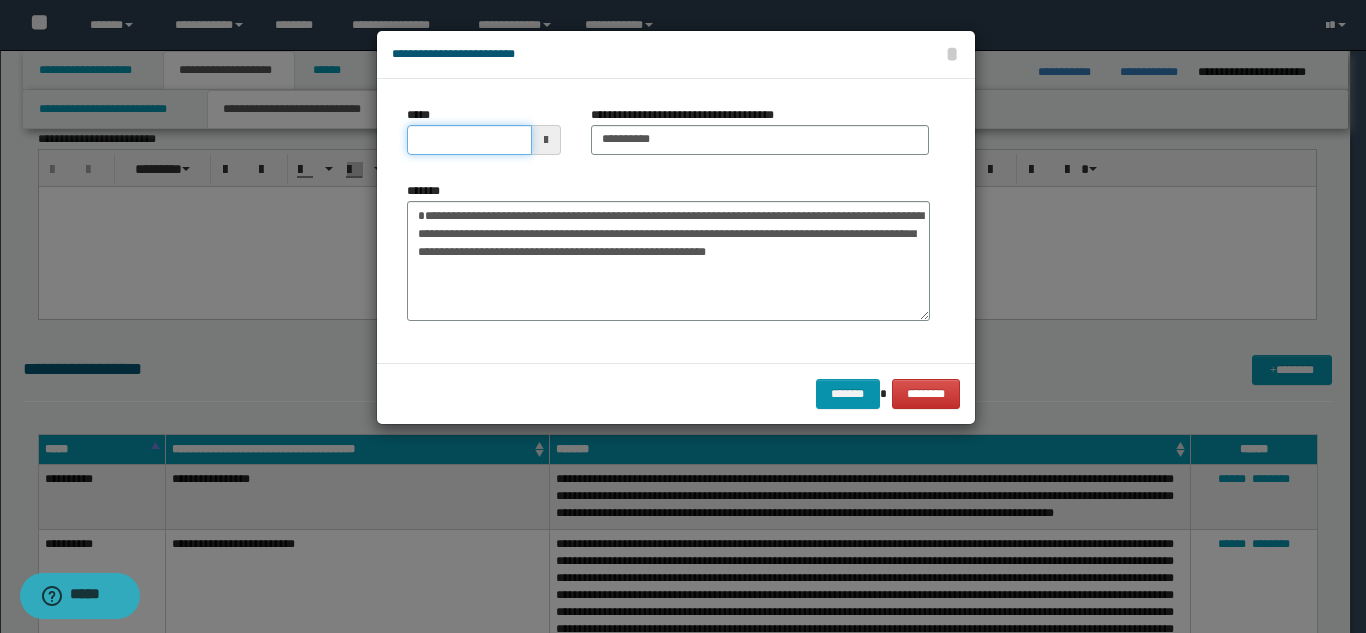 click on "*****" at bounding box center (469, 140) 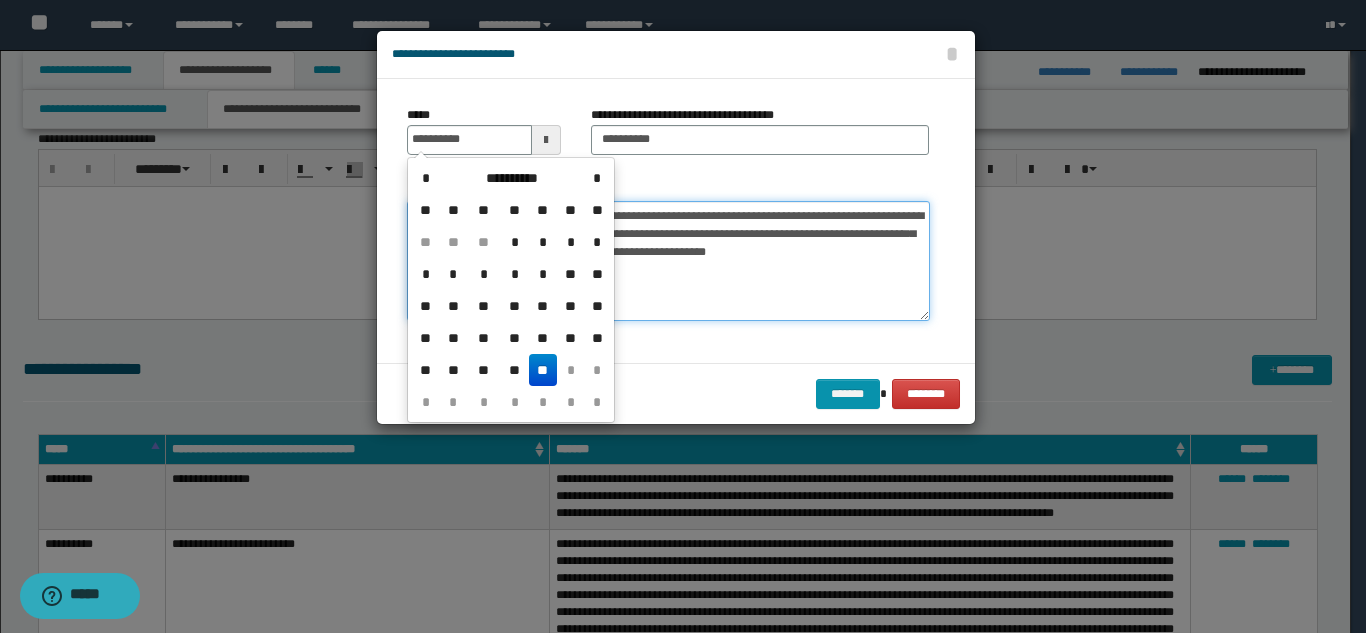 type on "**********" 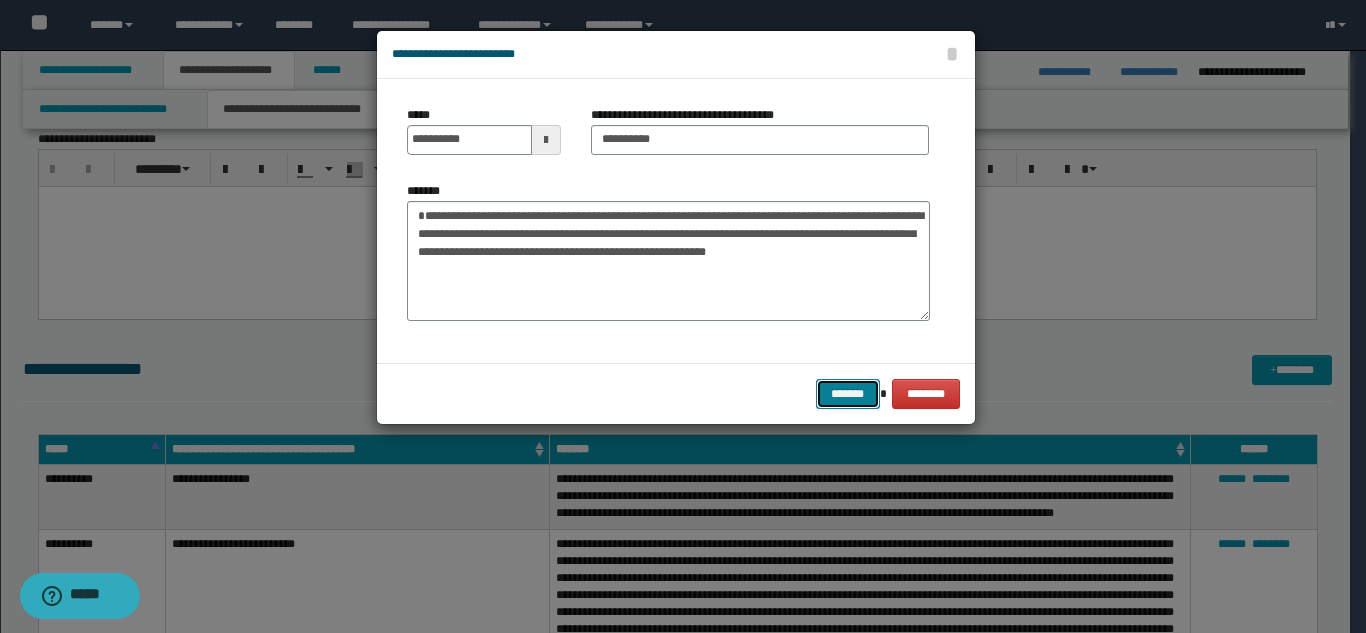 drag, startPoint x: 843, startPoint y: 382, endPoint x: 821, endPoint y: 387, distance: 22.561028 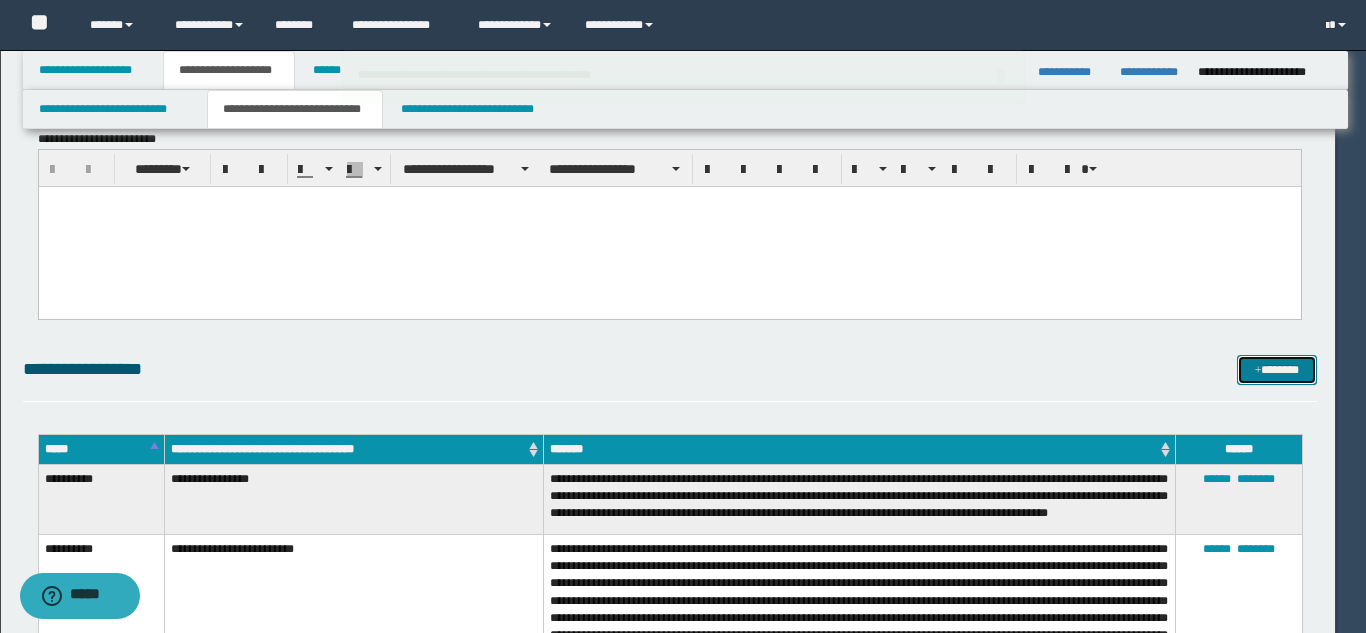 type 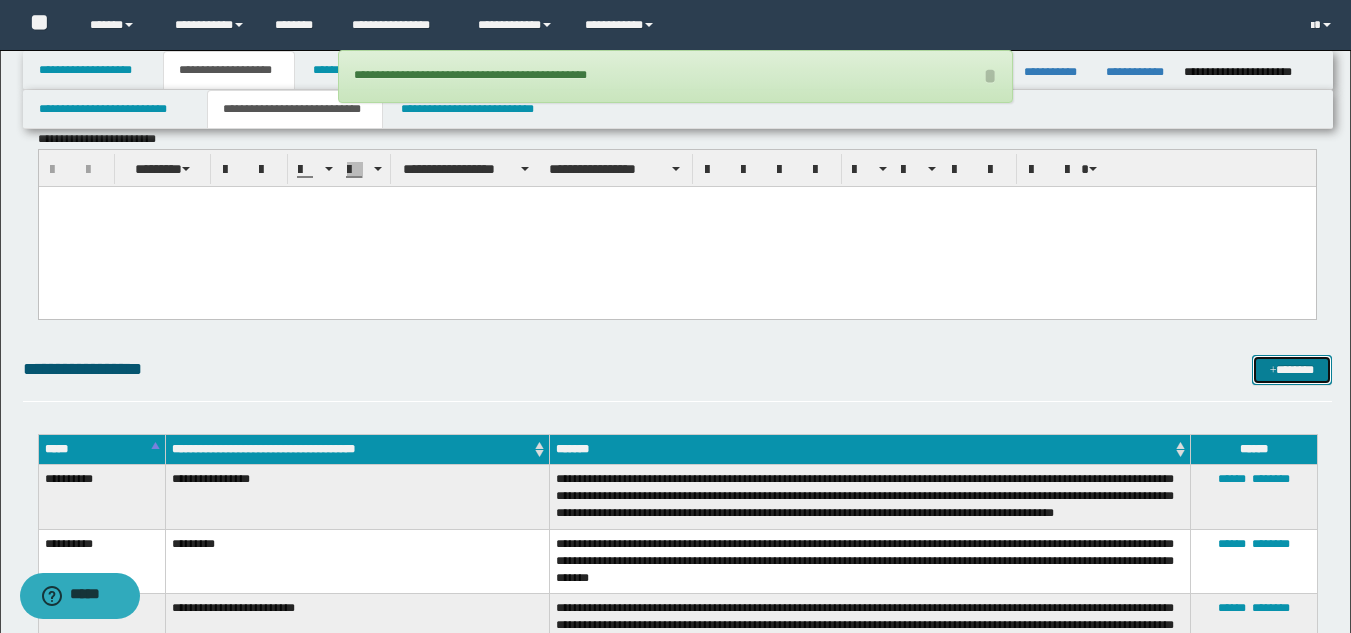 click on "*******" at bounding box center (1292, 370) 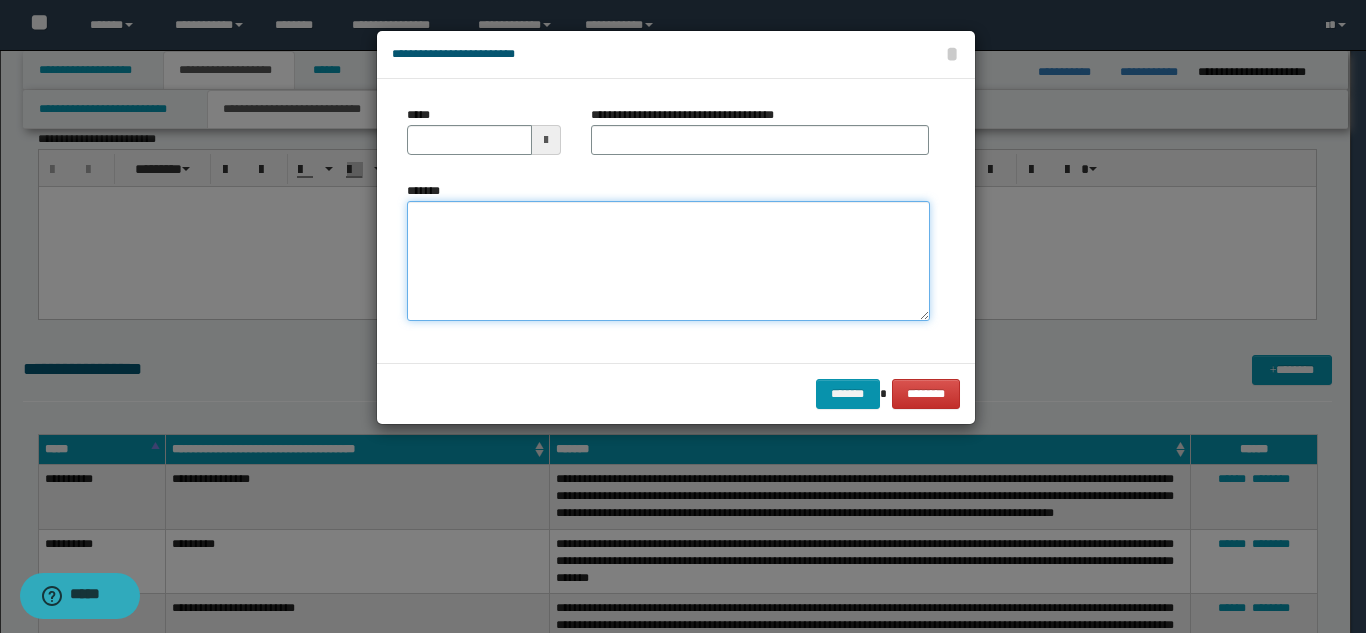 click on "*******" at bounding box center [668, 261] 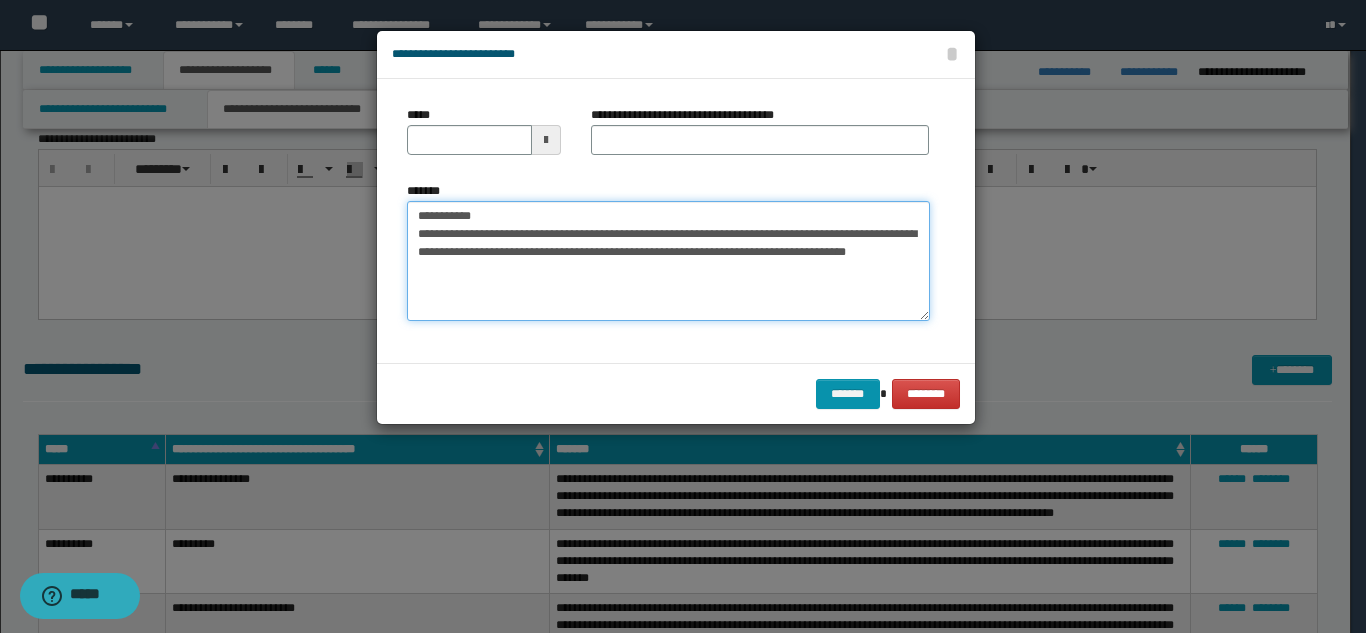 drag, startPoint x: 528, startPoint y: 211, endPoint x: 605, endPoint y: 160, distance: 92.358 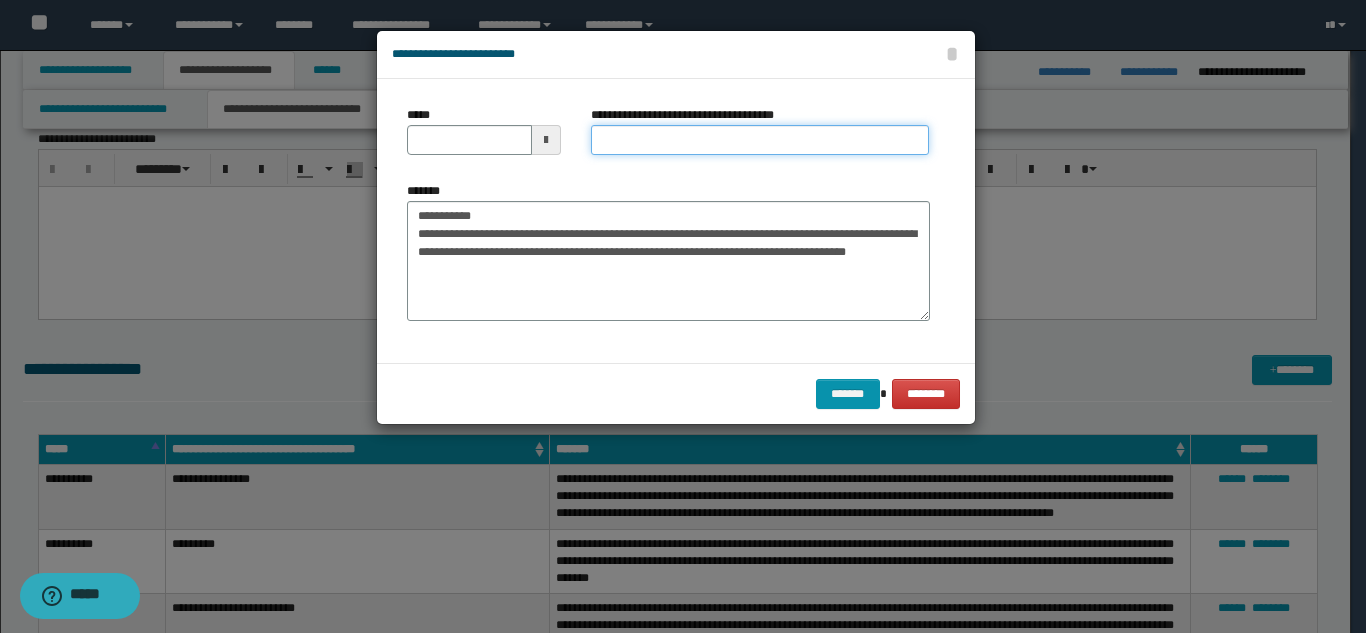 click on "**********" at bounding box center (760, 140) 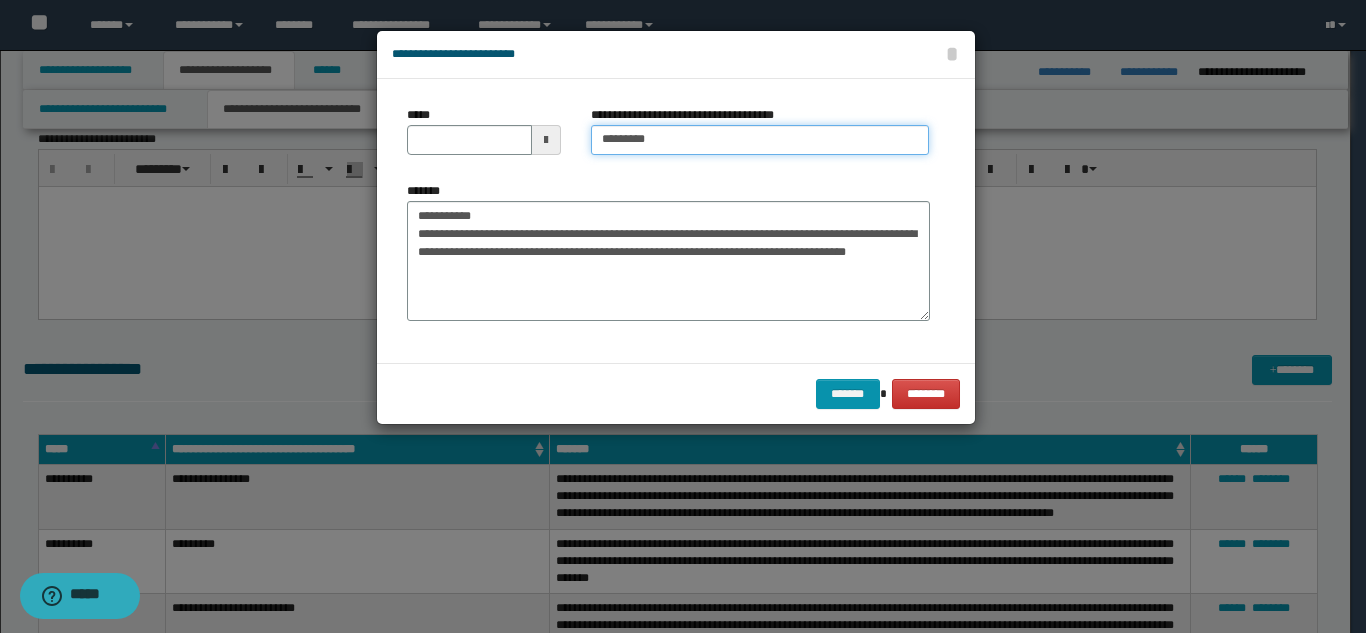 type on "*********" 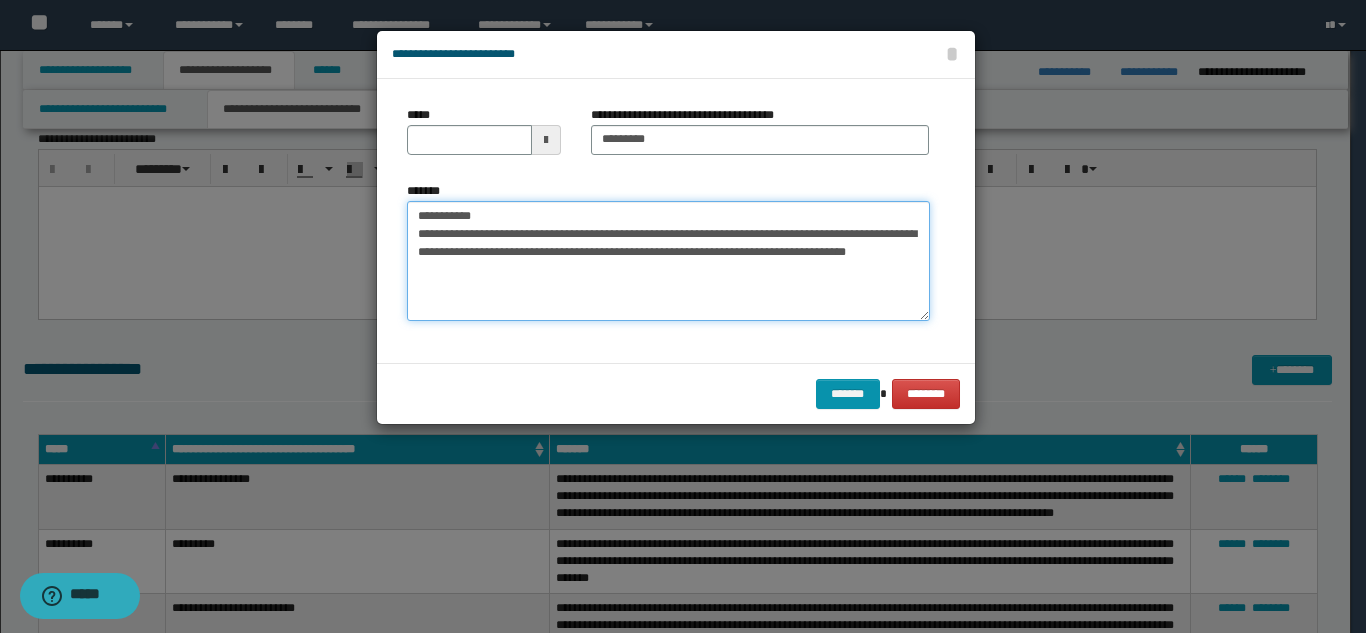 drag, startPoint x: 485, startPoint y: 218, endPoint x: 407, endPoint y: 196, distance: 81.0432 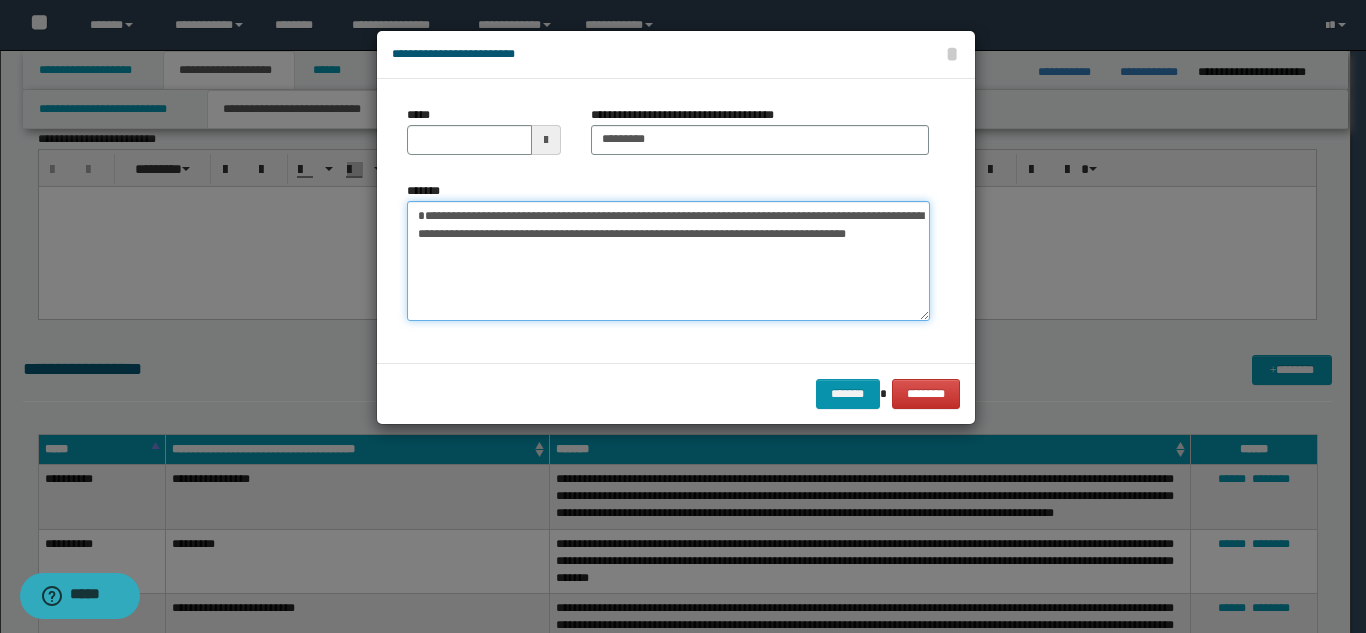 type on "**********" 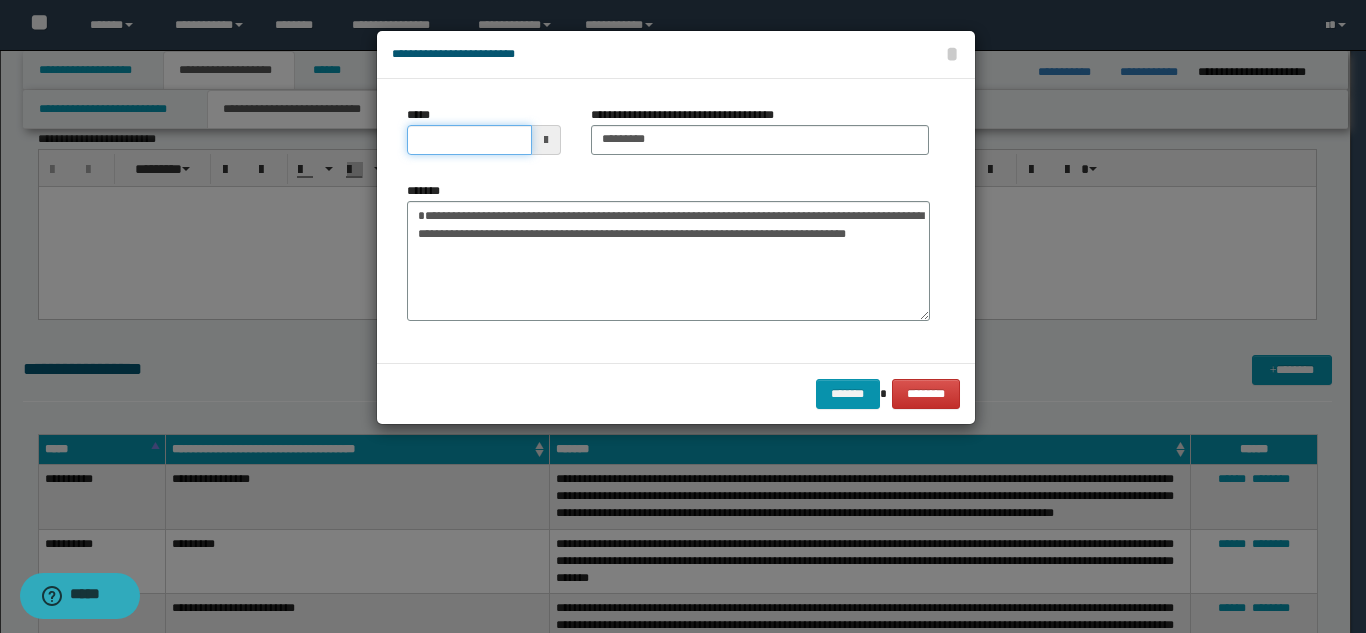 click on "*****" at bounding box center (469, 140) 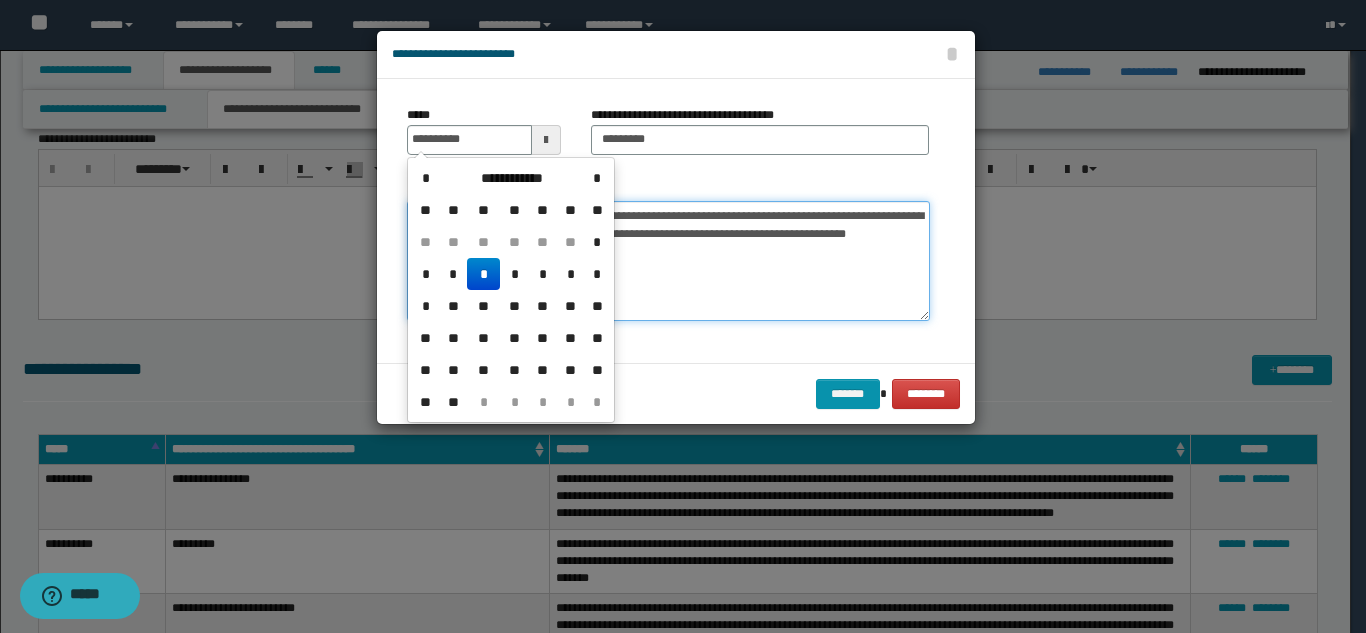 type on "**********" 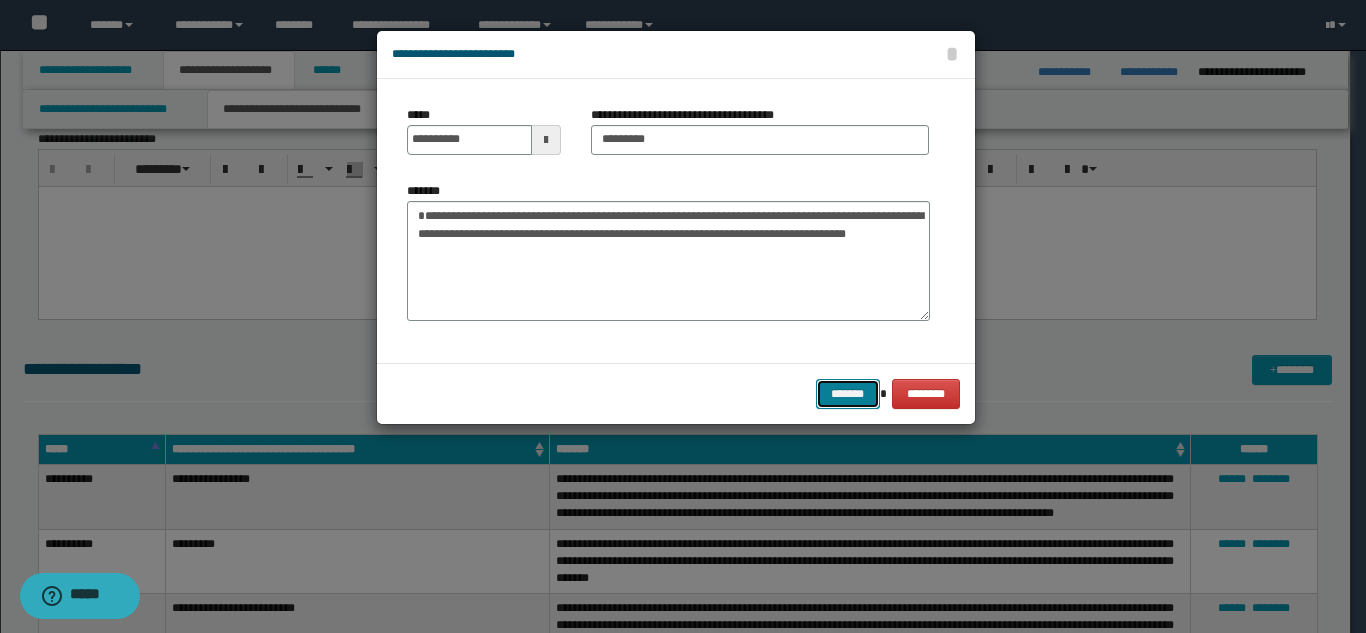 drag, startPoint x: 824, startPoint y: 384, endPoint x: 815, endPoint y: 395, distance: 14.21267 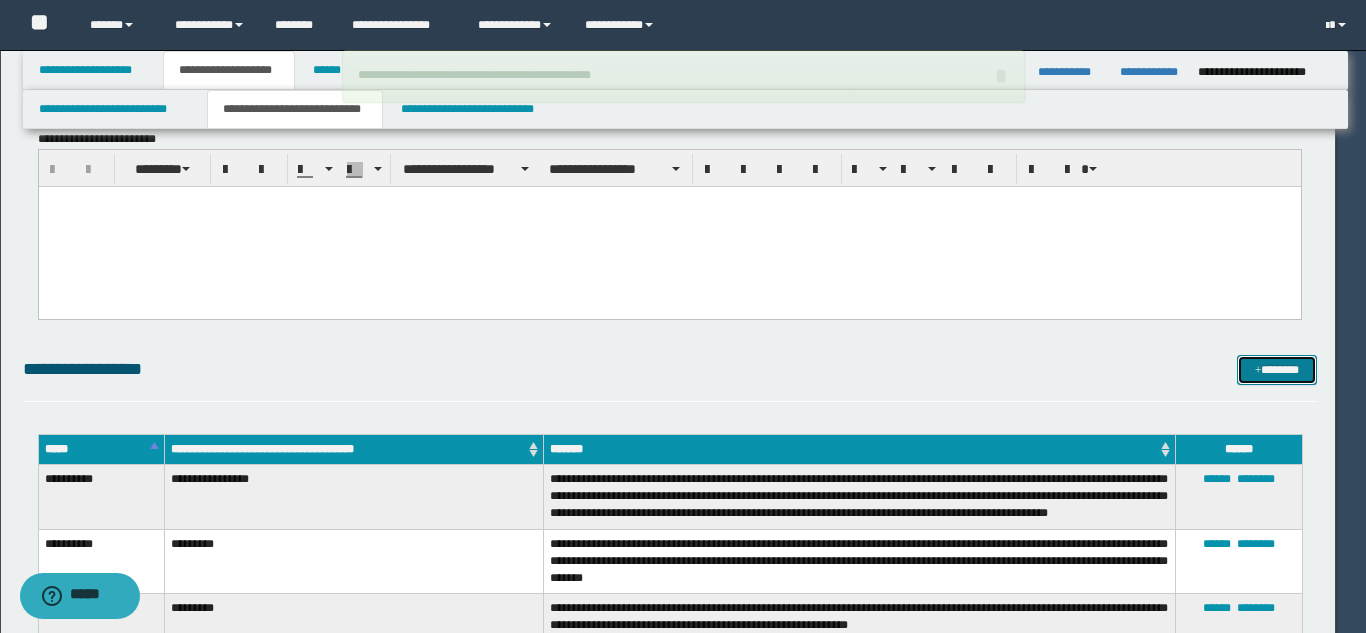 type 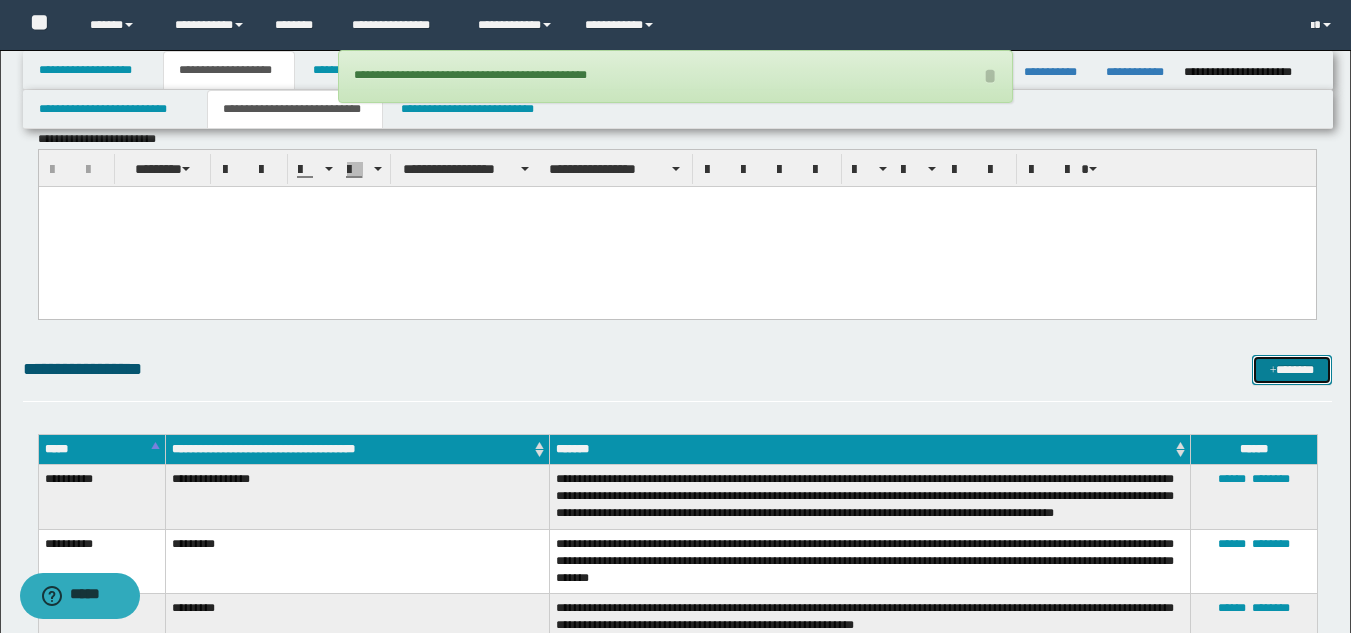 drag, startPoint x: 1275, startPoint y: 367, endPoint x: 1216, endPoint y: 369, distance: 59.03389 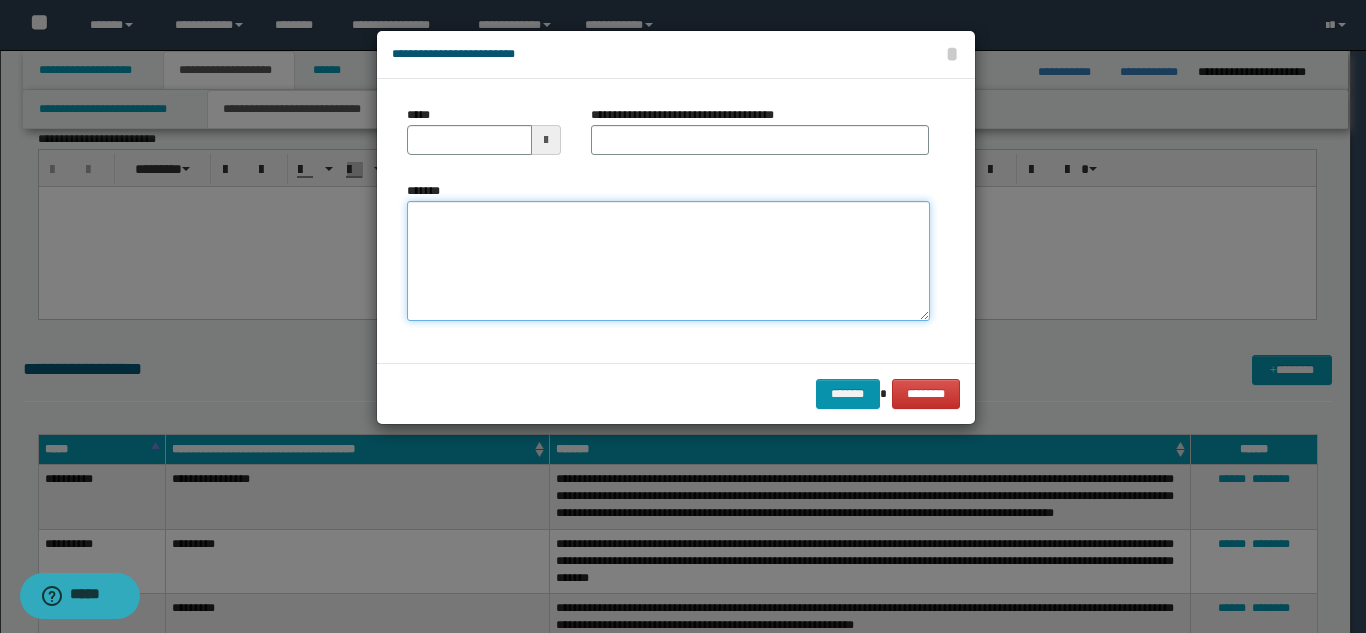 click on "*******" at bounding box center (668, 261) 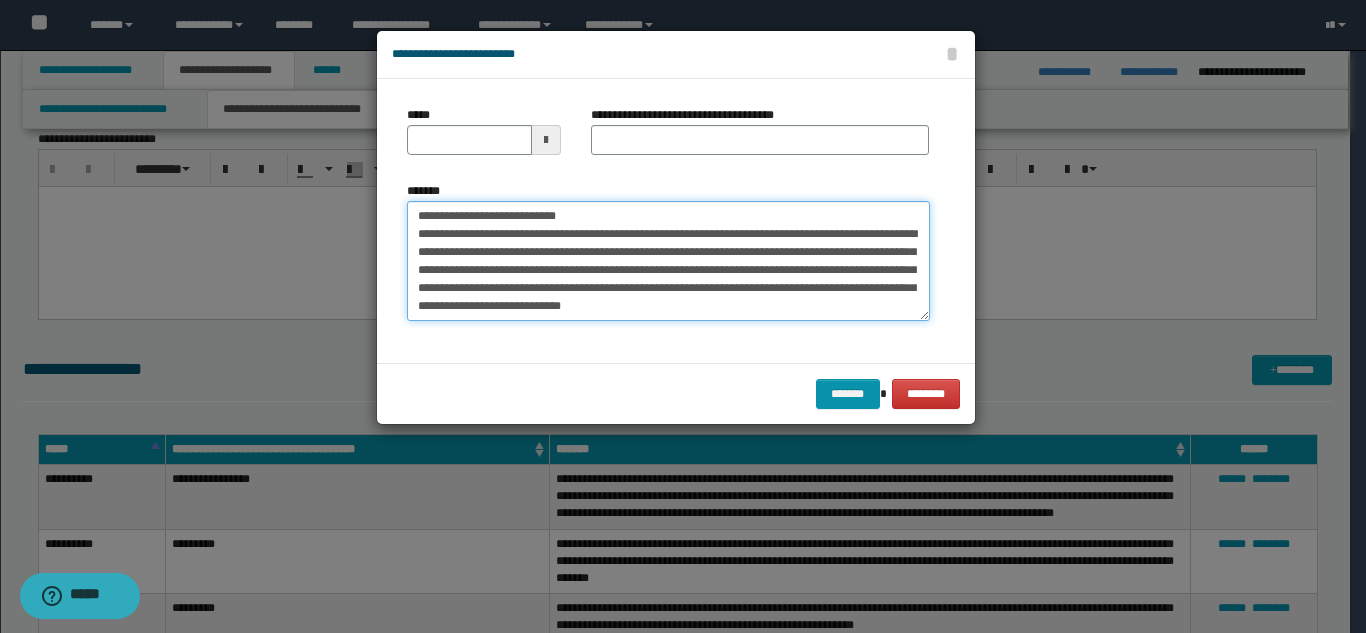 scroll, scrollTop: 0, scrollLeft: 0, axis: both 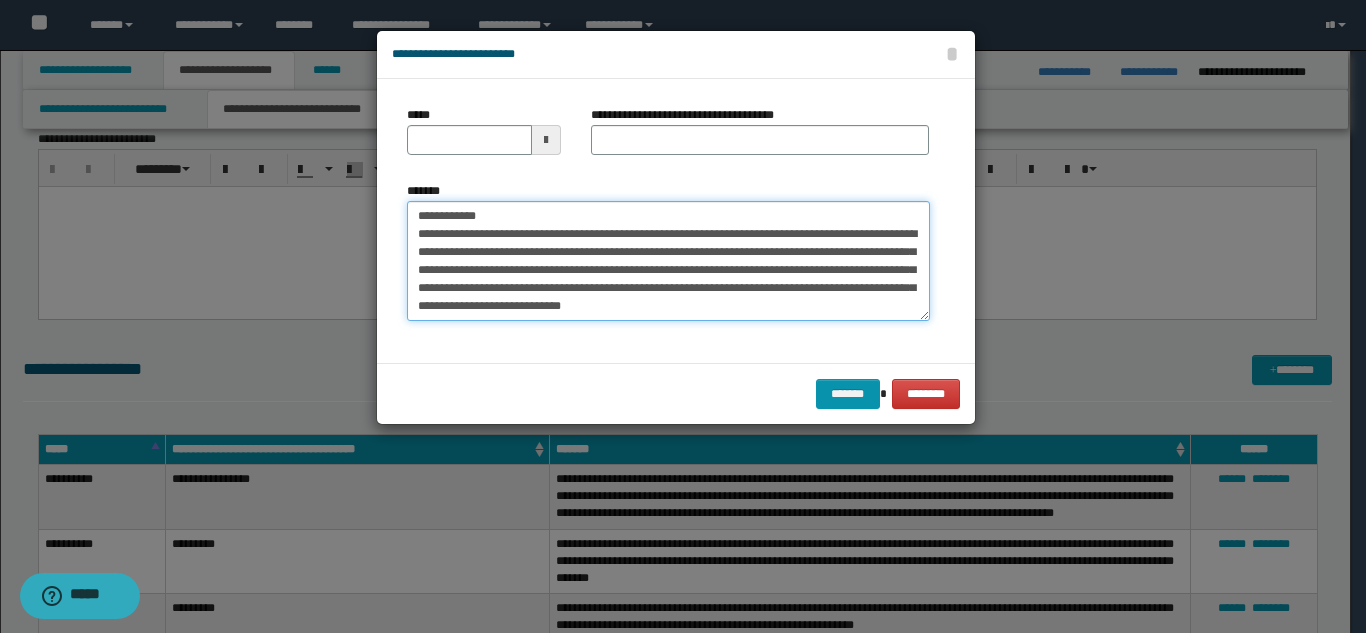 drag, startPoint x: 592, startPoint y: 215, endPoint x: 484, endPoint y: 215, distance: 108 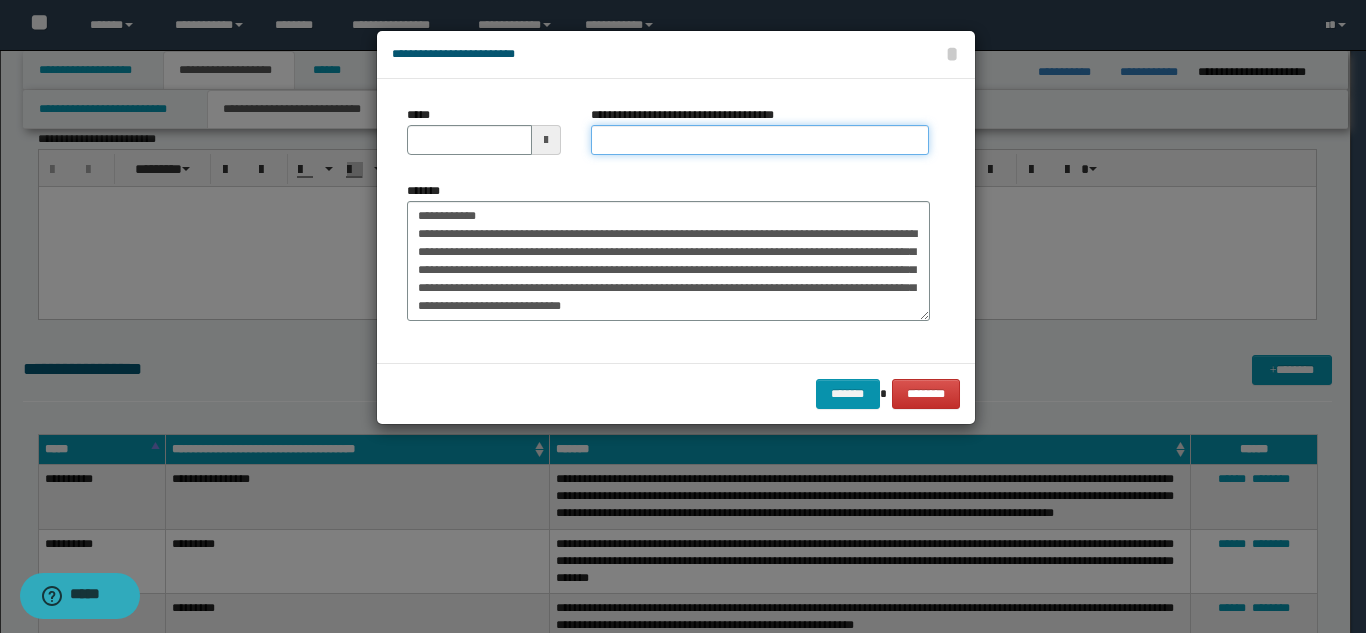 drag, startPoint x: 625, startPoint y: 140, endPoint x: 590, endPoint y: 155, distance: 38.078865 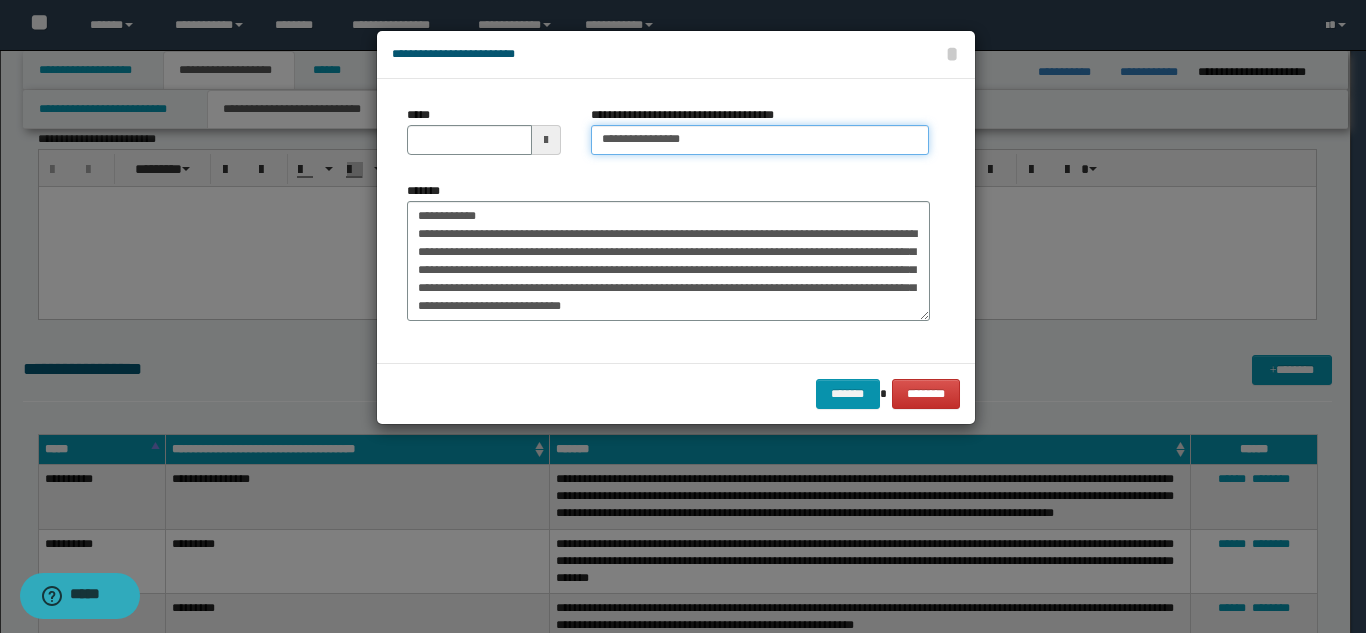 type on "**********" 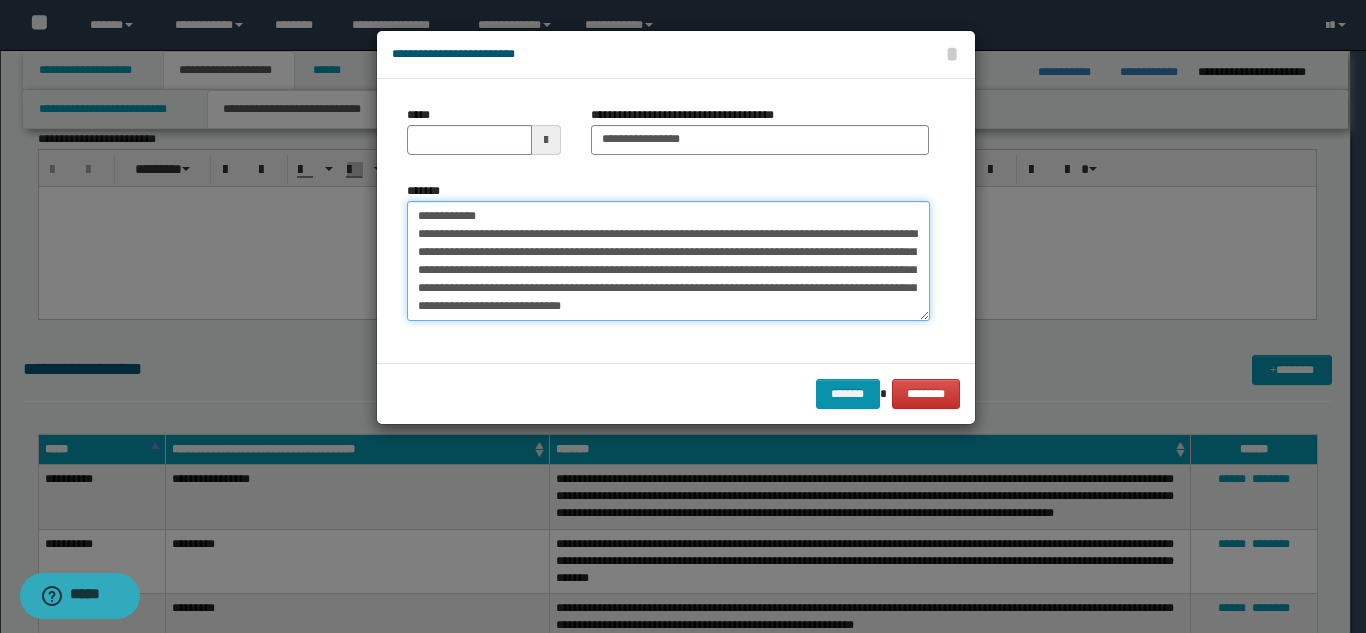 drag, startPoint x: 492, startPoint y: 219, endPoint x: 412, endPoint y: 168, distance: 94.873604 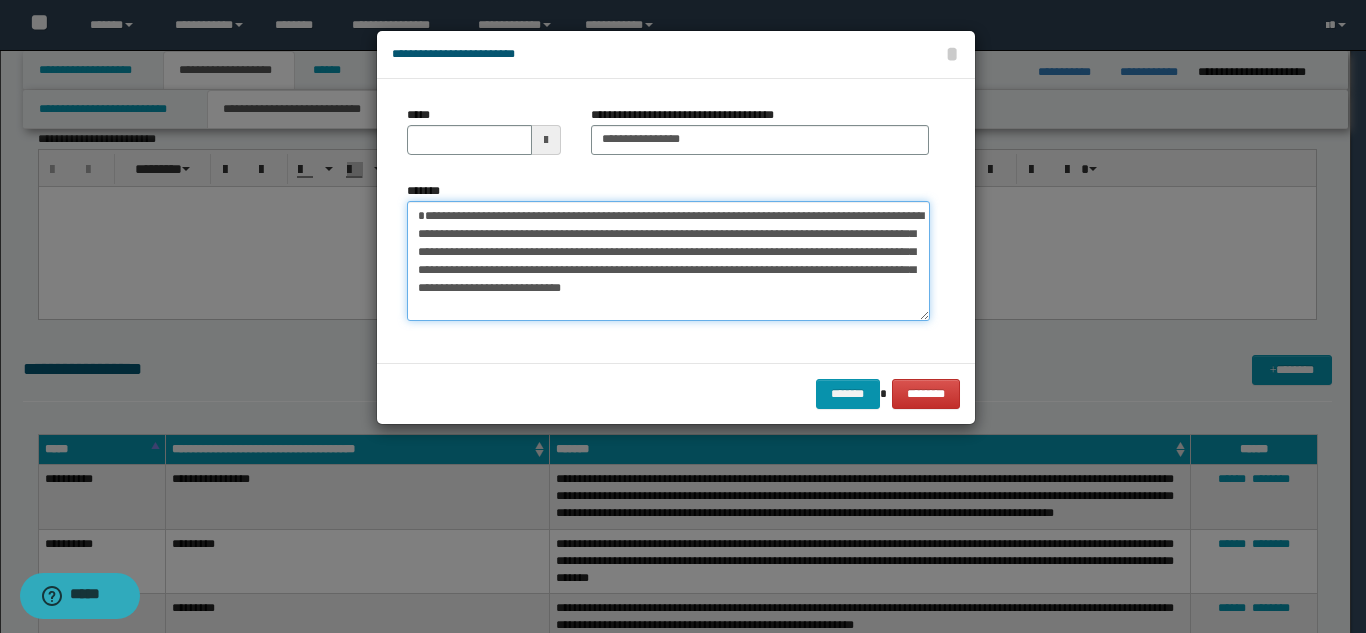 type 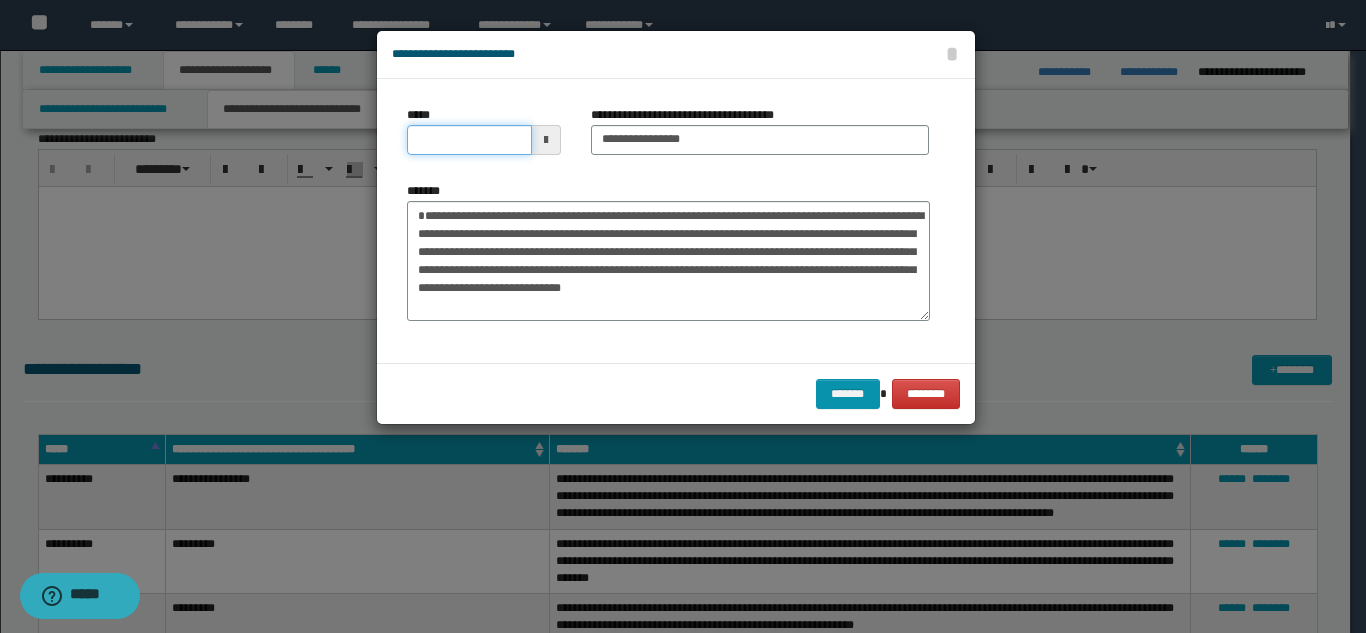click on "*****" at bounding box center [469, 140] 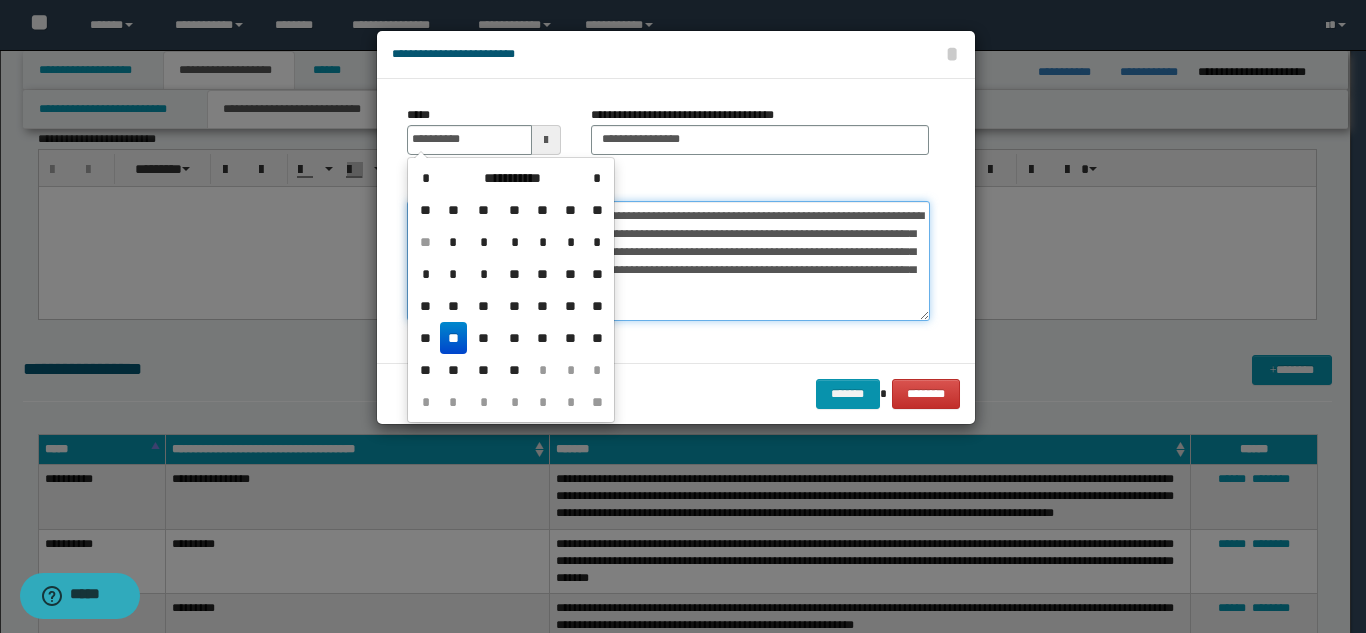 type on "**********" 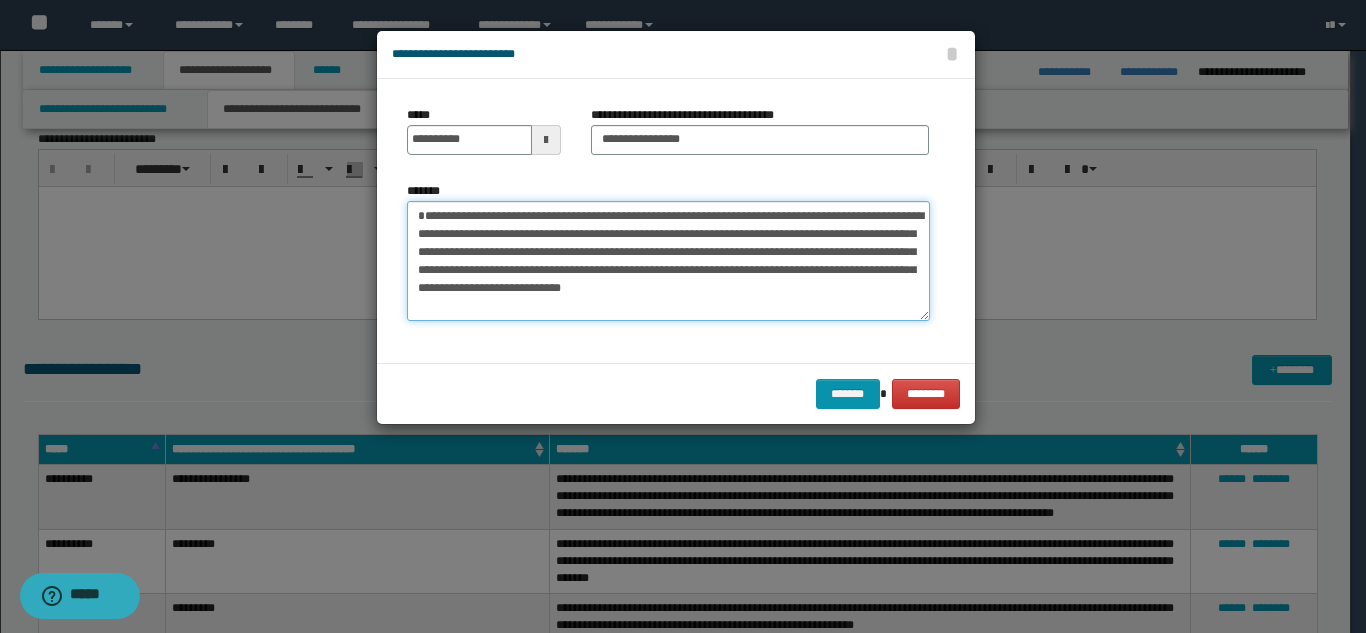 click on "**********" at bounding box center [668, 261] 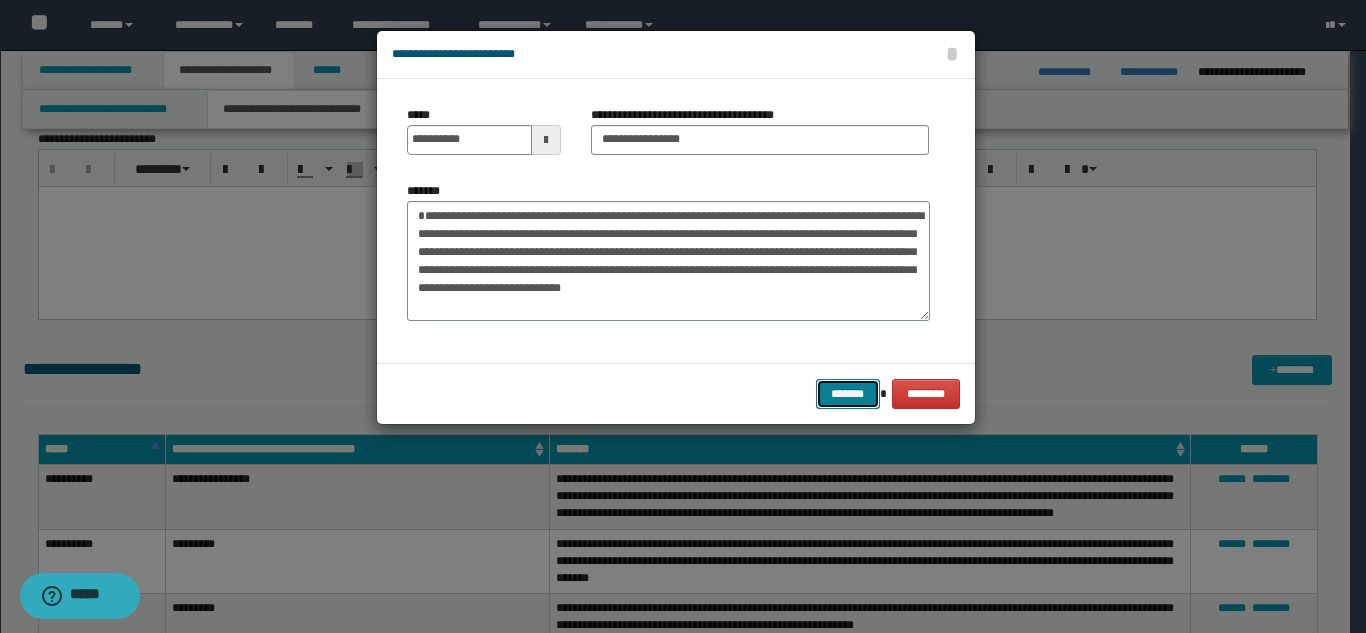 click on "*******" at bounding box center [848, 394] 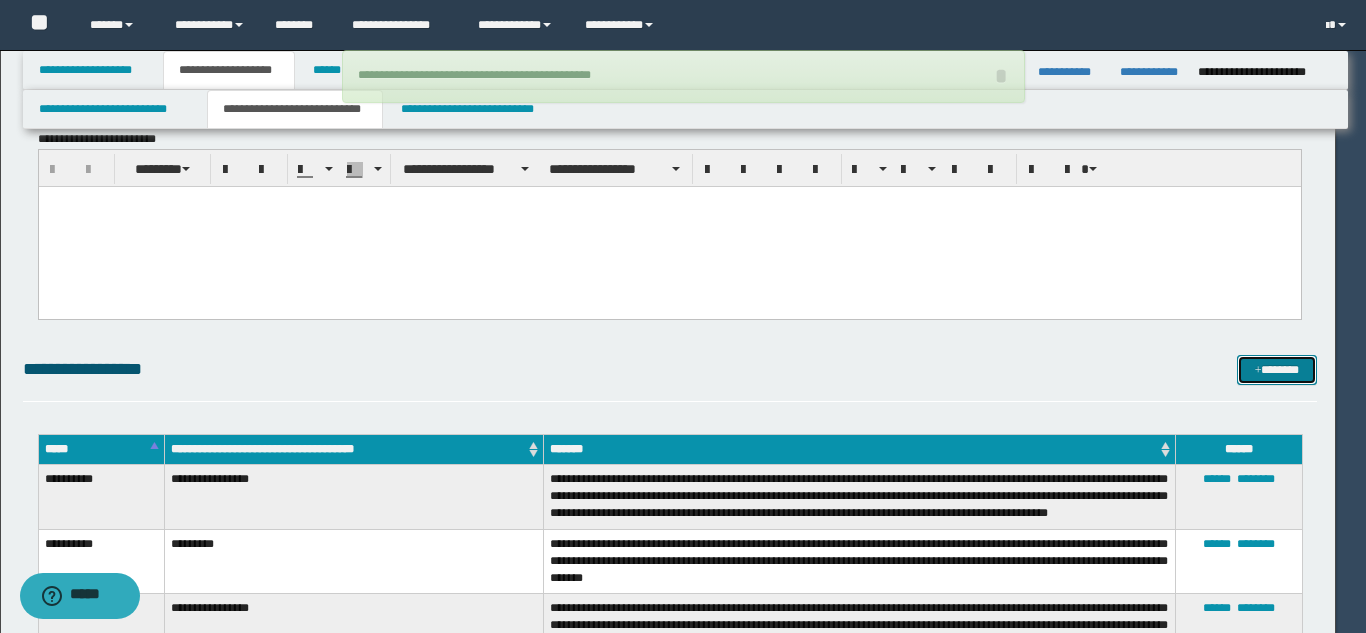 type 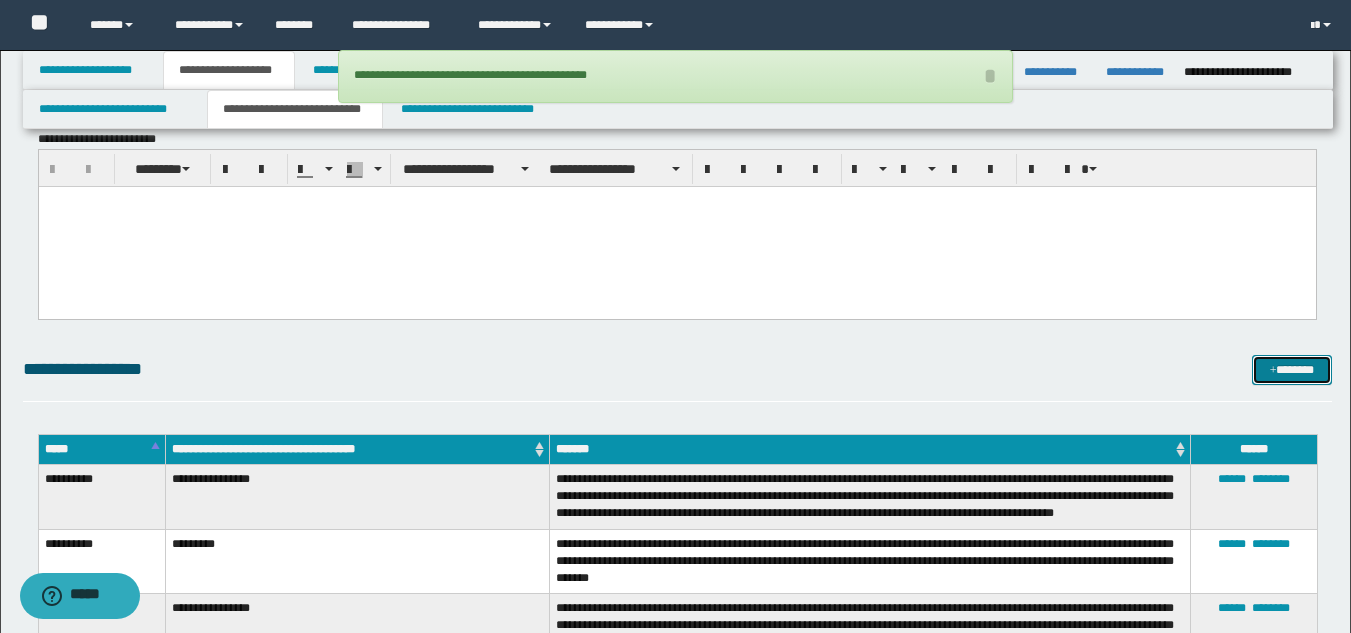 click on "*******" at bounding box center [1292, 370] 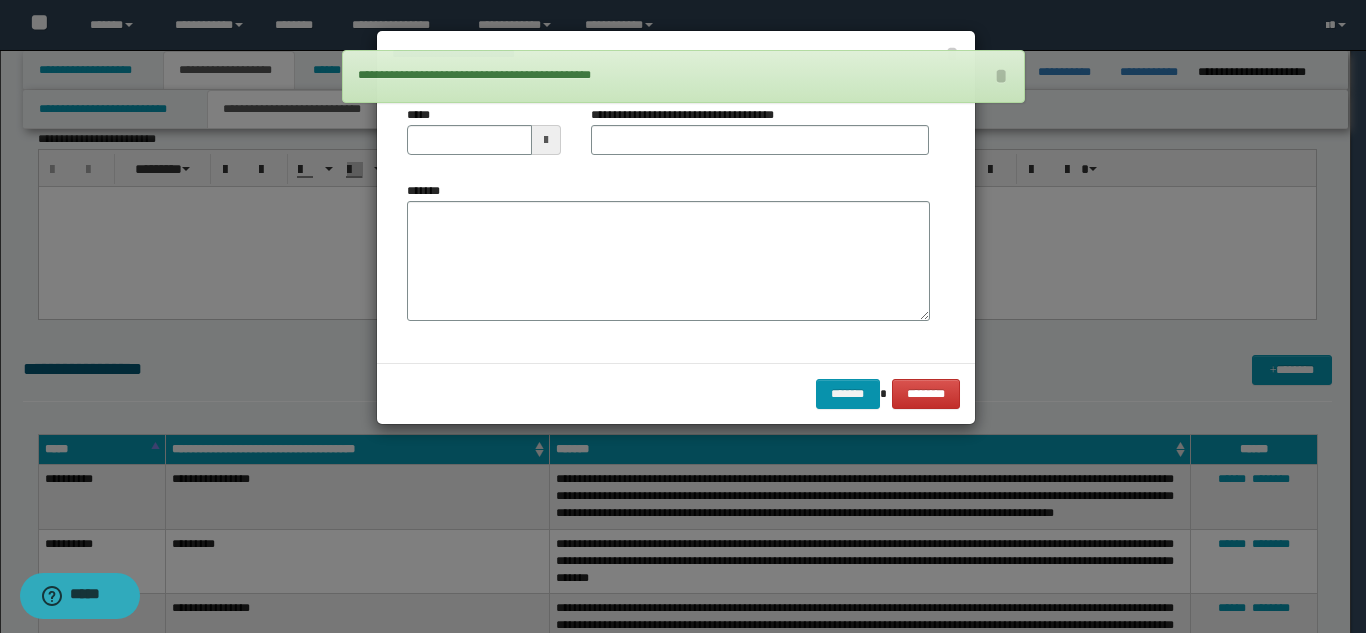 scroll, scrollTop: 0, scrollLeft: 0, axis: both 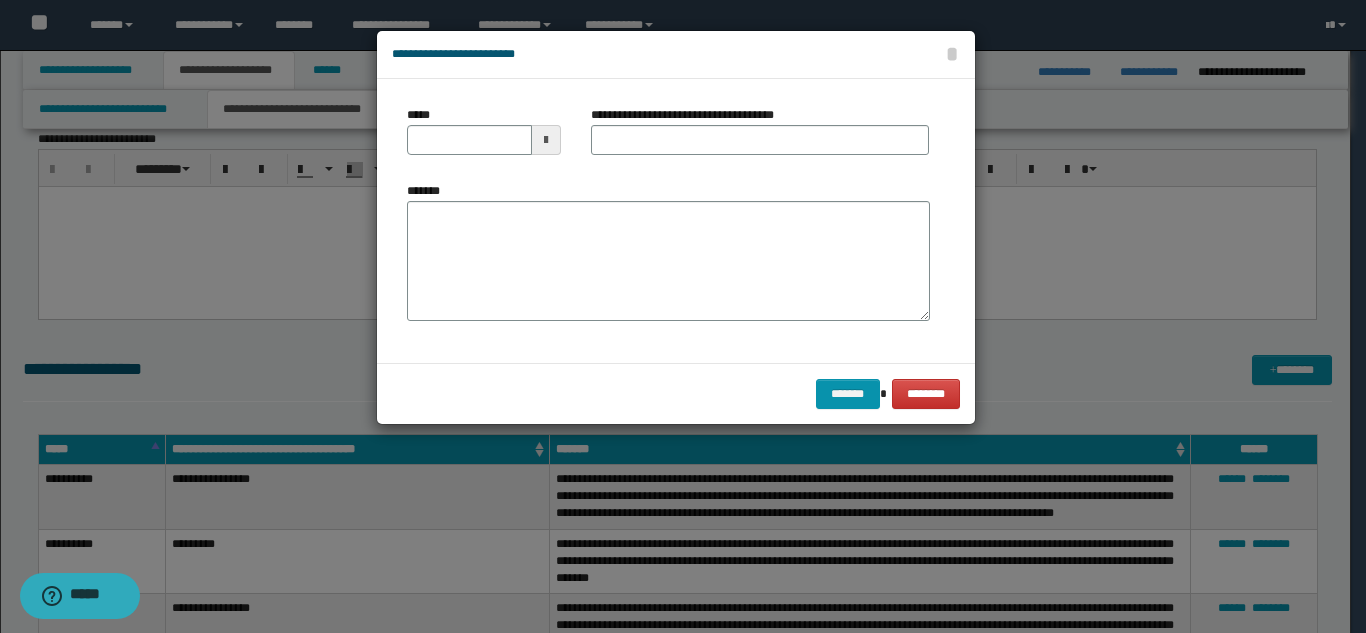 click on "*******" at bounding box center (668, 251) 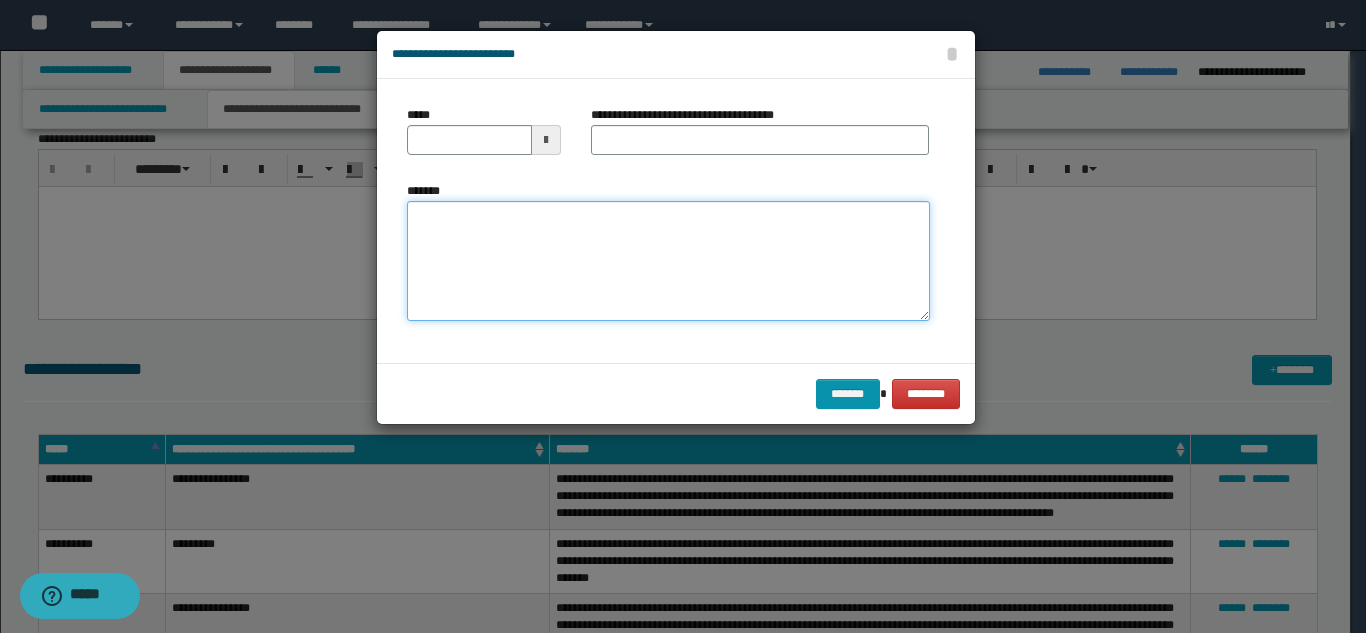 click on "*******" at bounding box center [668, 261] 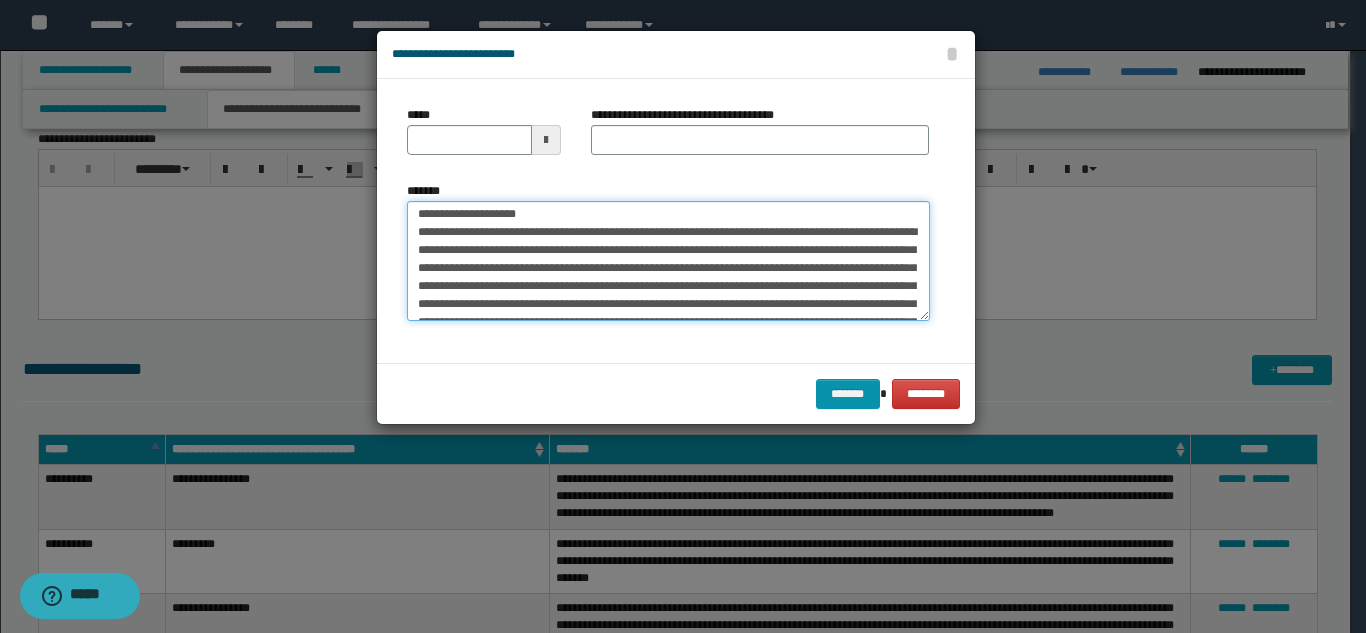 scroll, scrollTop: 0, scrollLeft: 0, axis: both 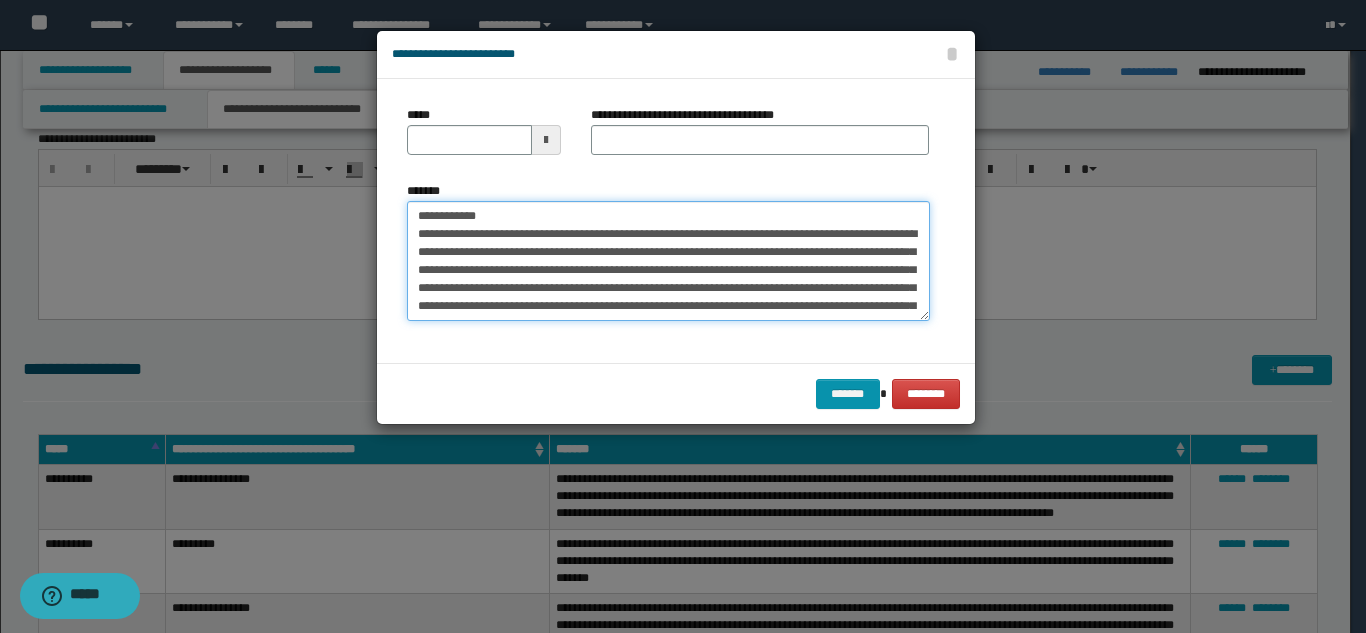 drag, startPoint x: 554, startPoint y: 216, endPoint x: 519, endPoint y: 186, distance: 46.09772 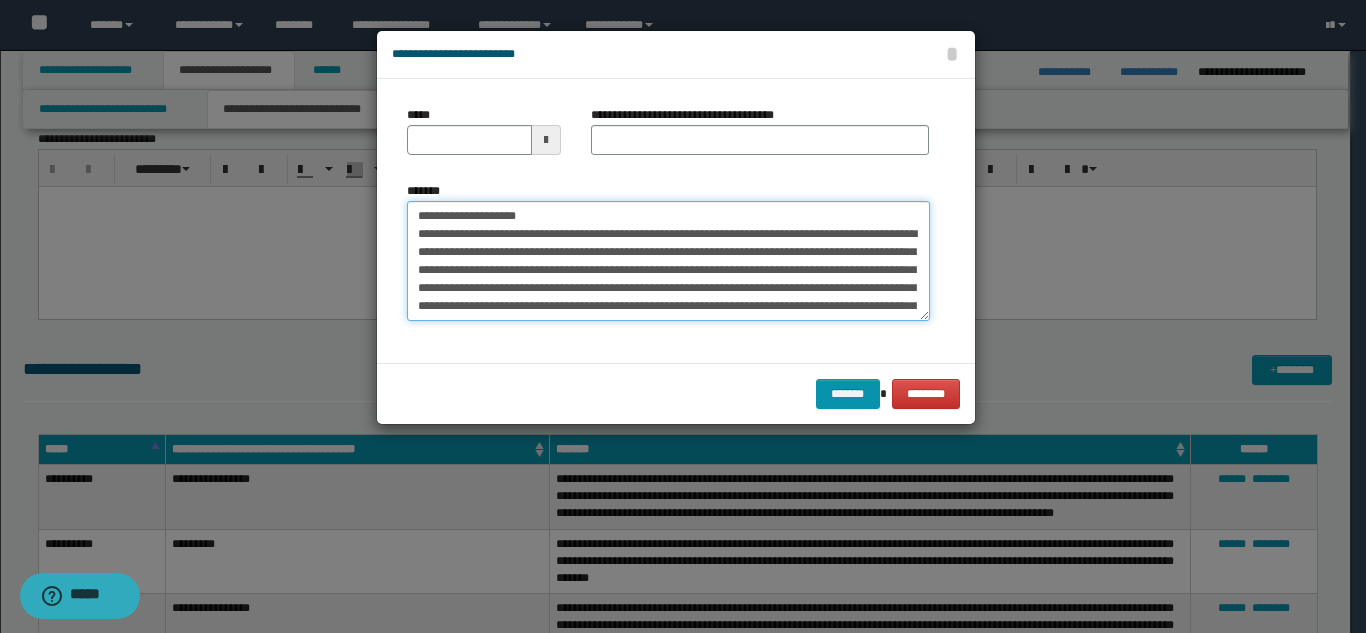 click on "**********" at bounding box center [668, 261] 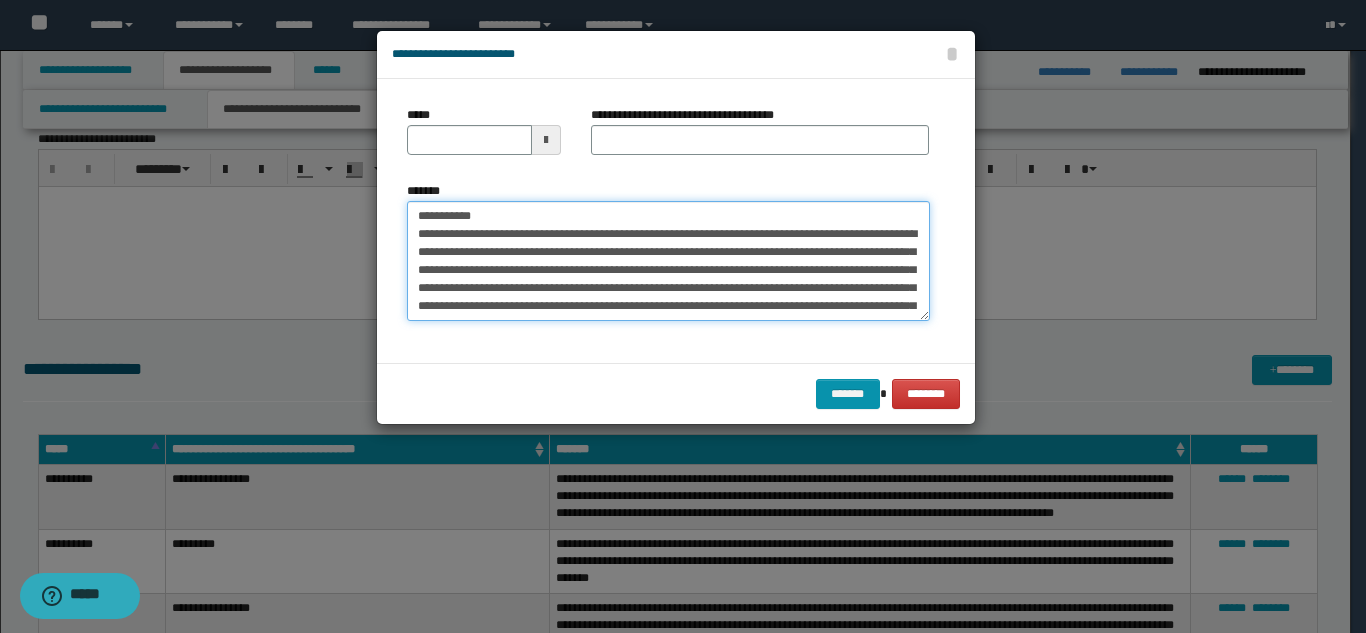 type on "**********" 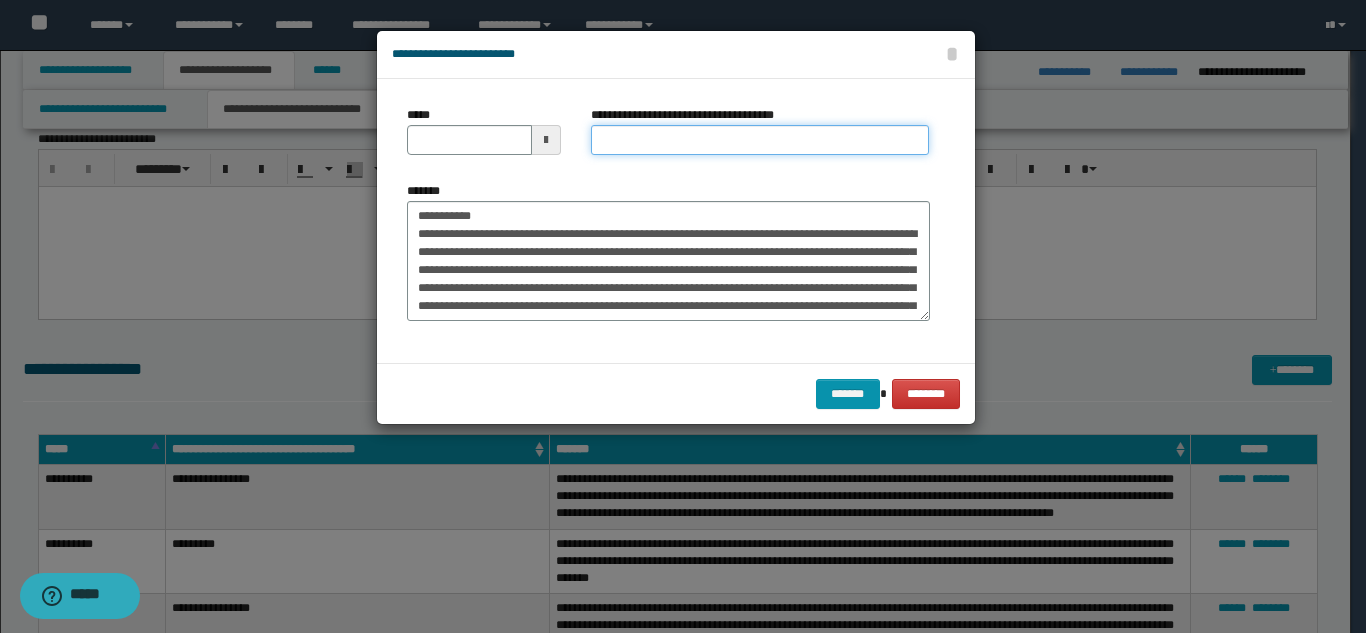drag, startPoint x: 619, startPoint y: 140, endPoint x: 535, endPoint y: 174, distance: 90.62009 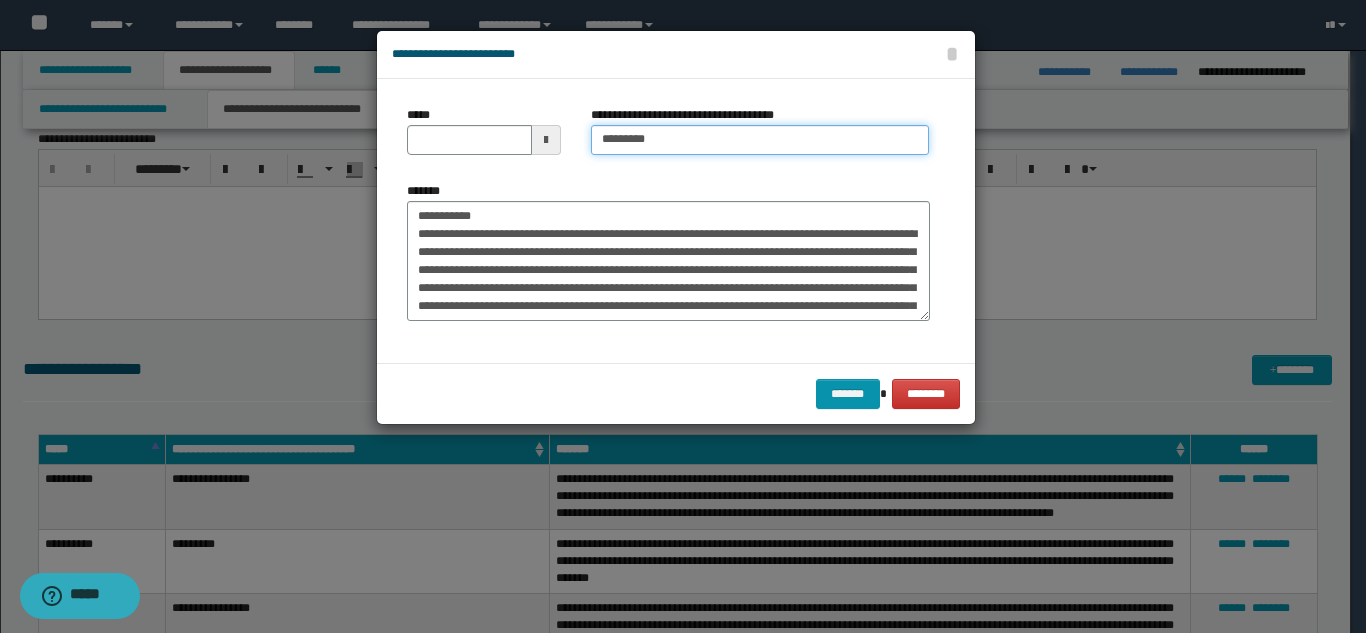 type on "*********" 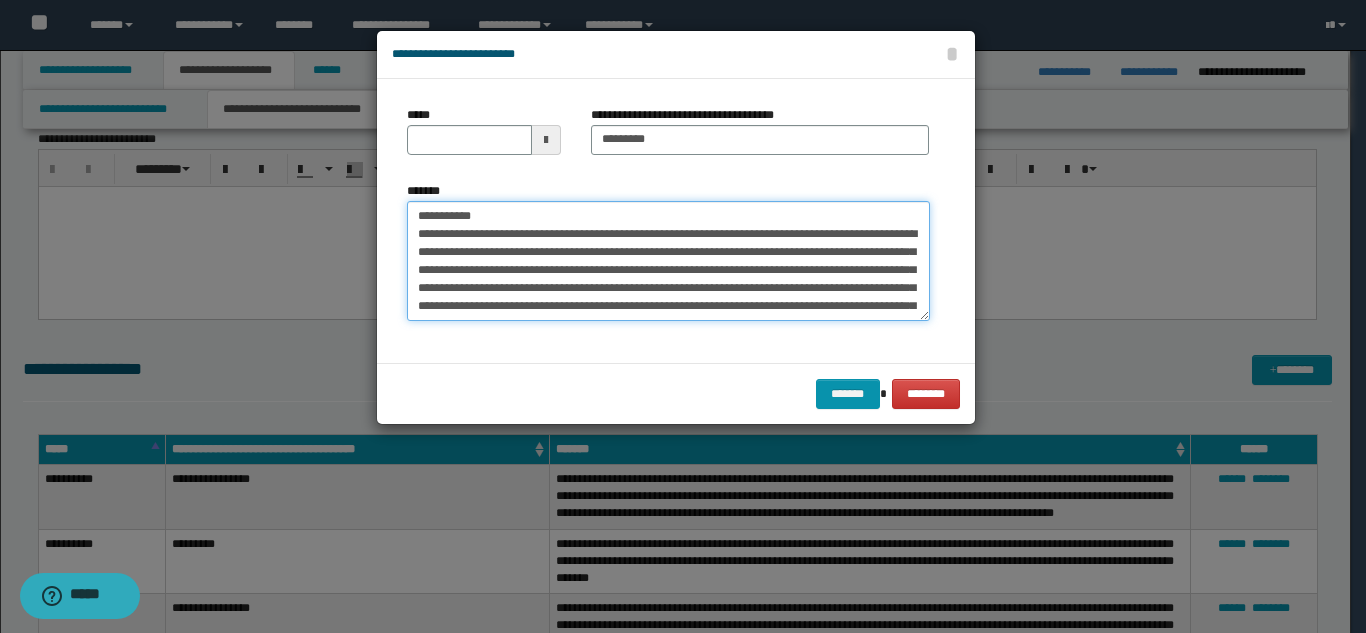 drag, startPoint x: 490, startPoint y: 214, endPoint x: 400, endPoint y: 202, distance: 90.79648 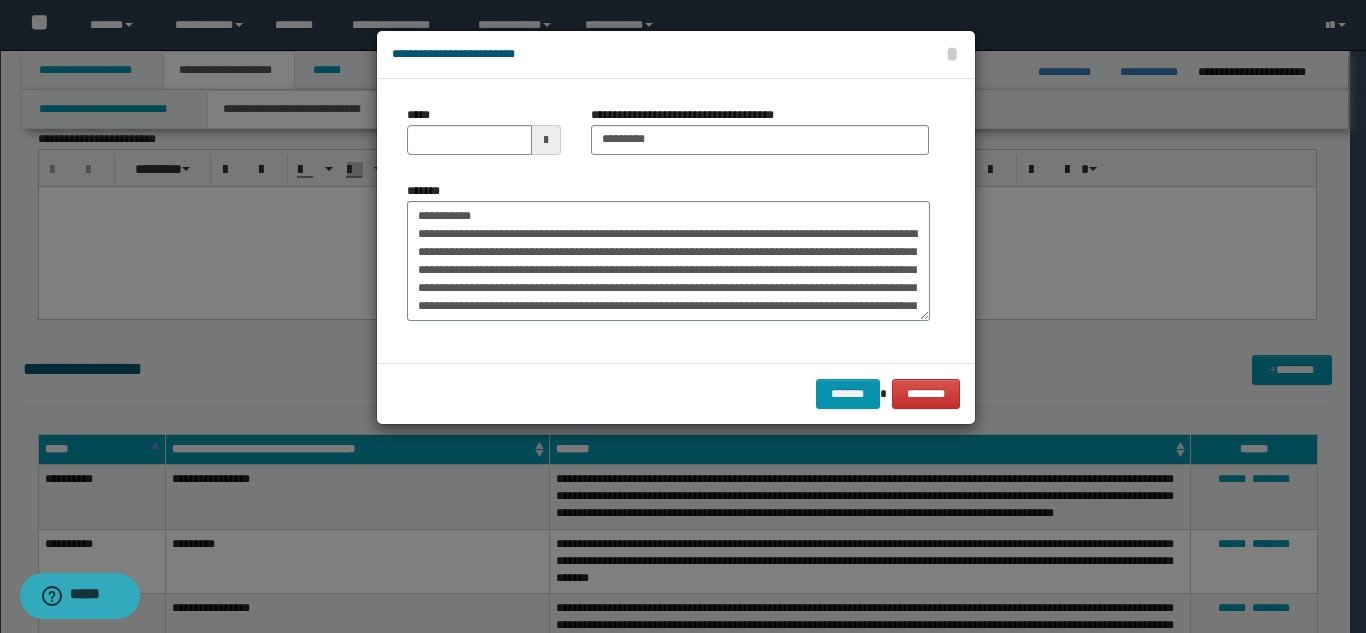 click on "*******" at bounding box center [668, 259] 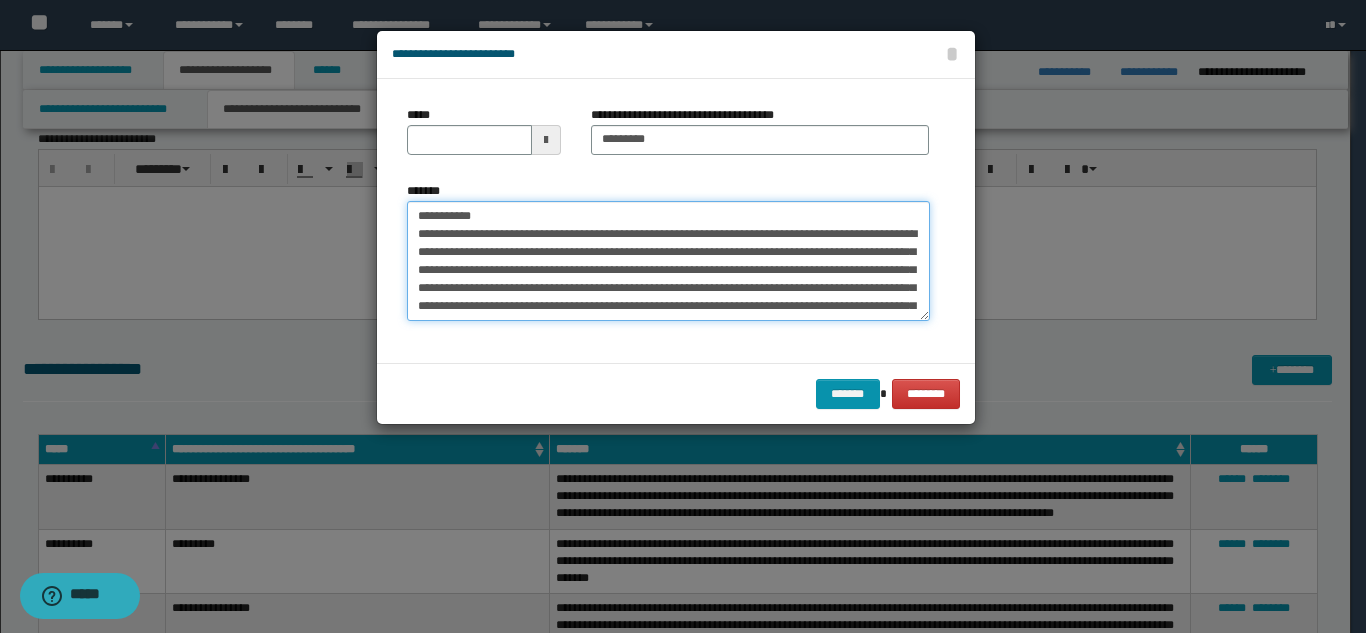 drag, startPoint x: 472, startPoint y: 214, endPoint x: 440, endPoint y: 221, distance: 32.75668 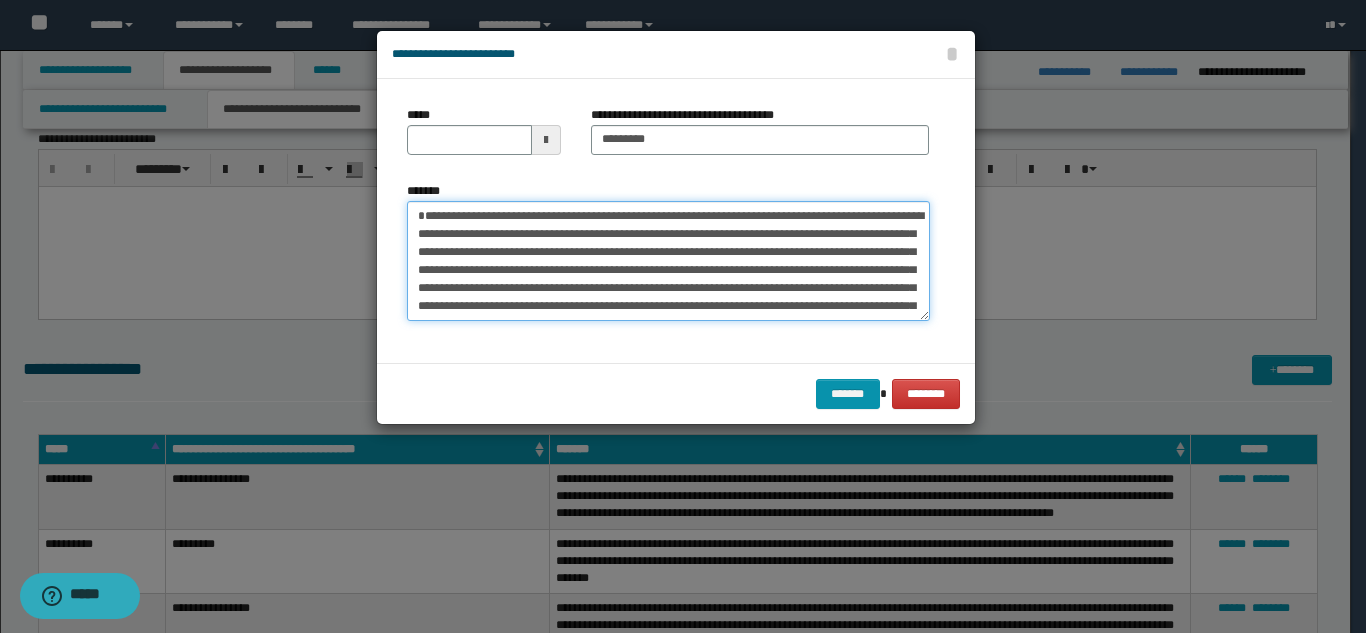 type 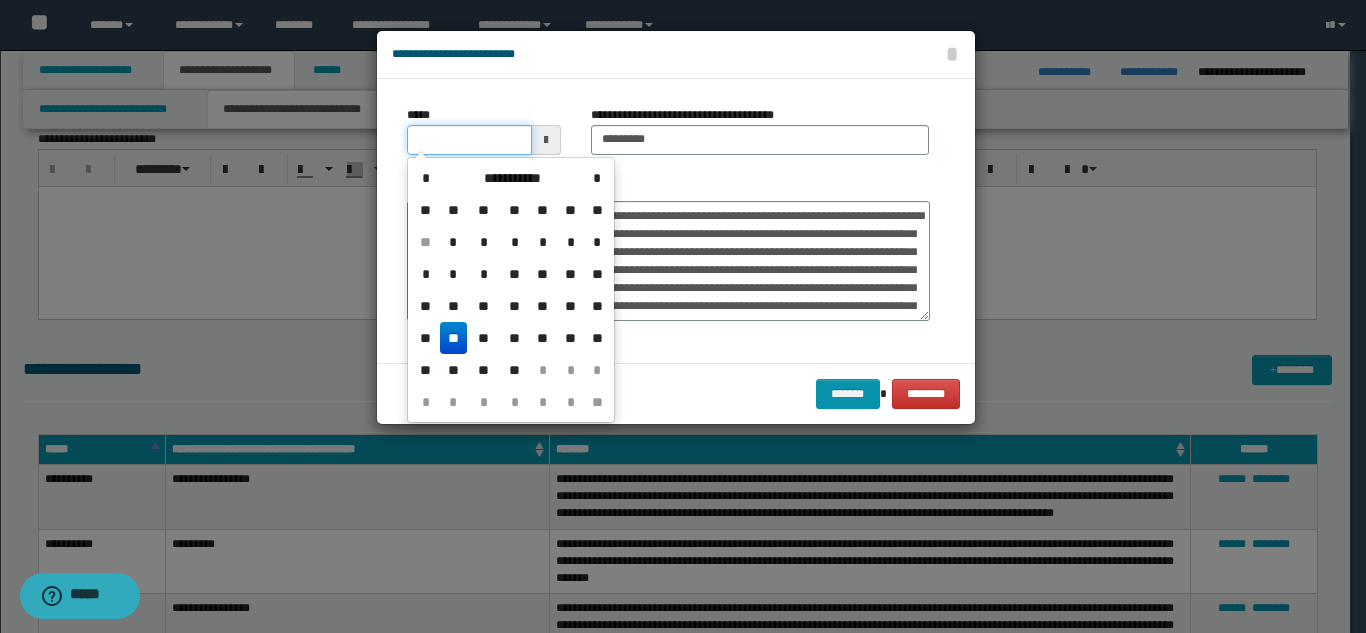 click on "*****" at bounding box center (469, 140) 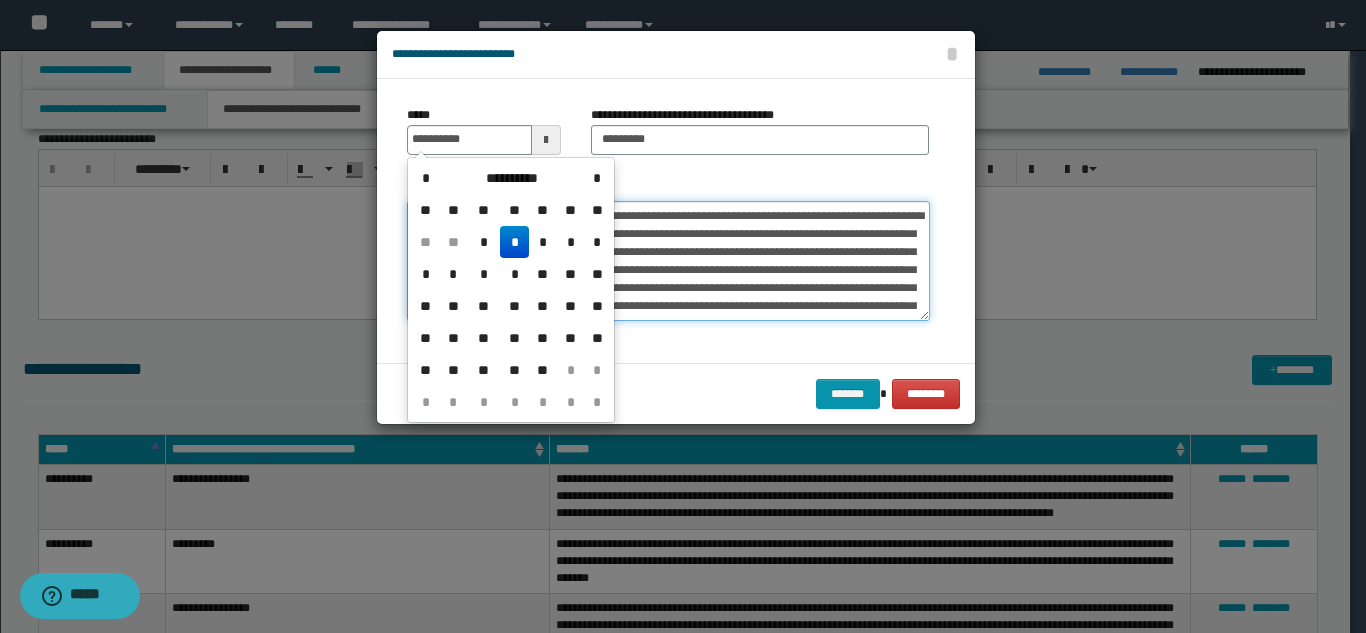 type on "**********" 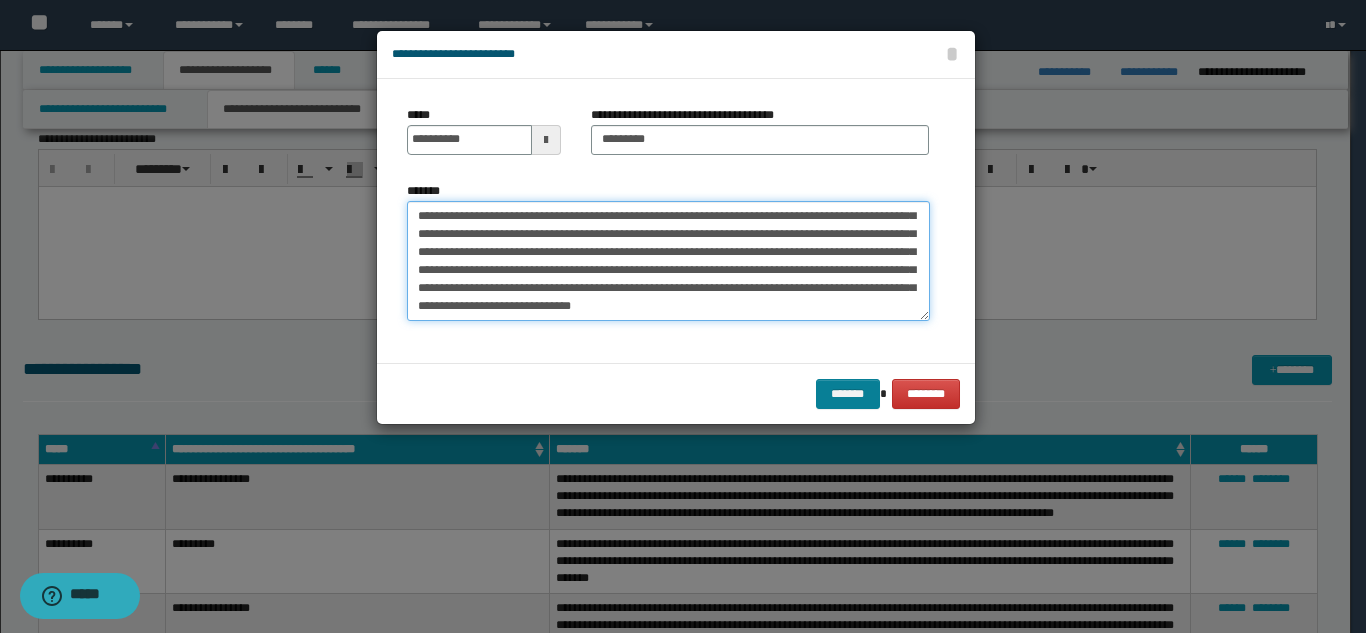 scroll, scrollTop: 100, scrollLeft: 0, axis: vertical 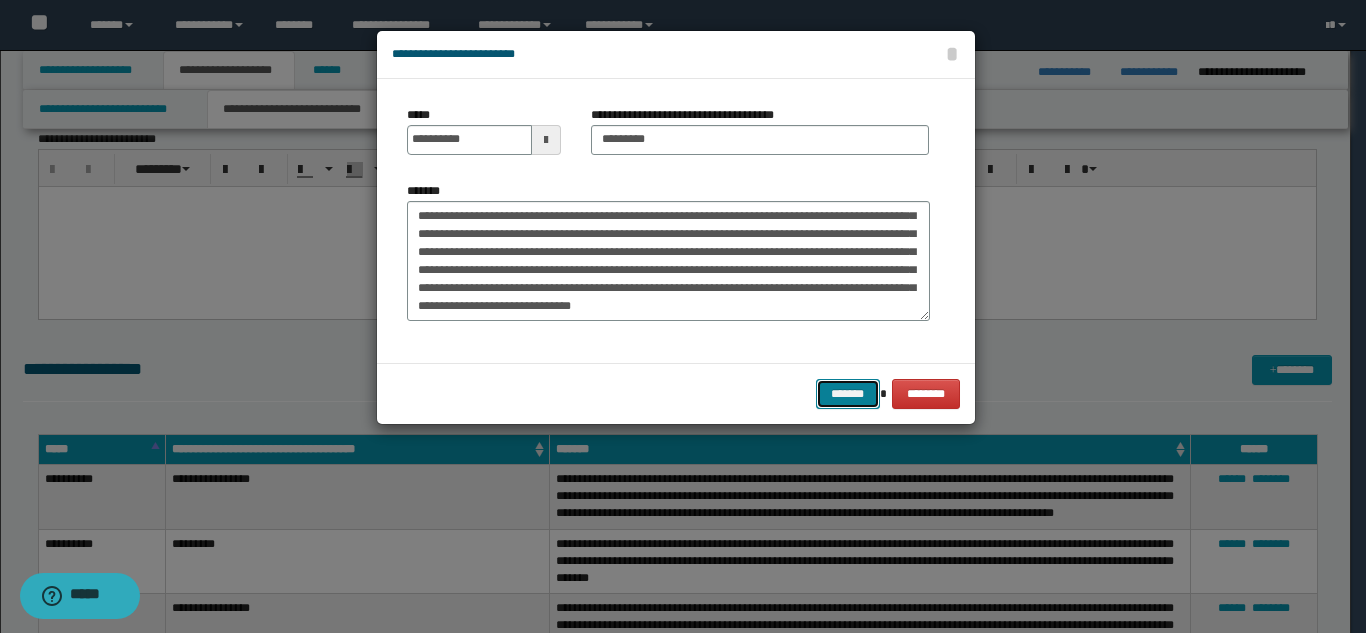 click on "*******" at bounding box center (848, 394) 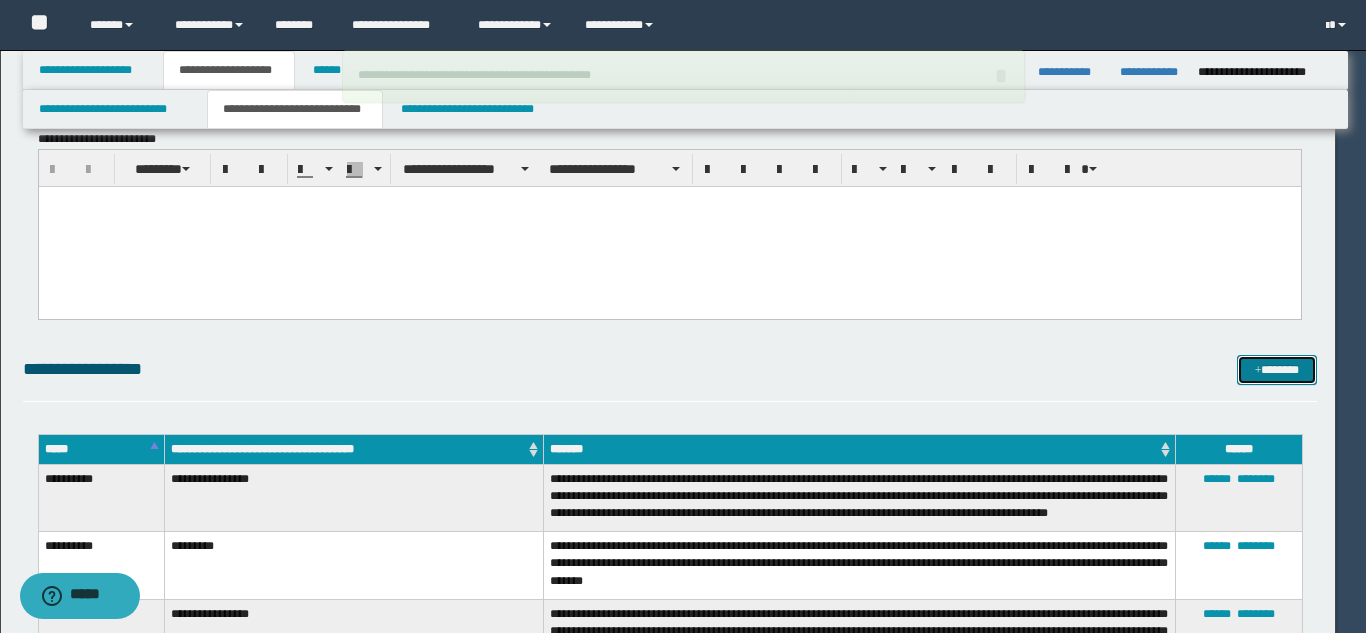 type 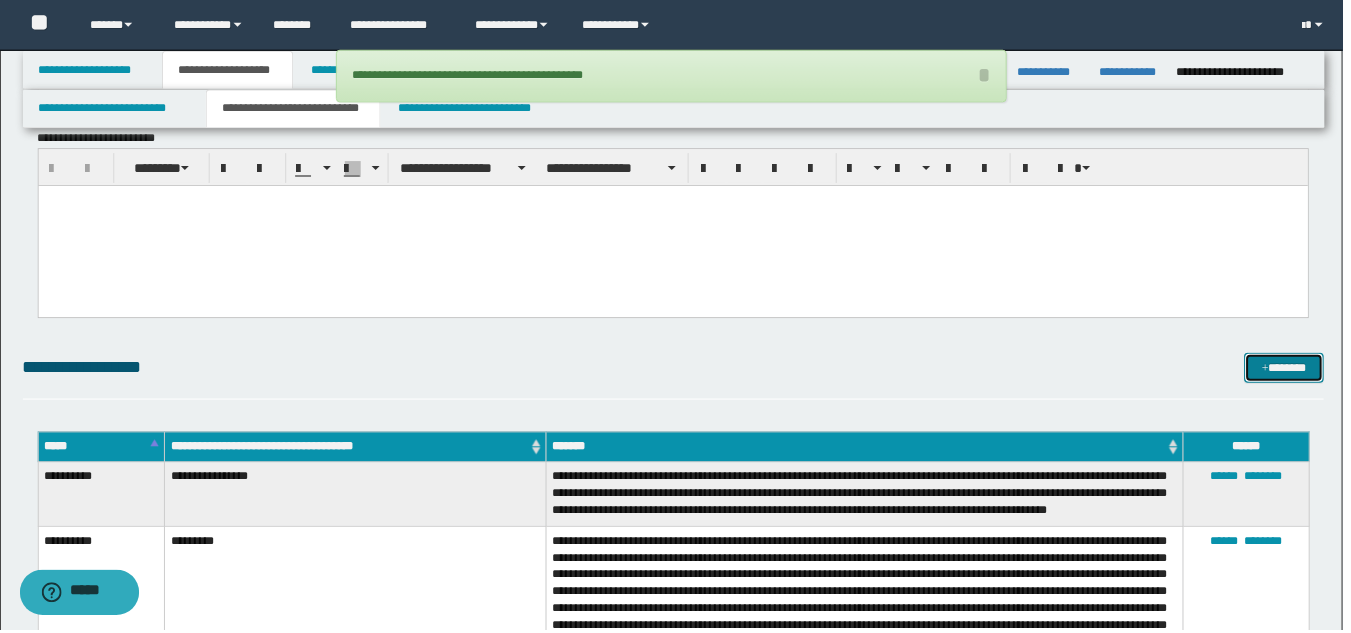 click on "*******" at bounding box center [1292, 370] 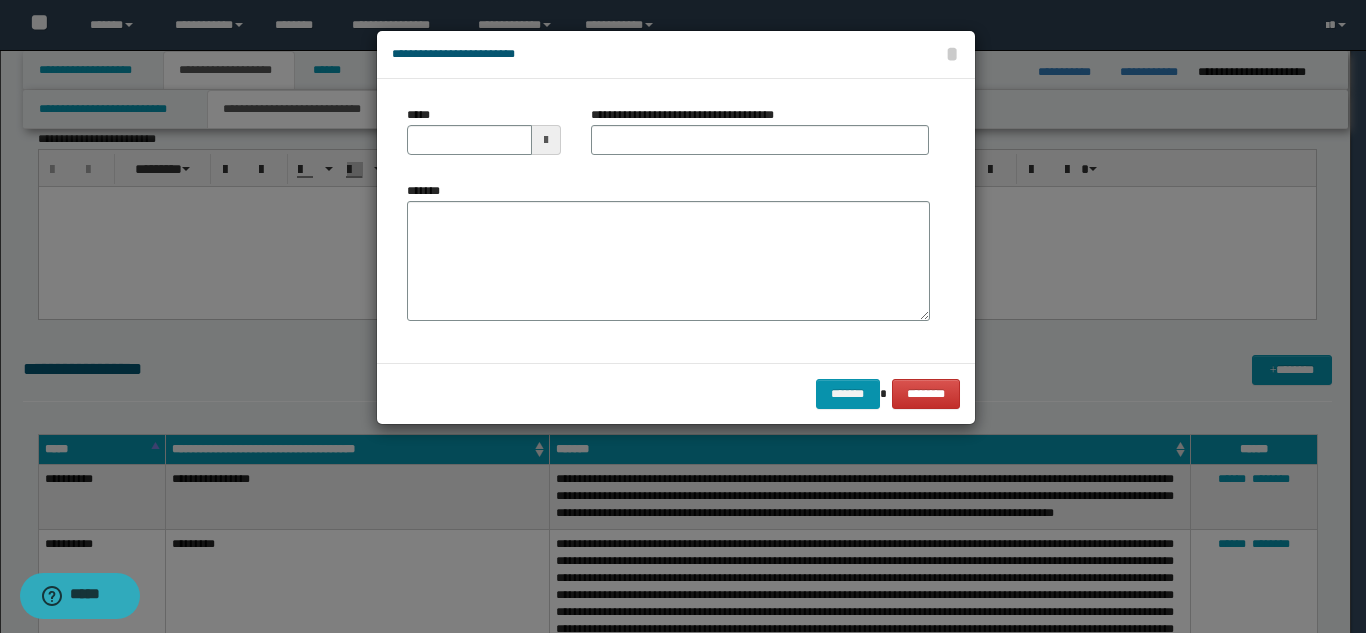 scroll, scrollTop: 0, scrollLeft: 0, axis: both 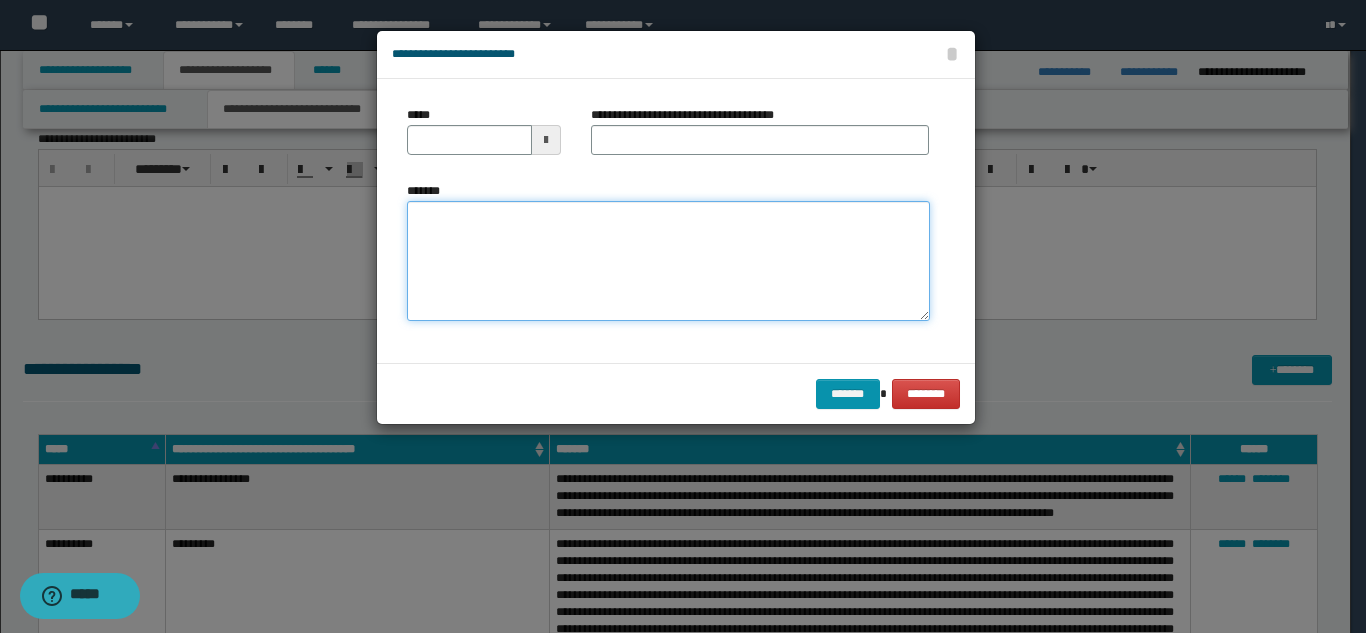 click on "*******" at bounding box center (668, 261) 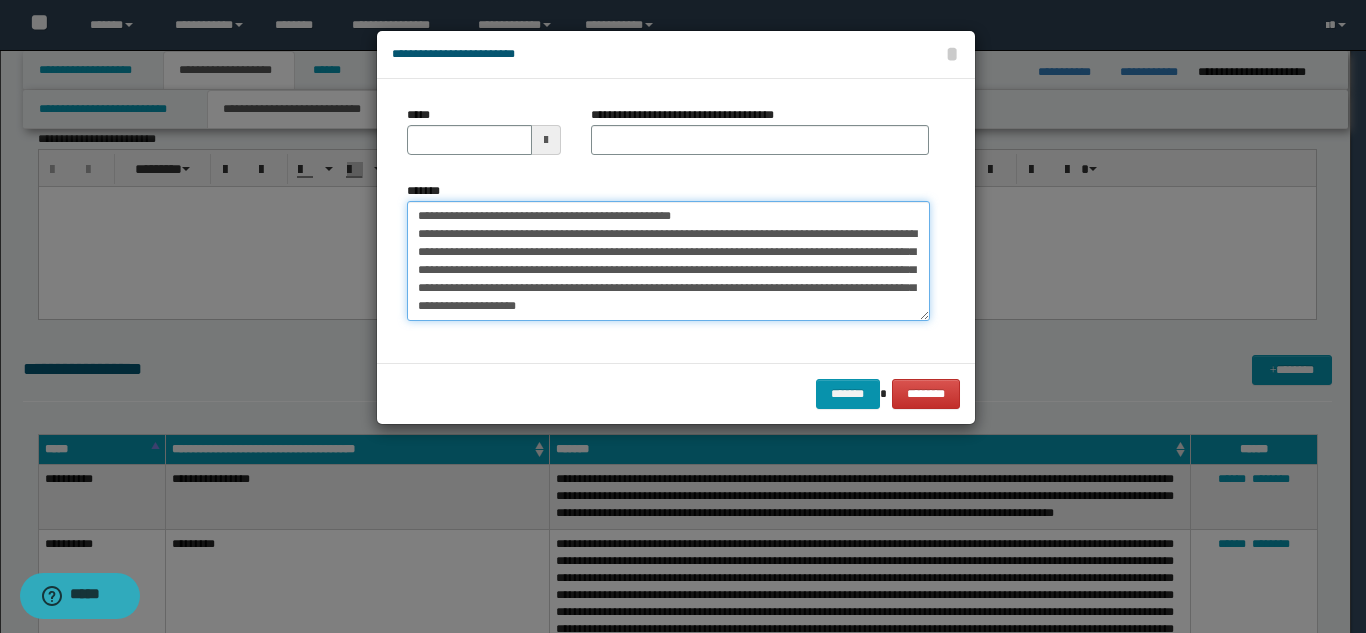 scroll, scrollTop: 0, scrollLeft: 0, axis: both 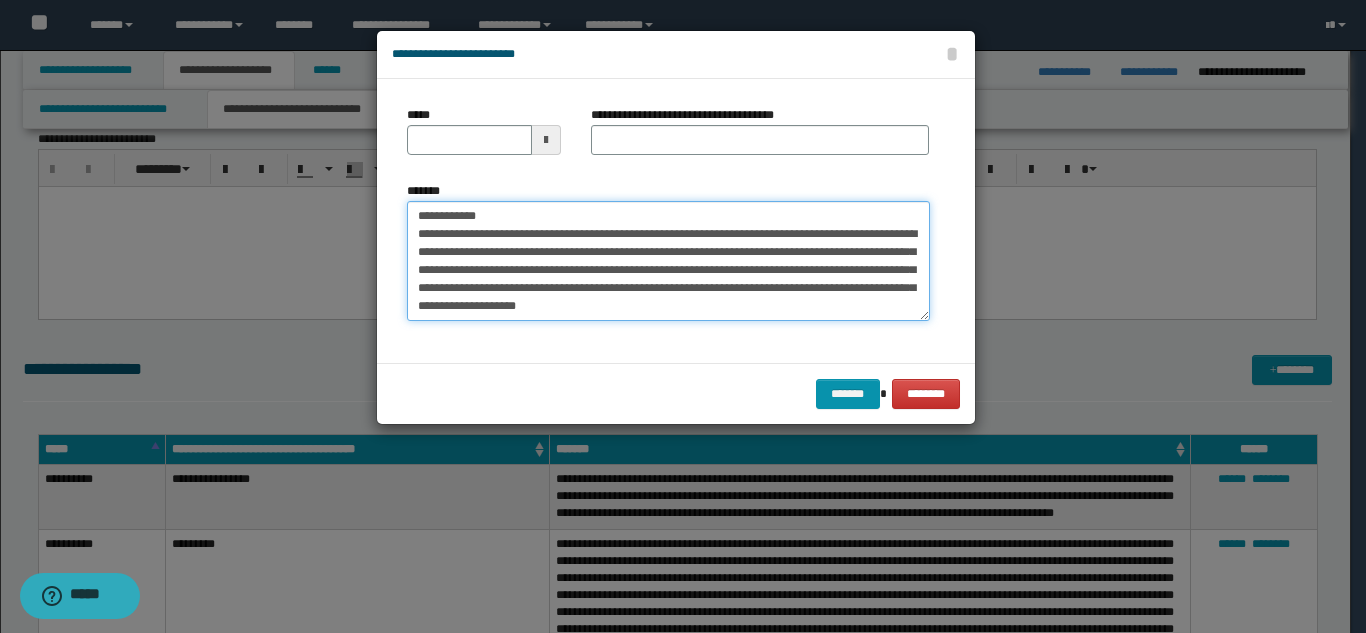 drag, startPoint x: 738, startPoint y: 211, endPoint x: 598, endPoint y: 176, distance: 144.3087 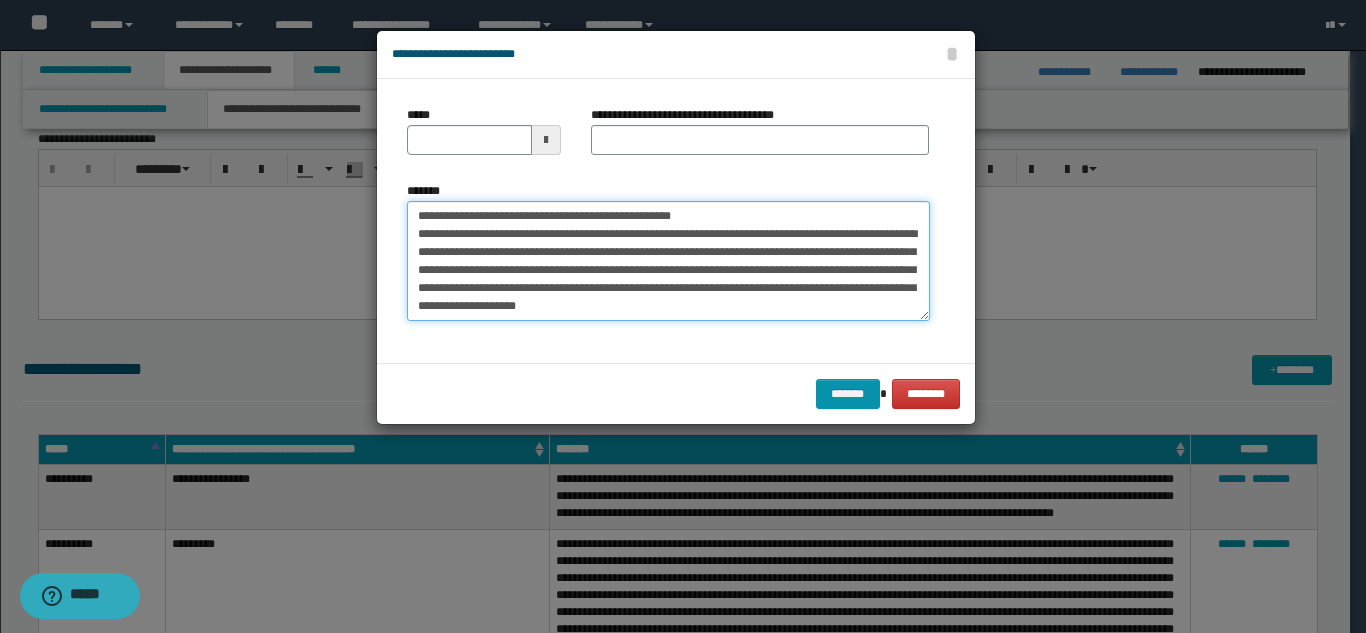 click on "**********" at bounding box center [668, 261] 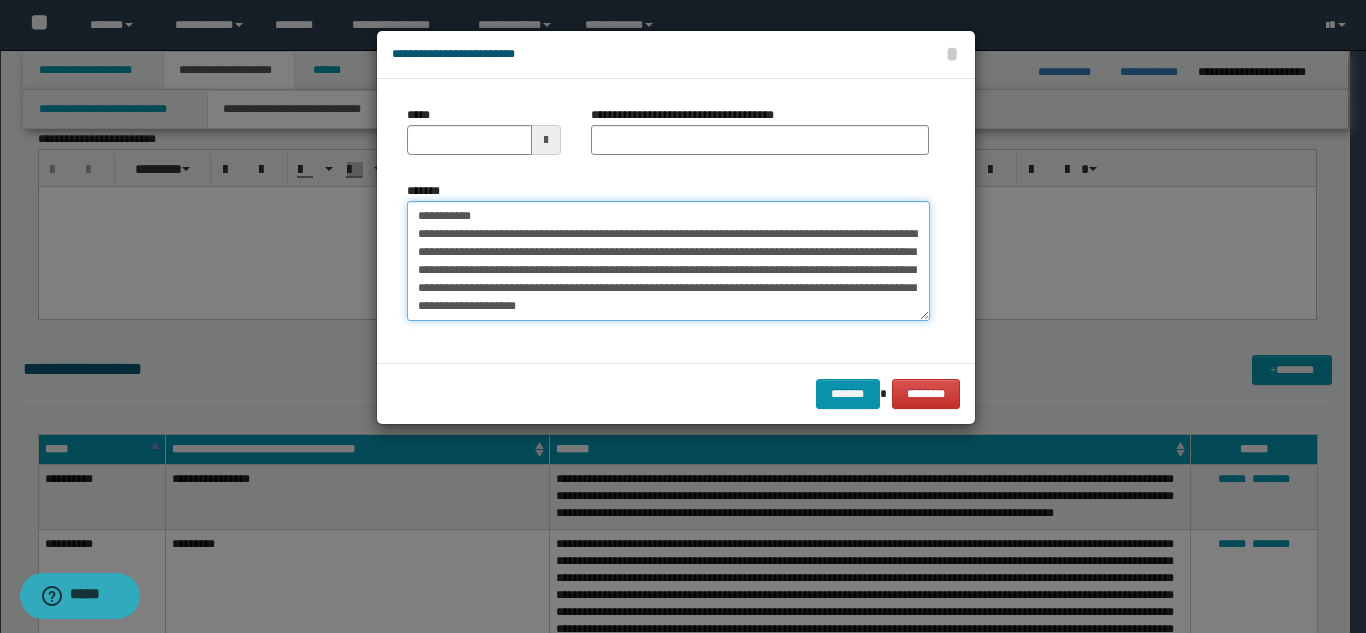 type on "**********" 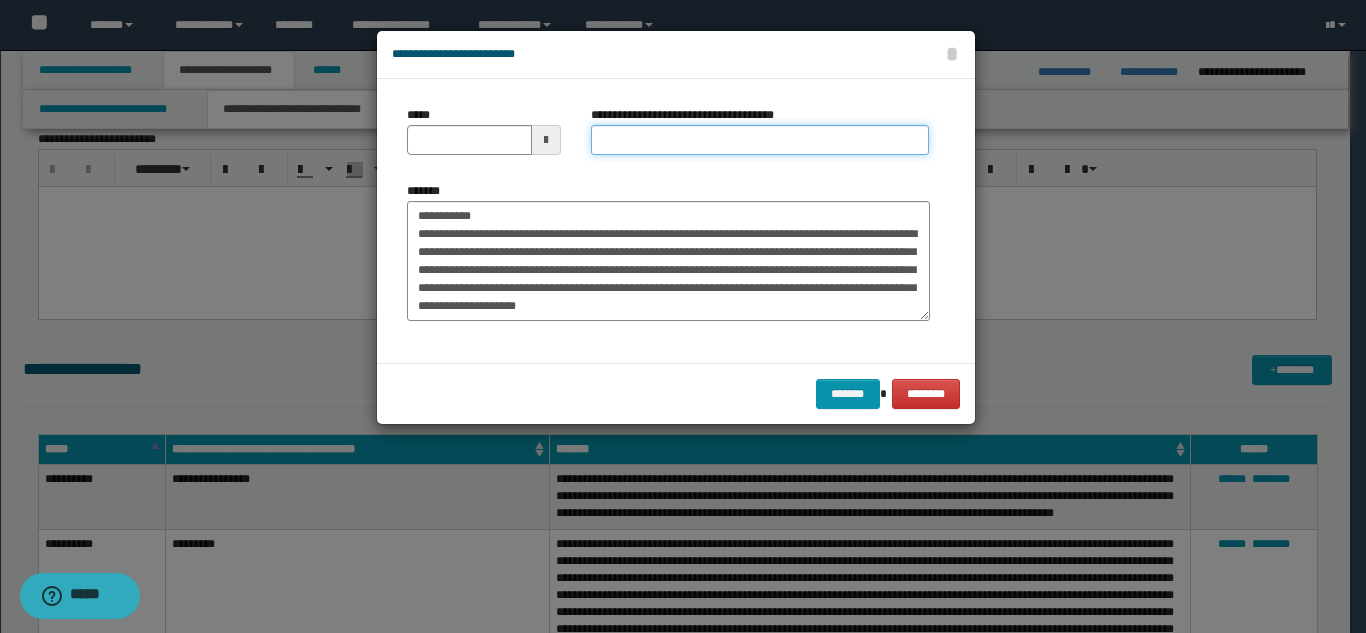 click on "**********" at bounding box center (760, 140) 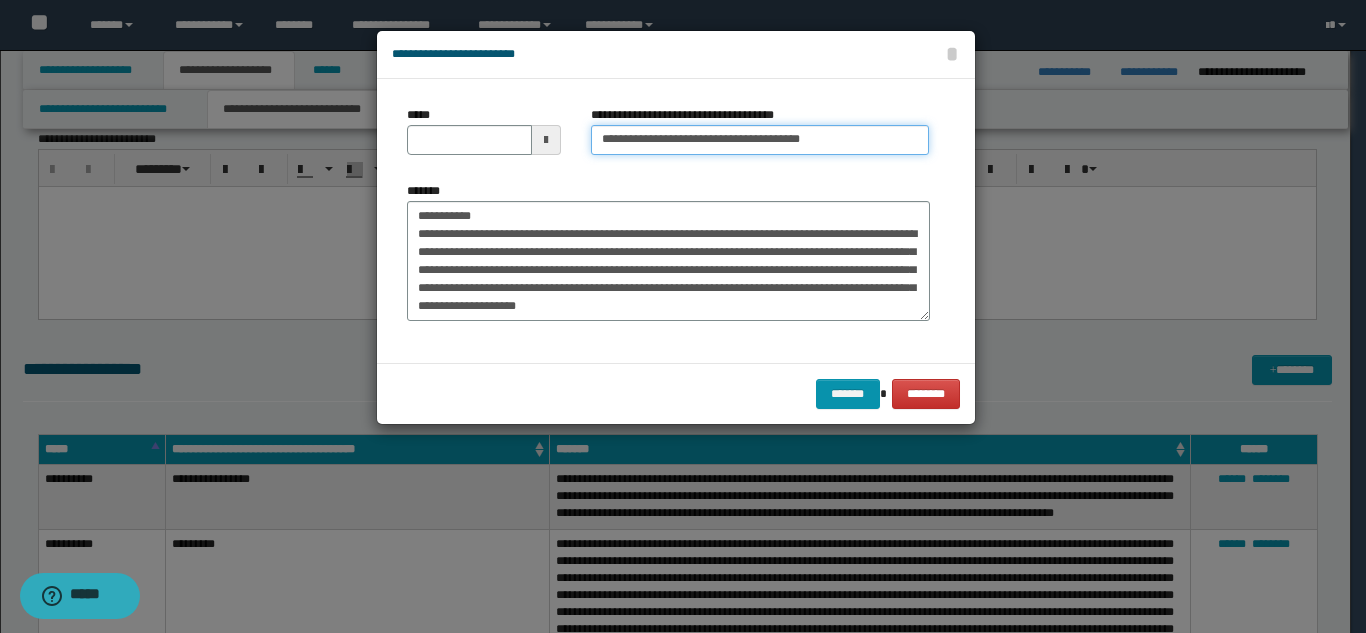 type on "**********" 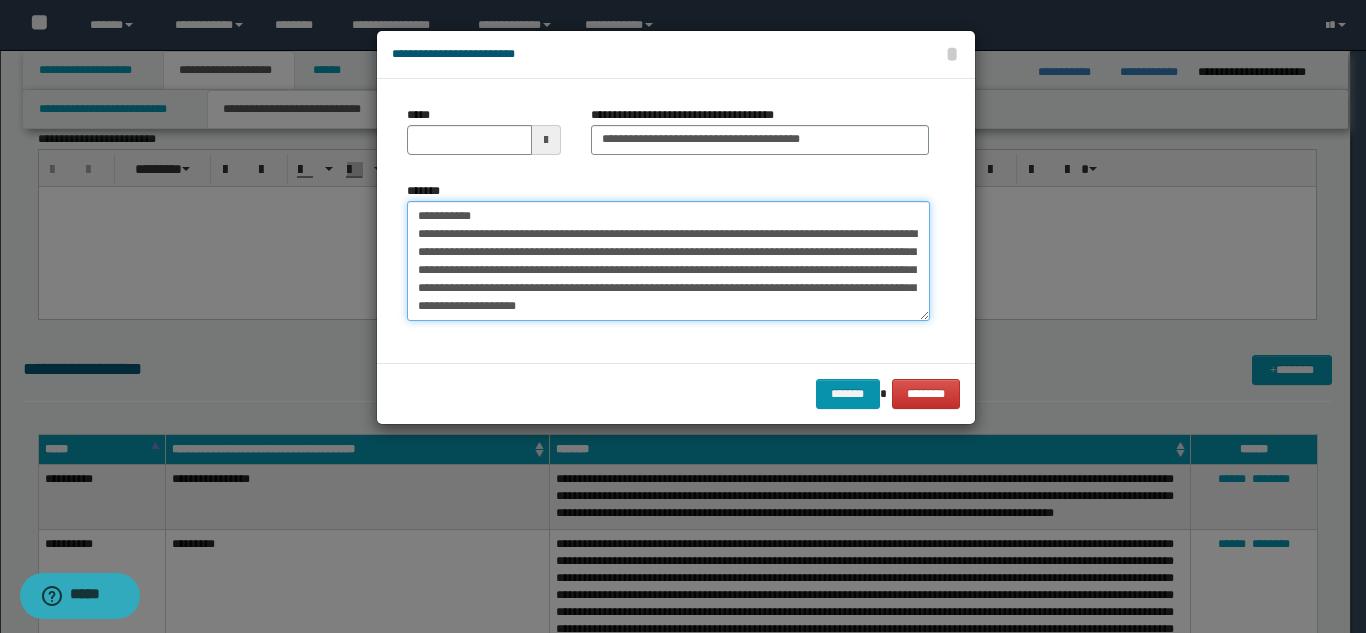 drag, startPoint x: 490, startPoint y: 216, endPoint x: 403, endPoint y: 210, distance: 87.20665 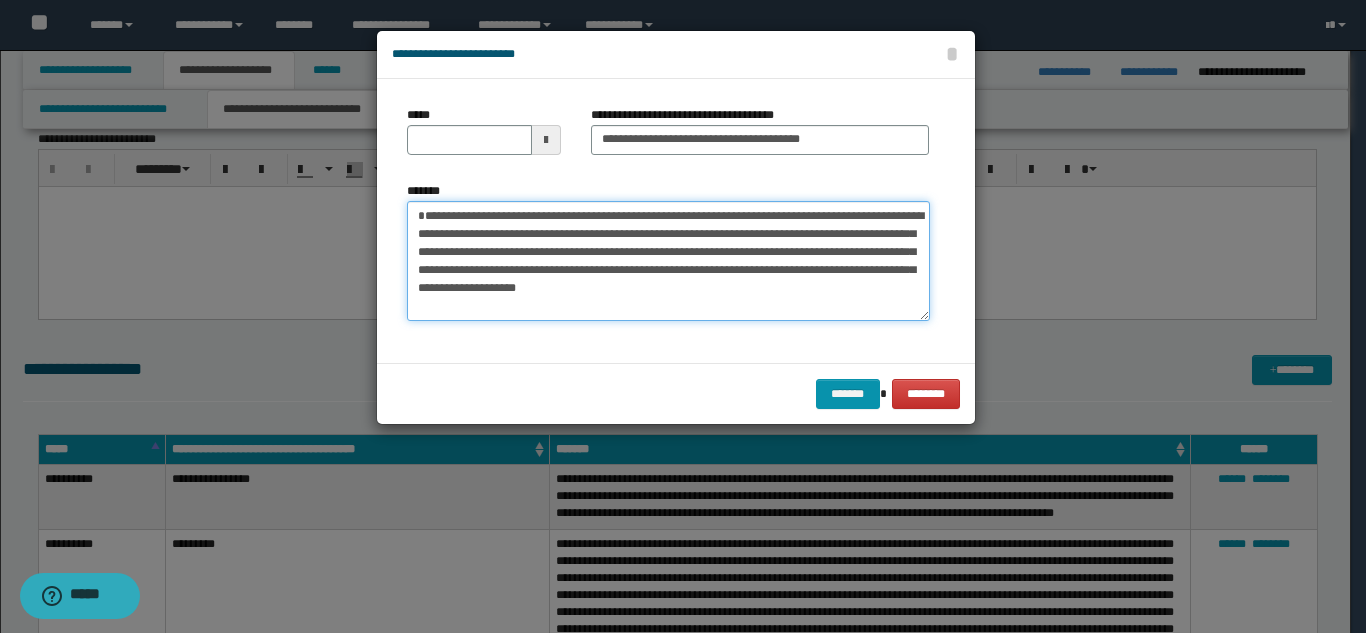 type 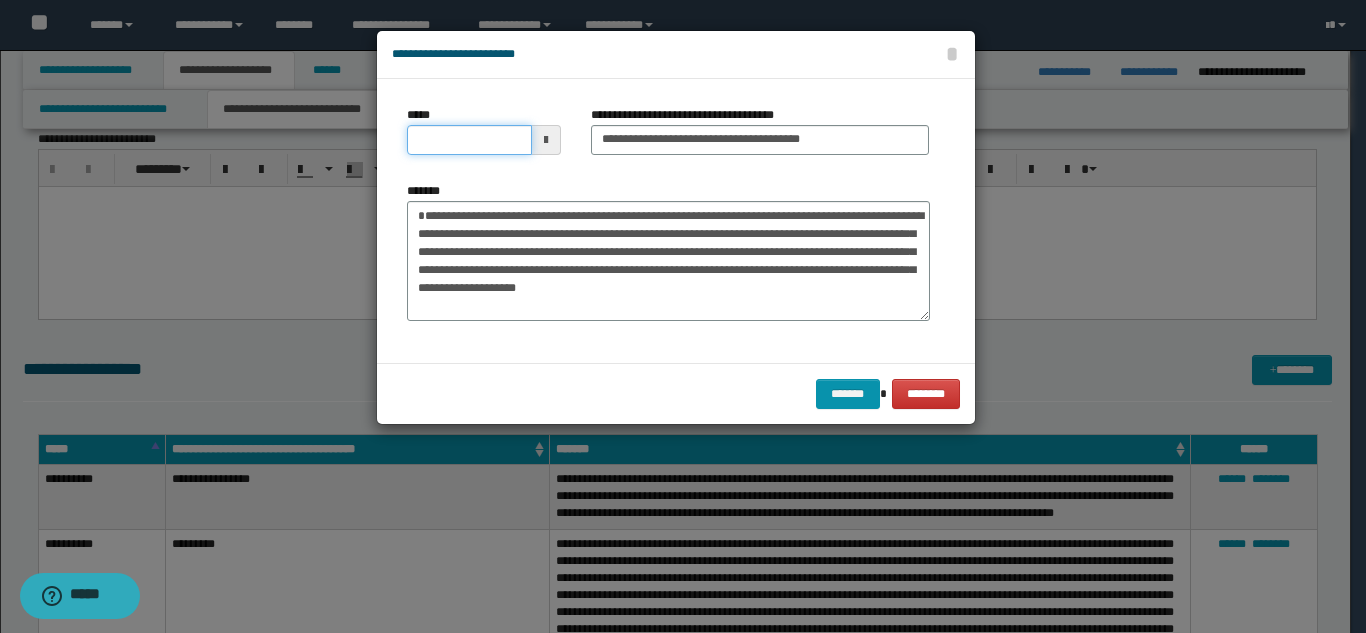 click on "*****" at bounding box center (469, 140) 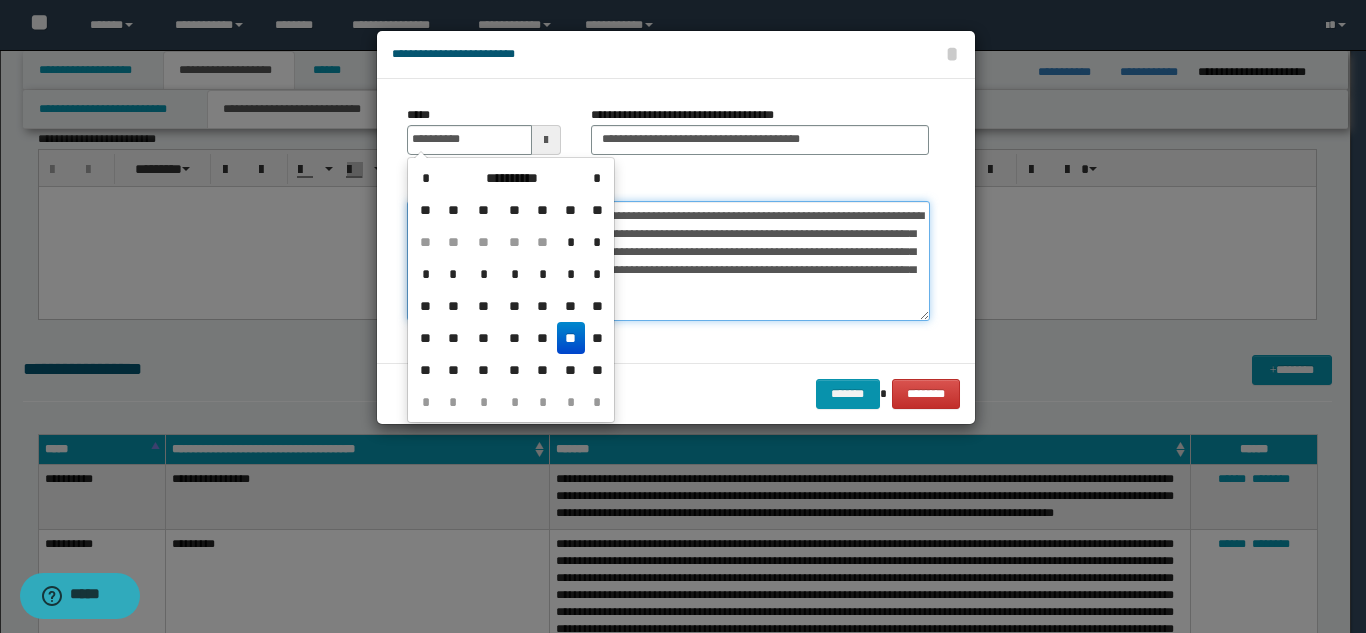 type on "**********" 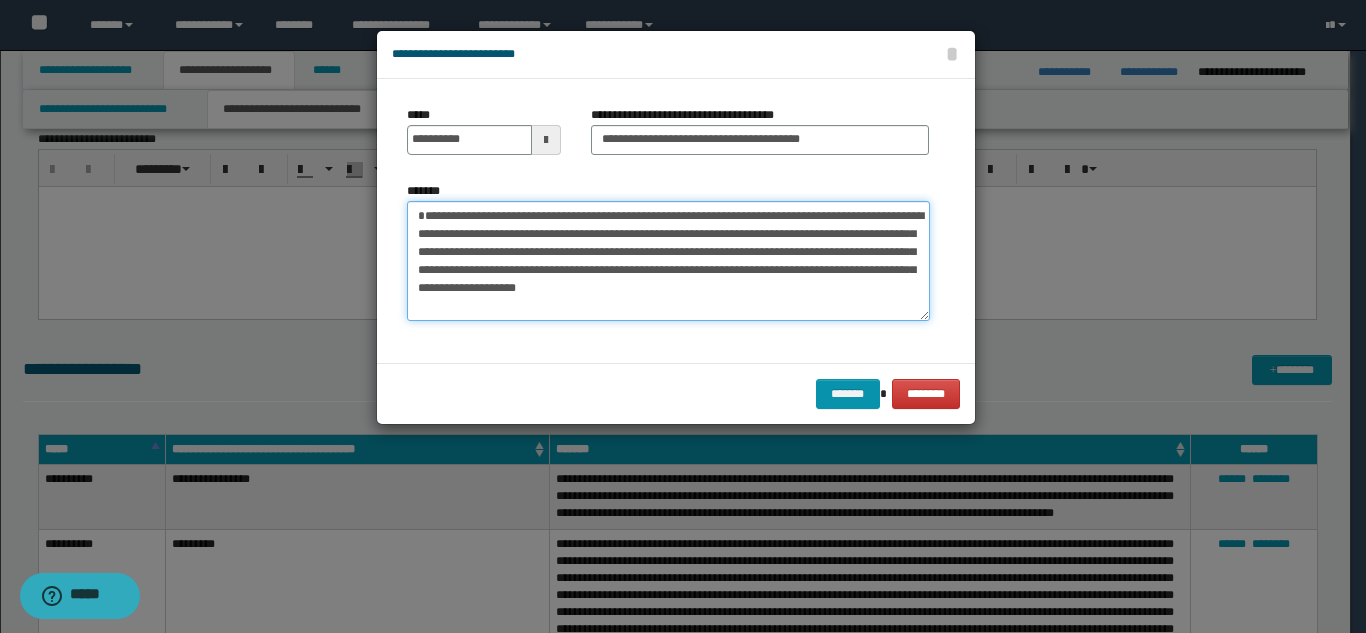 scroll, scrollTop: 18, scrollLeft: 0, axis: vertical 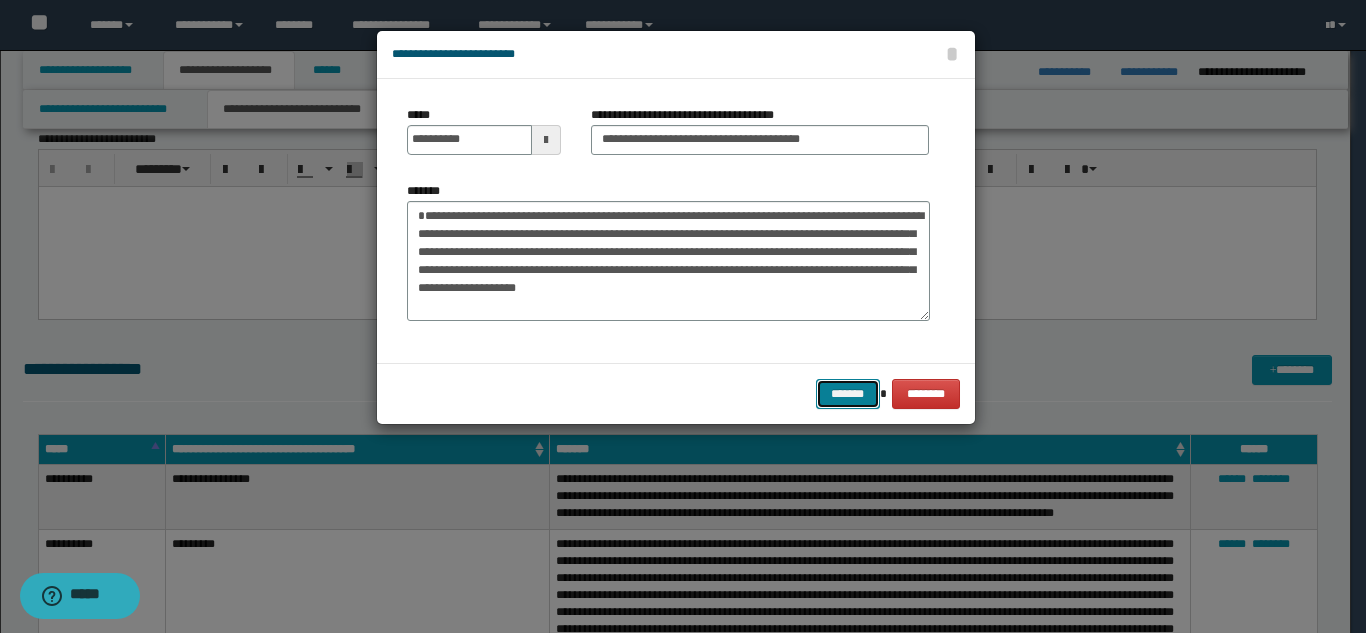 click on "*******" at bounding box center (848, 394) 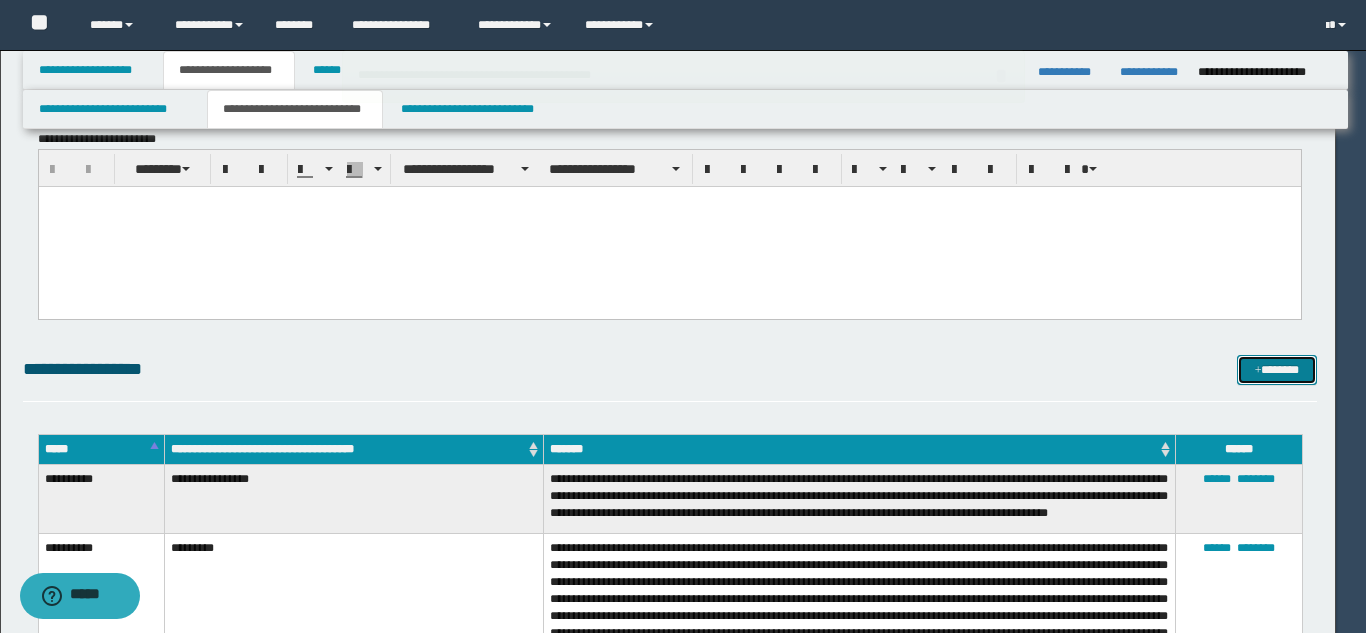type 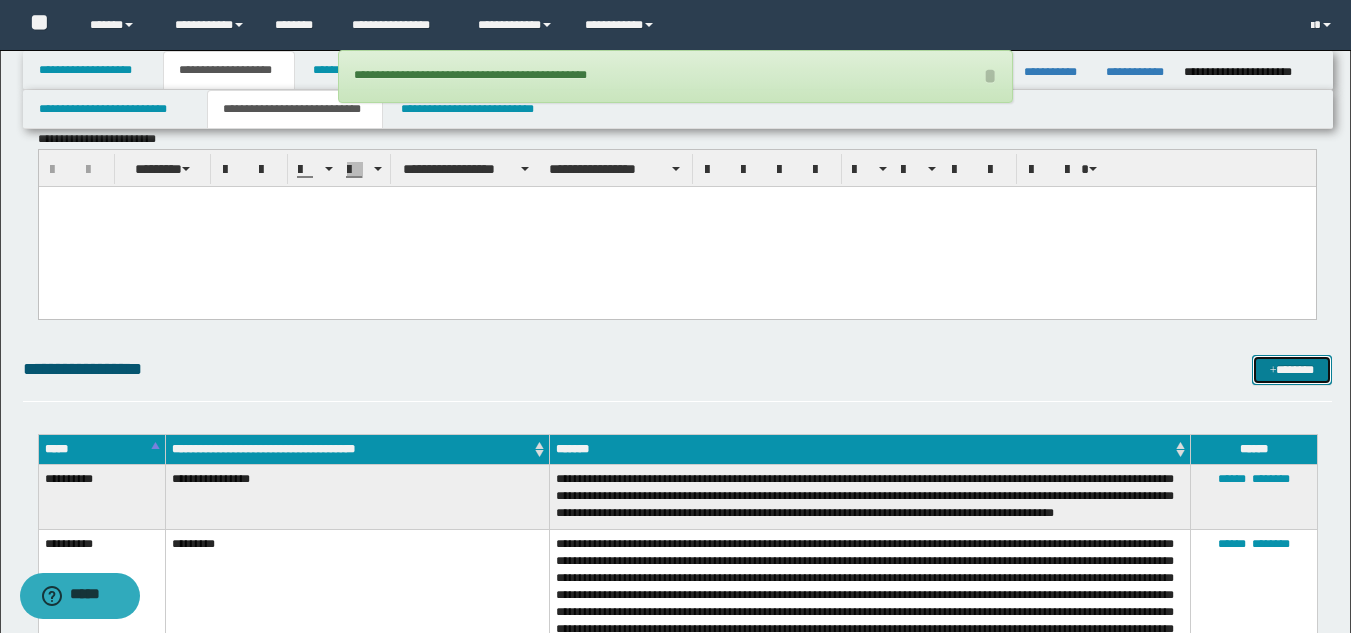 click on "*******" at bounding box center [1292, 370] 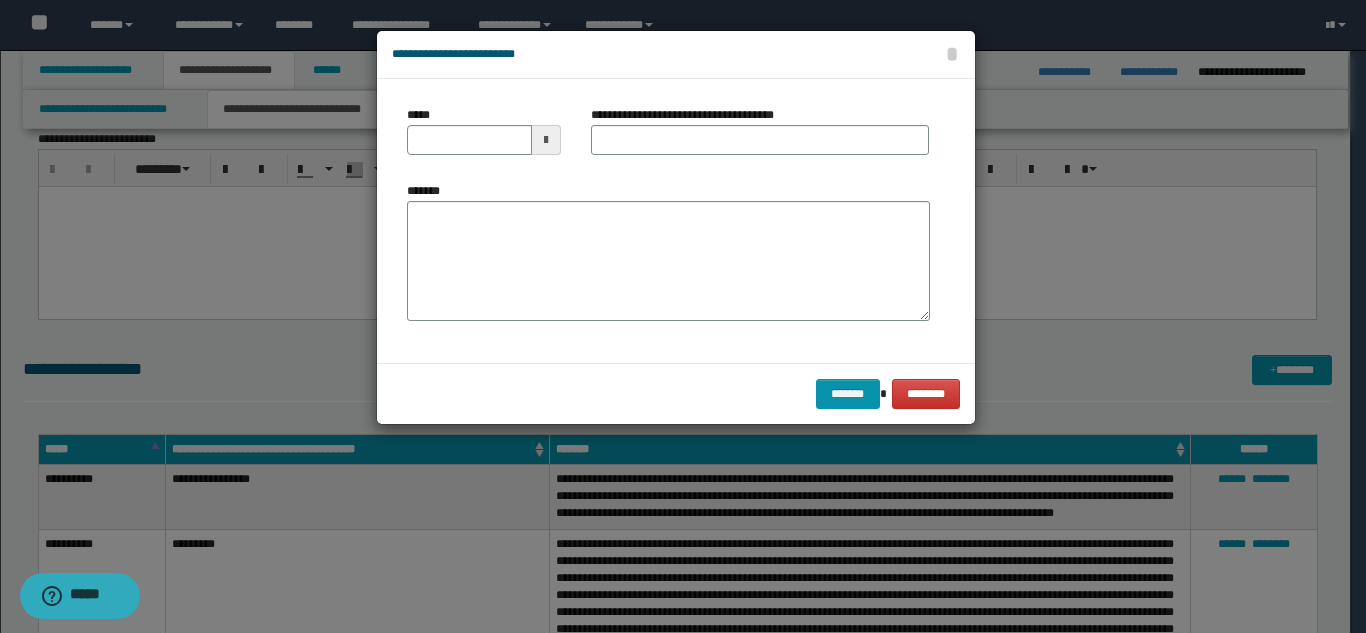 scroll, scrollTop: 0, scrollLeft: 0, axis: both 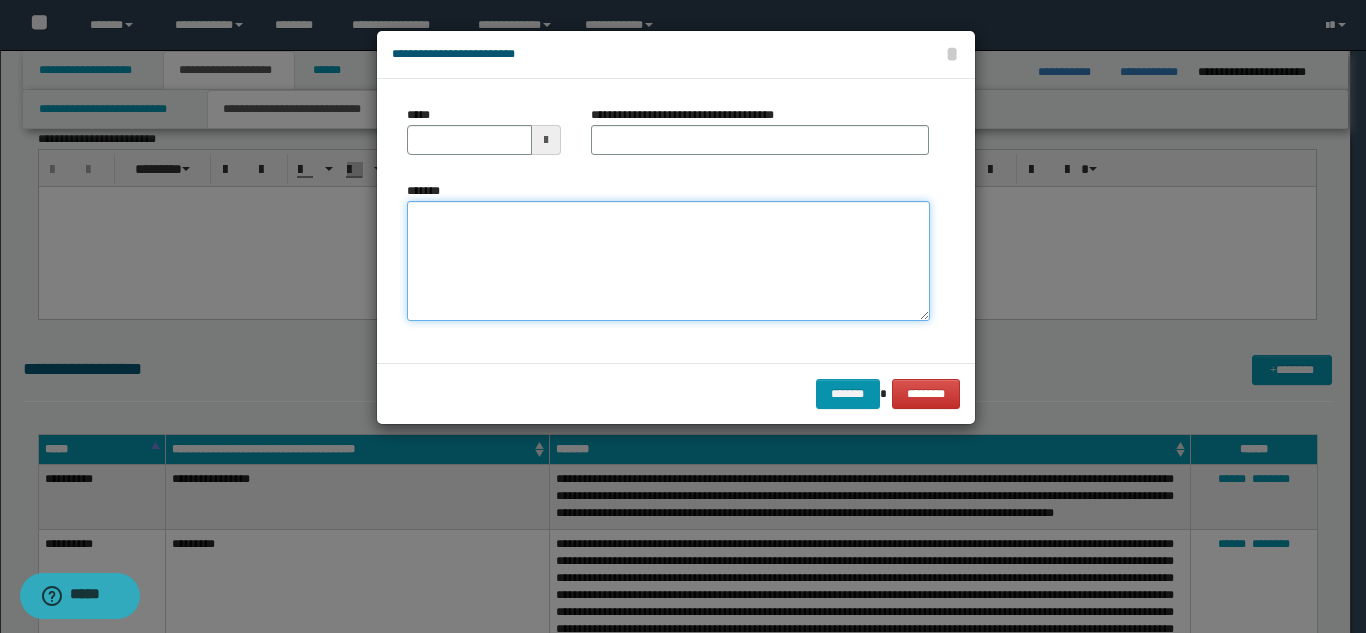 drag, startPoint x: 512, startPoint y: 246, endPoint x: 515, endPoint y: 269, distance: 23.194826 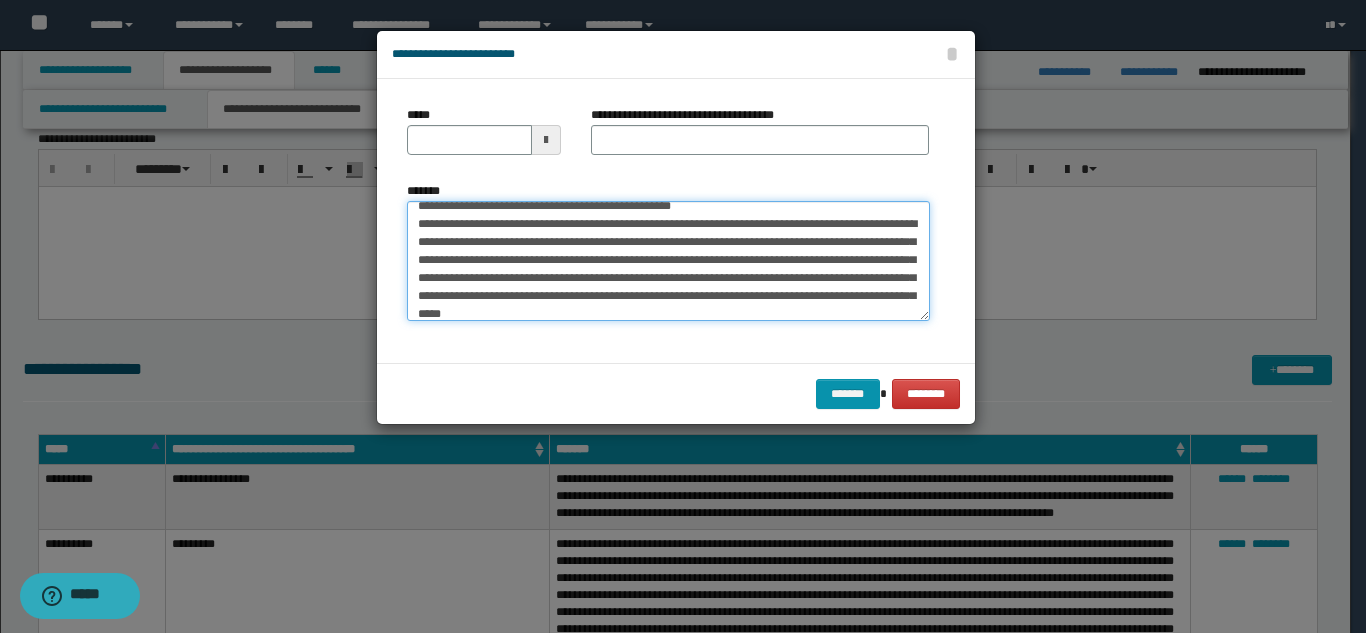 scroll, scrollTop: 0, scrollLeft: 0, axis: both 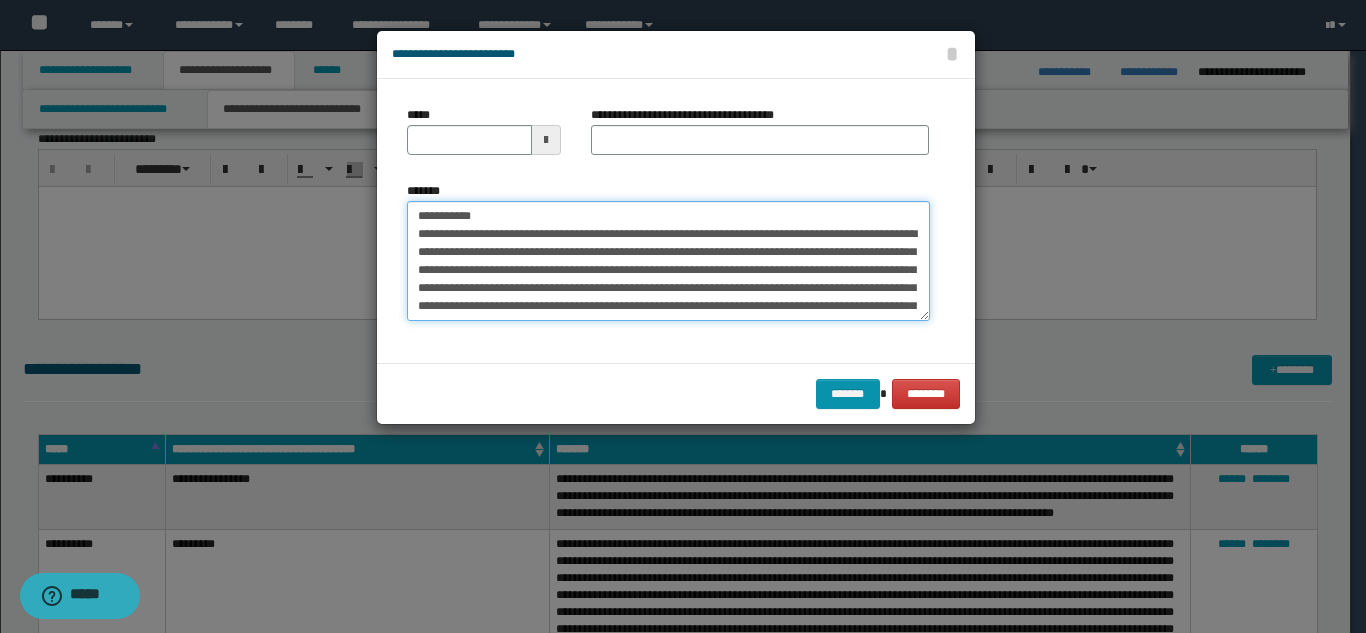drag, startPoint x: 742, startPoint y: 216, endPoint x: 628, endPoint y: 164, distance: 125.299644 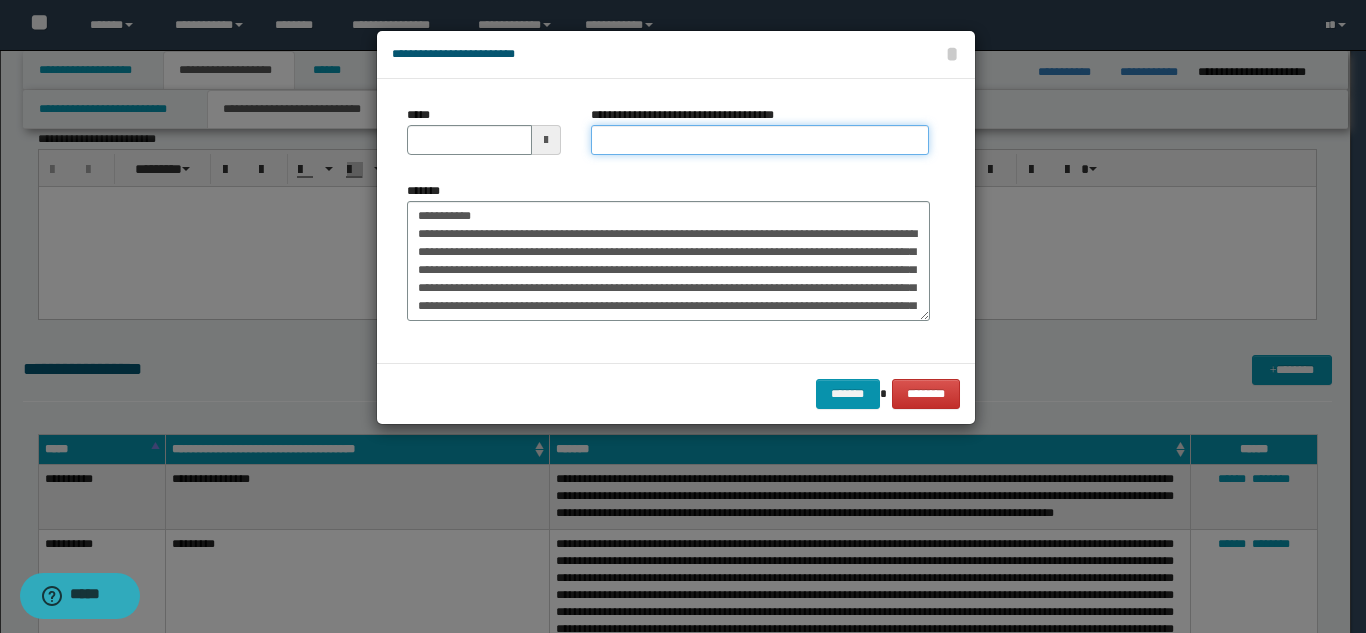 click on "**********" at bounding box center [760, 140] 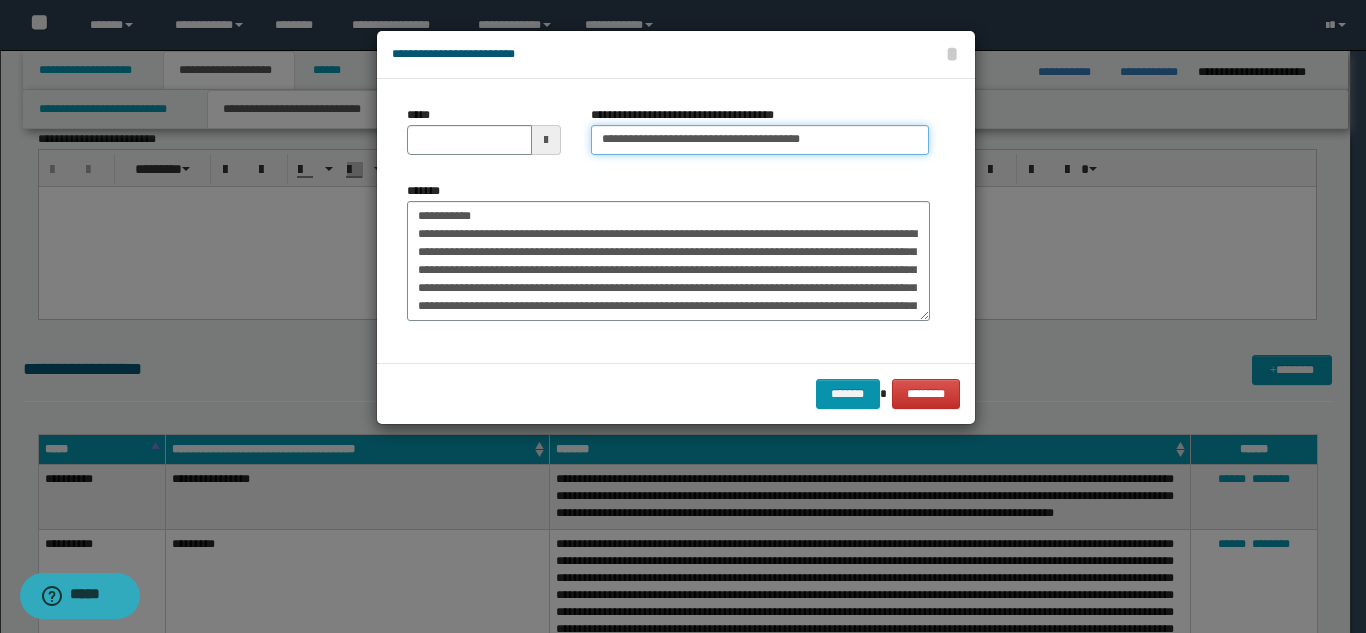 type on "**********" 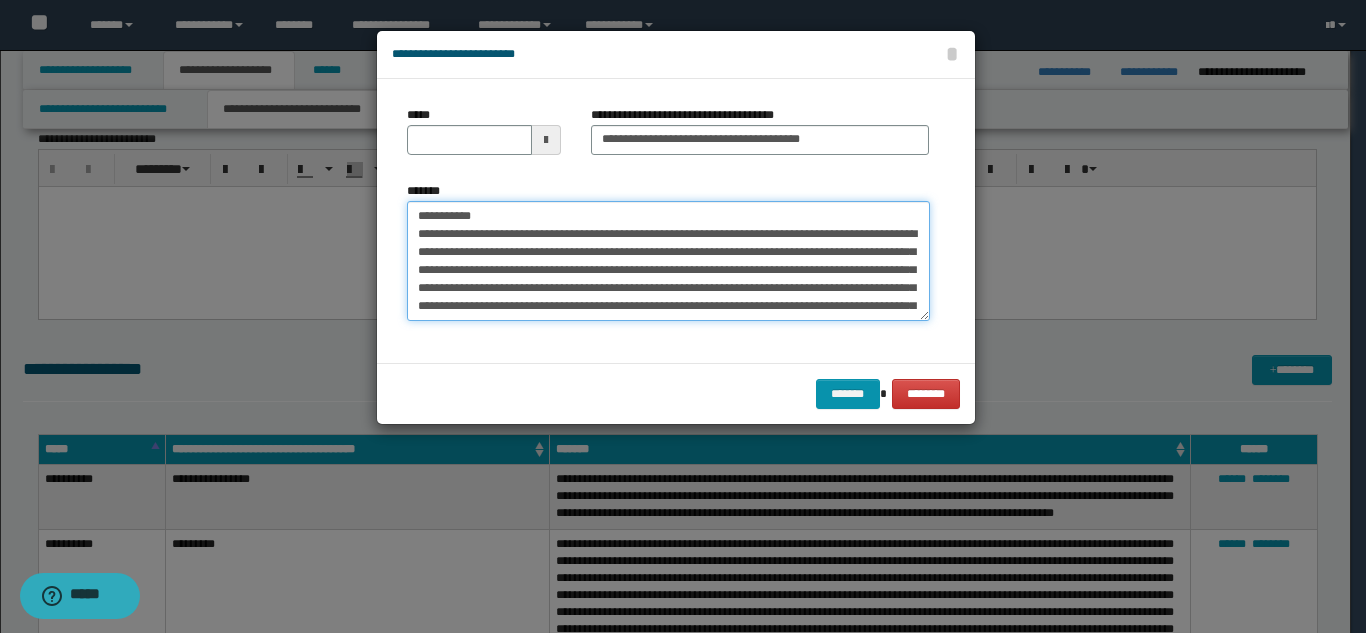 drag, startPoint x: 496, startPoint y: 213, endPoint x: 399, endPoint y: 208, distance: 97.128784 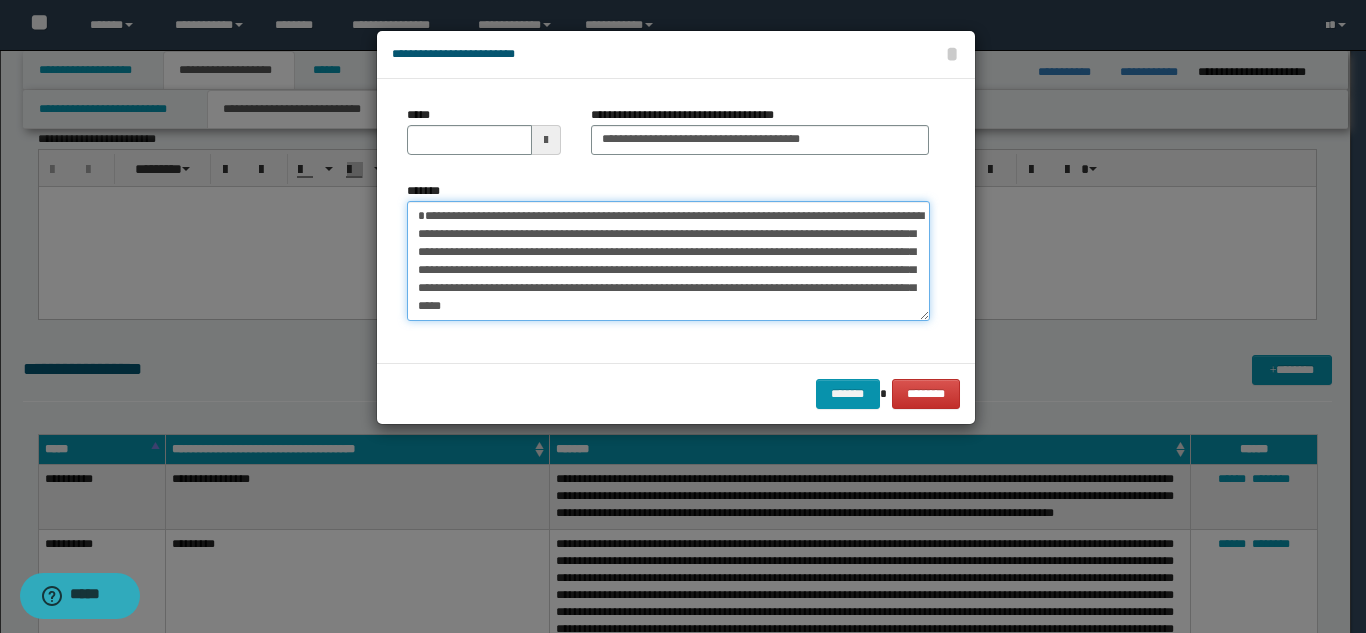 type 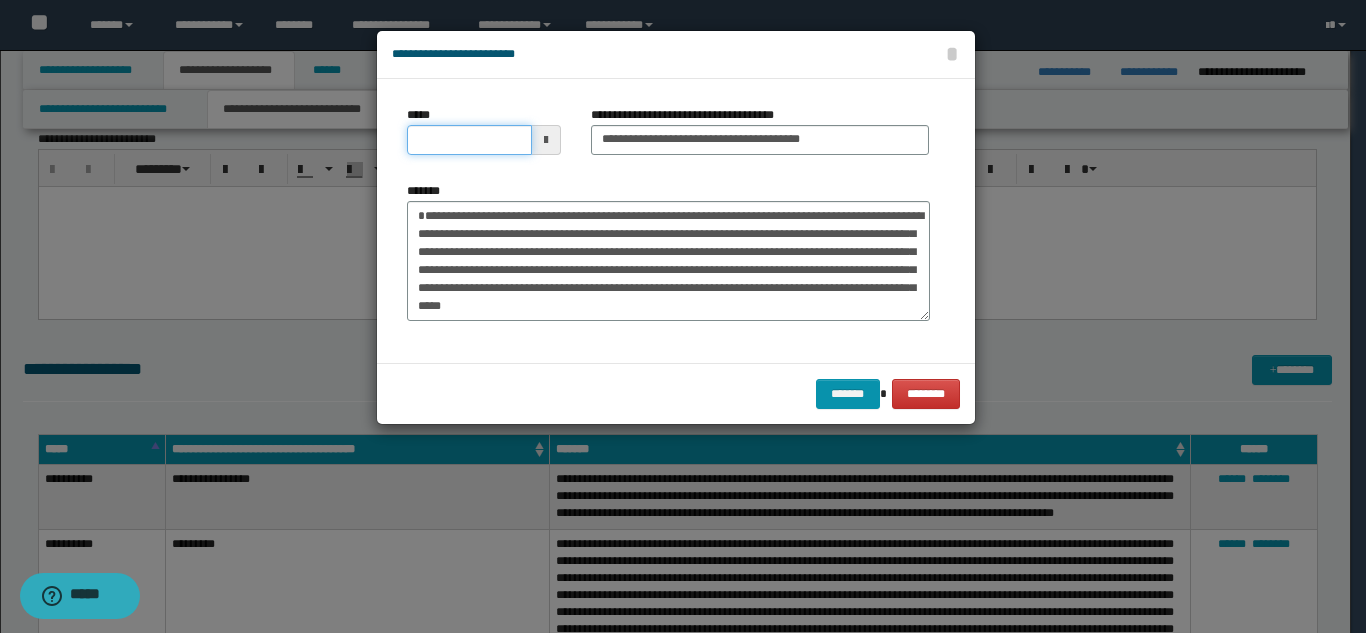click on "*****" at bounding box center [469, 140] 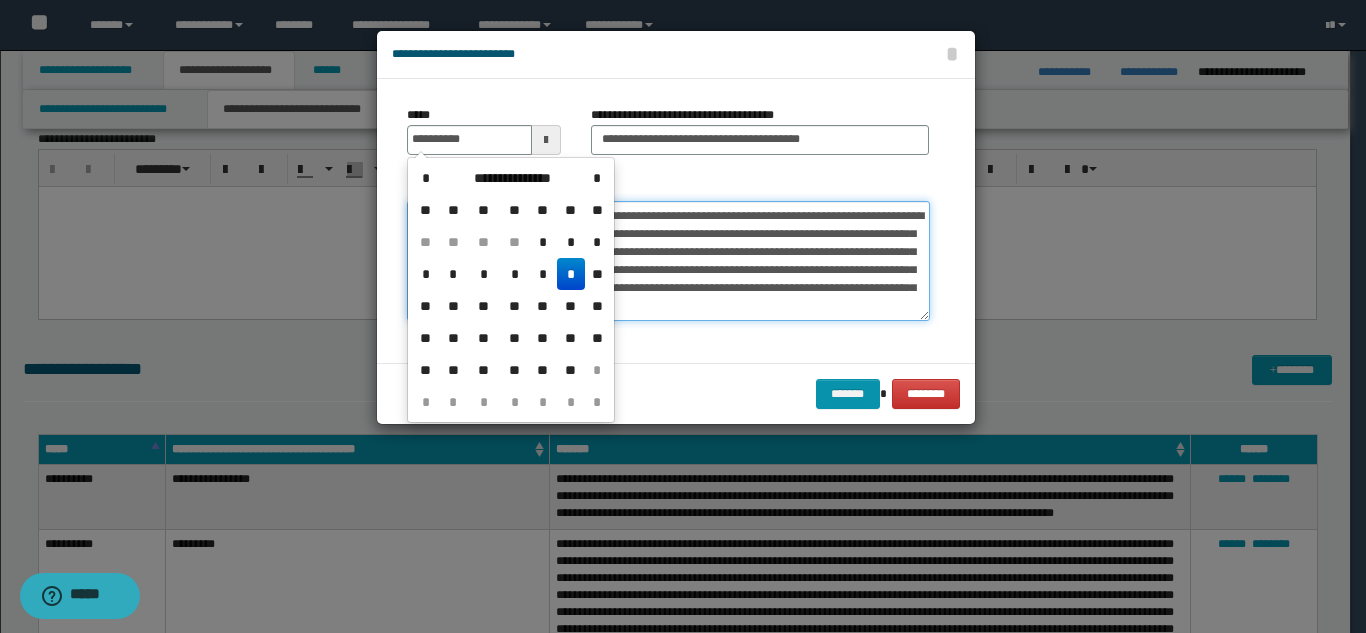 type on "**********" 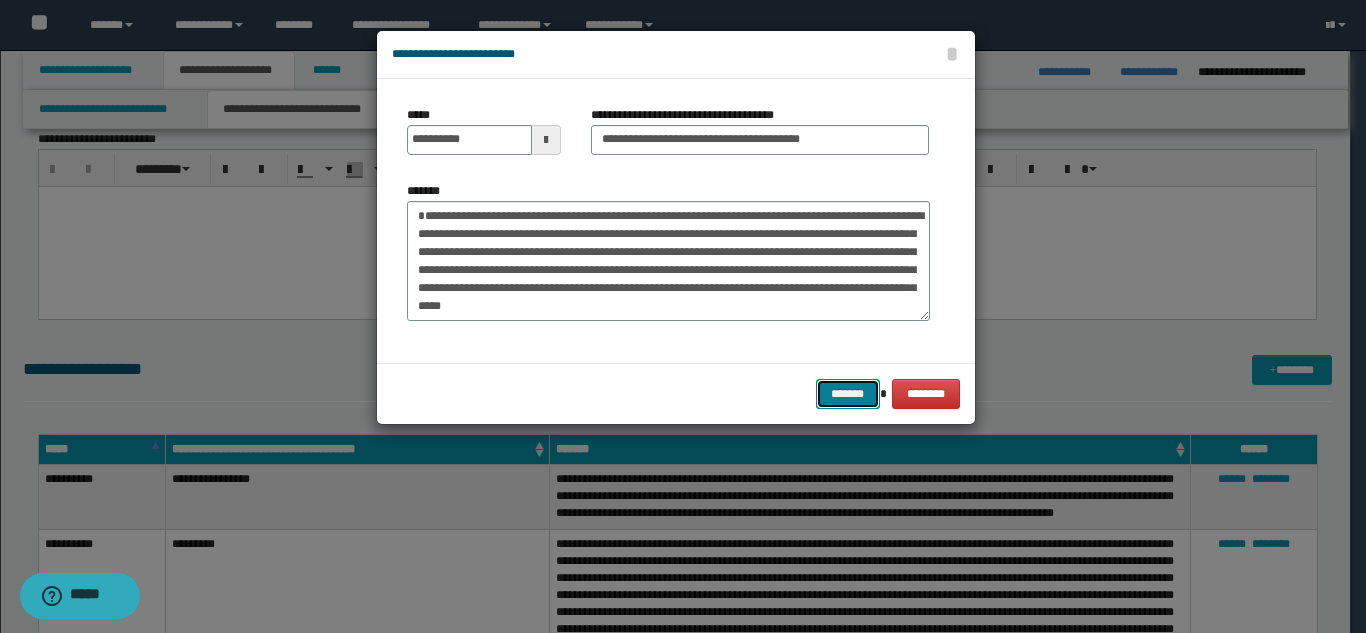 click on "*******" at bounding box center (848, 394) 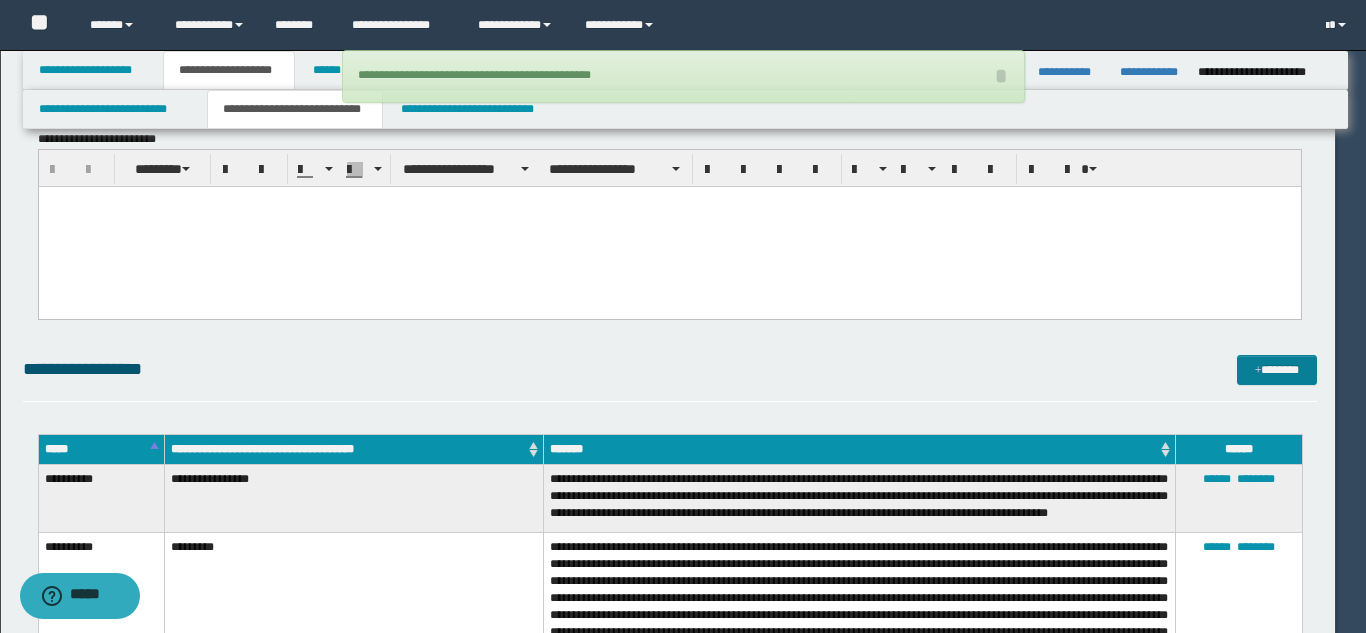 type 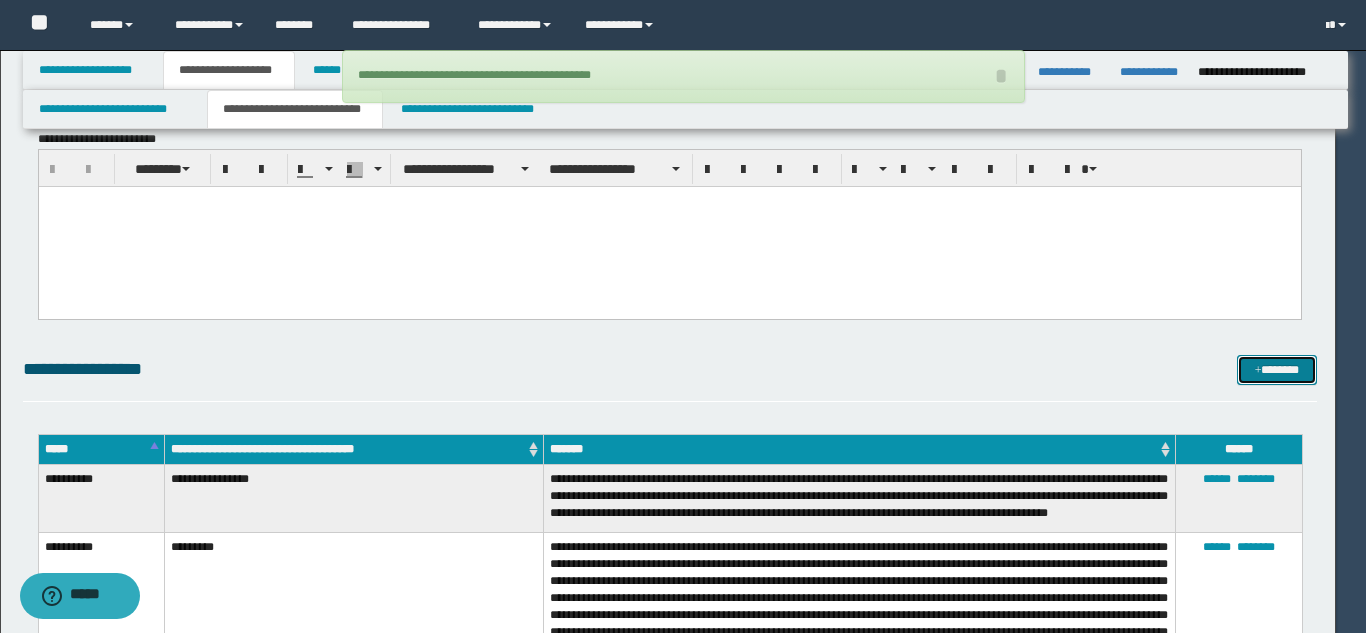 type 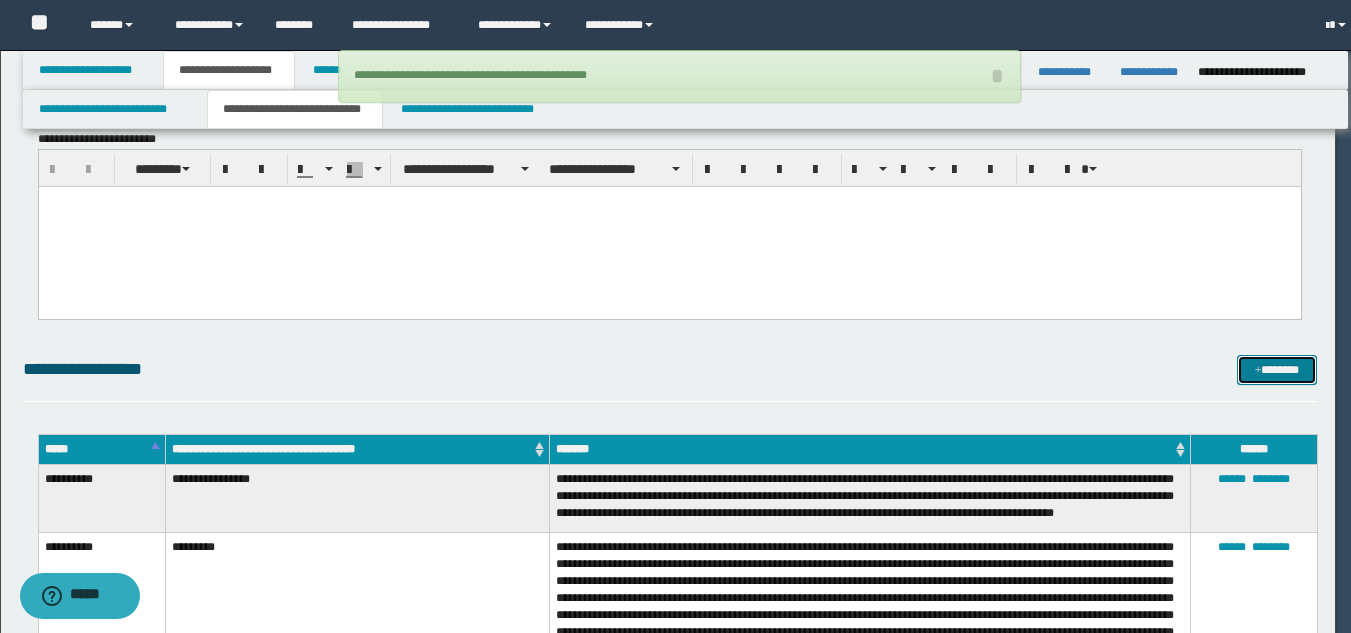 click on "*******" at bounding box center (1277, 370) 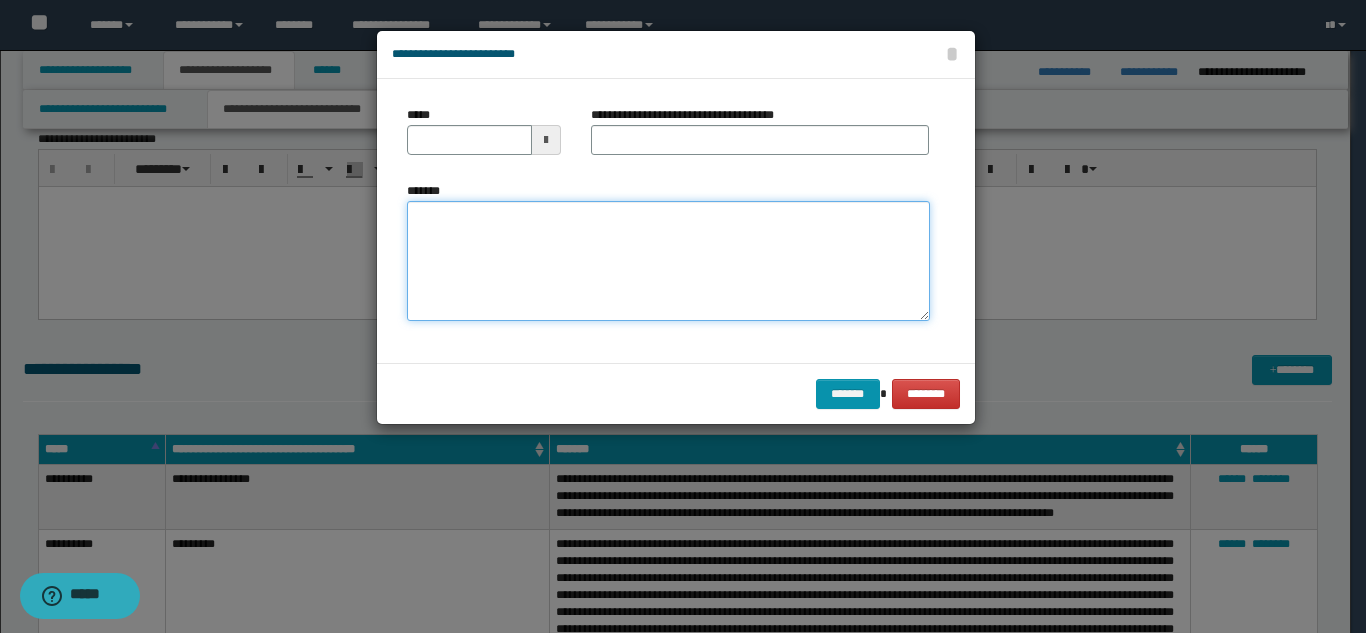 click on "*******" at bounding box center (668, 261) 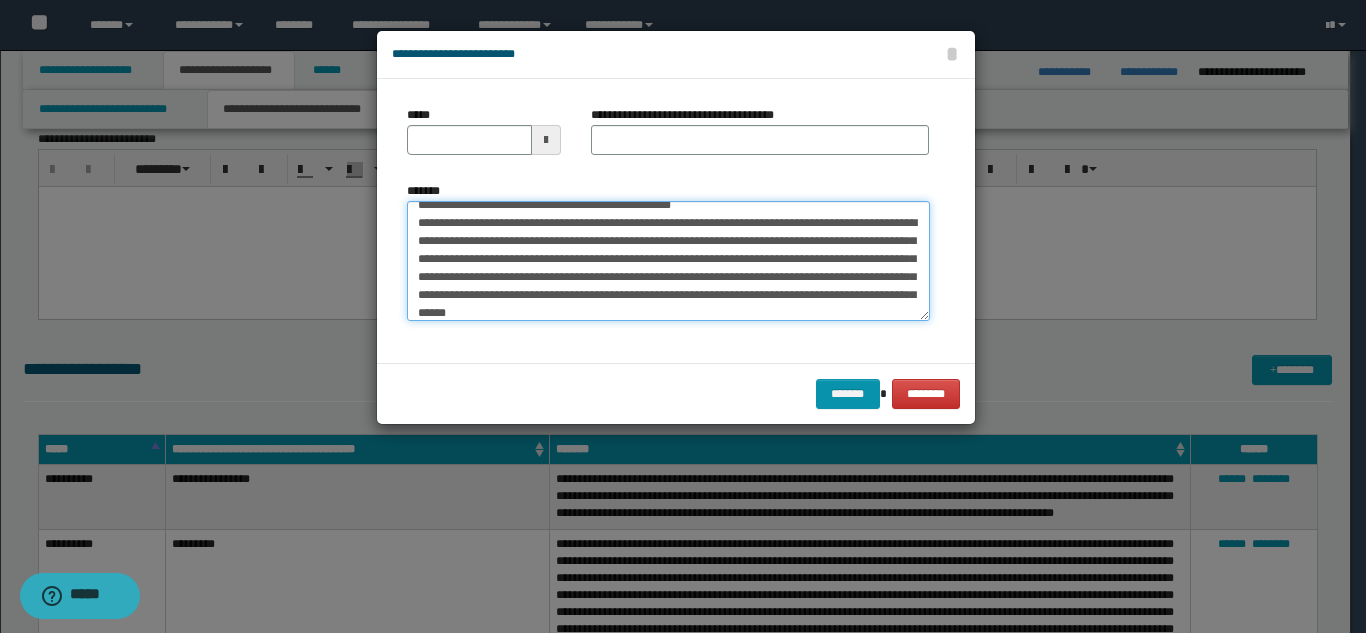 scroll, scrollTop: 0, scrollLeft: 0, axis: both 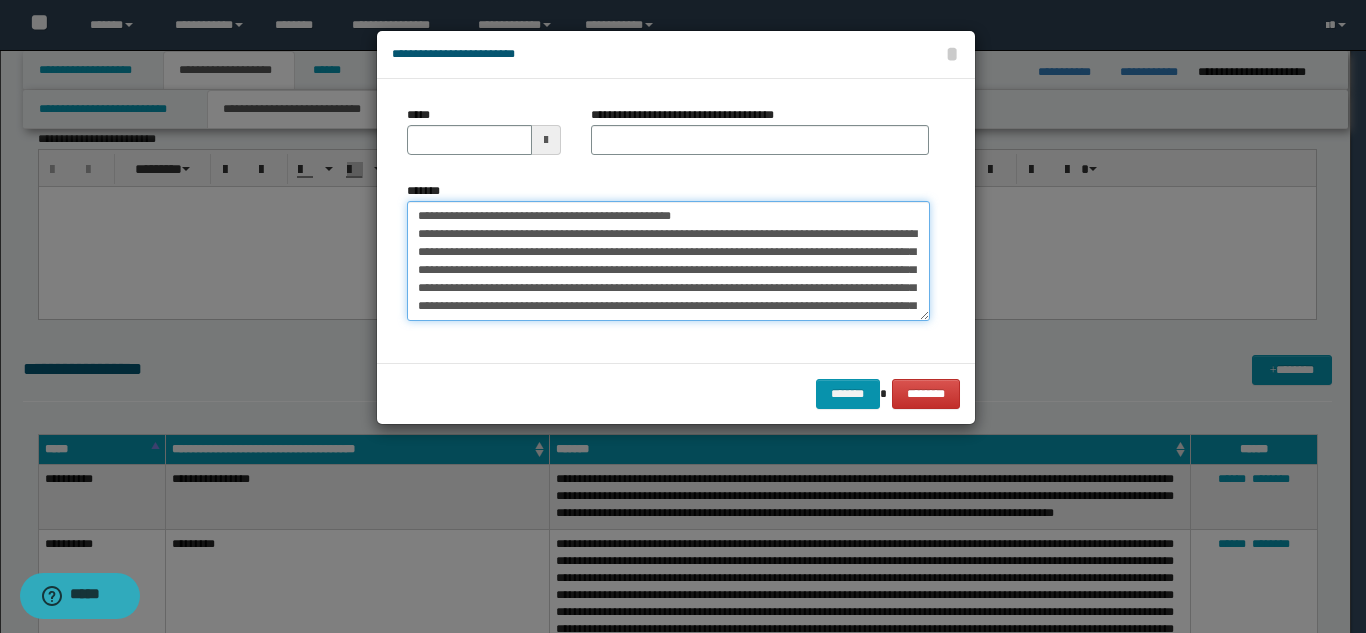 drag, startPoint x: 740, startPoint y: 214, endPoint x: 539, endPoint y: 202, distance: 201.3579 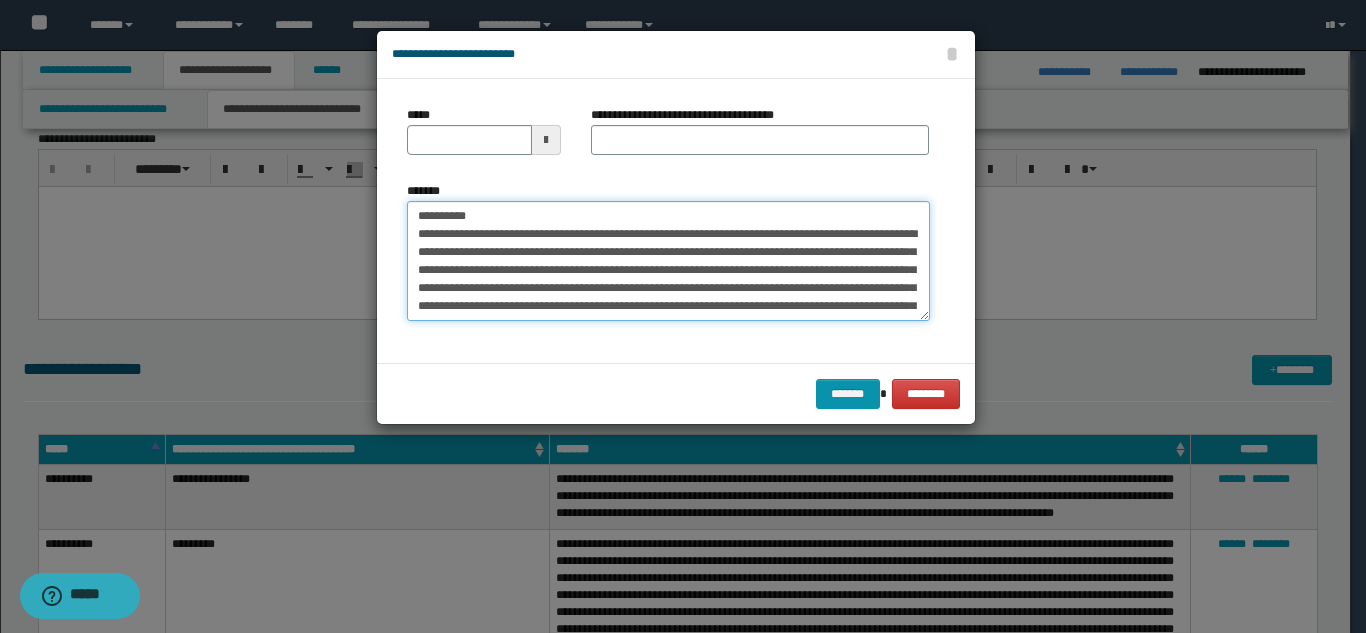 type on "**********" 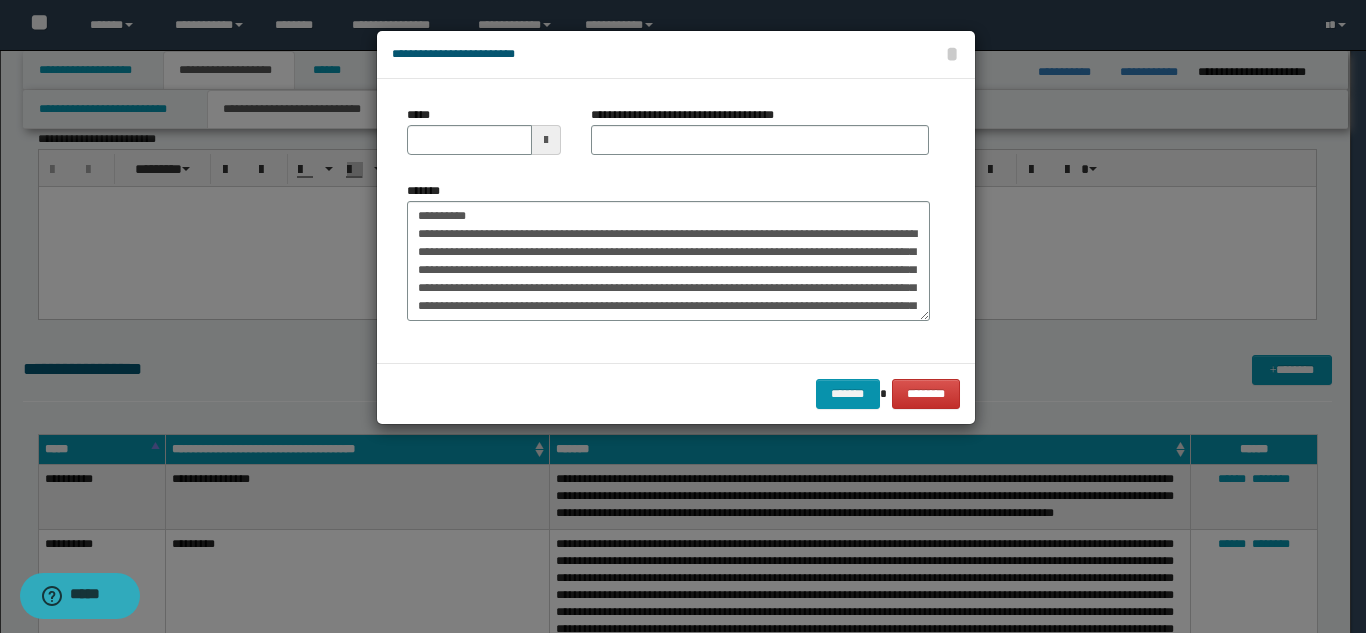 click on "**********" at bounding box center (760, 138) 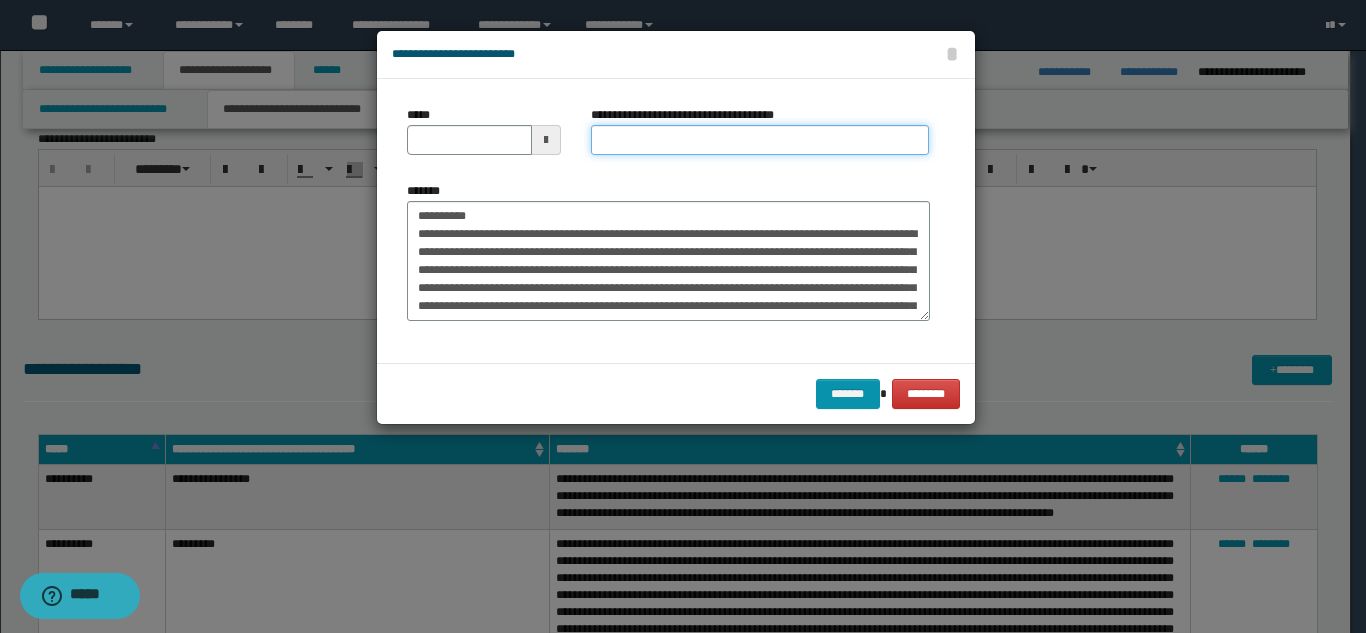 click on "**********" at bounding box center (760, 140) 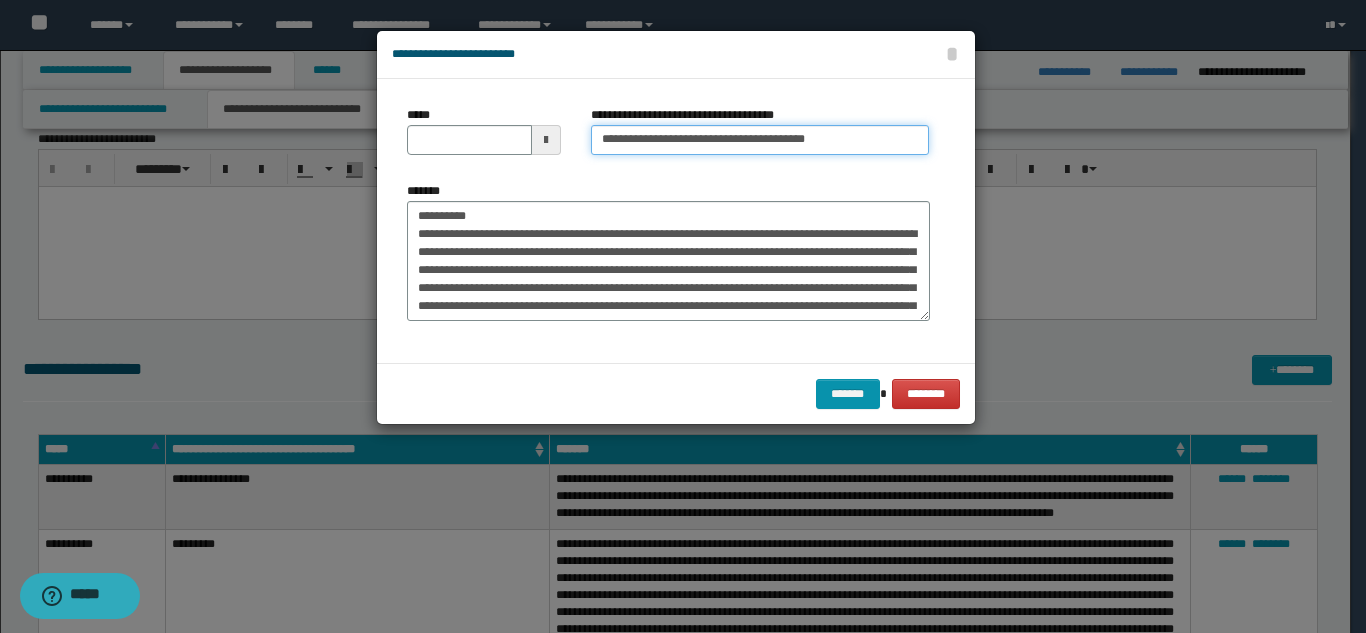 type on "**********" 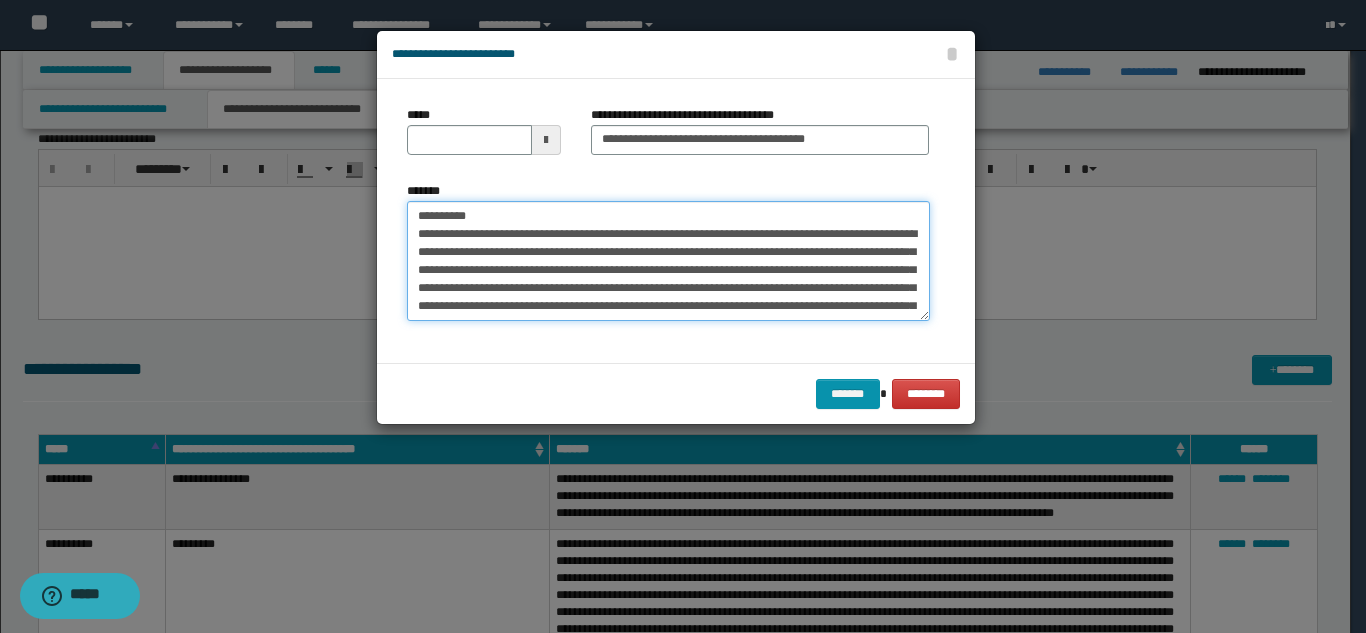 drag, startPoint x: 497, startPoint y: 218, endPoint x: 401, endPoint y: 219, distance: 96.00521 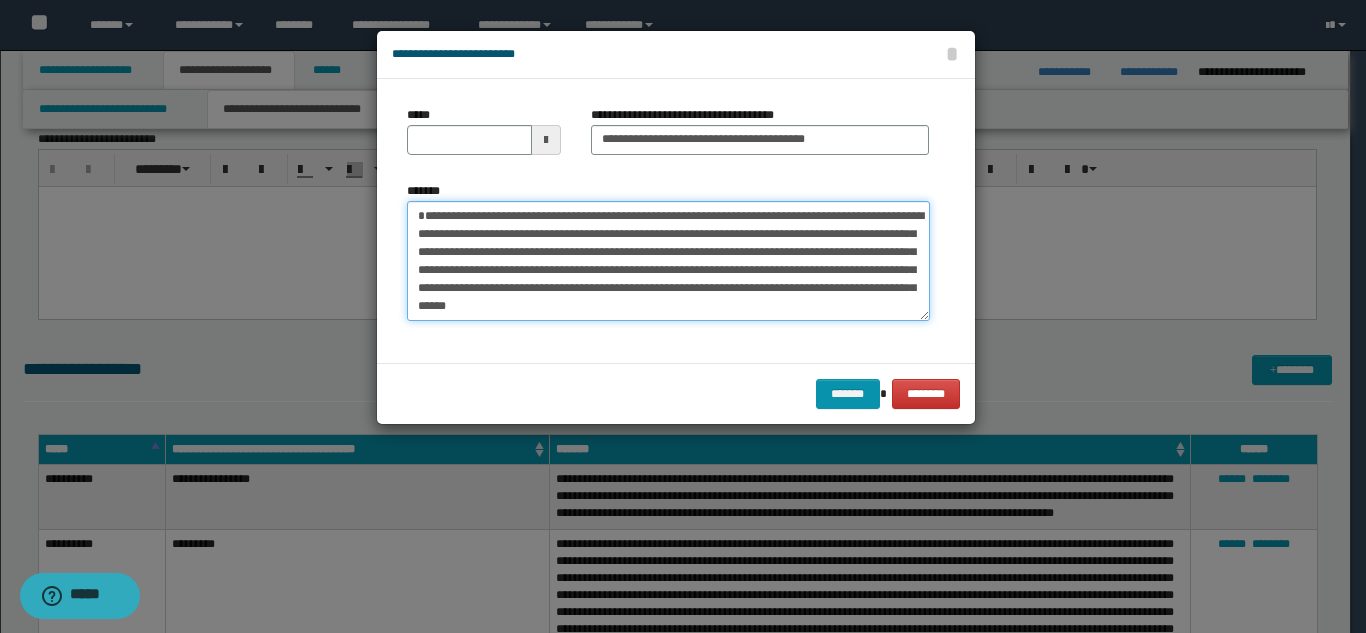type 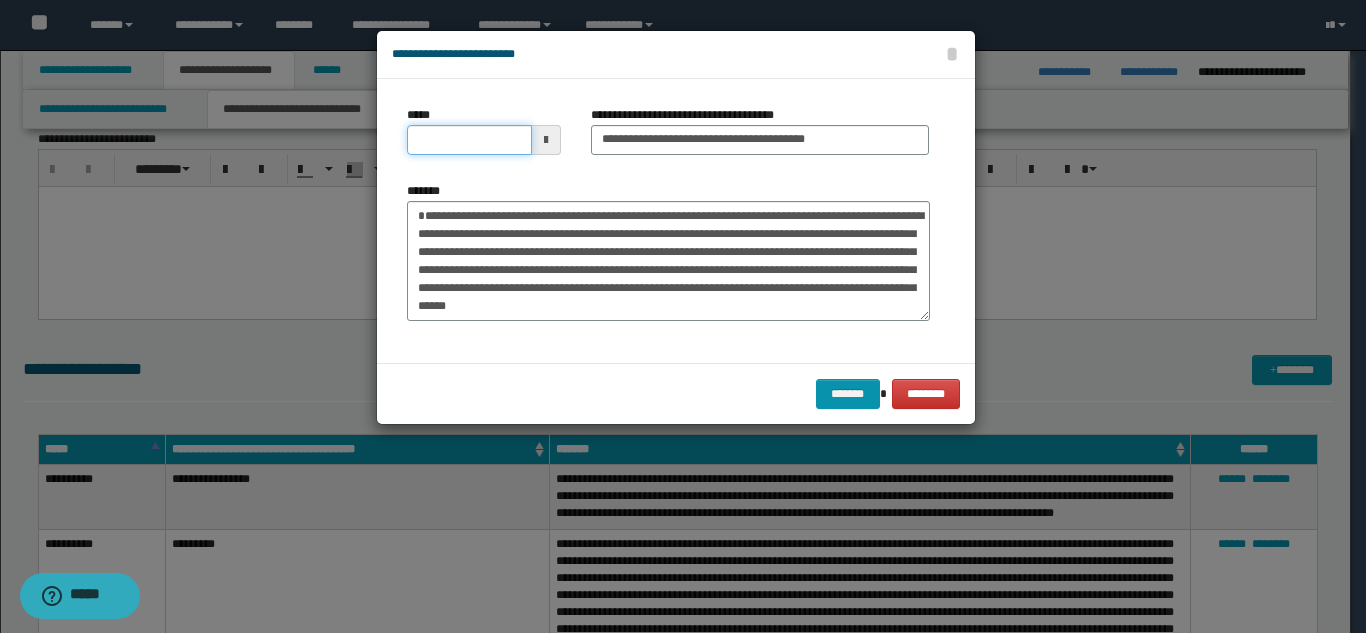click on "*****" at bounding box center [469, 140] 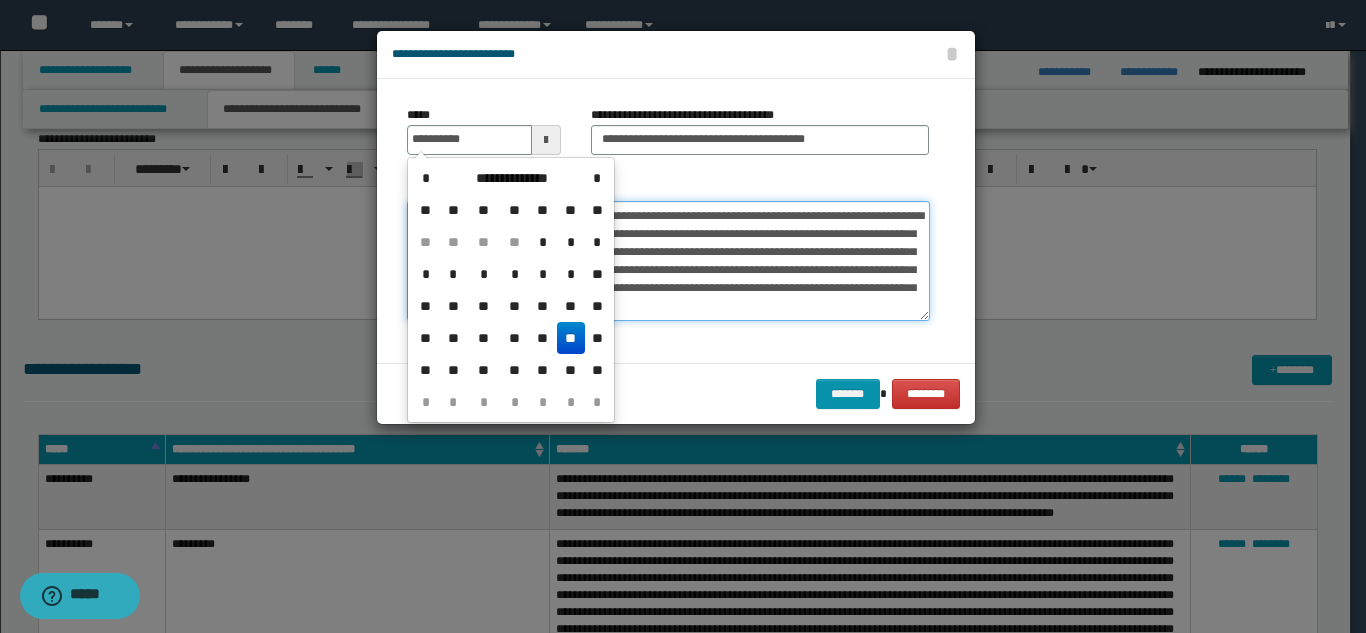 type on "**********" 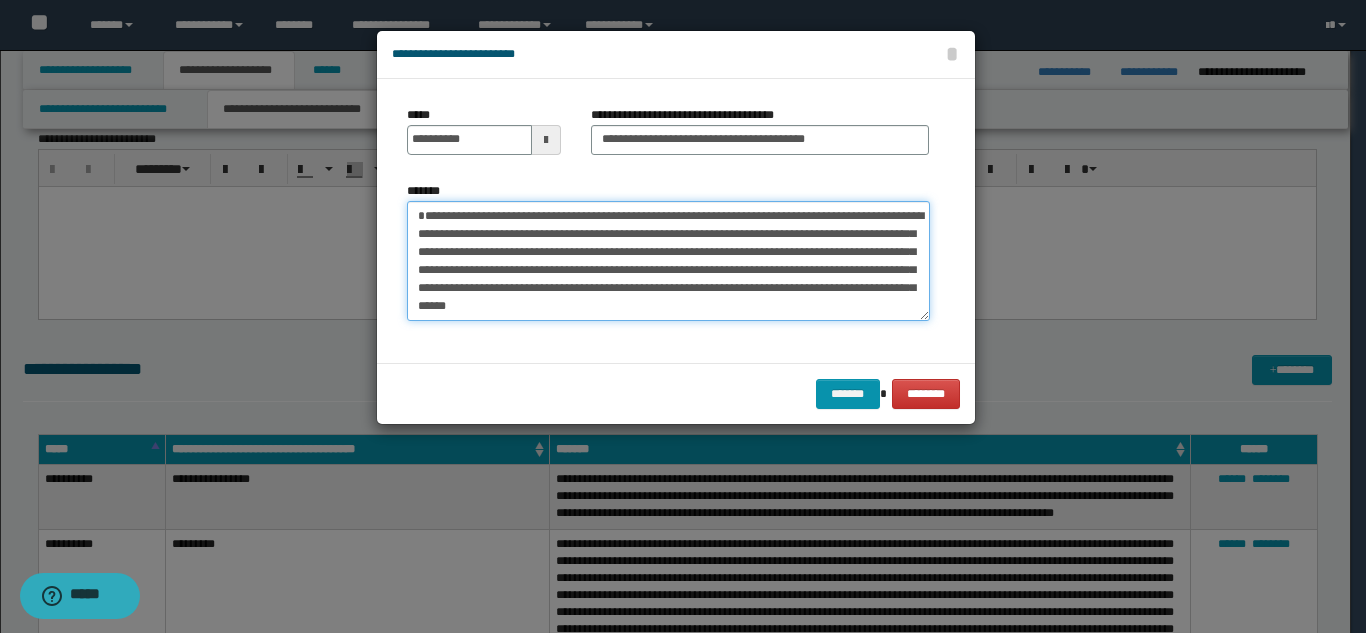 scroll, scrollTop: 36, scrollLeft: 0, axis: vertical 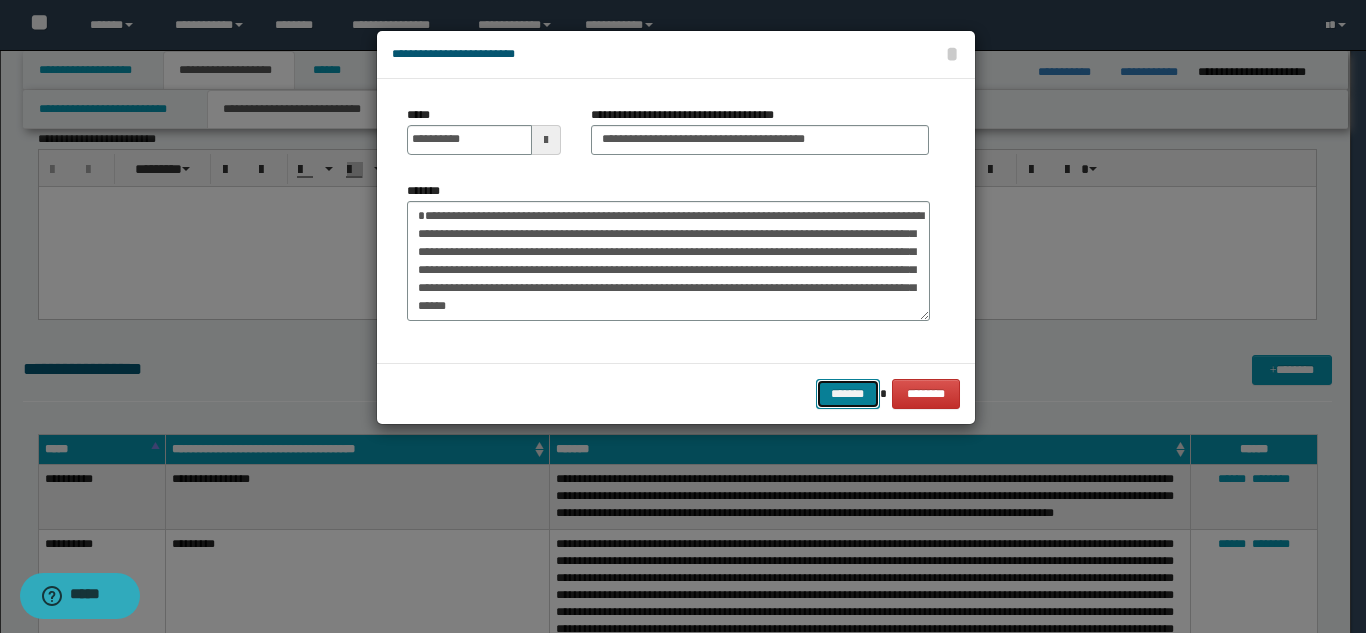 click on "*******" at bounding box center (848, 394) 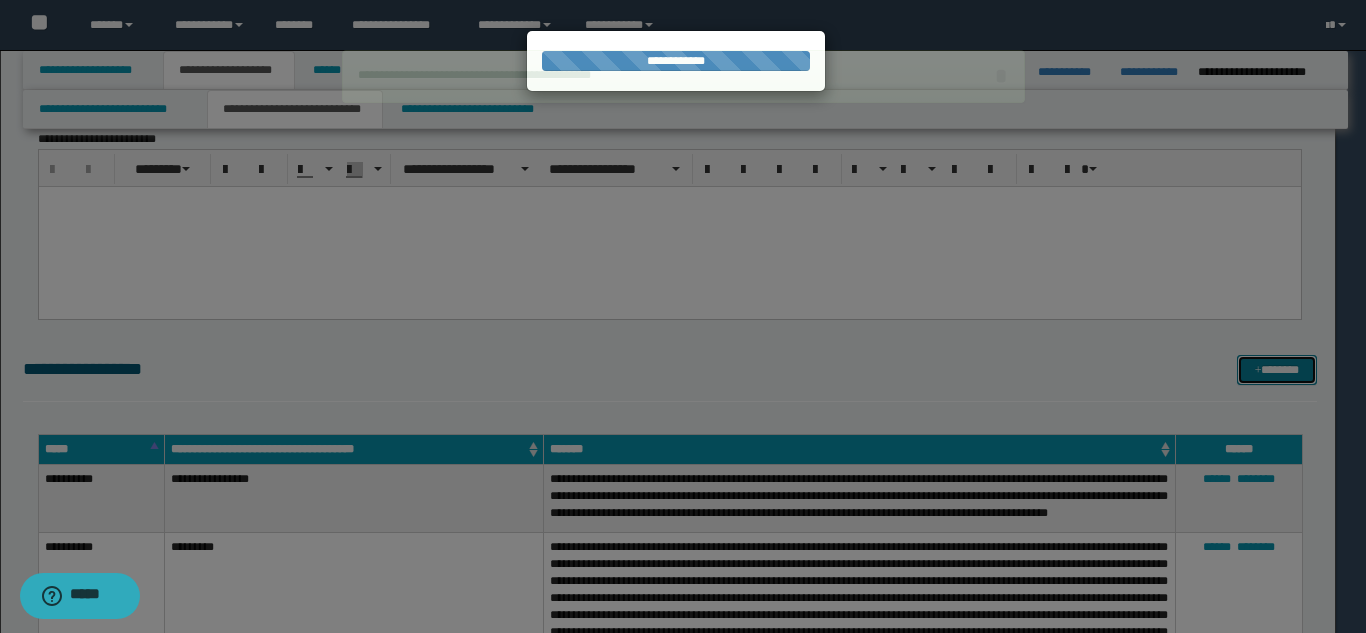type 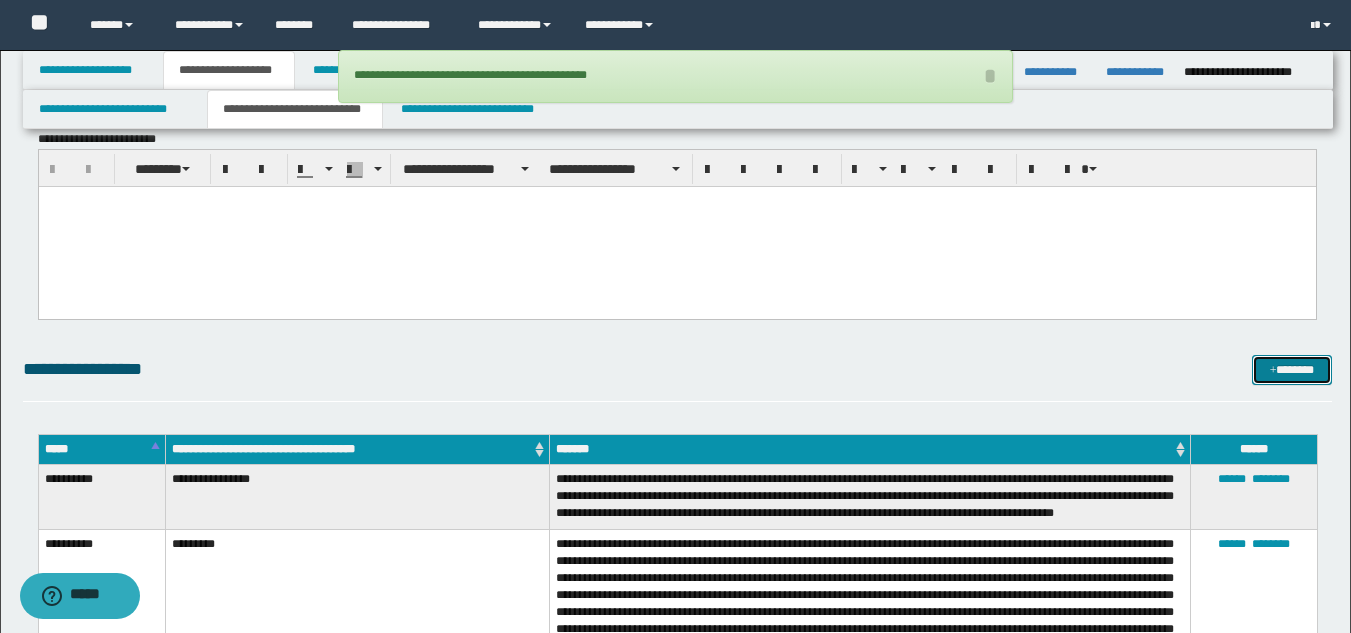 click on "*******" at bounding box center (1292, 370) 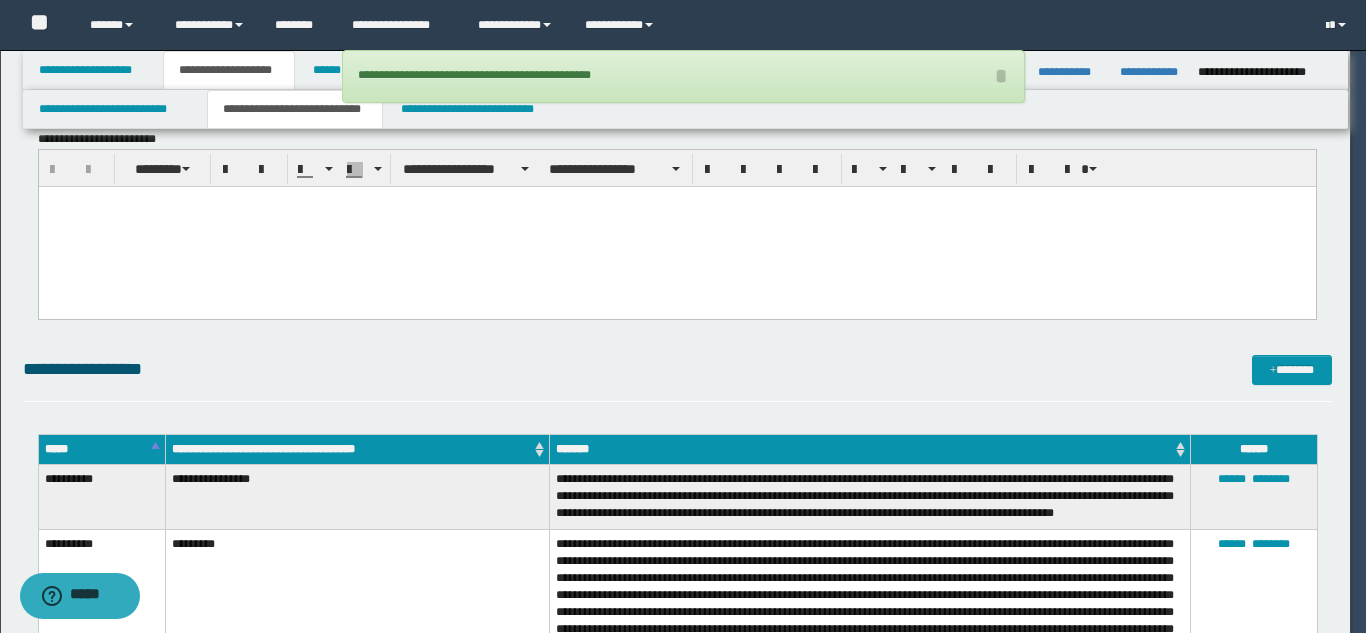 scroll, scrollTop: 0, scrollLeft: 0, axis: both 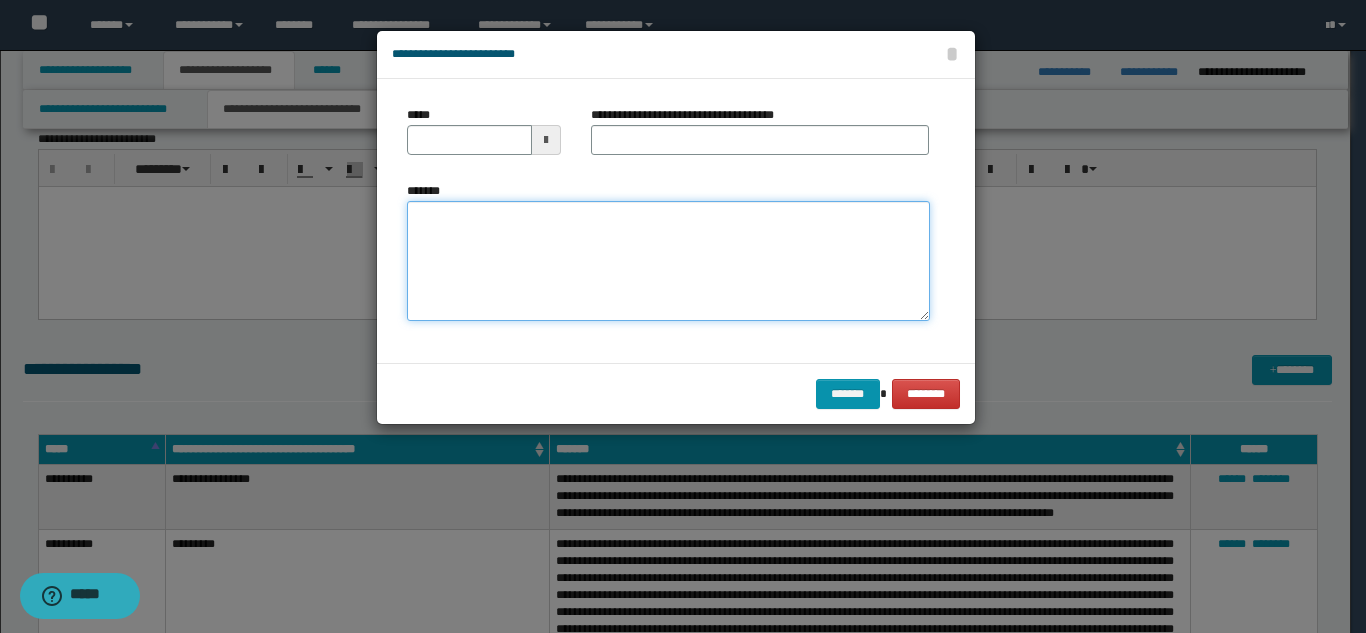 click on "*******" at bounding box center (668, 261) 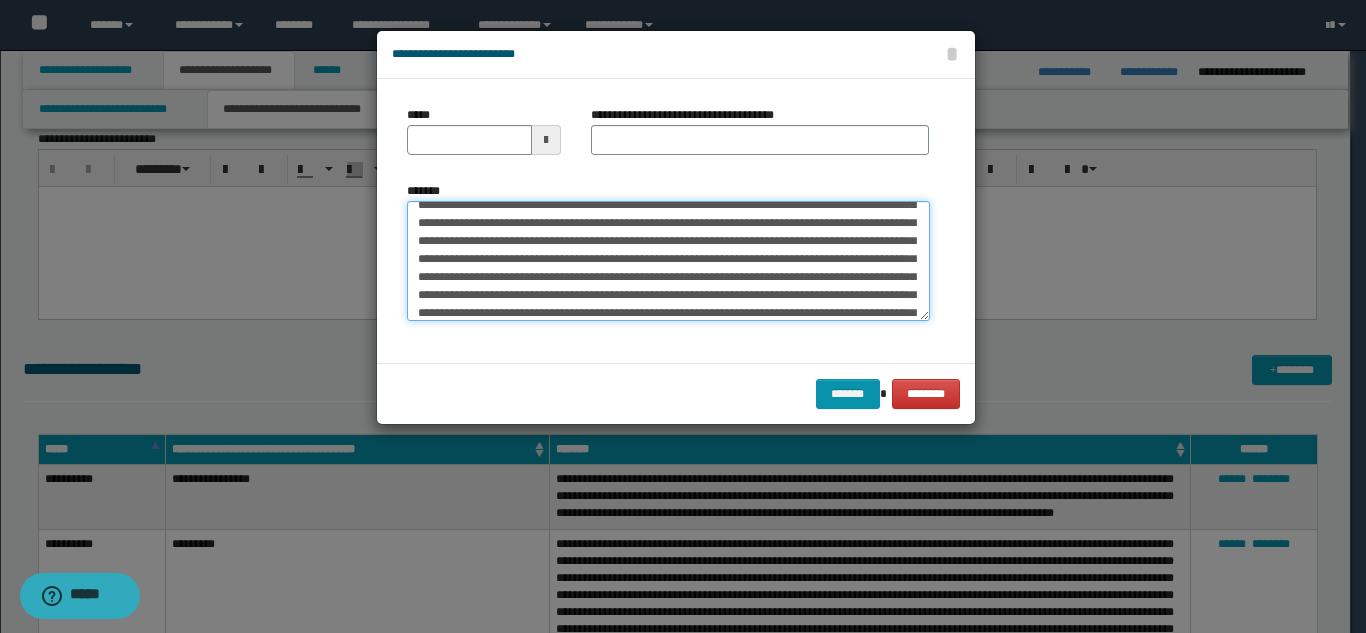 scroll, scrollTop: 0, scrollLeft: 0, axis: both 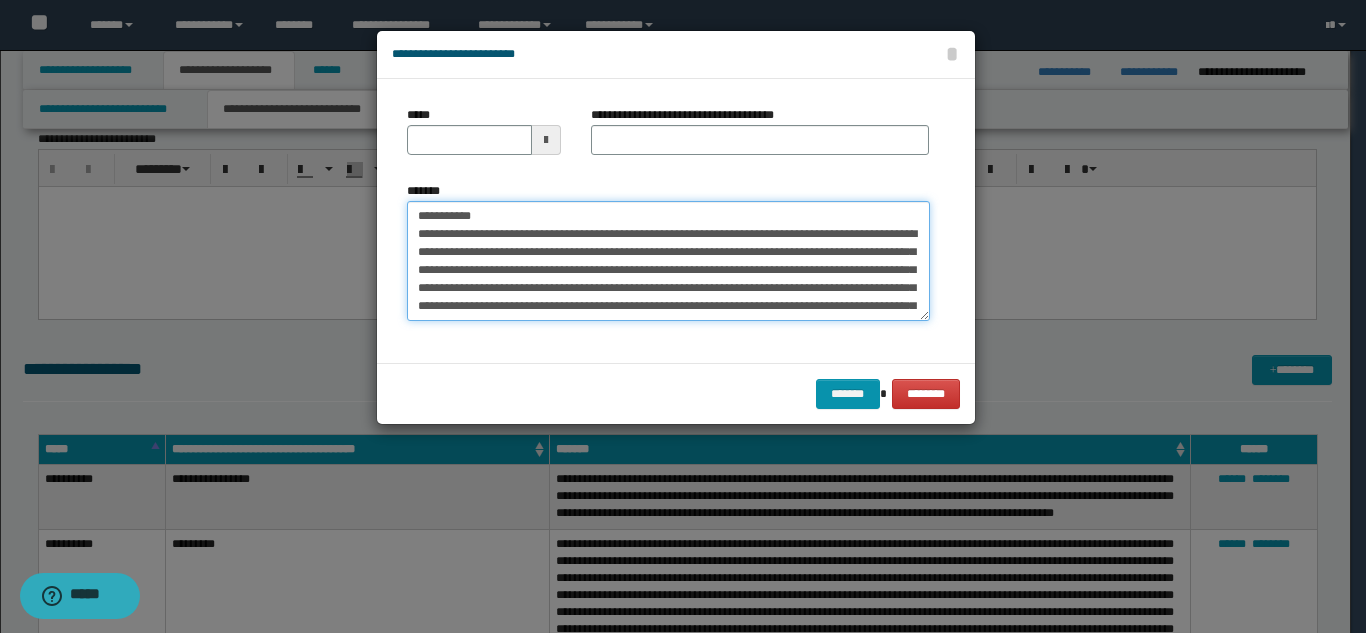 drag, startPoint x: 536, startPoint y: 218, endPoint x: 552, endPoint y: 186, distance: 35.77709 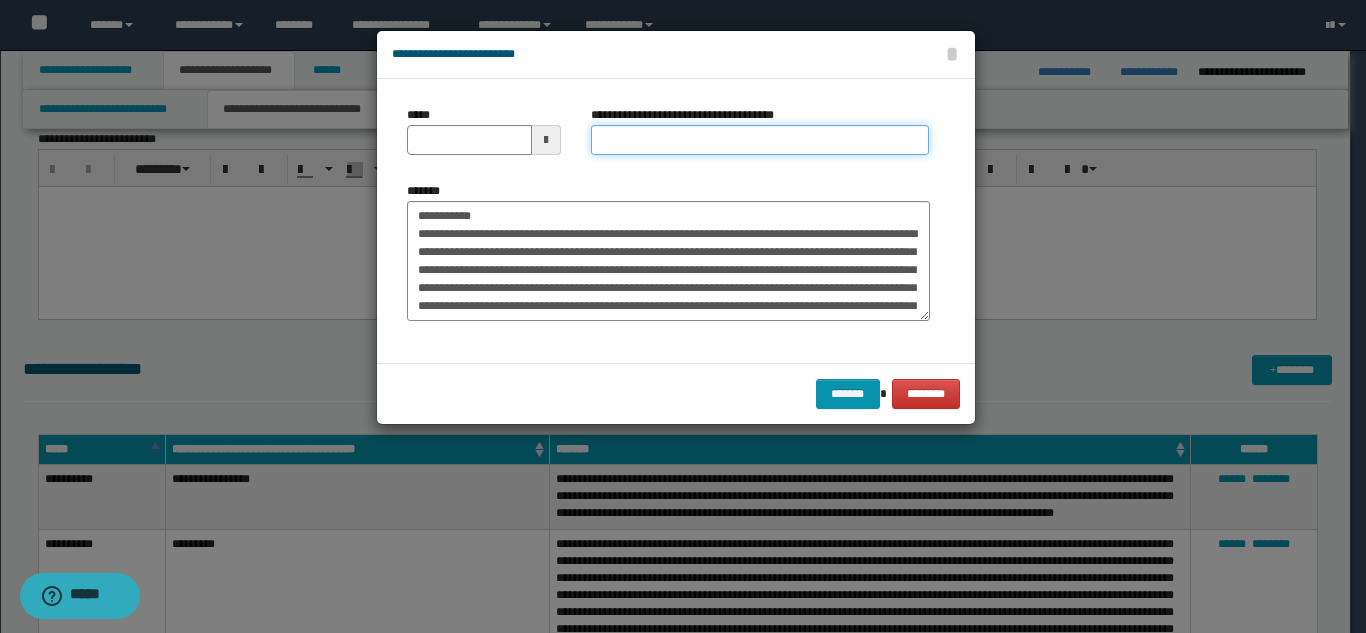 drag, startPoint x: 621, startPoint y: 147, endPoint x: 598, endPoint y: 156, distance: 24.698177 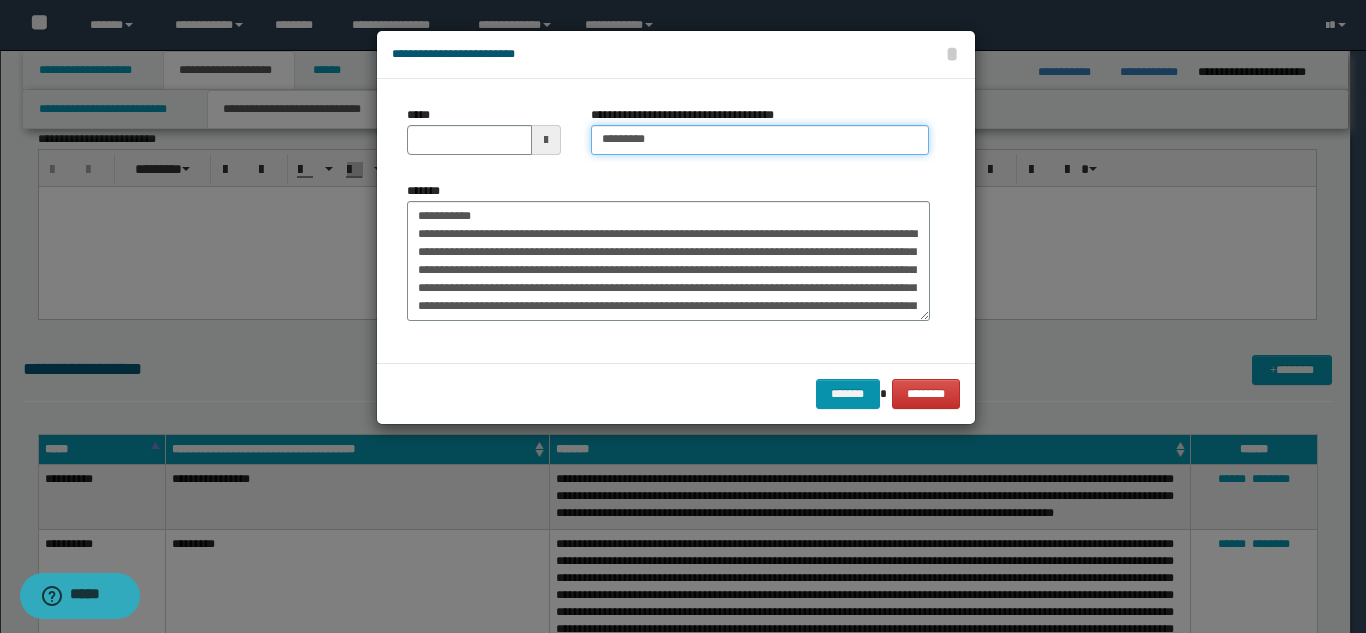 type on "*********" 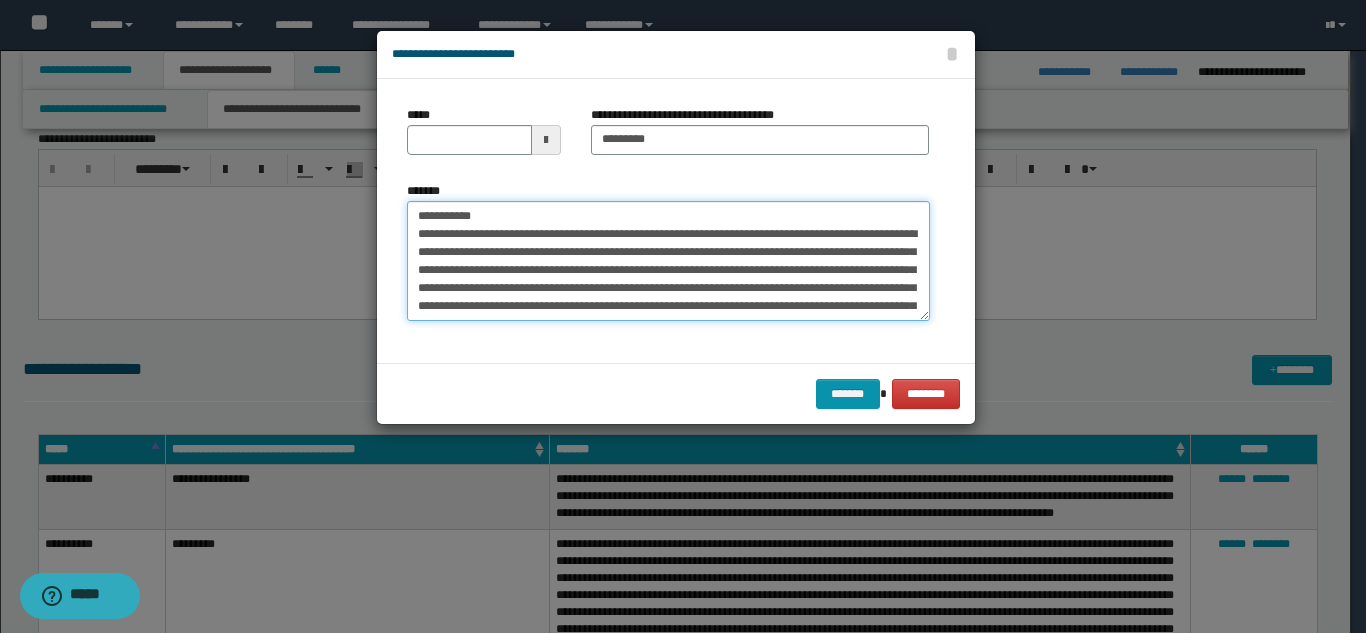 drag, startPoint x: 439, startPoint y: 211, endPoint x: 415, endPoint y: 207, distance: 24.33105 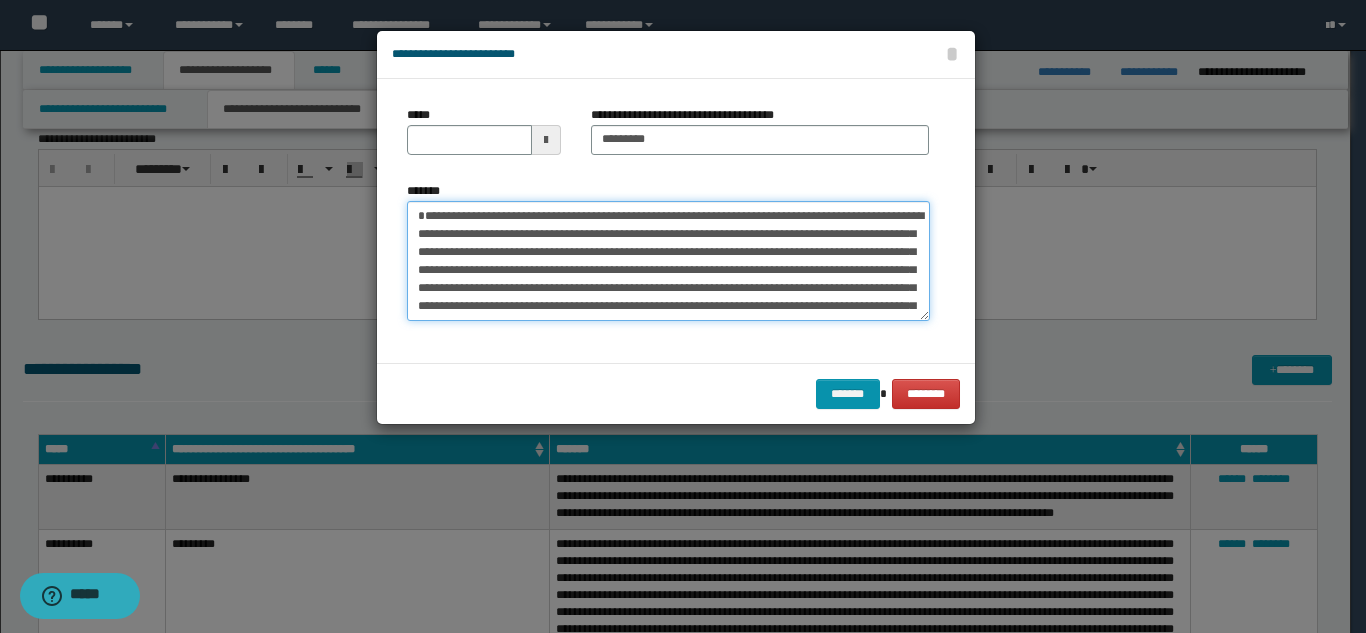 type 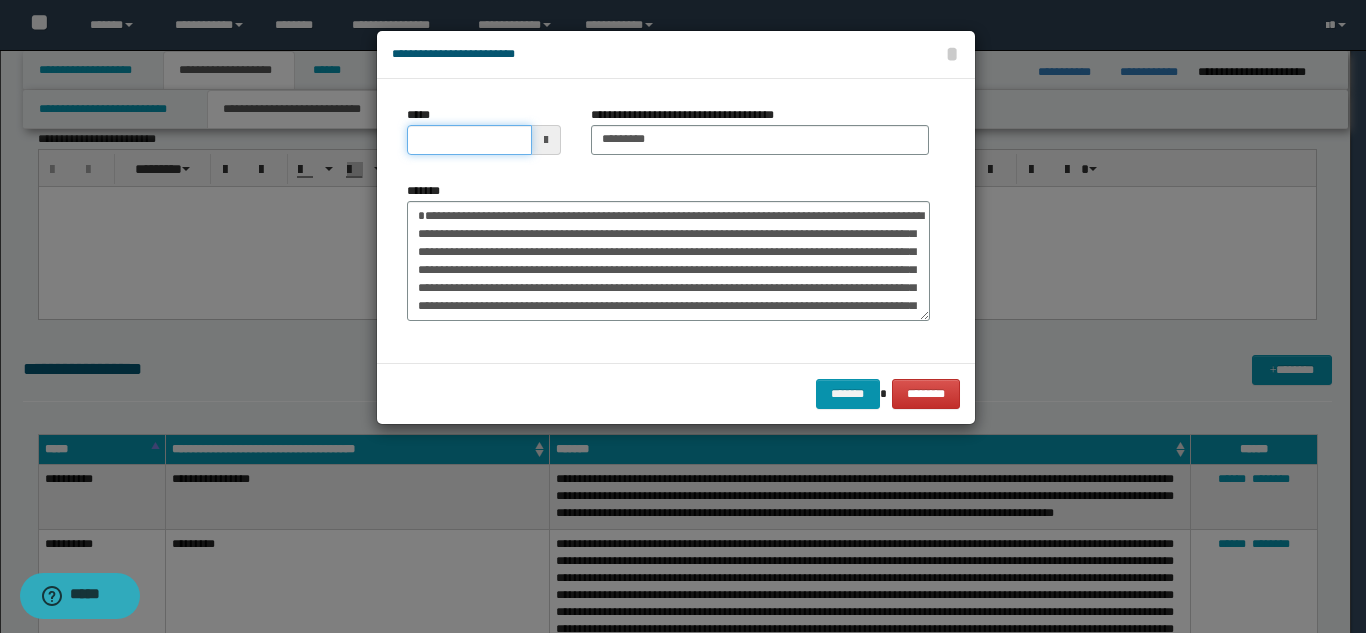click on "*****" at bounding box center [469, 140] 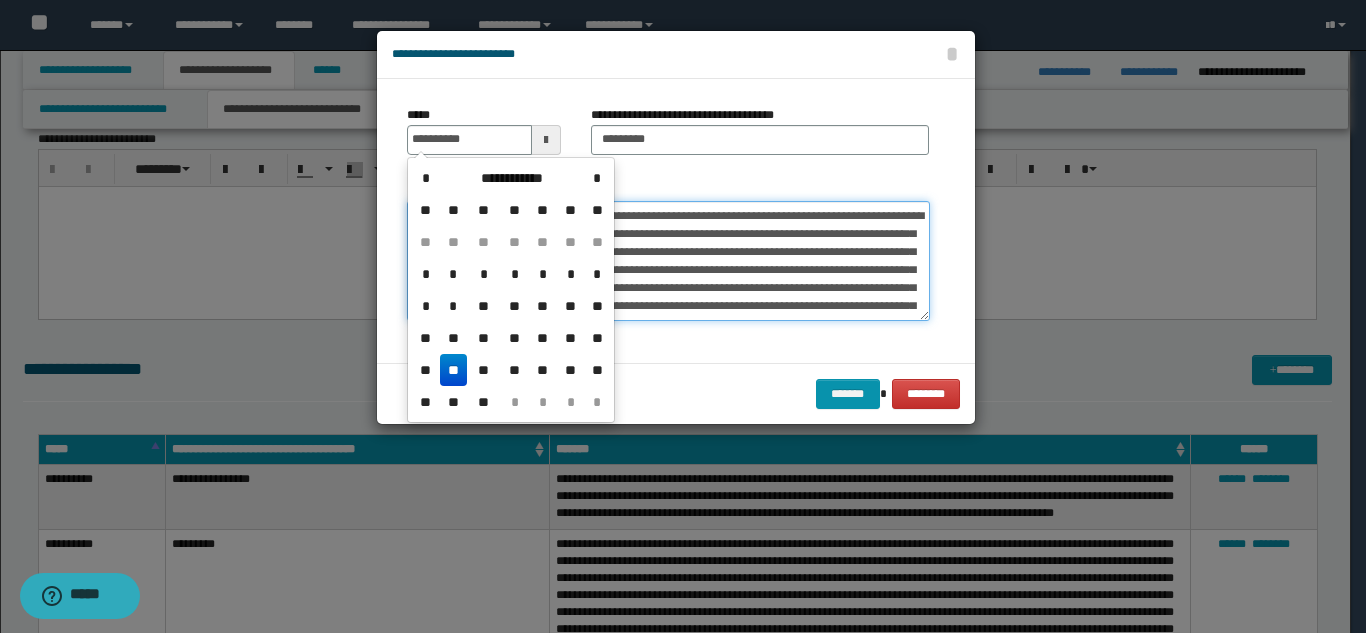 type on "**********" 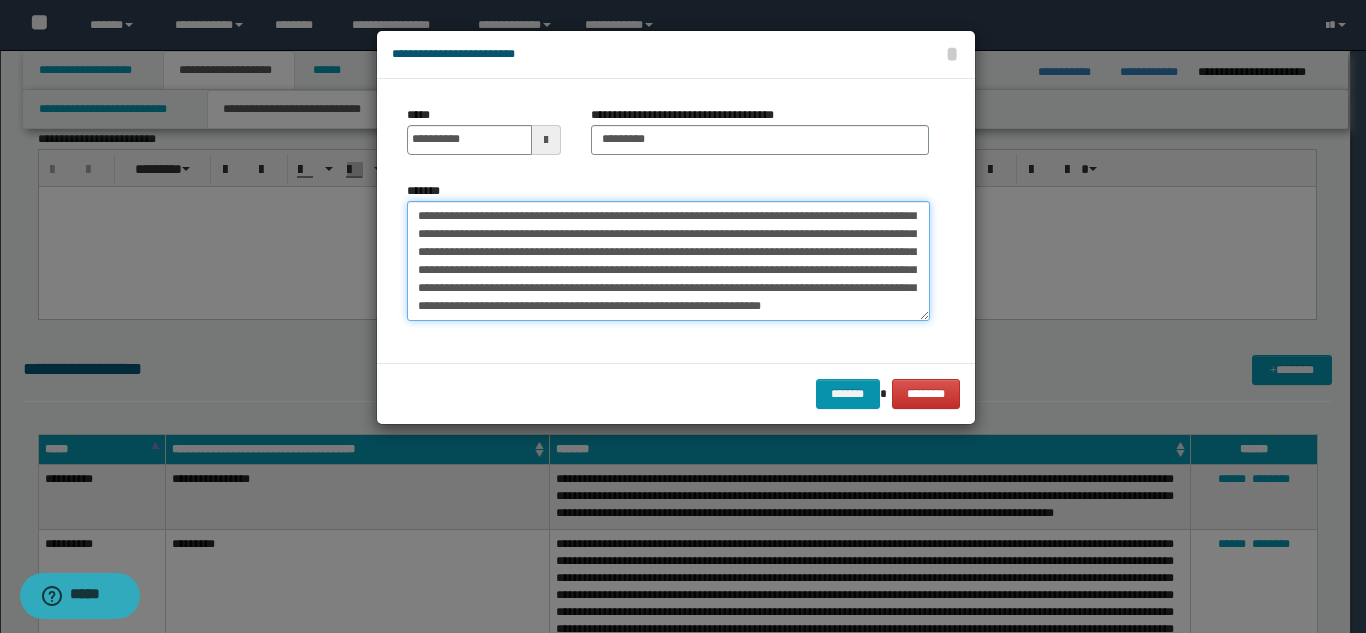 scroll, scrollTop: 108, scrollLeft: 0, axis: vertical 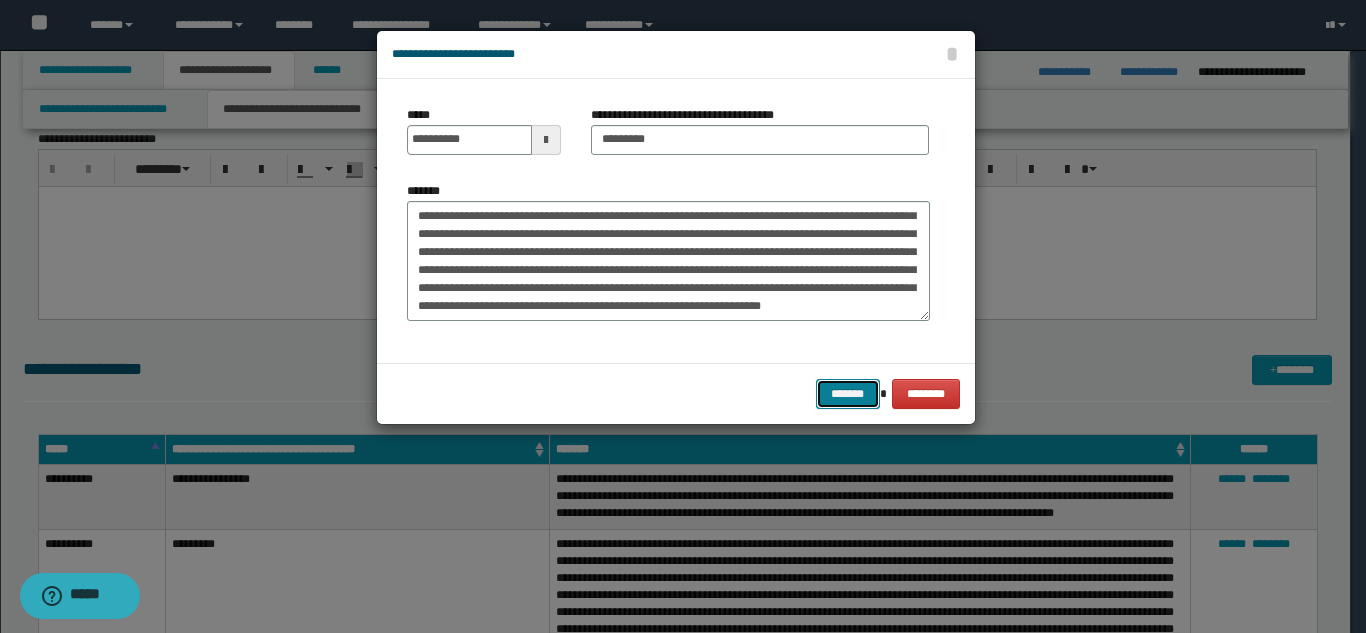click on "*******" at bounding box center (848, 394) 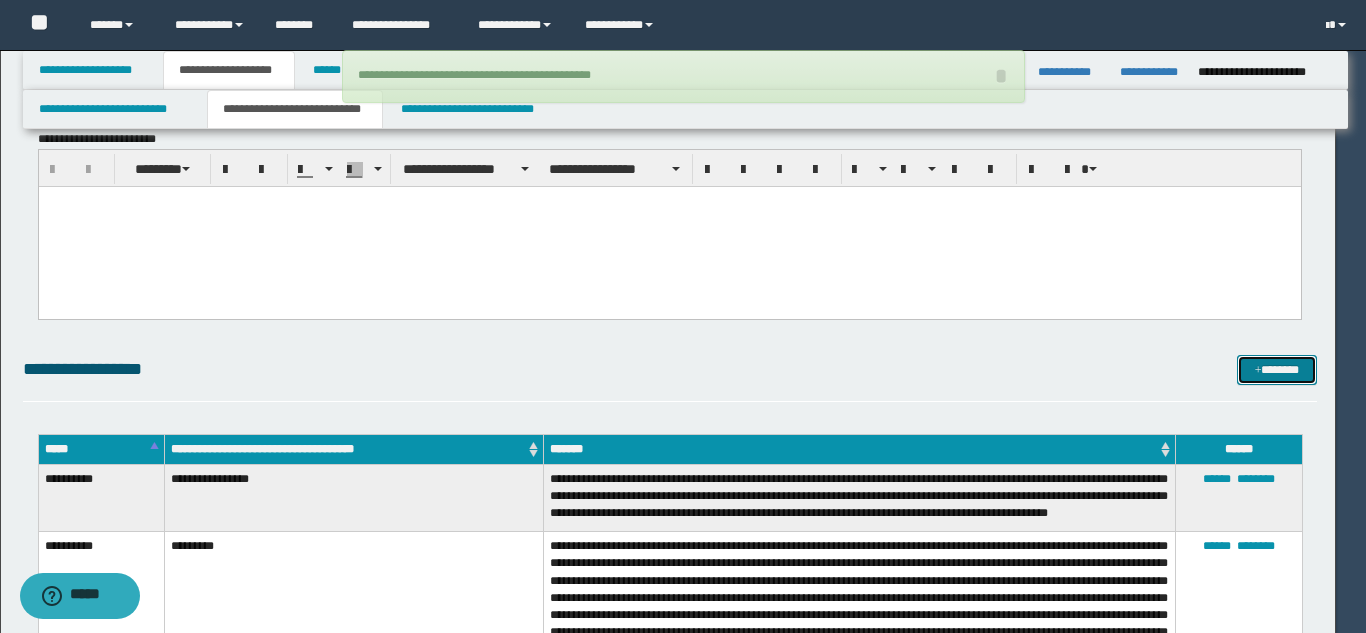 type 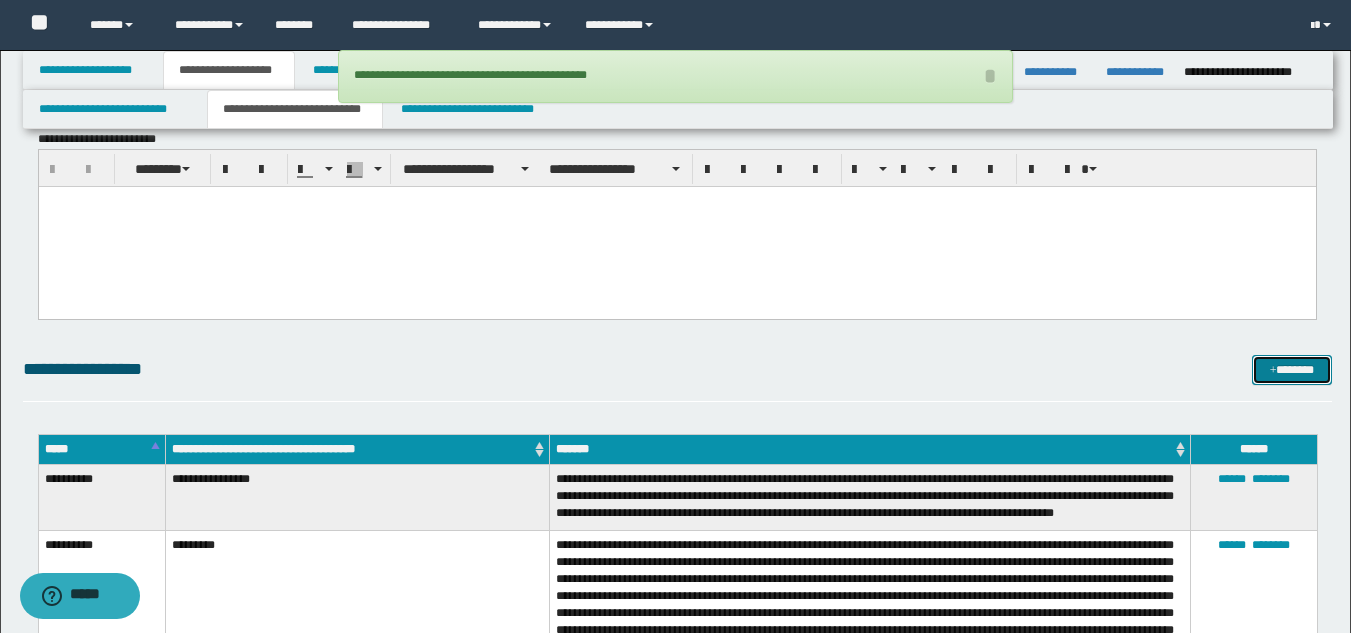 click on "*******" at bounding box center [1292, 370] 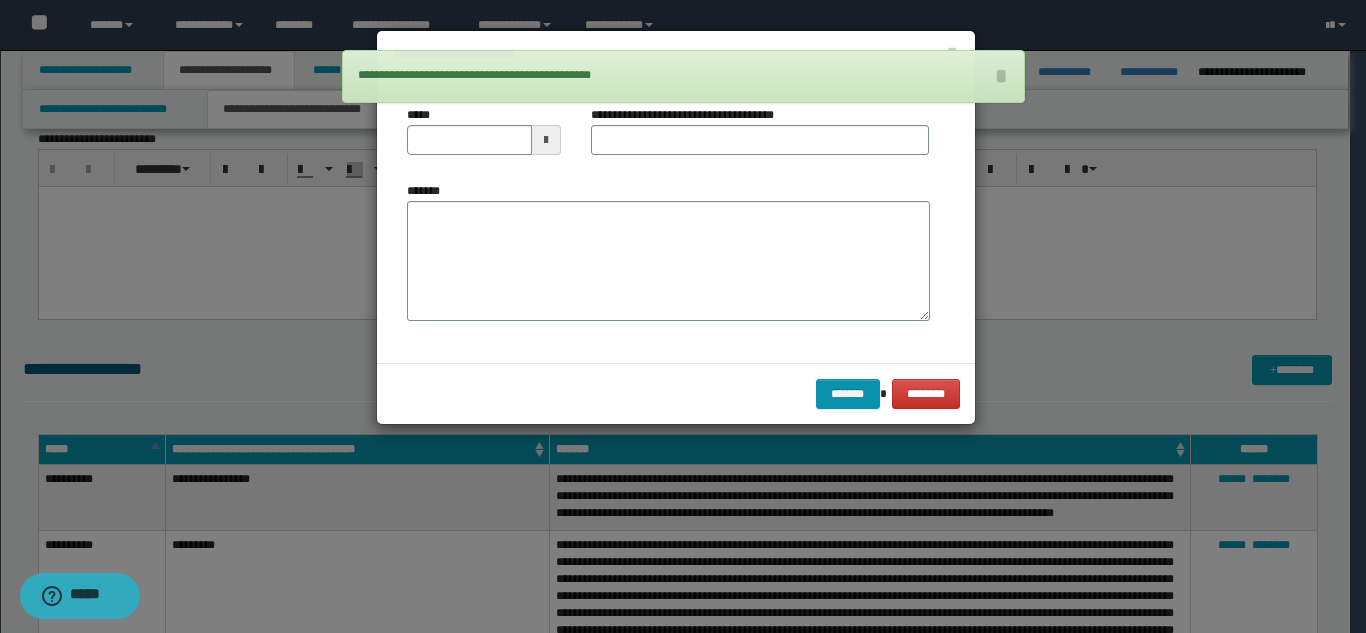 scroll, scrollTop: 0, scrollLeft: 0, axis: both 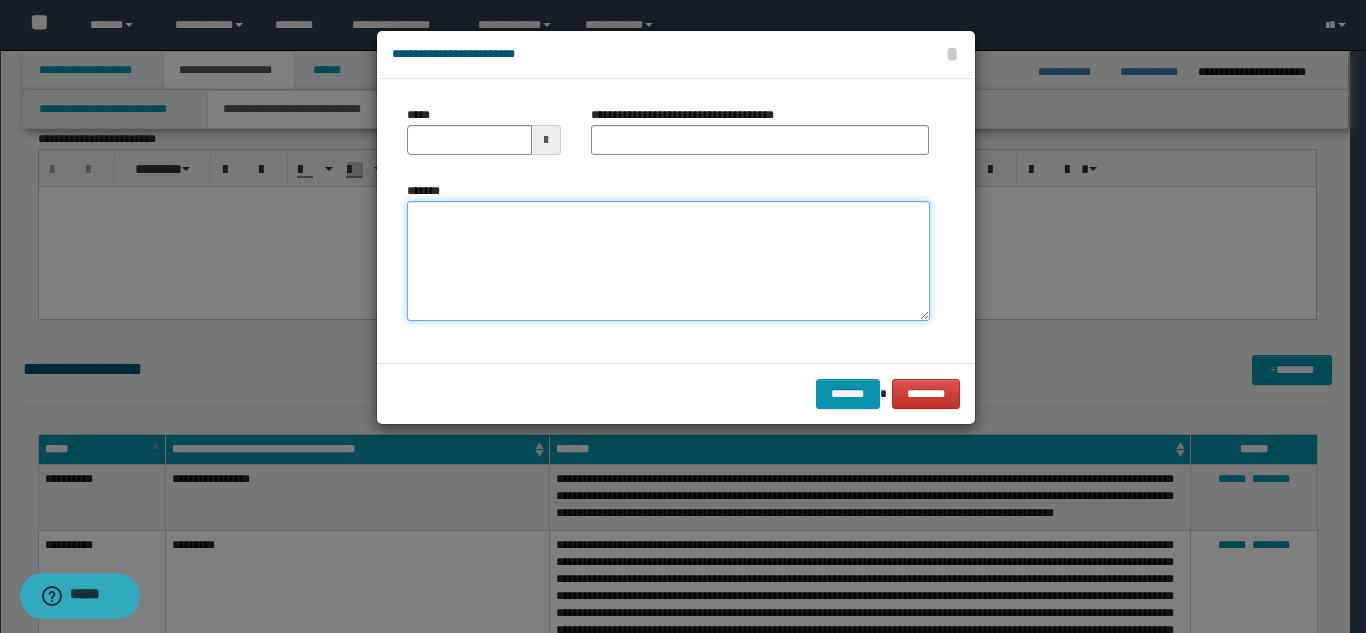 click on "*******" at bounding box center (668, 261) 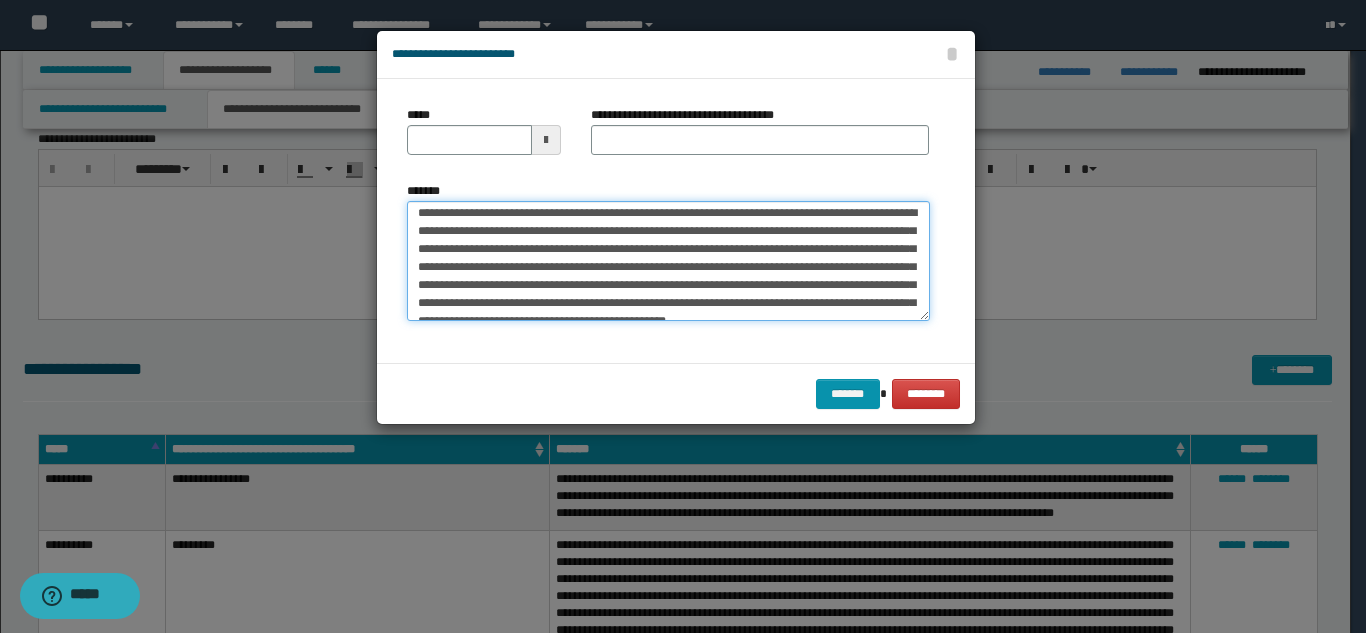 scroll, scrollTop: 0, scrollLeft: 0, axis: both 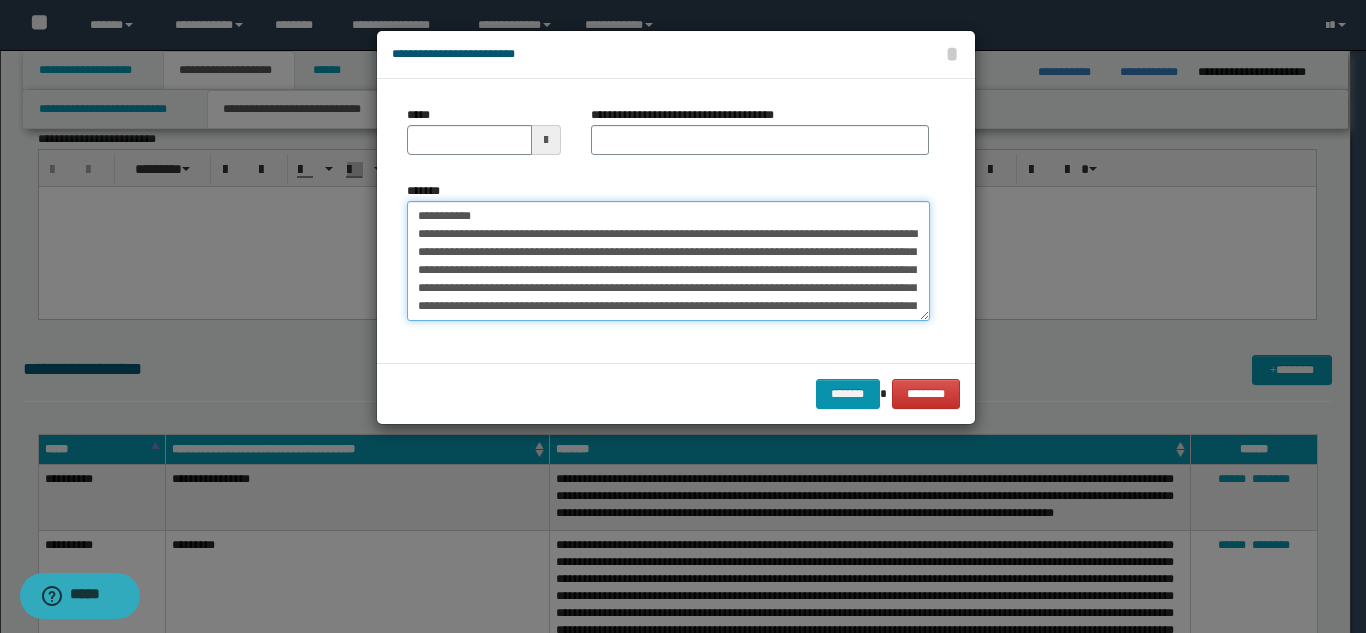 drag, startPoint x: 749, startPoint y: 217, endPoint x: 485, endPoint y: 218, distance: 264.0019 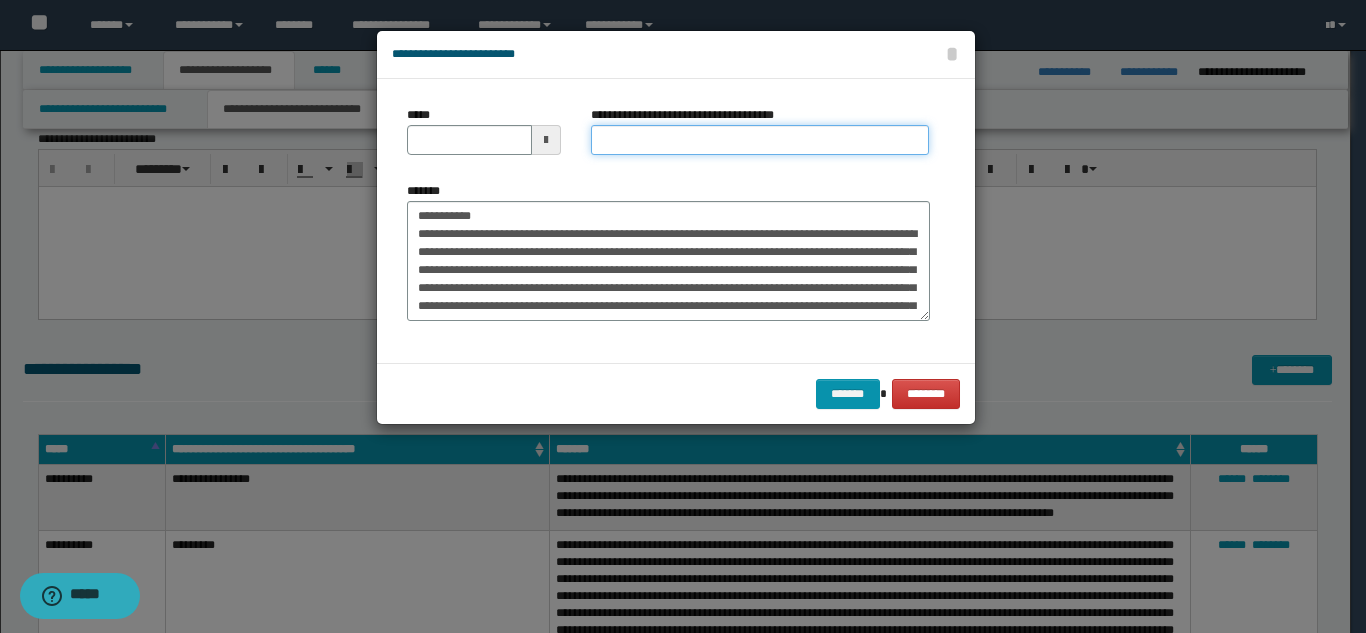 click on "**********" at bounding box center (760, 140) 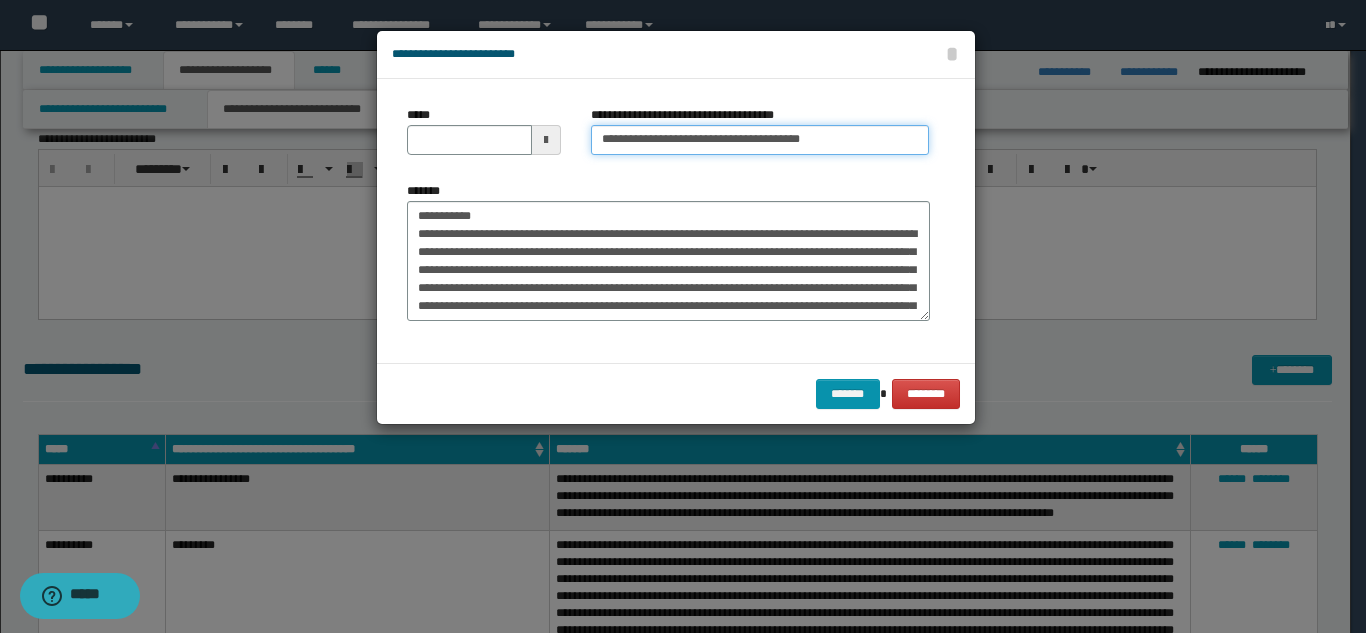 type on "**********" 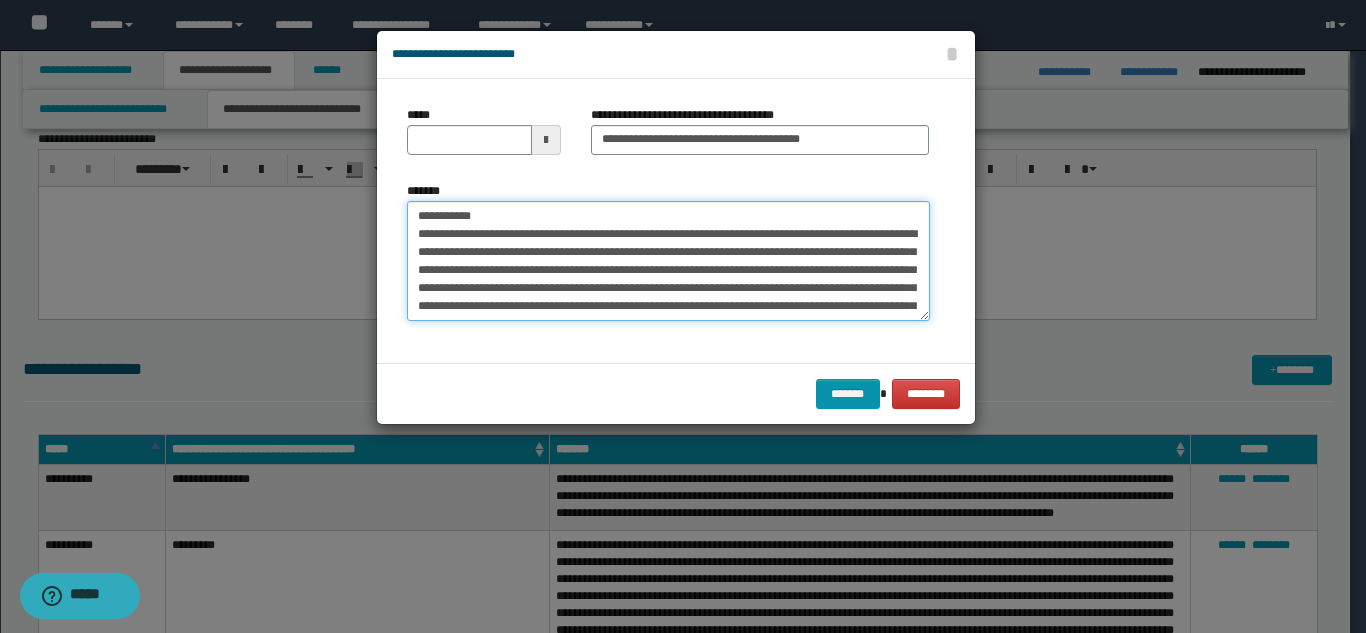 drag, startPoint x: 487, startPoint y: 213, endPoint x: 405, endPoint y: 210, distance: 82.05486 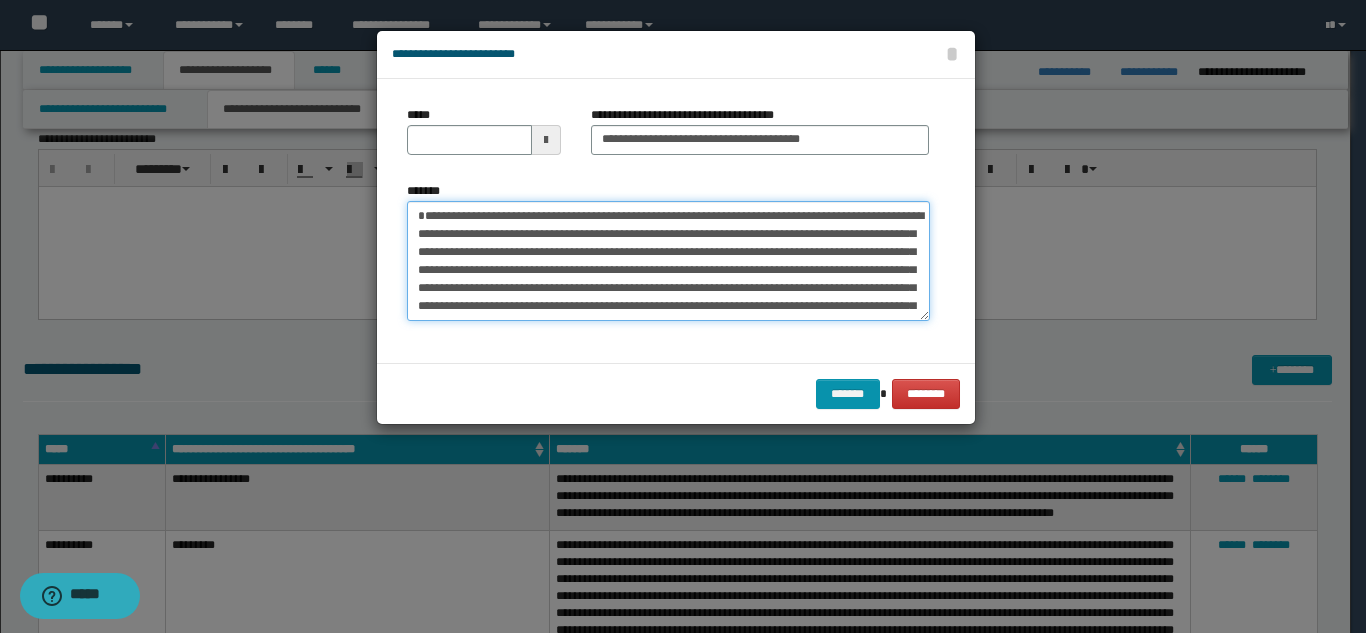 type 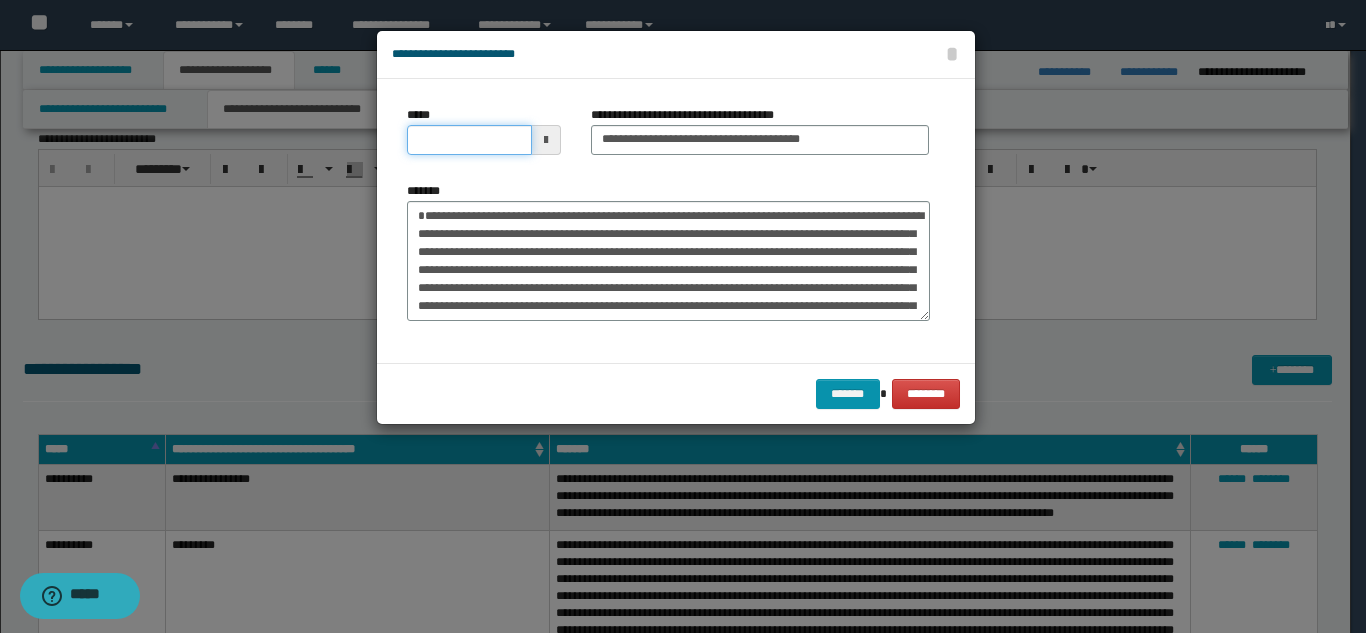 click on "*****" at bounding box center [469, 140] 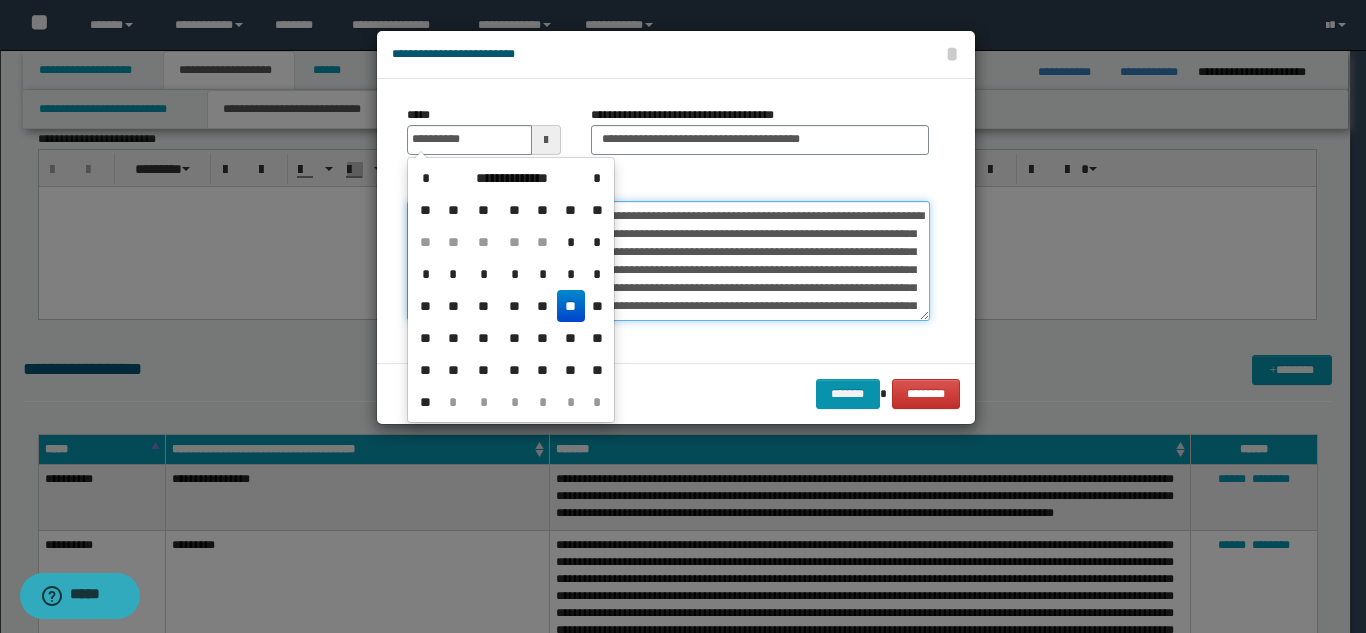 type on "**********" 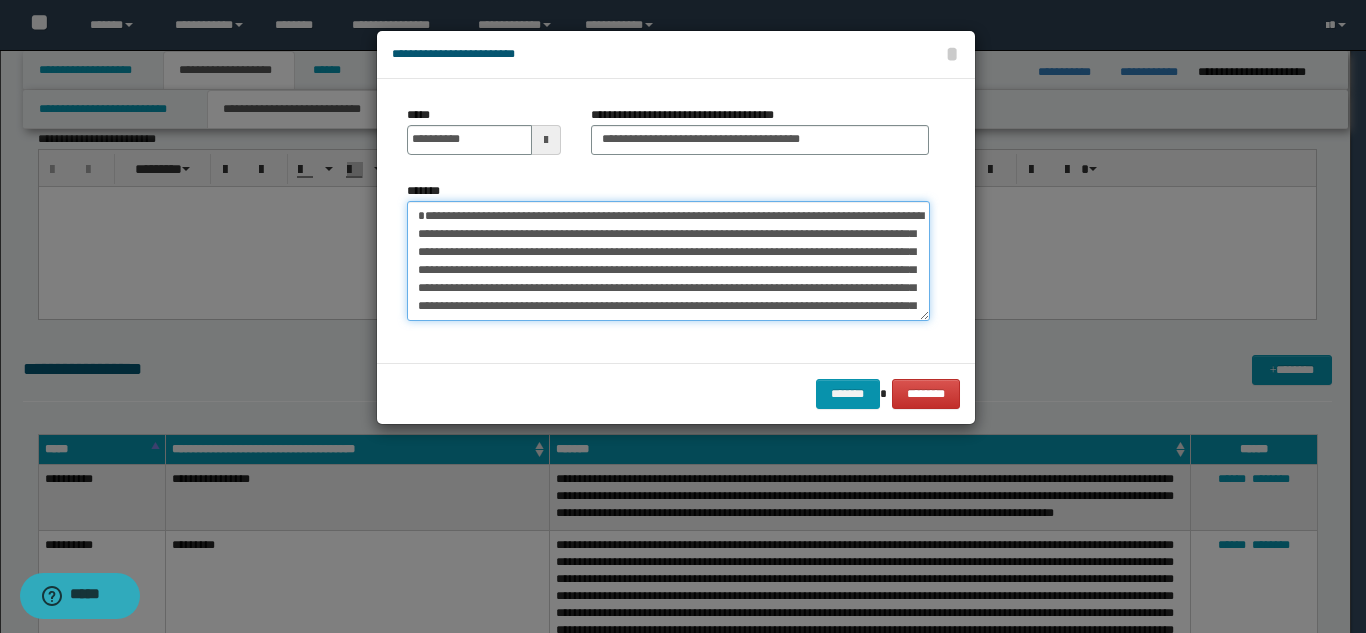 click on "**********" at bounding box center [668, 261] 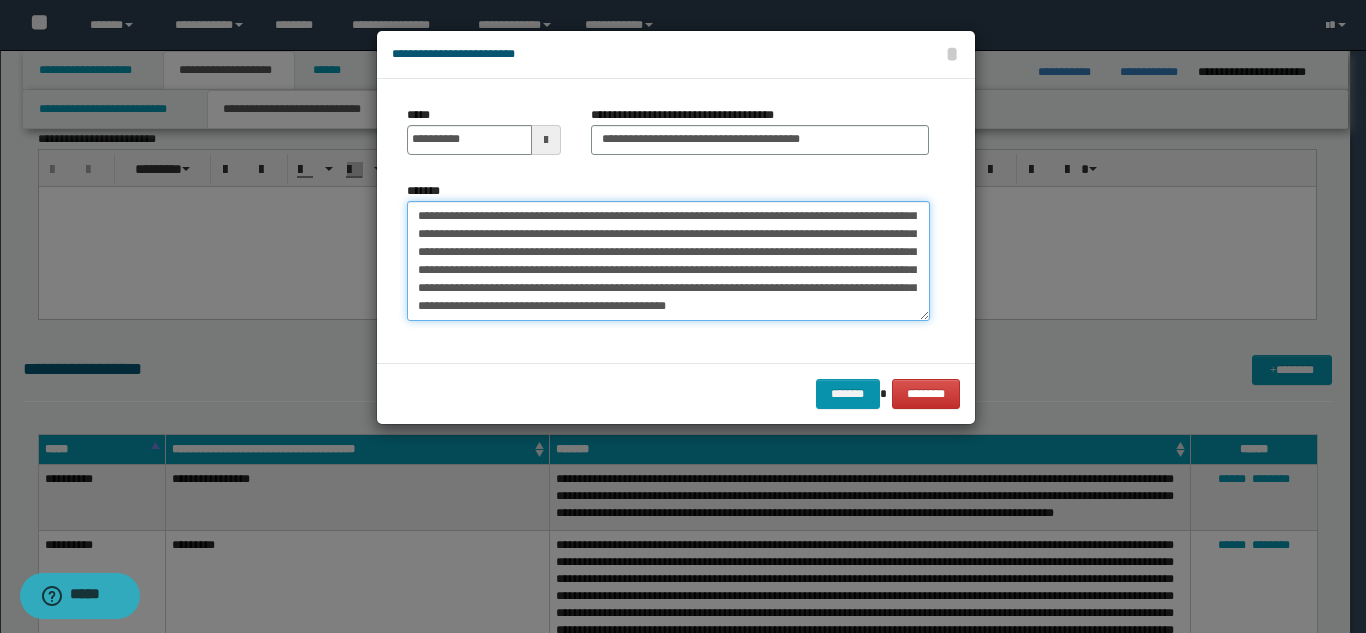 scroll, scrollTop: 72, scrollLeft: 0, axis: vertical 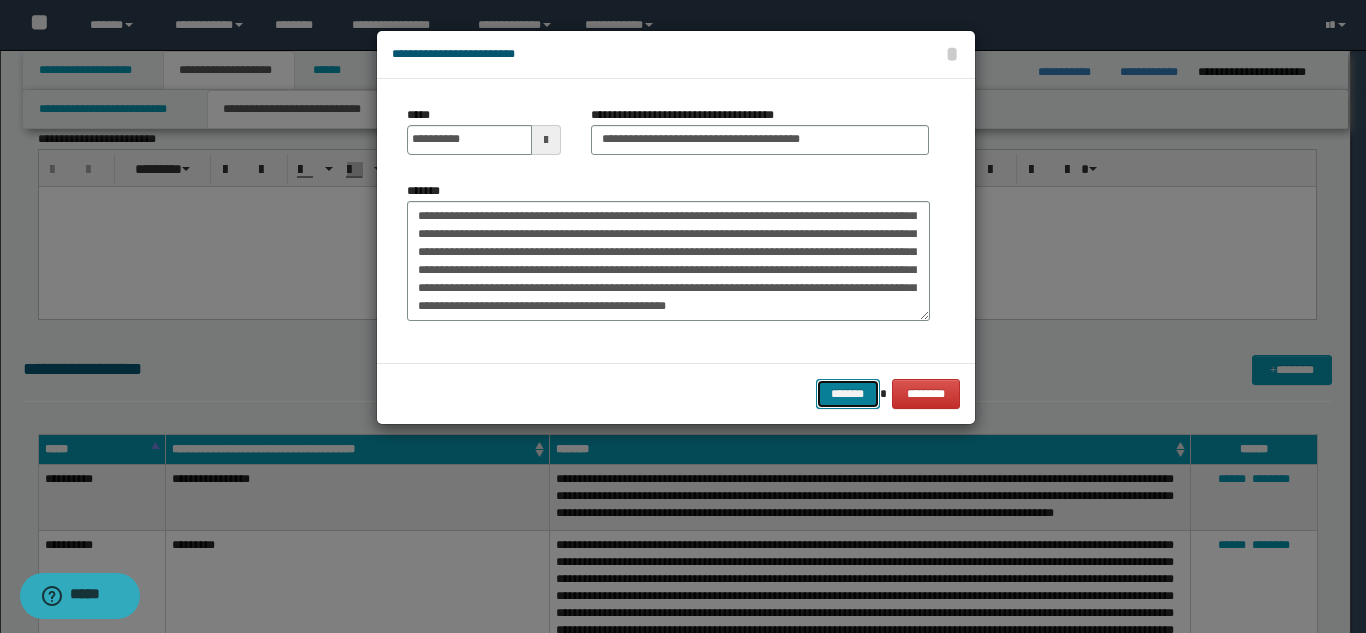 click on "*******" at bounding box center (848, 394) 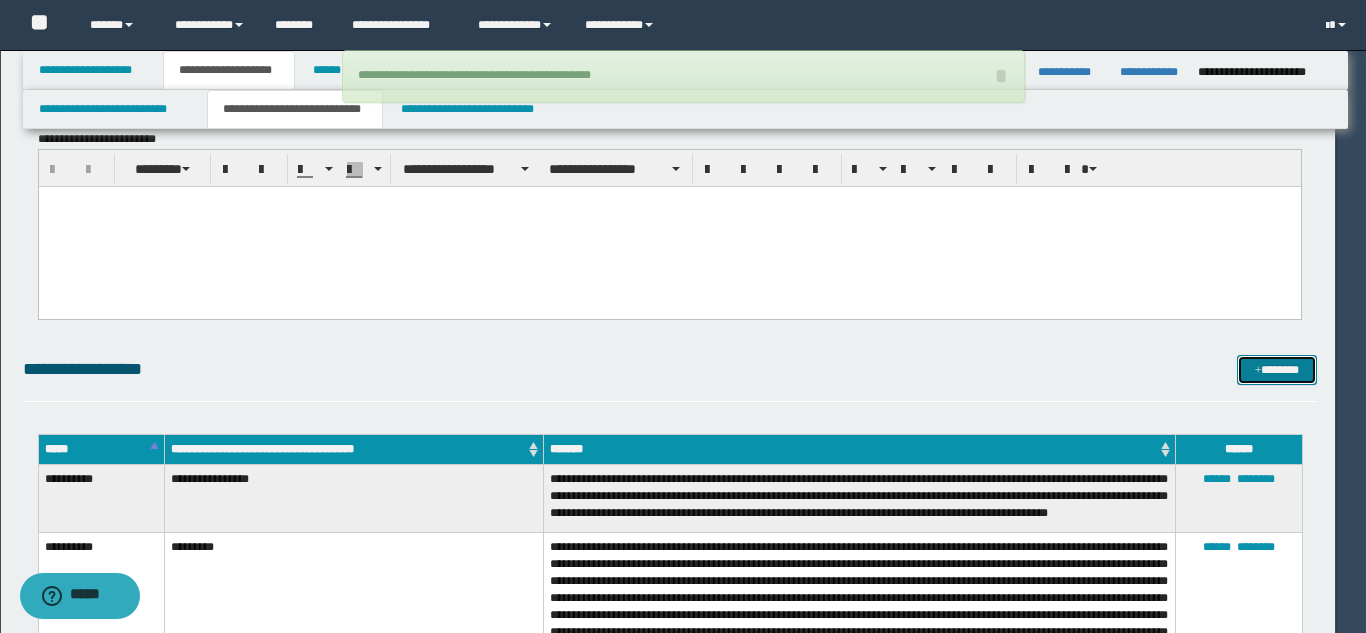 type 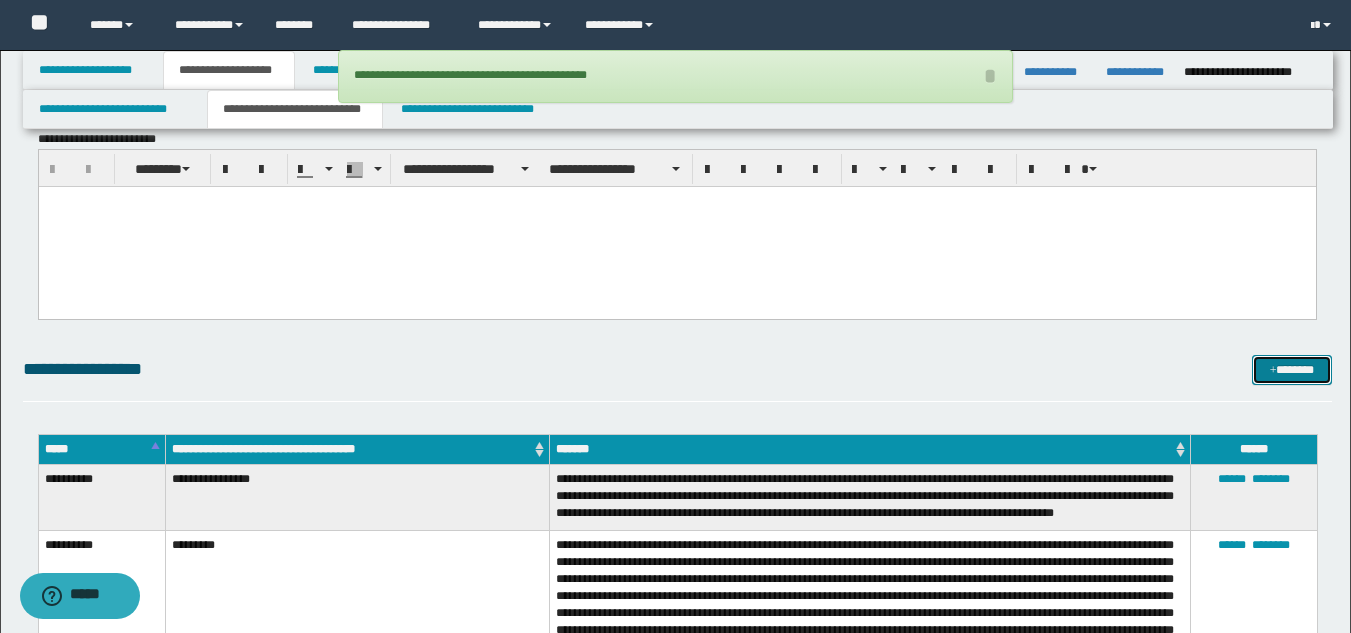 click at bounding box center (1273, 371) 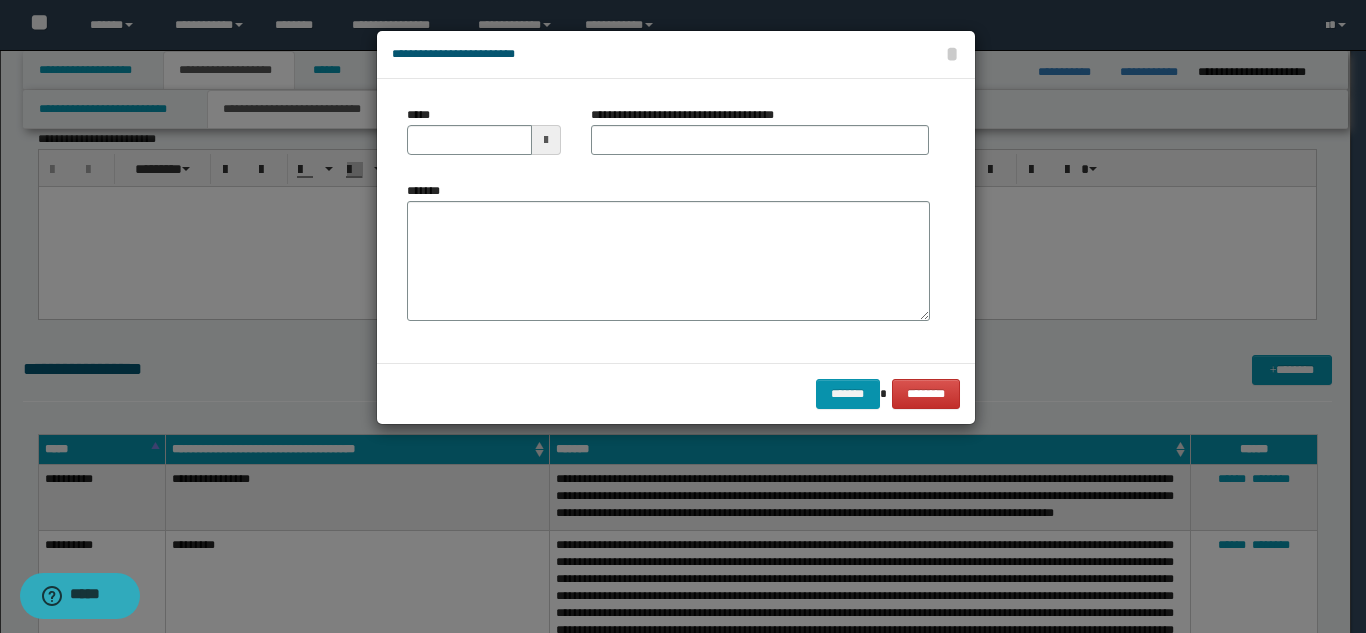 scroll, scrollTop: 0, scrollLeft: 0, axis: both 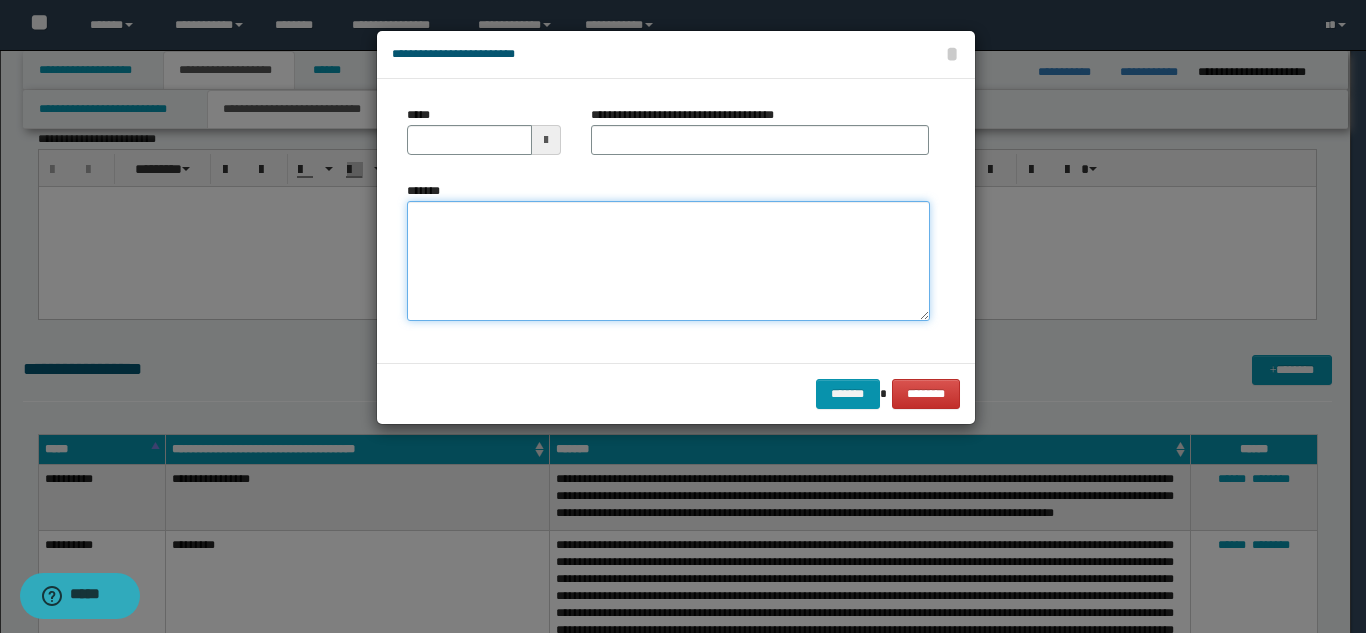 click on "*******" at bounding box center (668, 261) 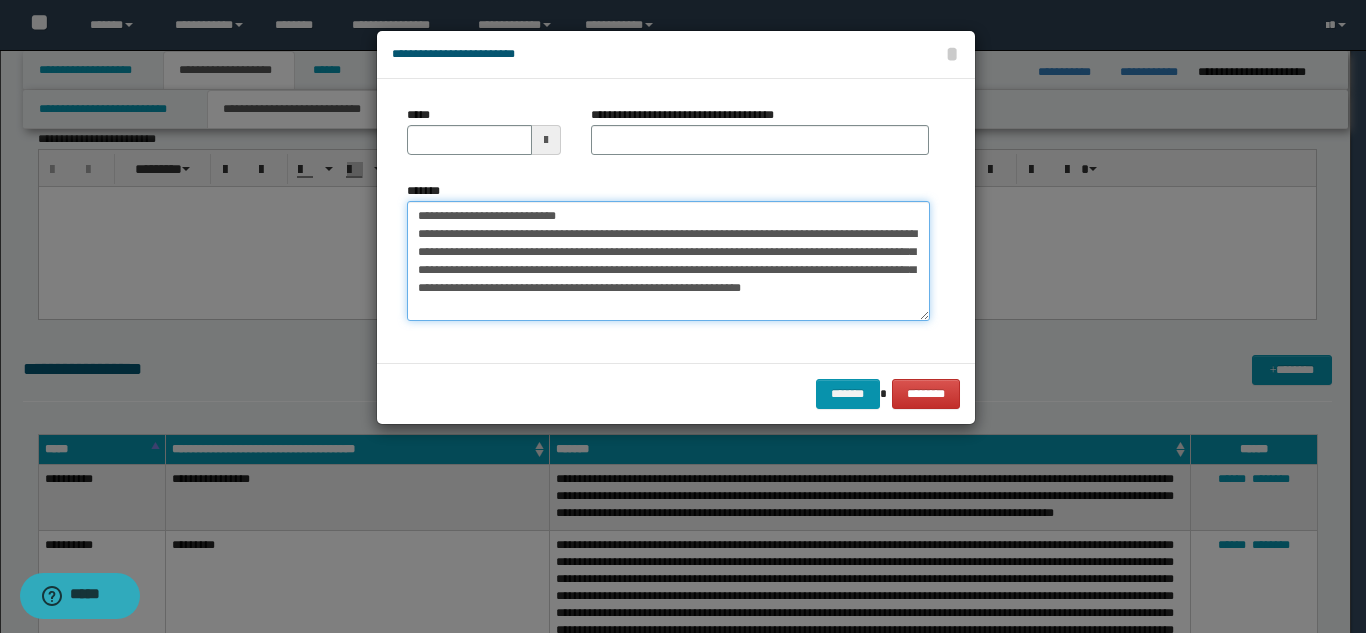 drag, startPoint x: 587, startPoint y: 216, endPoint x: 539, endPoint y: 190, distance: 54.589375 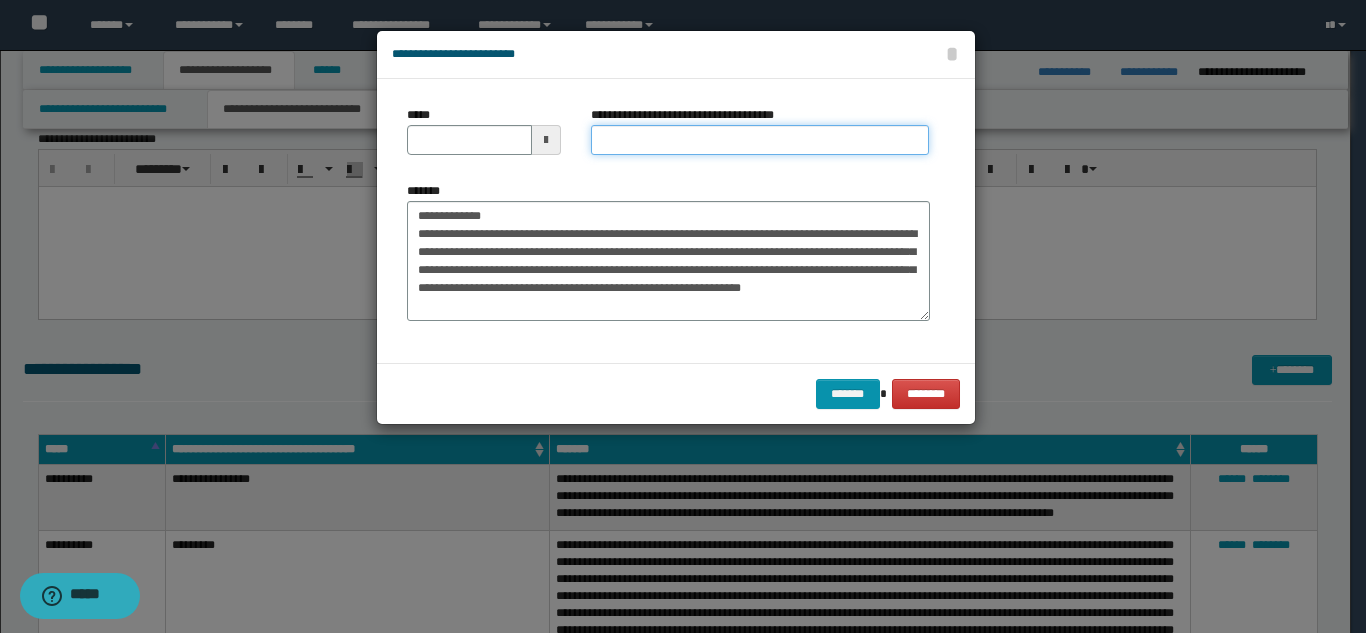 click on "**********" at bounding box center [760, 140] 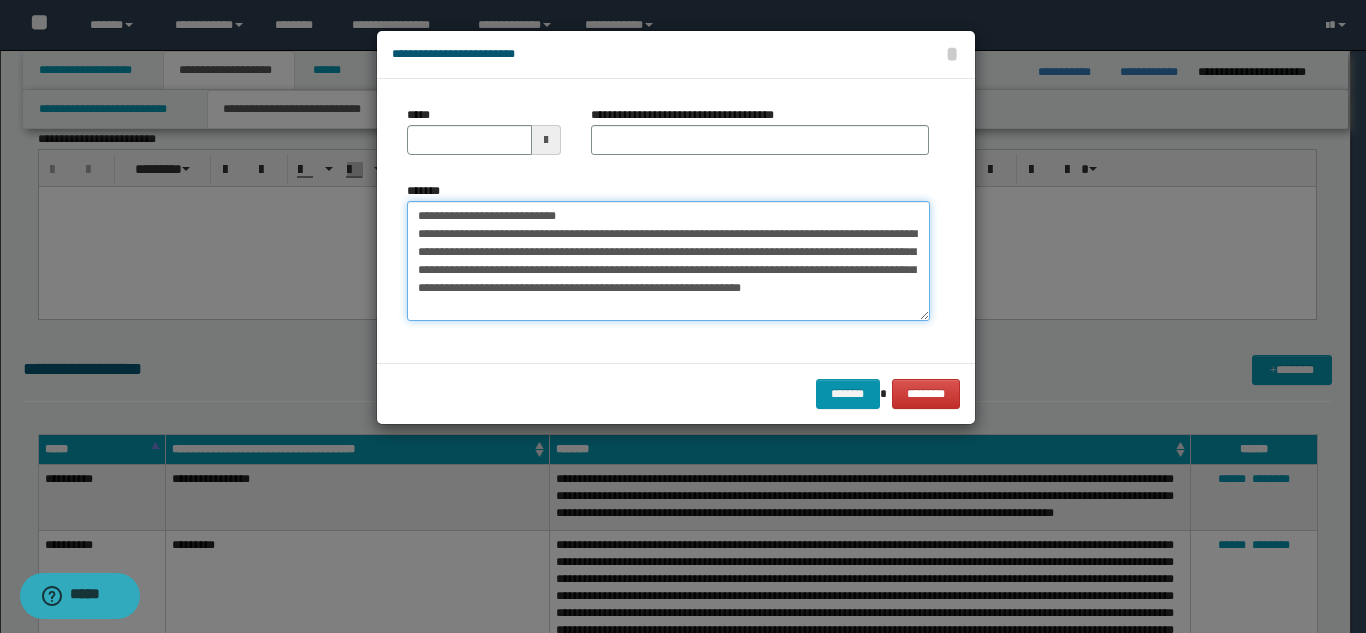 click on "**********" at bounding box center (668, 261) 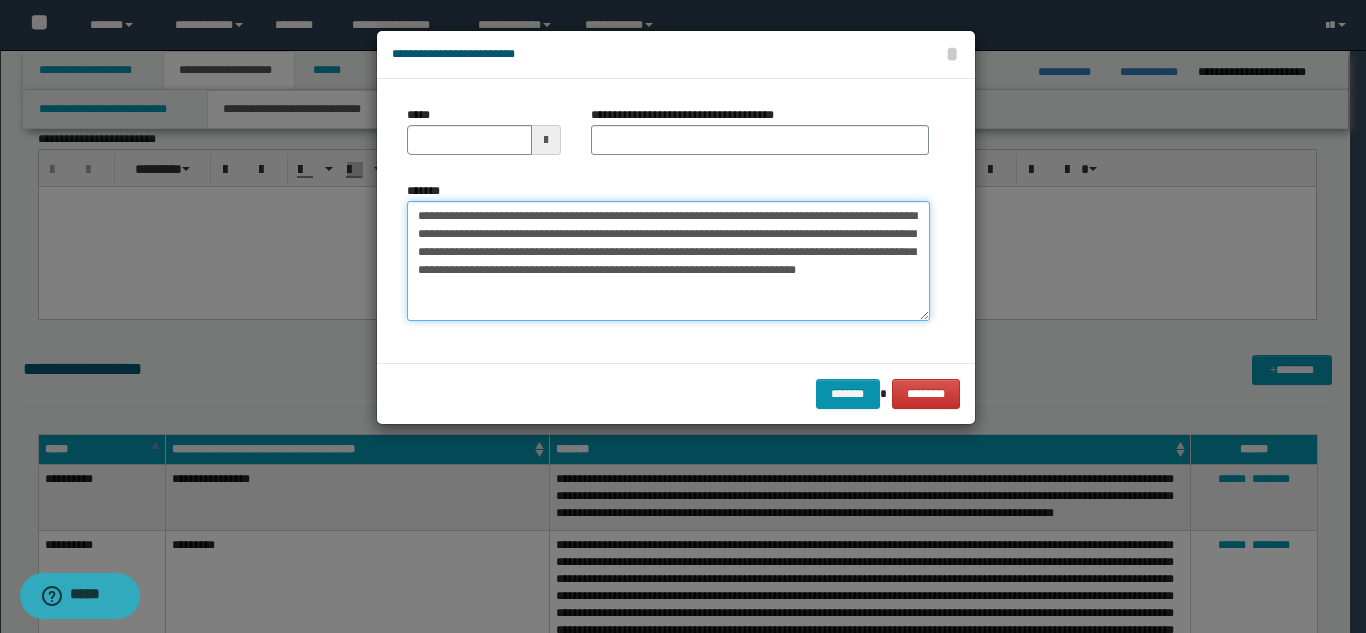 type on "**********" 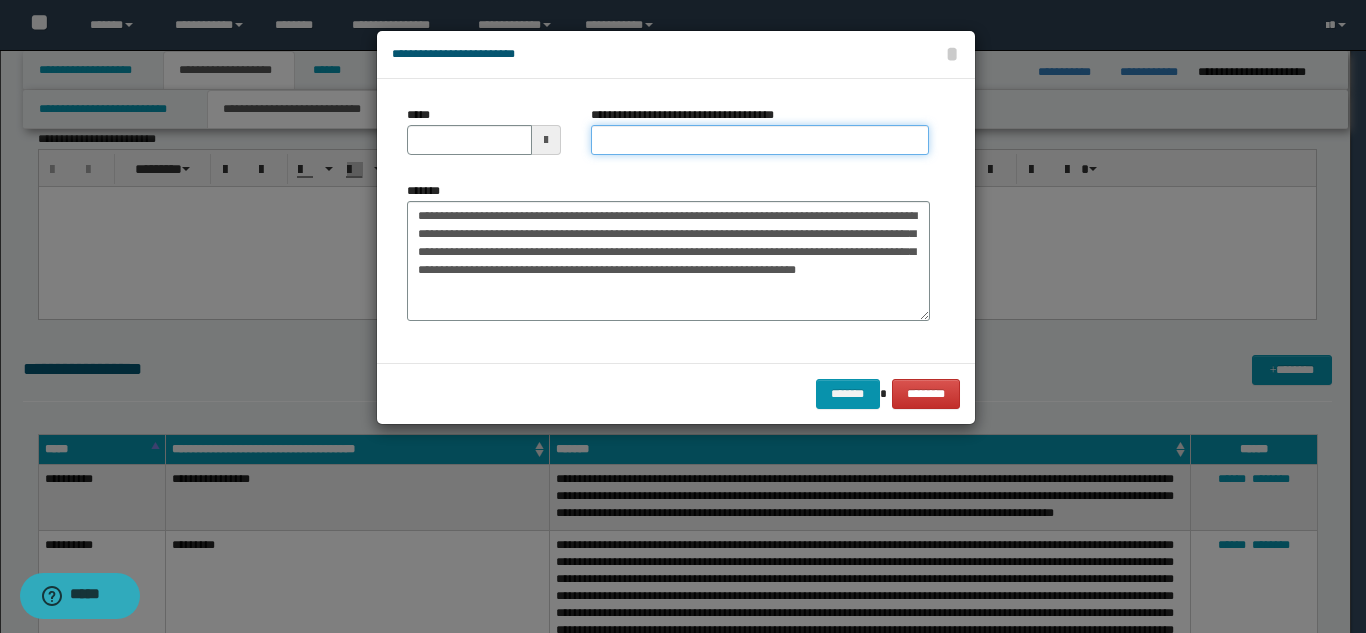 click on "**********" at bounding box center [760, 140] 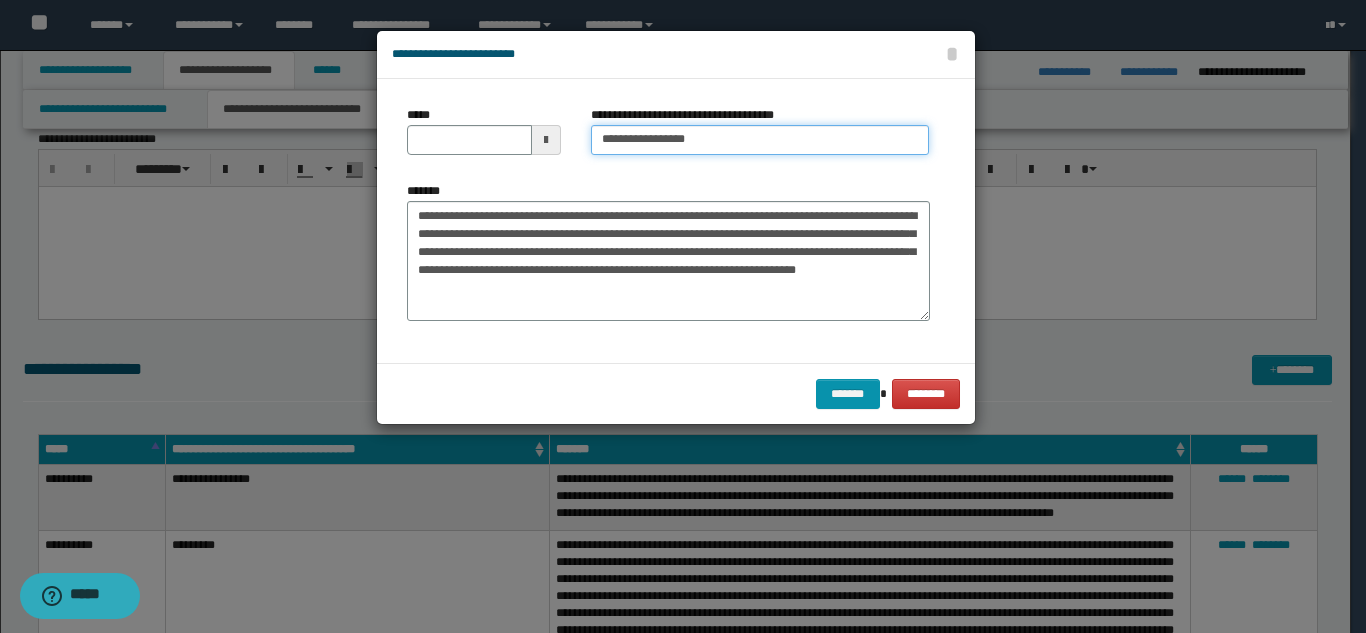 type on "**********" 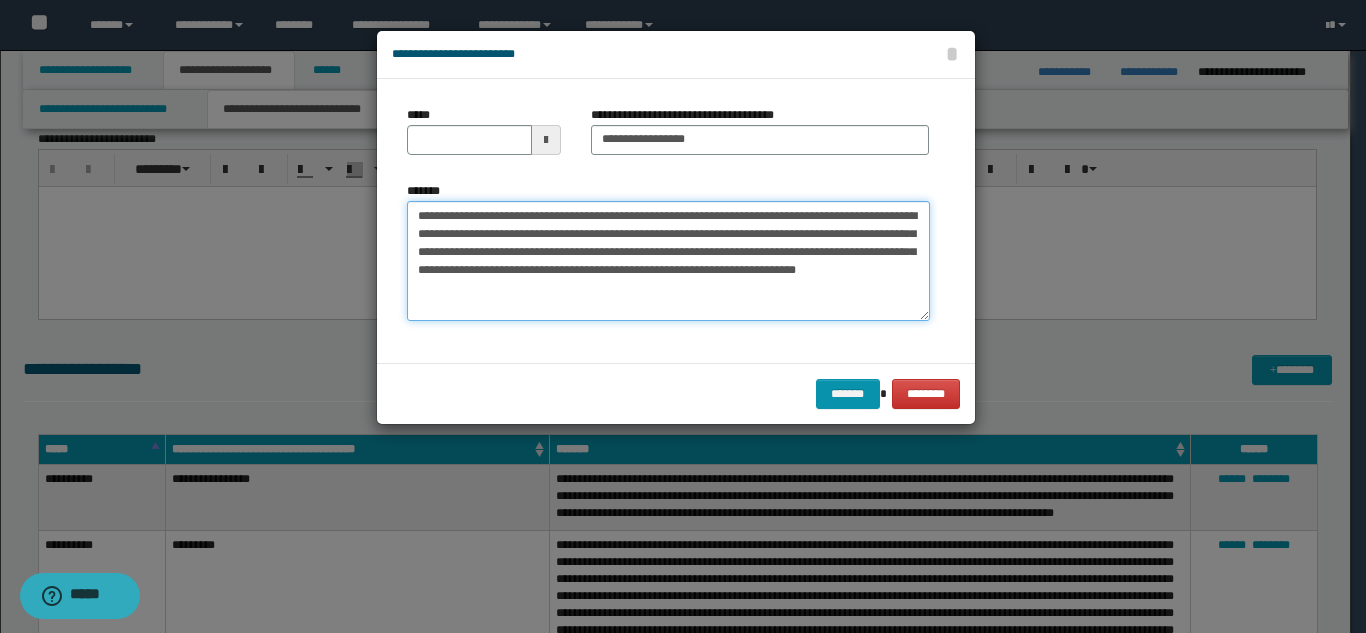 drag, startPoint x: 480, startPoint y: 219, endPoint x: 408, endPoint y: 220, distance: 72.00694 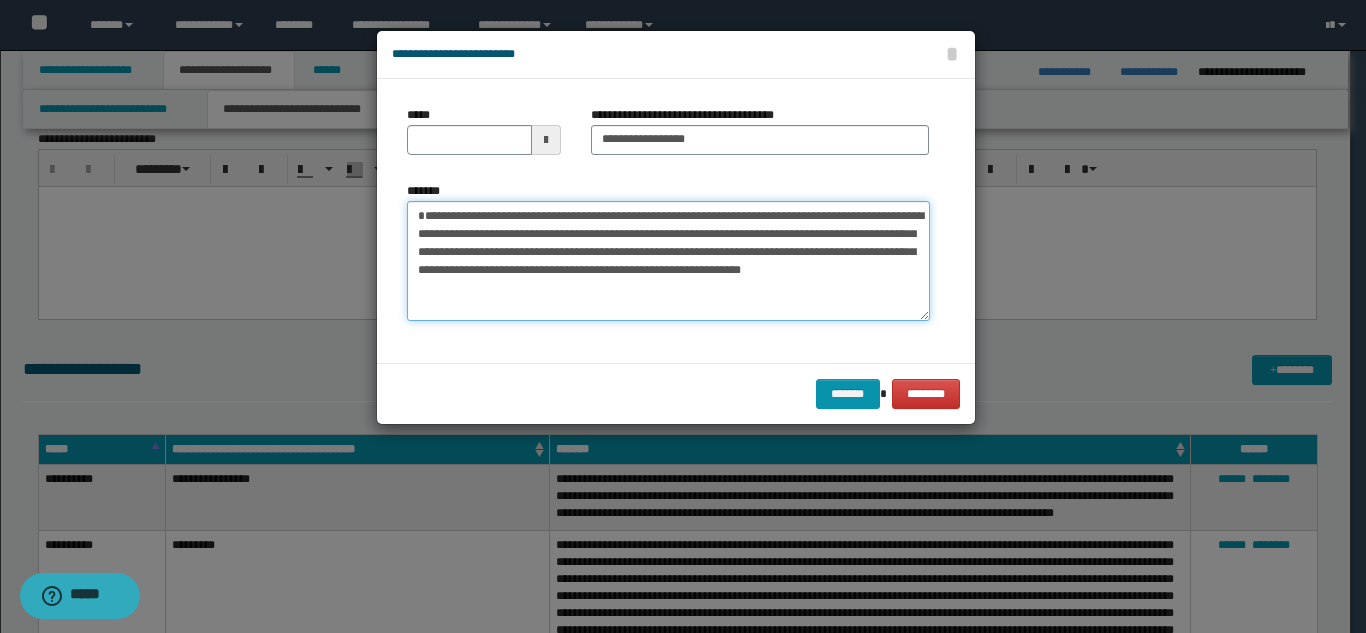 type 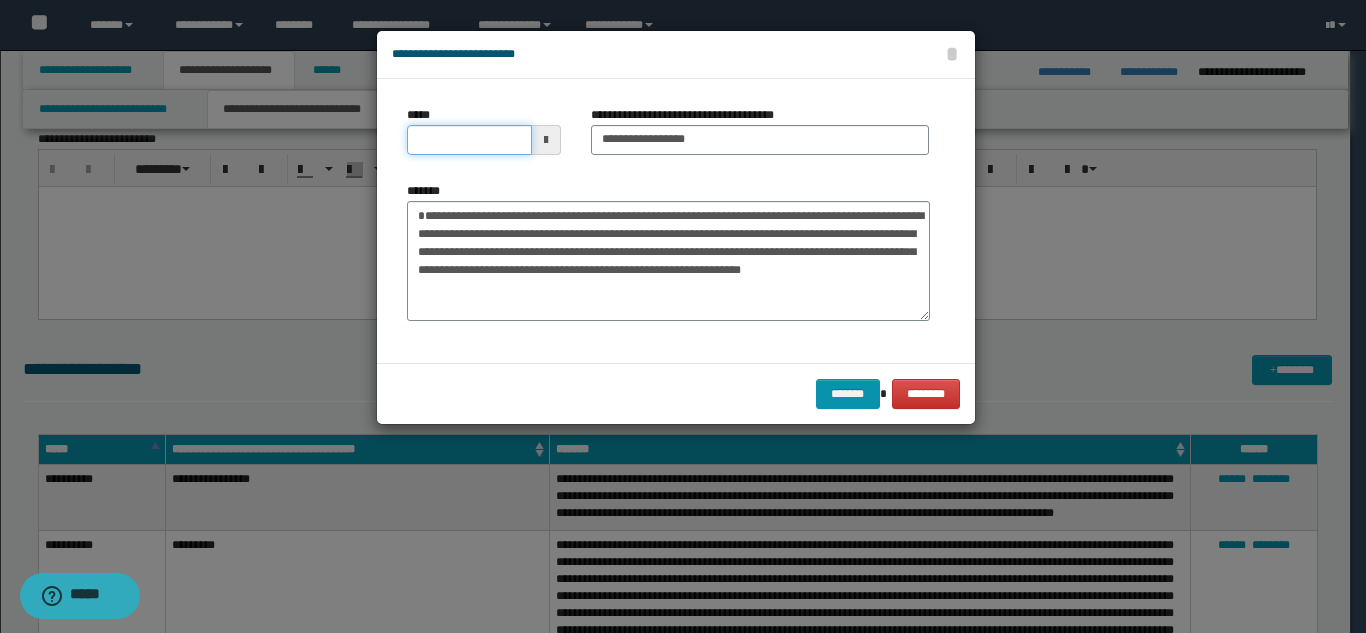 click on "*****" at bounding box center [469, 140] 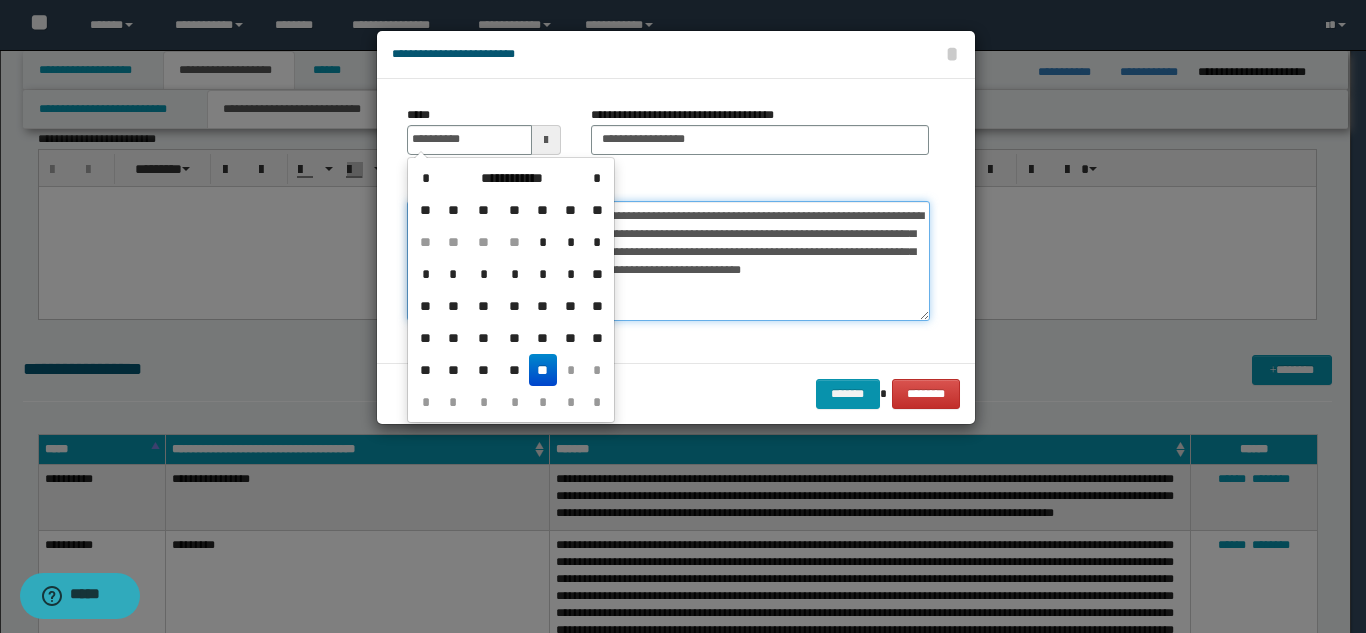 type on "**********" 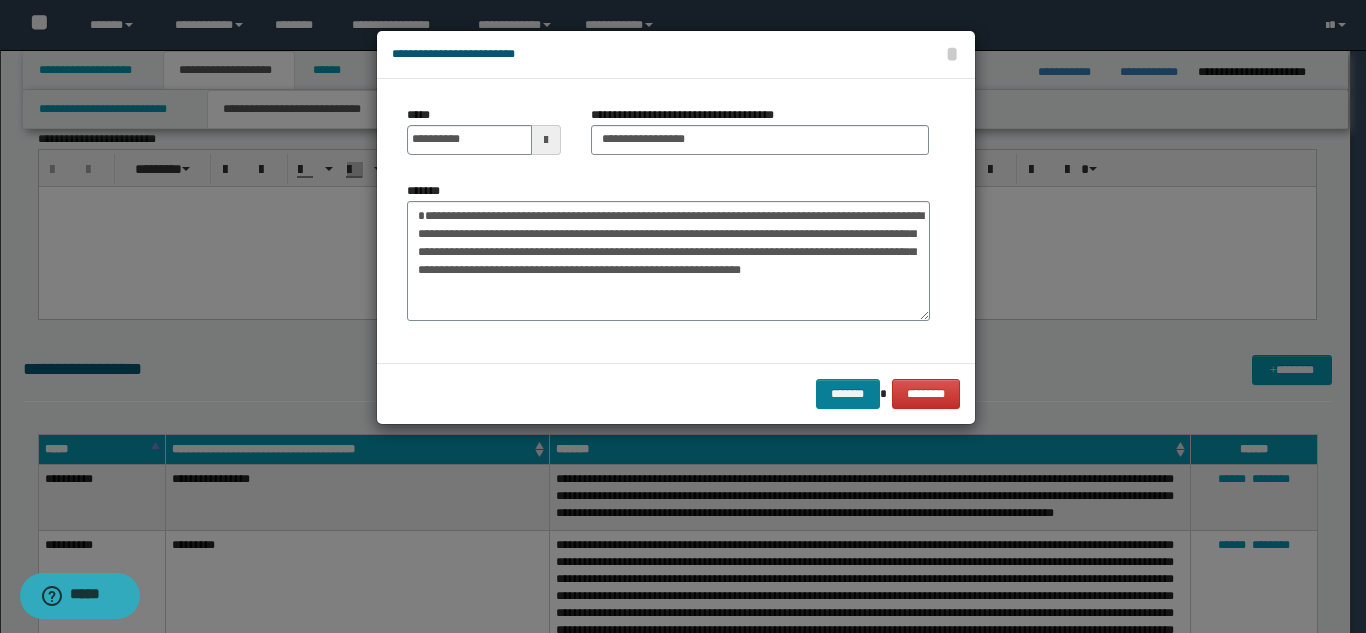 drag, startPoint x: 834, startPoint y: 410, endPoint x: 847, endPoint y: 398, distance: 17.691807 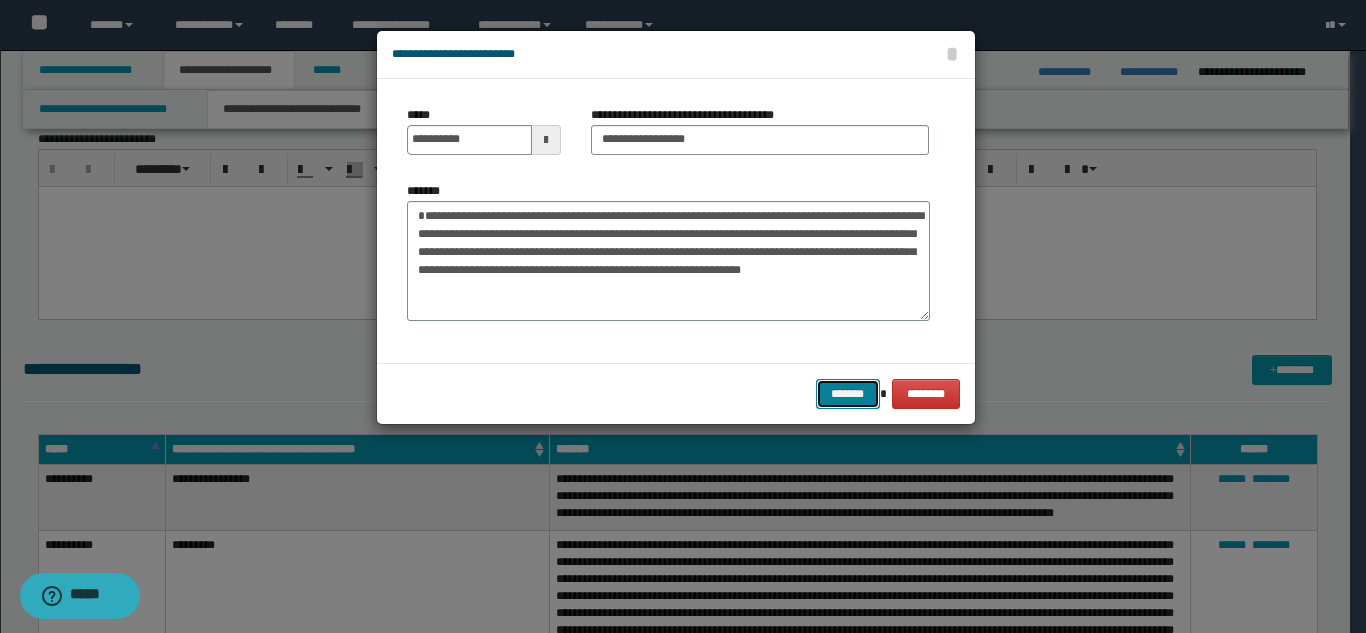 click on "*******" at bounding box center [848, 394] 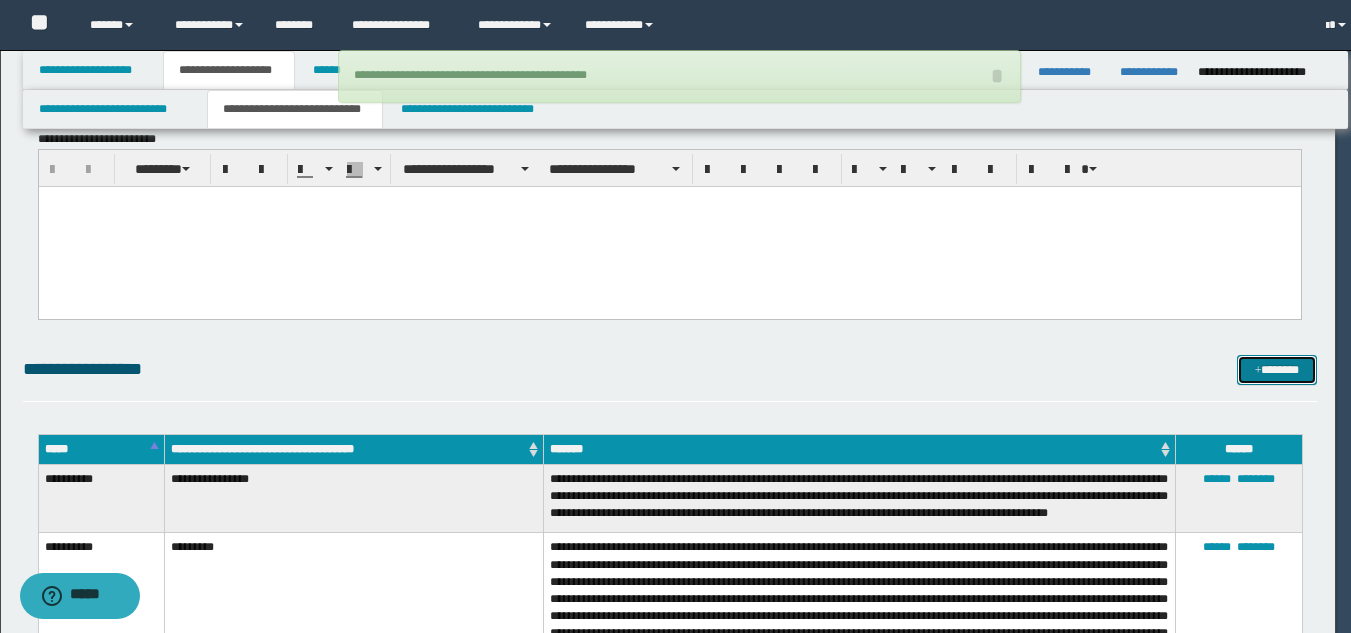 type 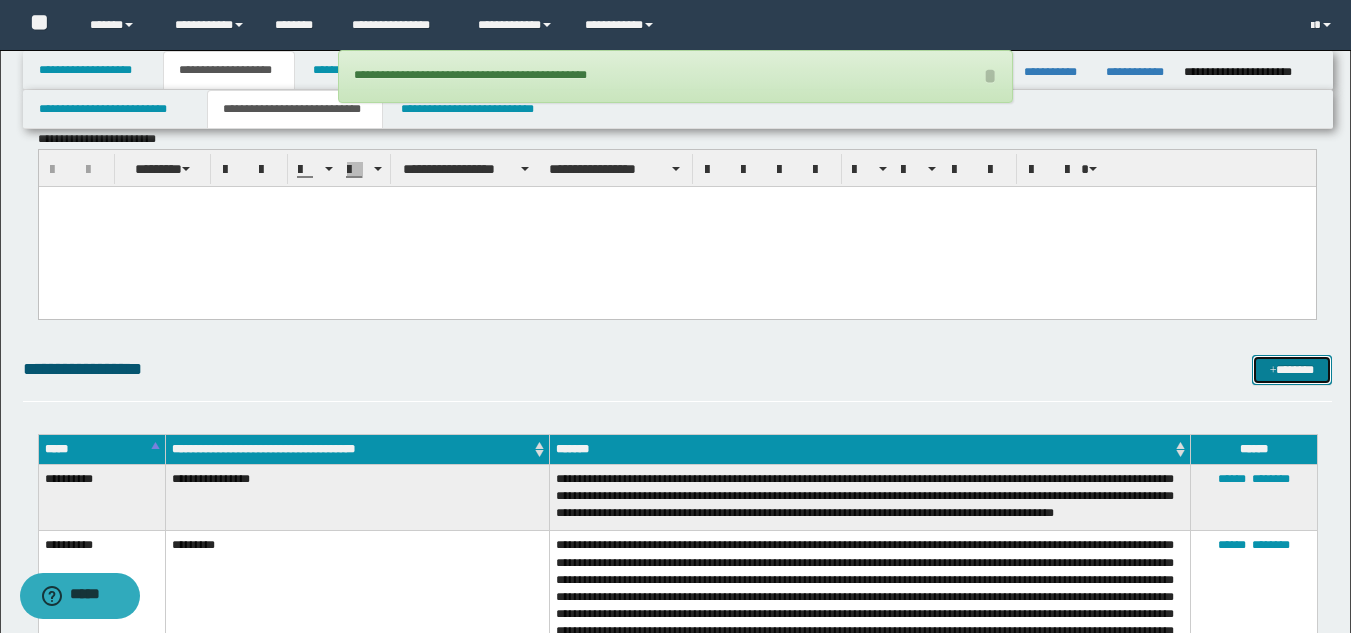 click at bounding box center (1273, 371) 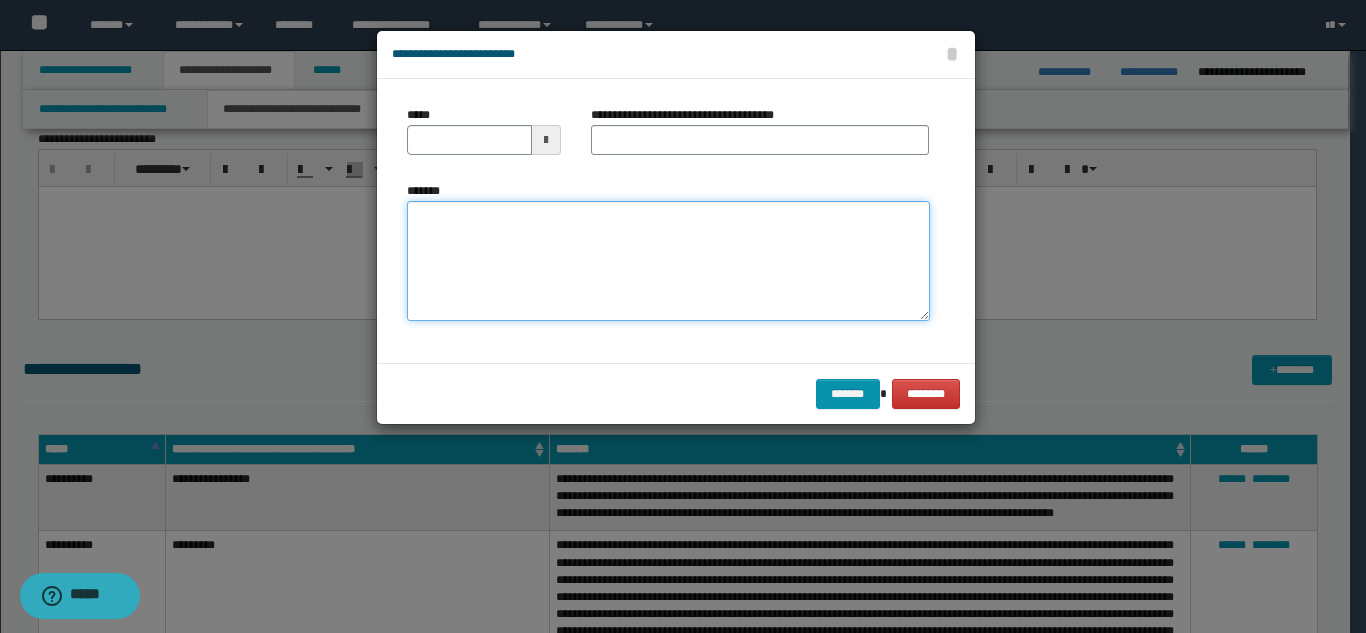click on "*******" at bounding box center (668, 261) 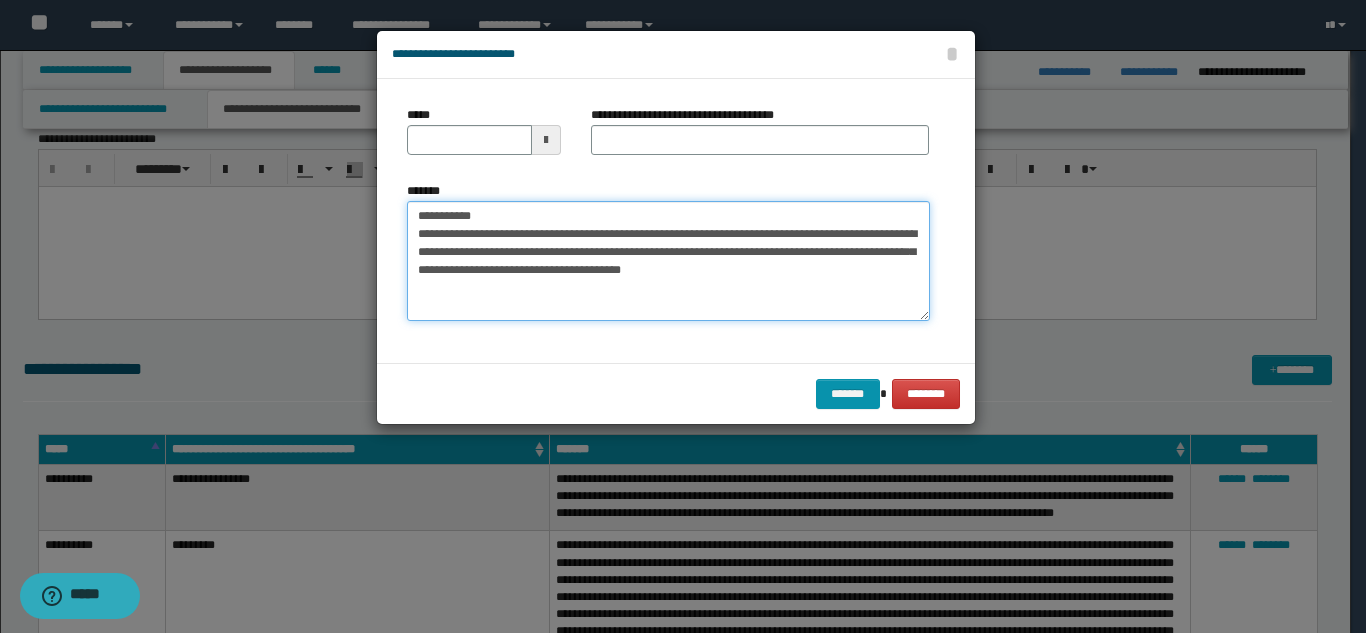 drag, startPoint x: 543, startPoint y: 213, endPoint x: 626, endPoint y: 161, distance: 97.94386 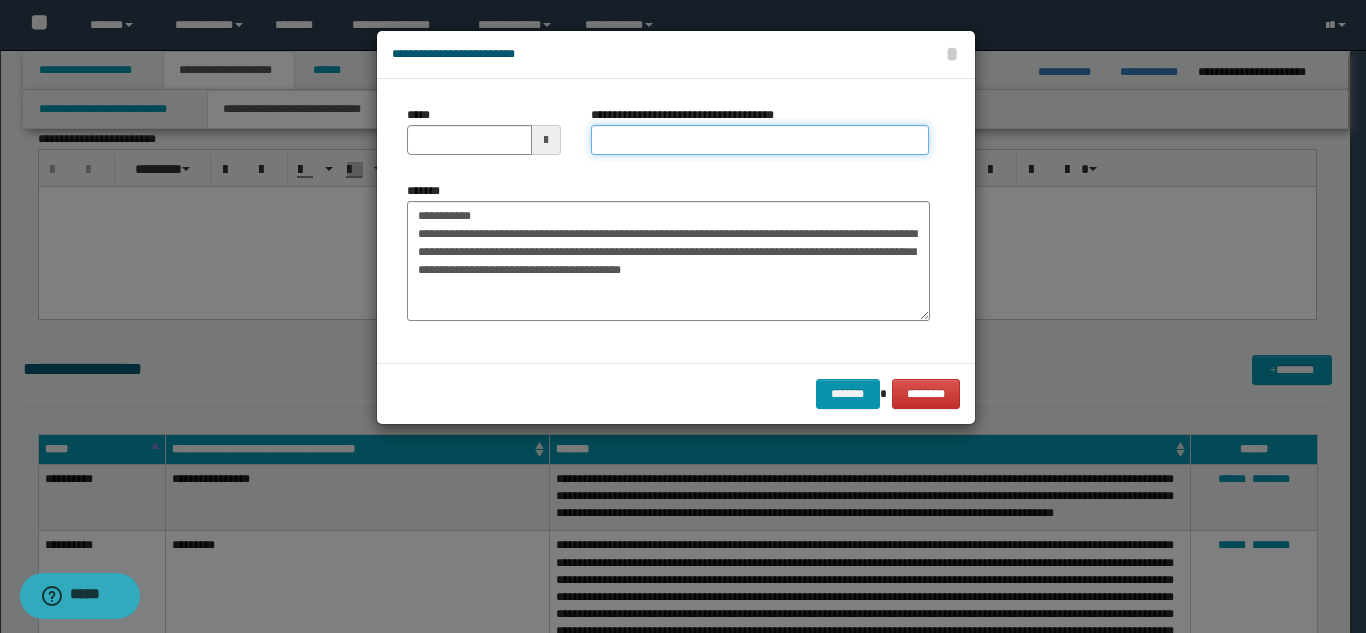 click on "**********" at bounding box center (760, 140) 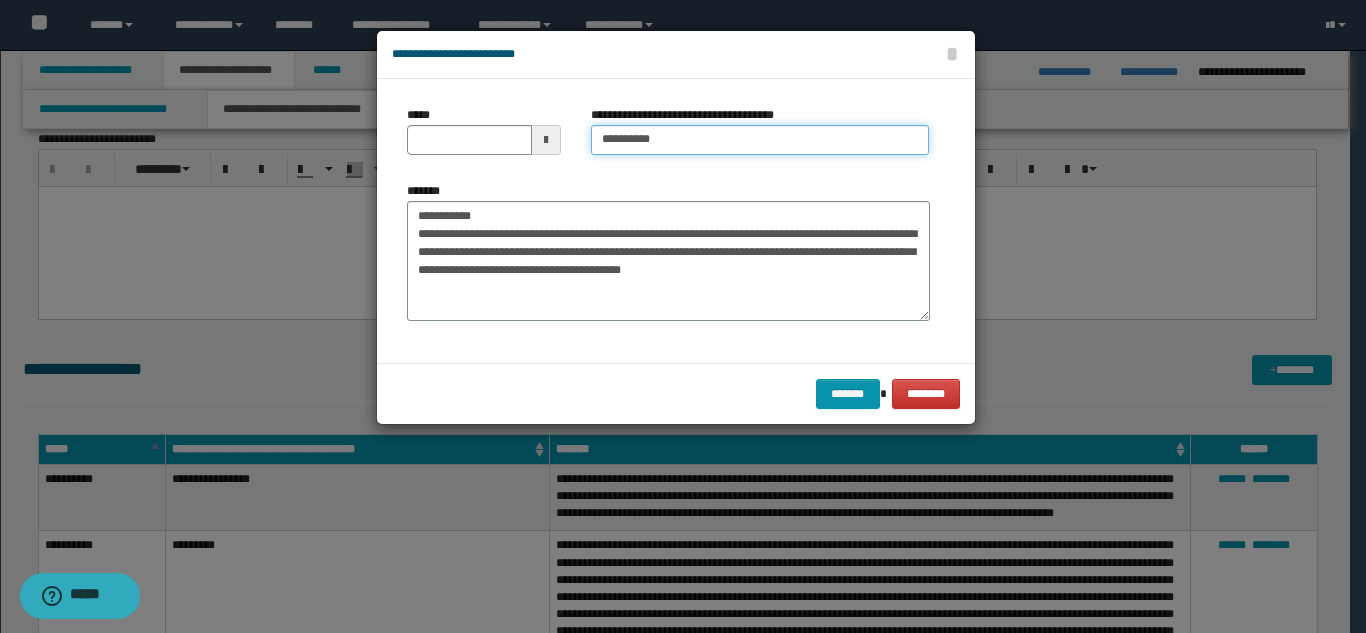 type on "*********" 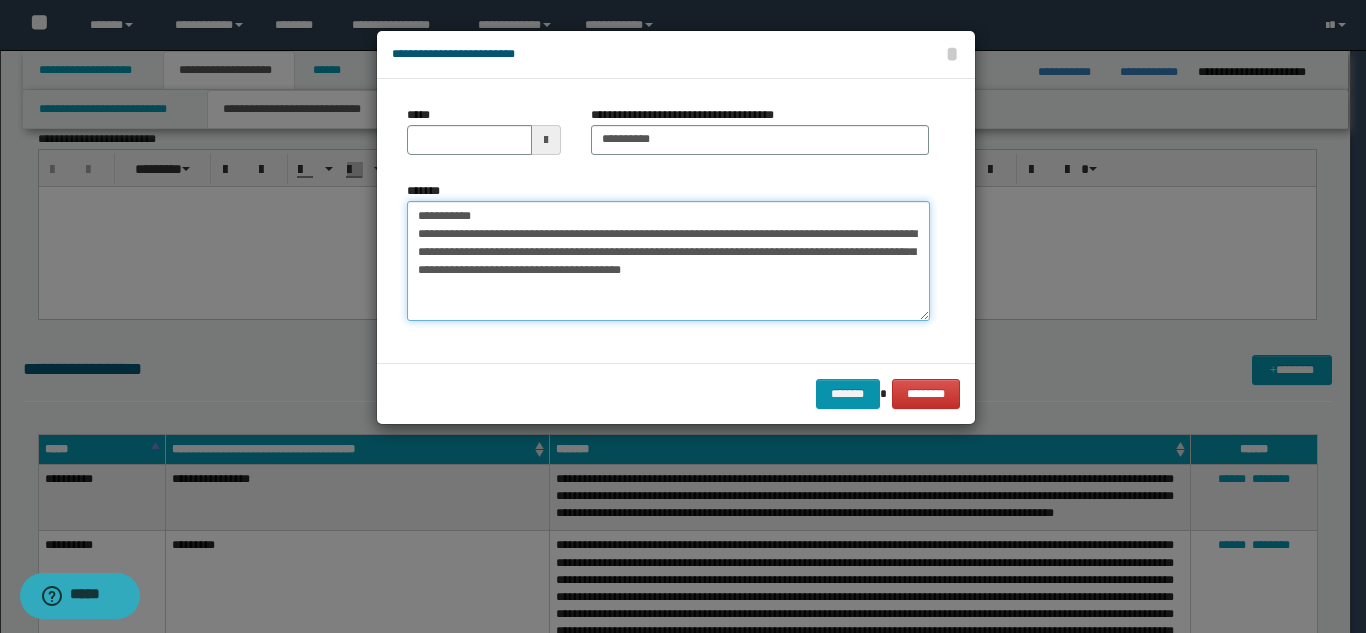 drag, startPoint x: 483, startPoint y: 212, endPoint x: 404, endPoint y: 189, distance: 82.28001 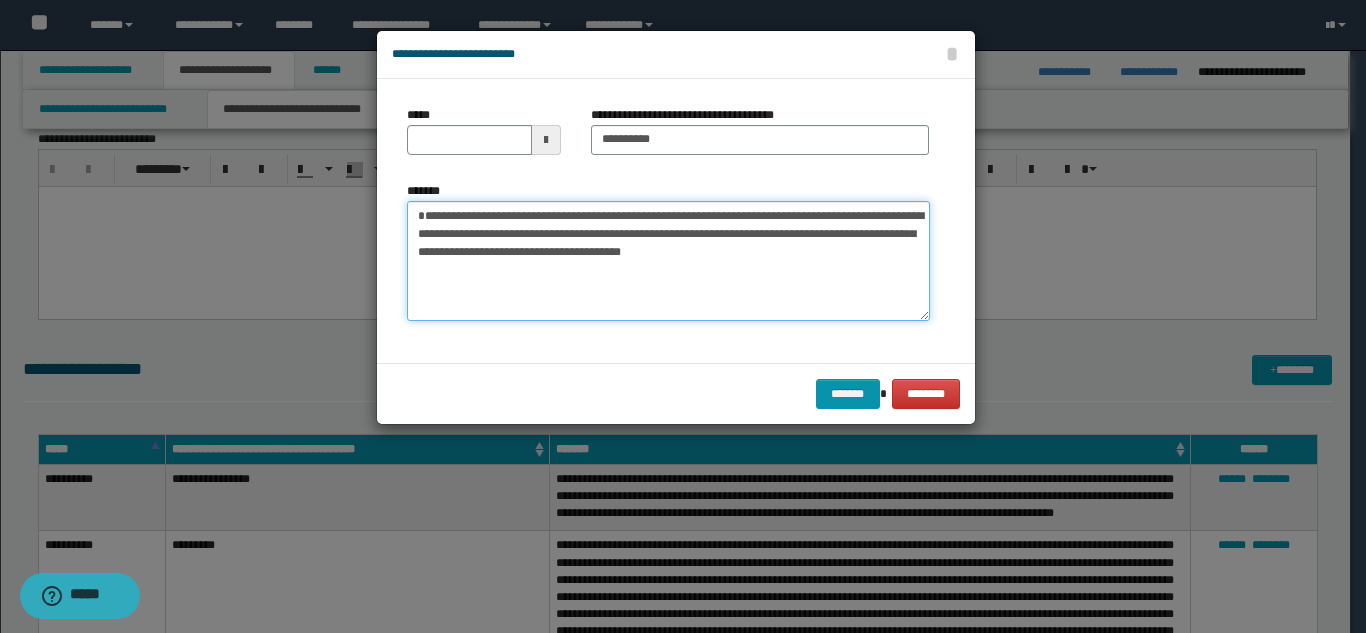 type 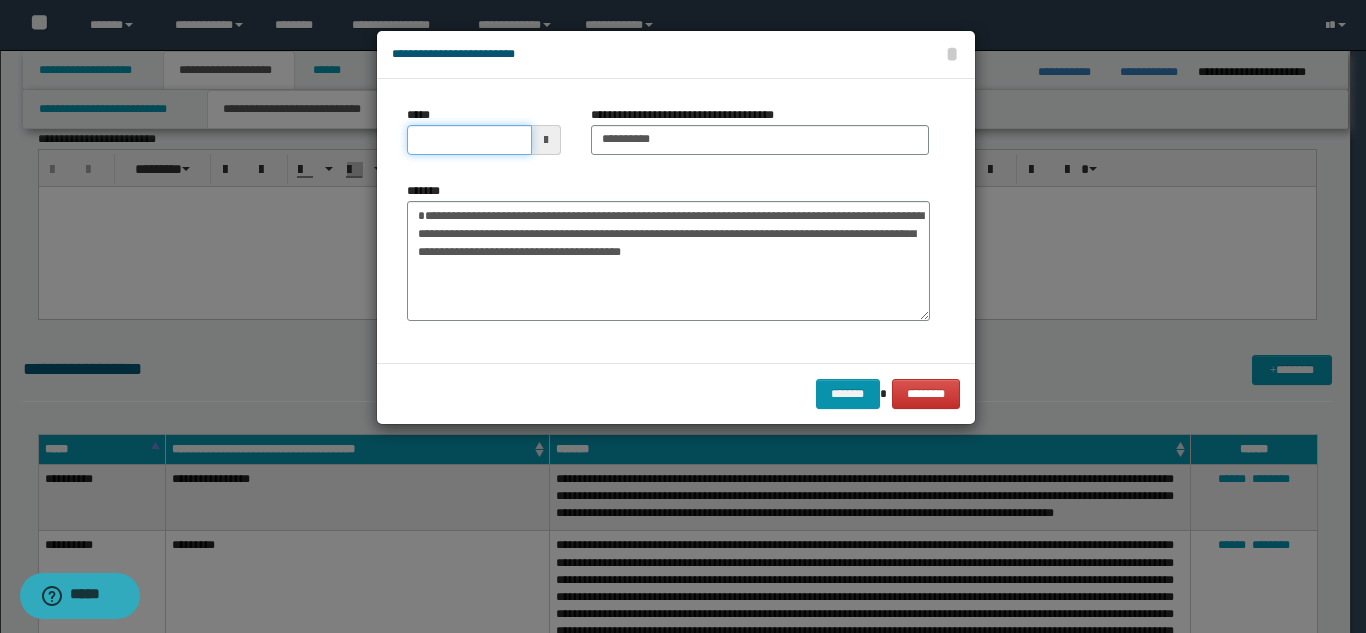 click on "*****" at bounding box center (469, 140) 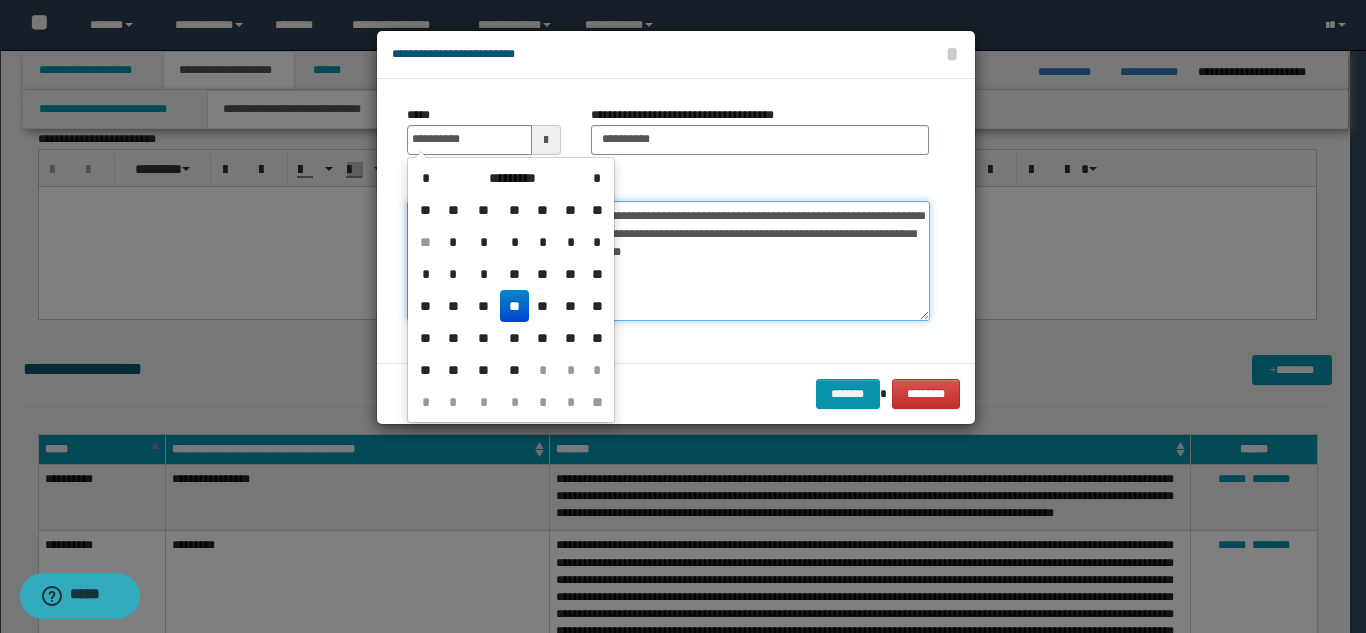 type on "**********" 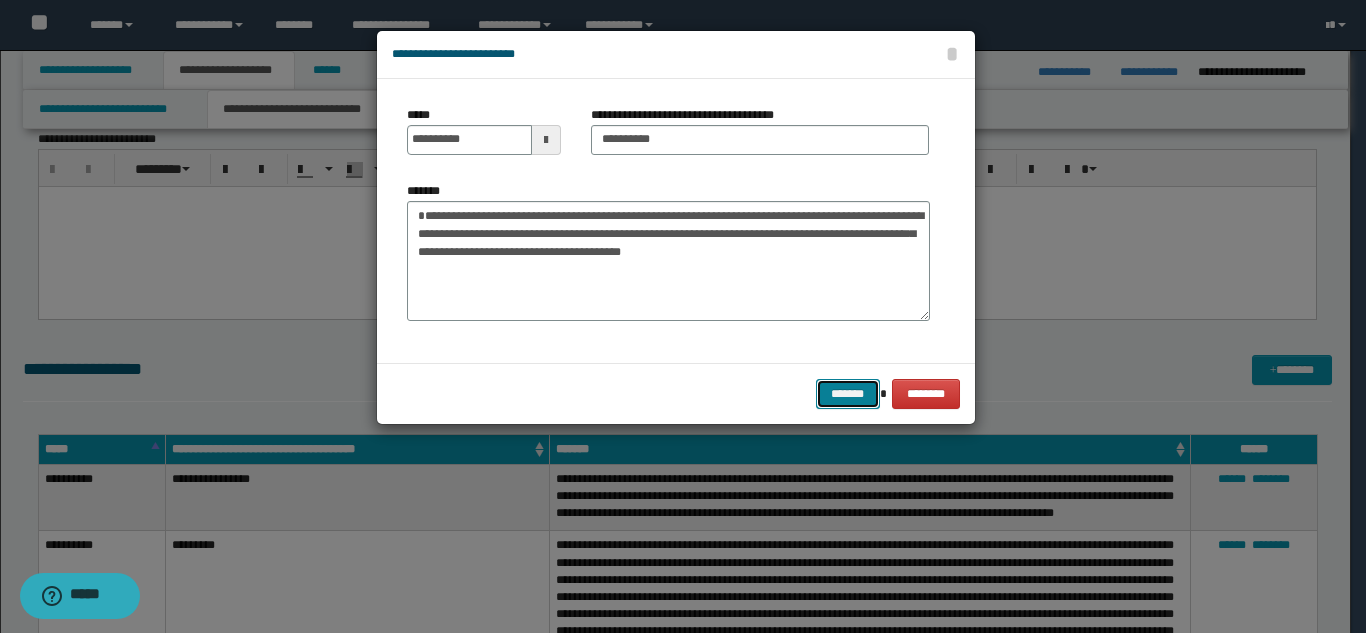 click on "*******" at bounding box center [848, 394] 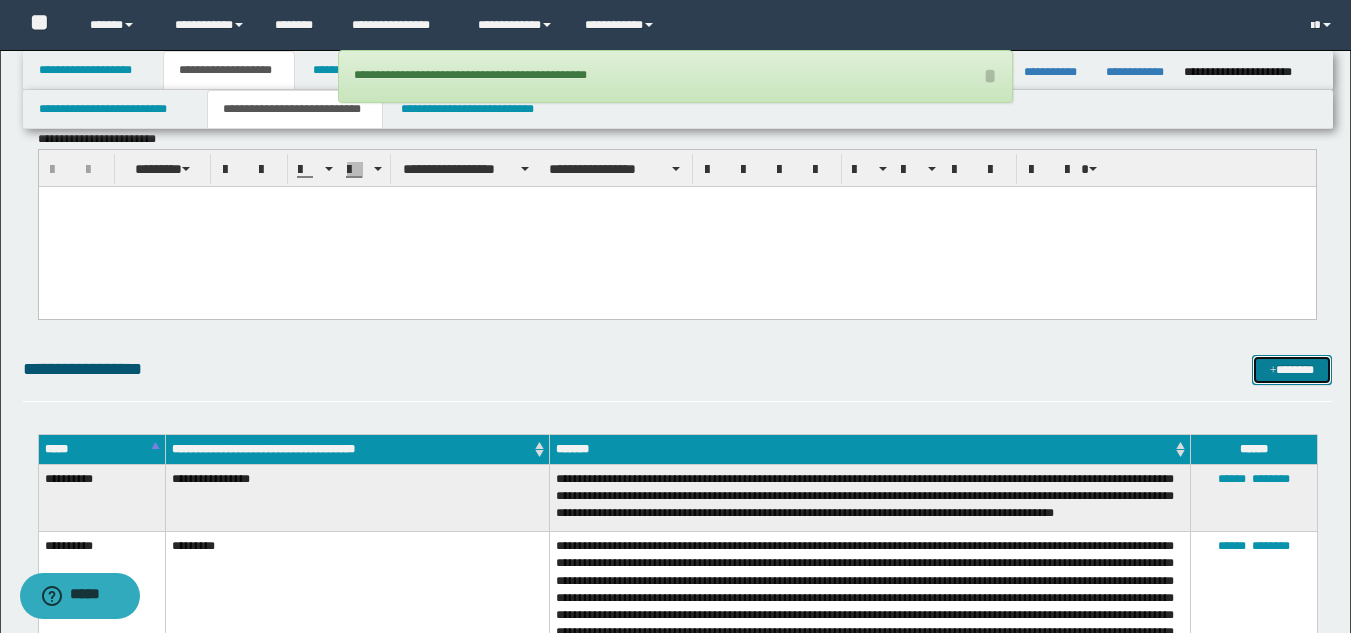click on "*******" at bounding box center [1292, 370] 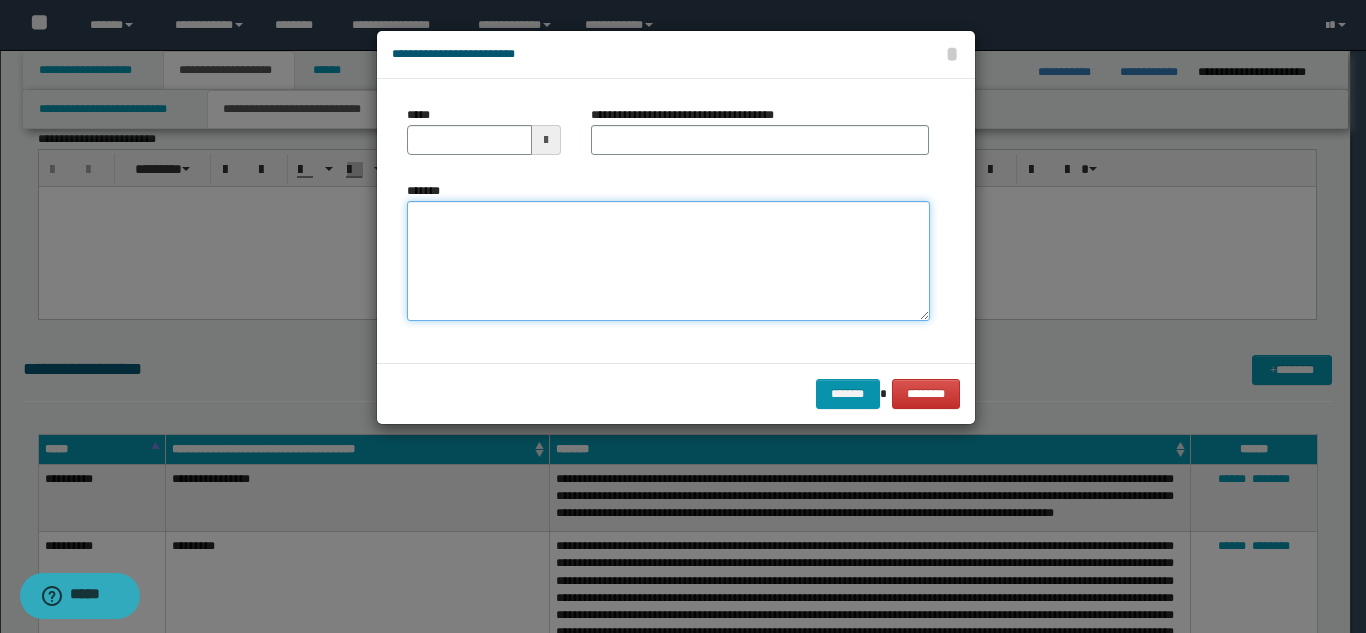 click on "*******" at bounding box center [668, 261] 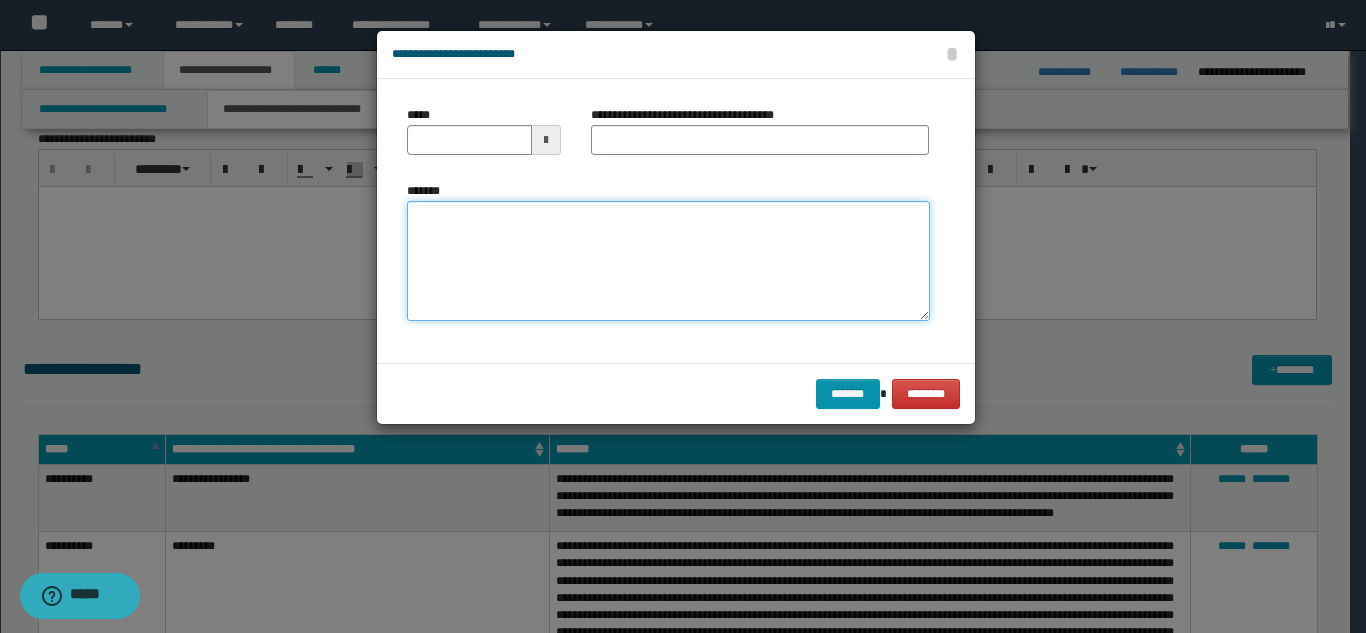 paste on "**********" 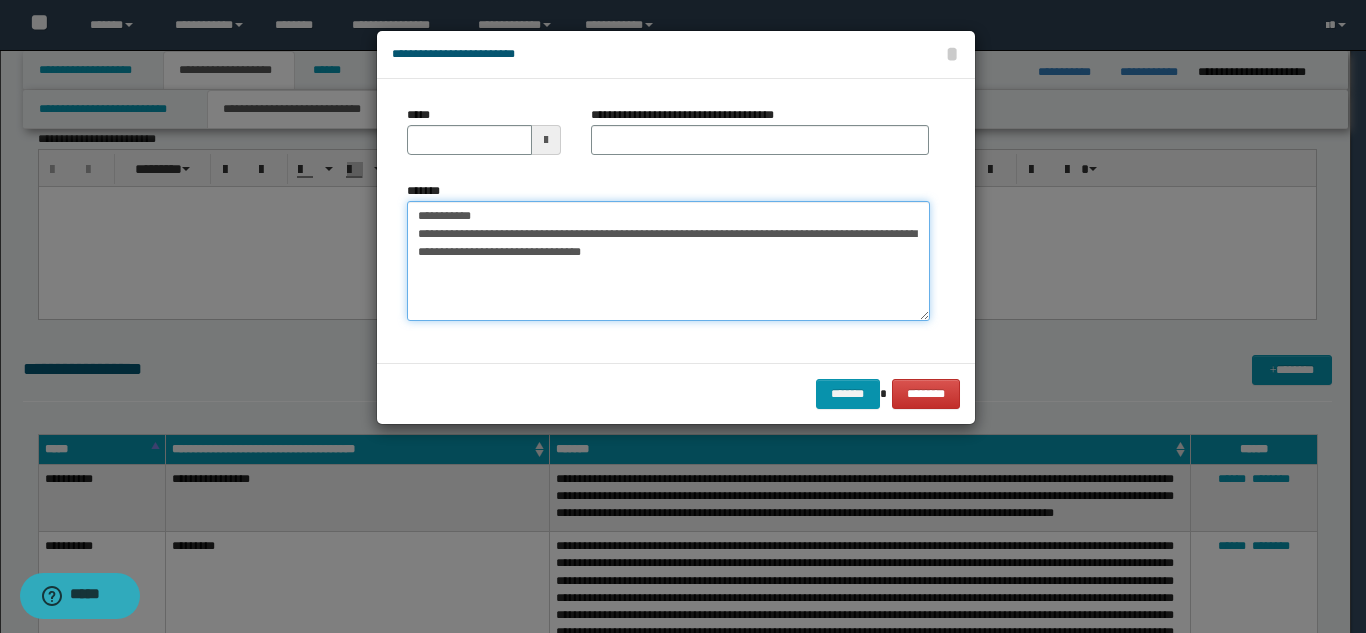 drag, startPoint x: 561, startPoint y: 216, endPoint x: 536, endPoint y: 192, distance: 34.655445 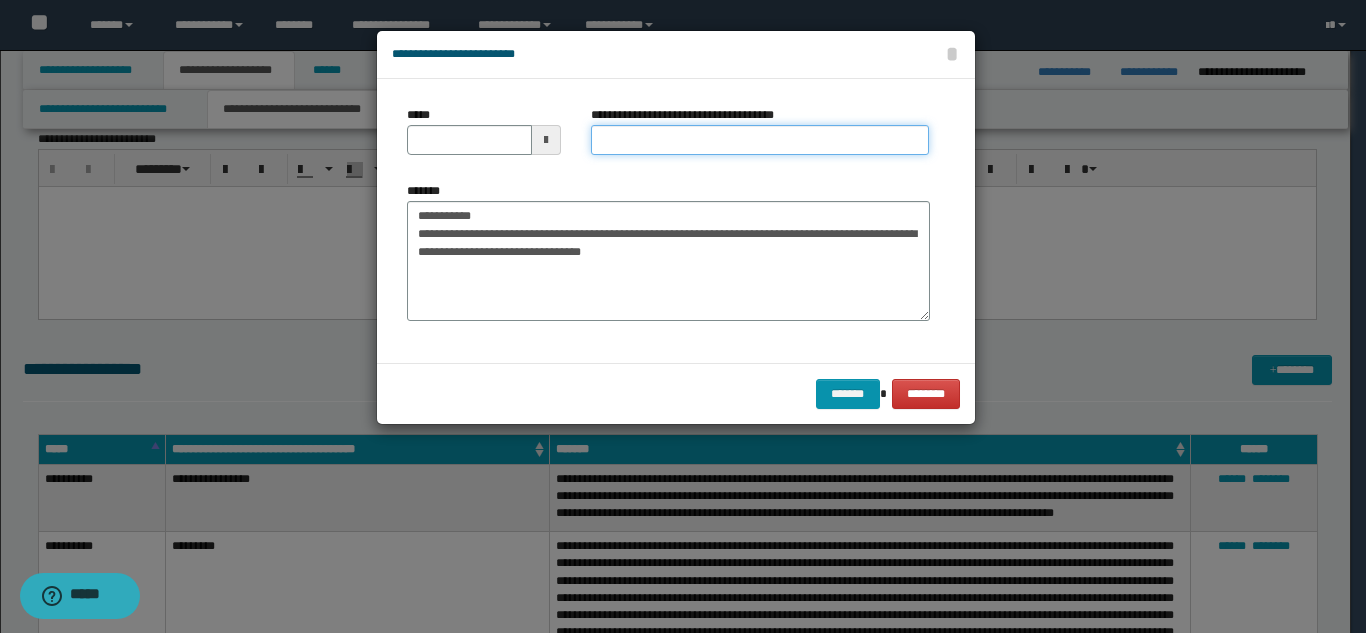 click on "**********" at bounding box center [760, 140] 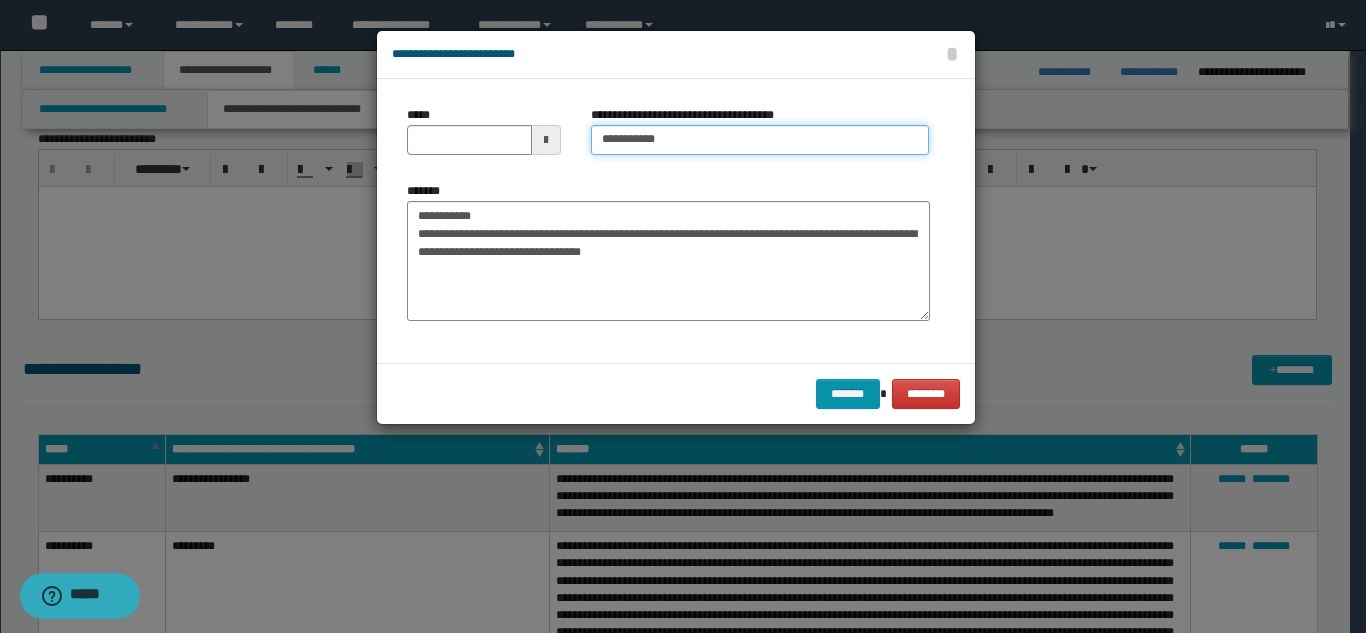type on "**********" 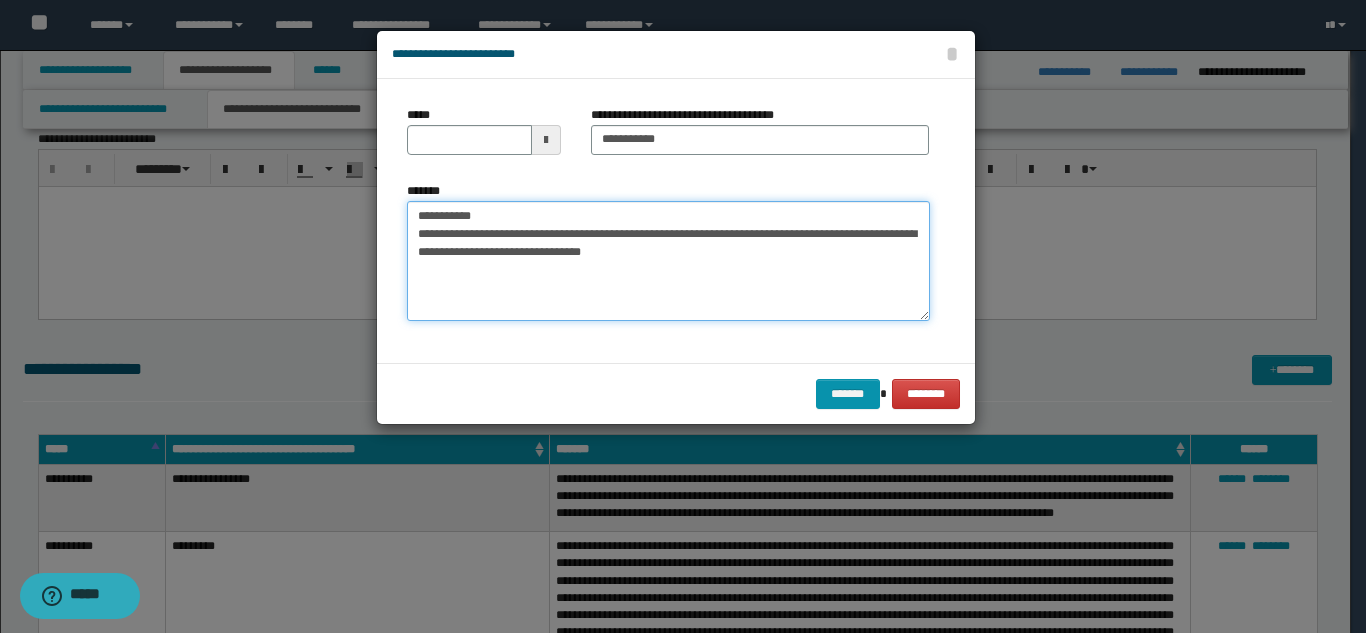 drag, startPoint x: 492, startPoint y: 215, endPoint x: 432, endPoint y: 163, distance: 79.397736 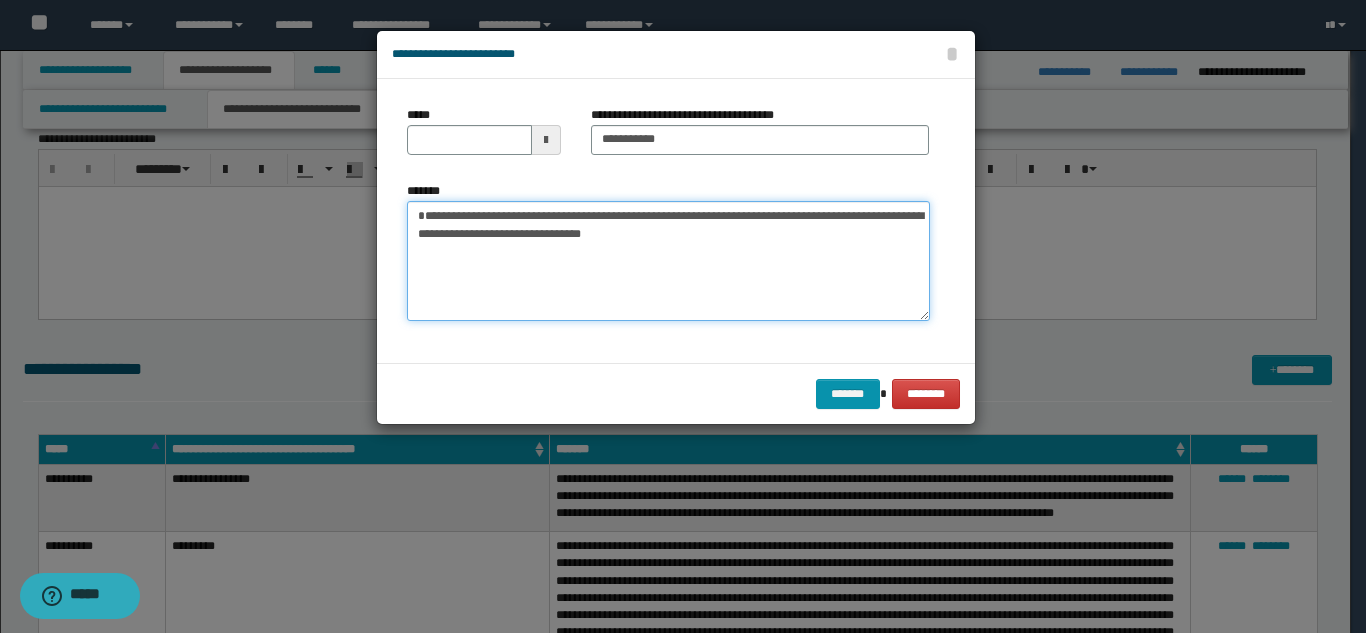 type 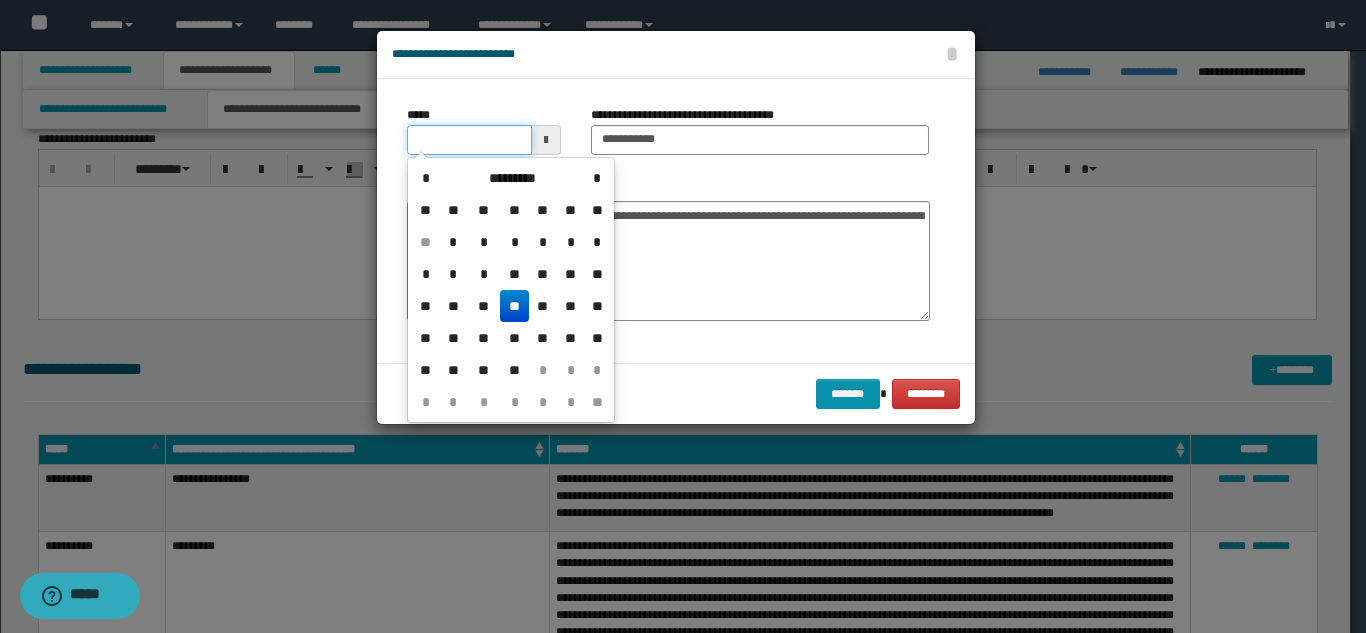 click on "*****" at bounding box center [469, 140] 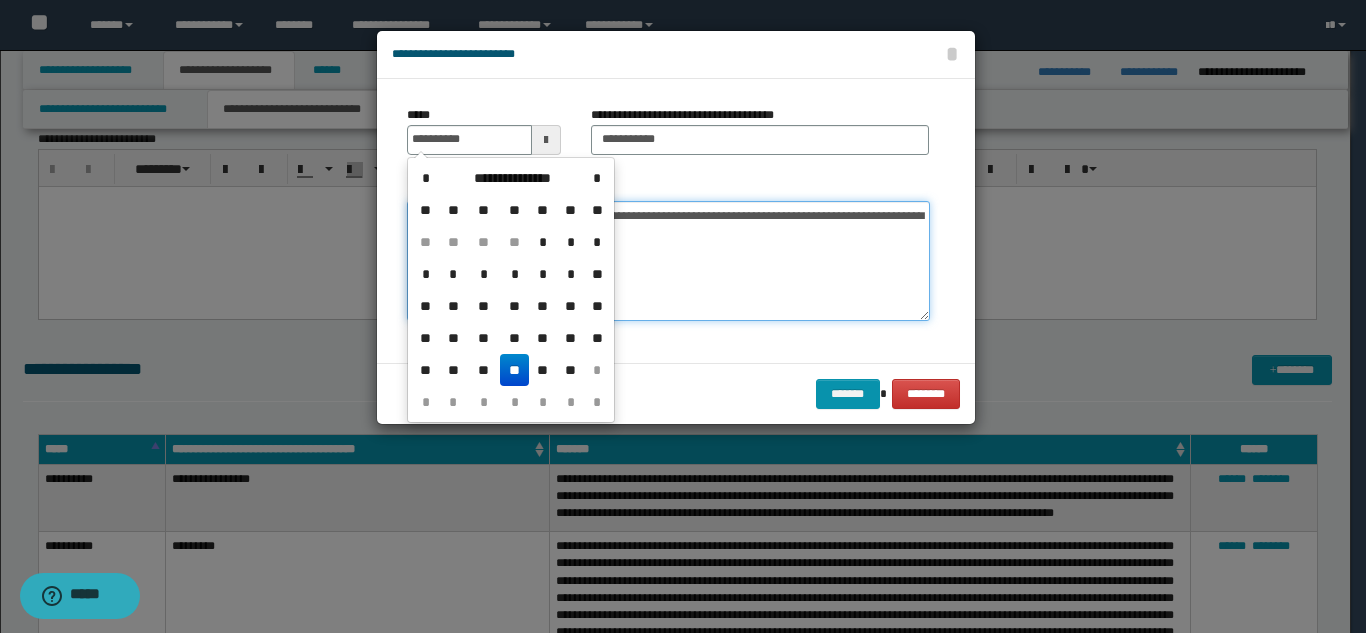 type on "**********" 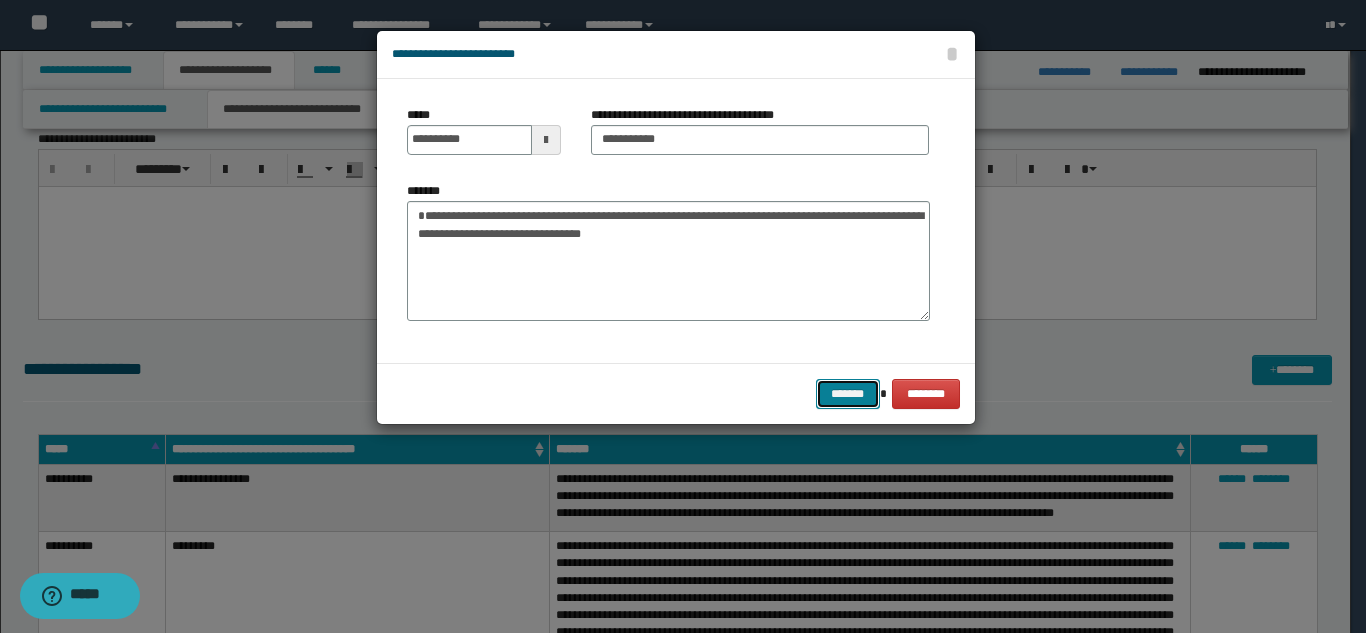 click on "*******" at bounding box center (848, 394) 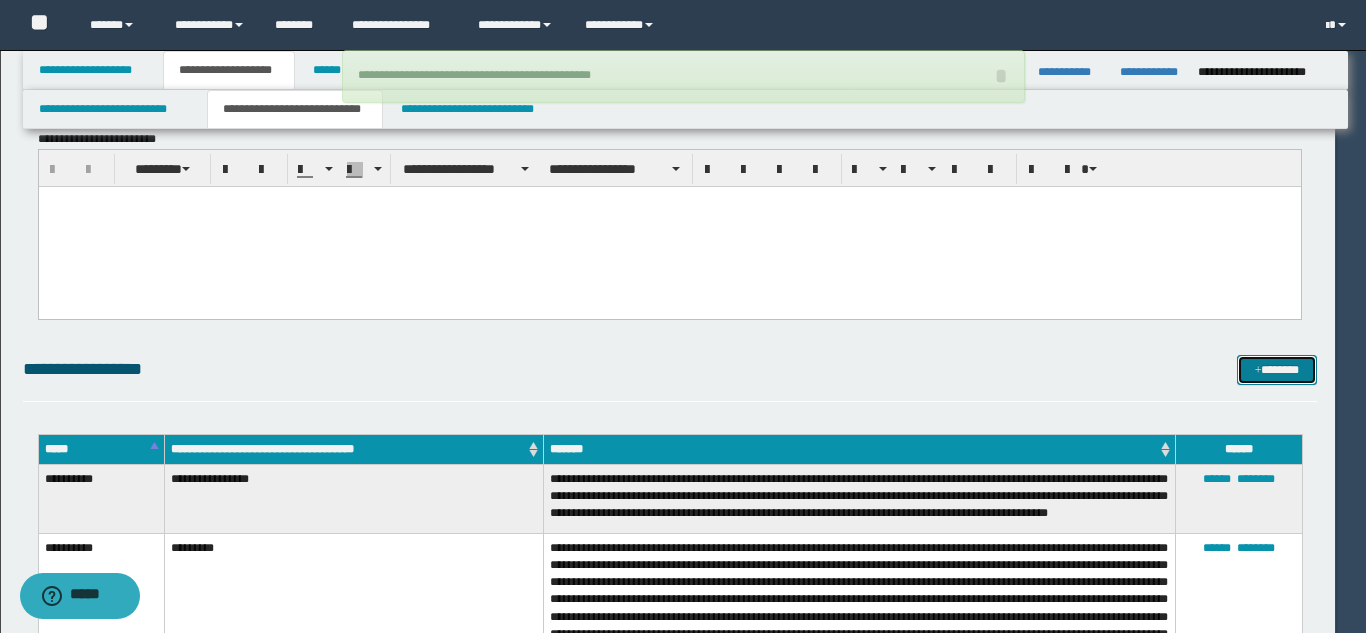 type 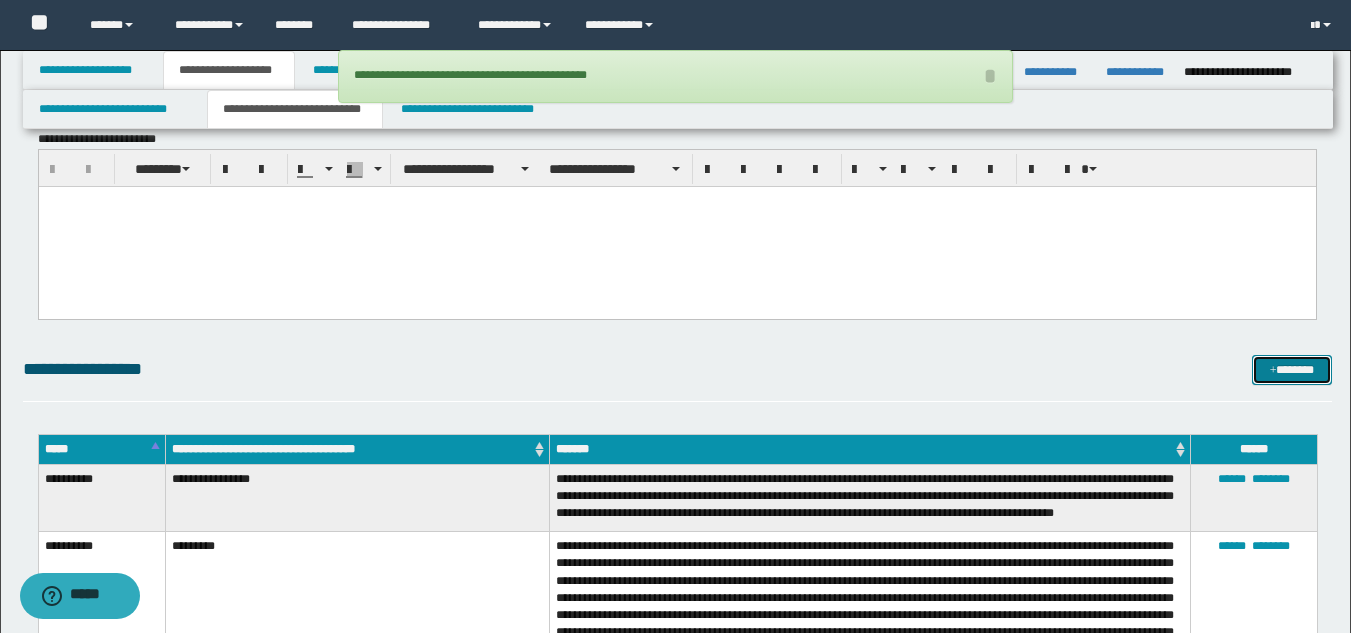 click on "*******" at bounding box center [1292, 370] 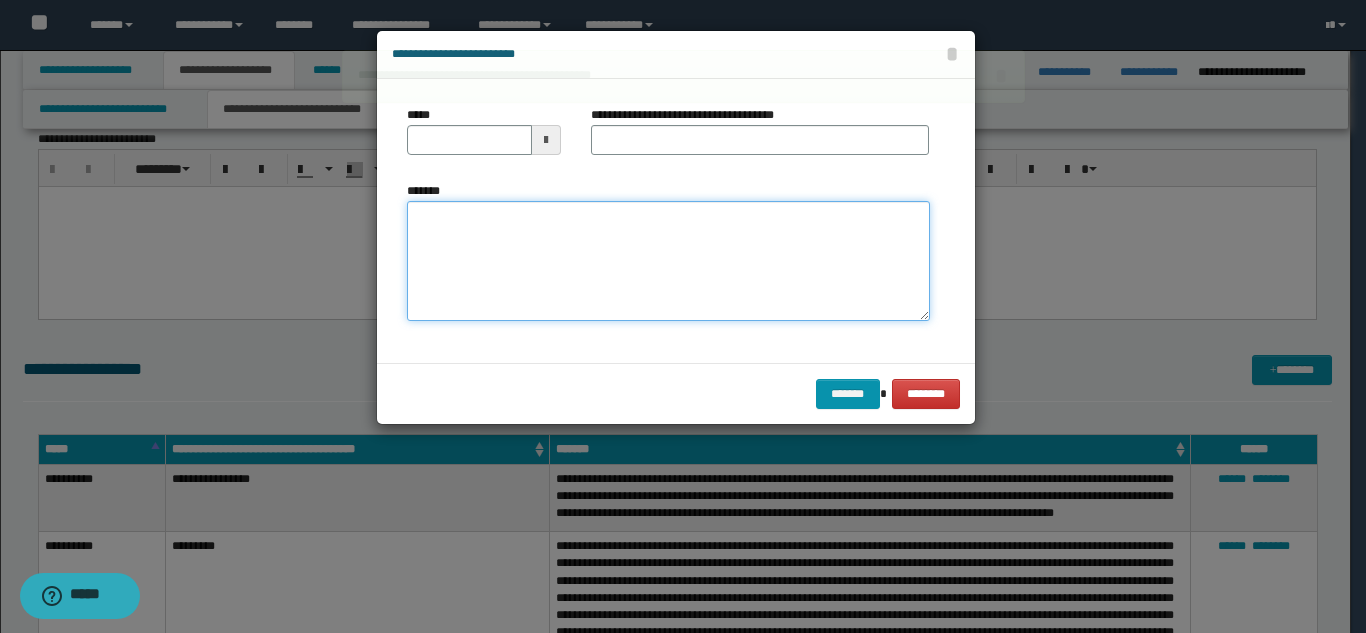 click on "*******" at bounding box center [668, 261] 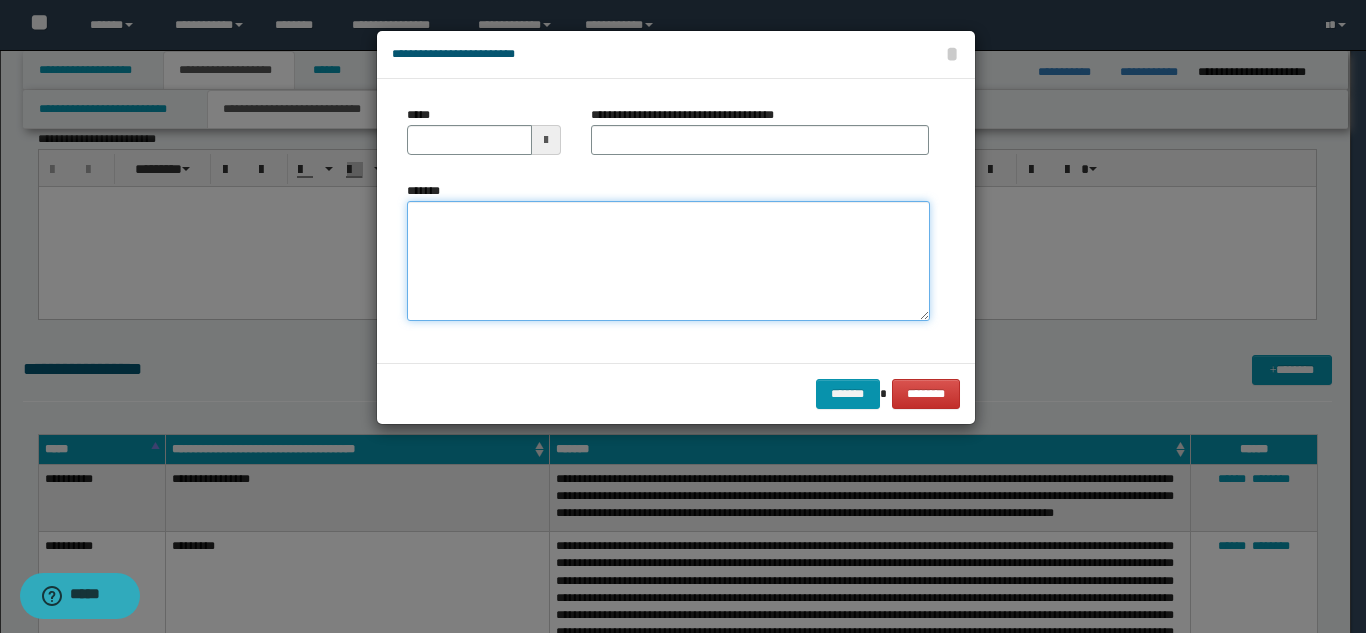 paste on "**********" 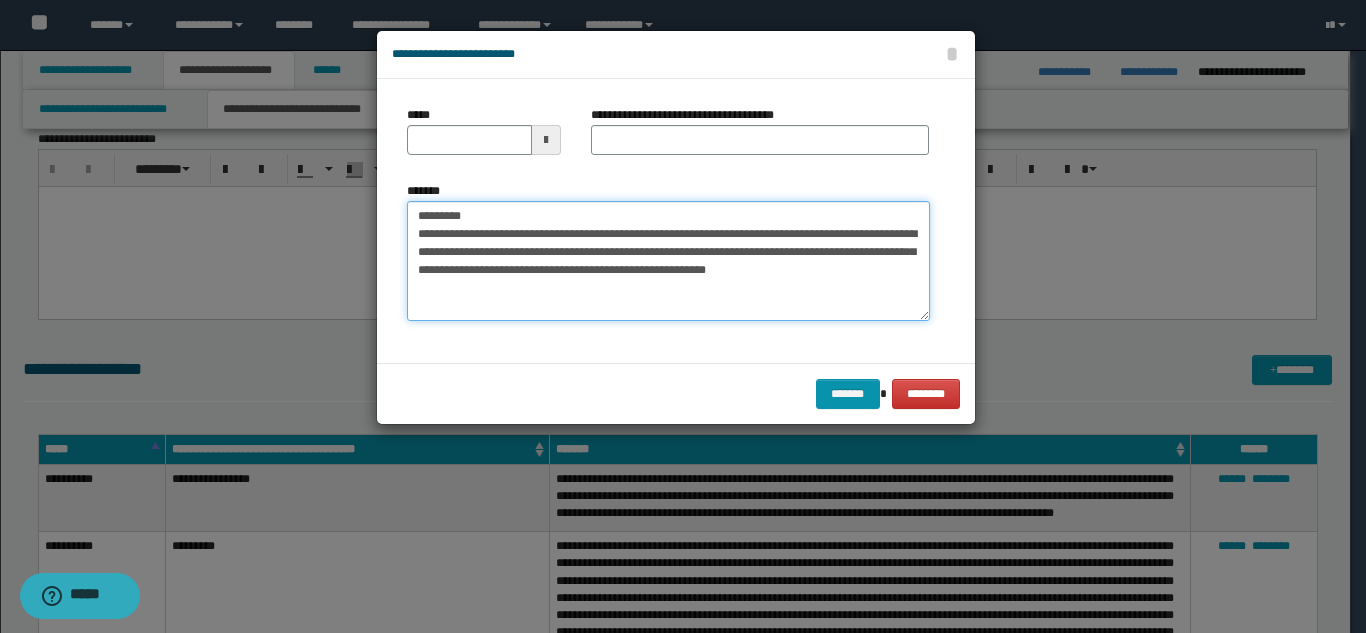 drag, startPoint x: 642, startPoint y: 217, endPoint x: 592, endPoint y: 181, distance: 61.611687 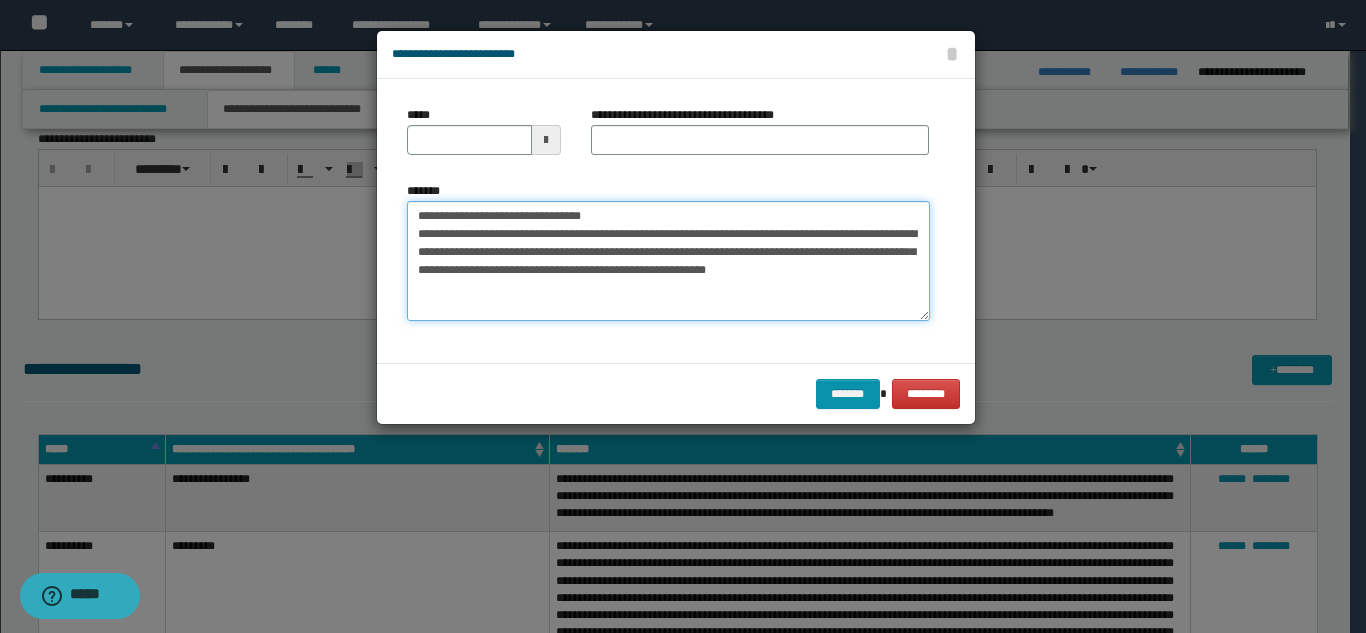click on "**********" at bounding box center [668, 261] 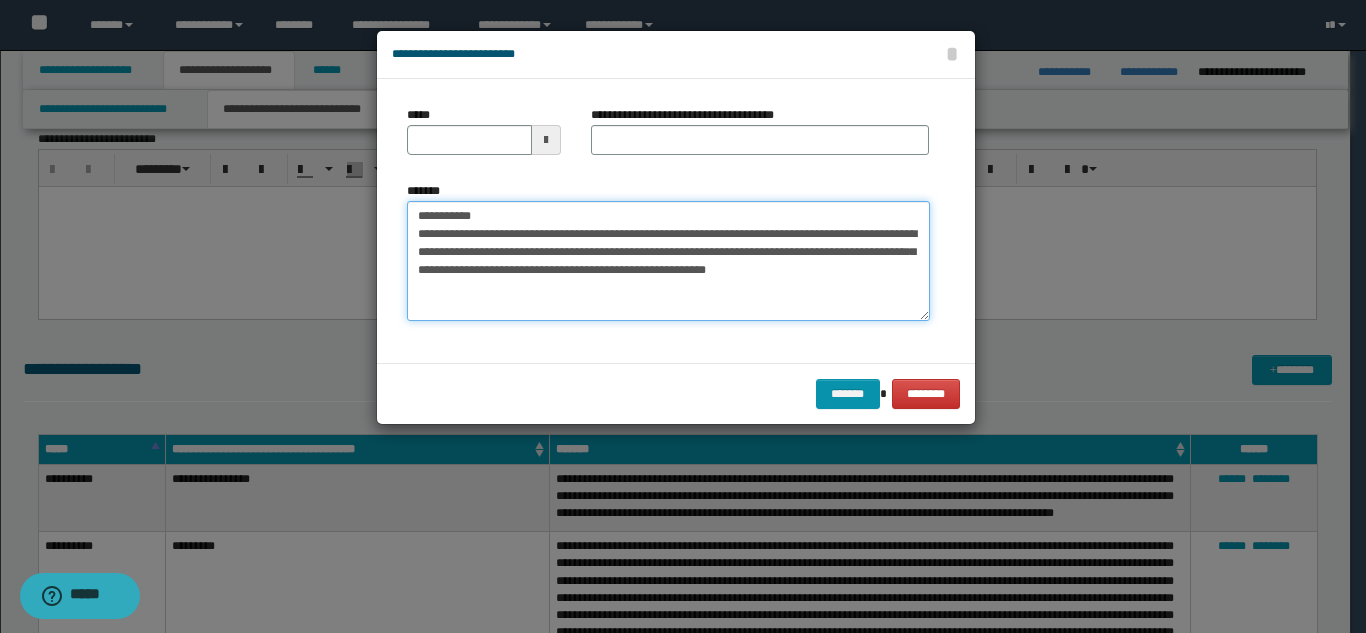 drag, startPoint x: 632, startPoint y: 214, endPoint x: 583, endPoint y: 177, distance: 61.400326 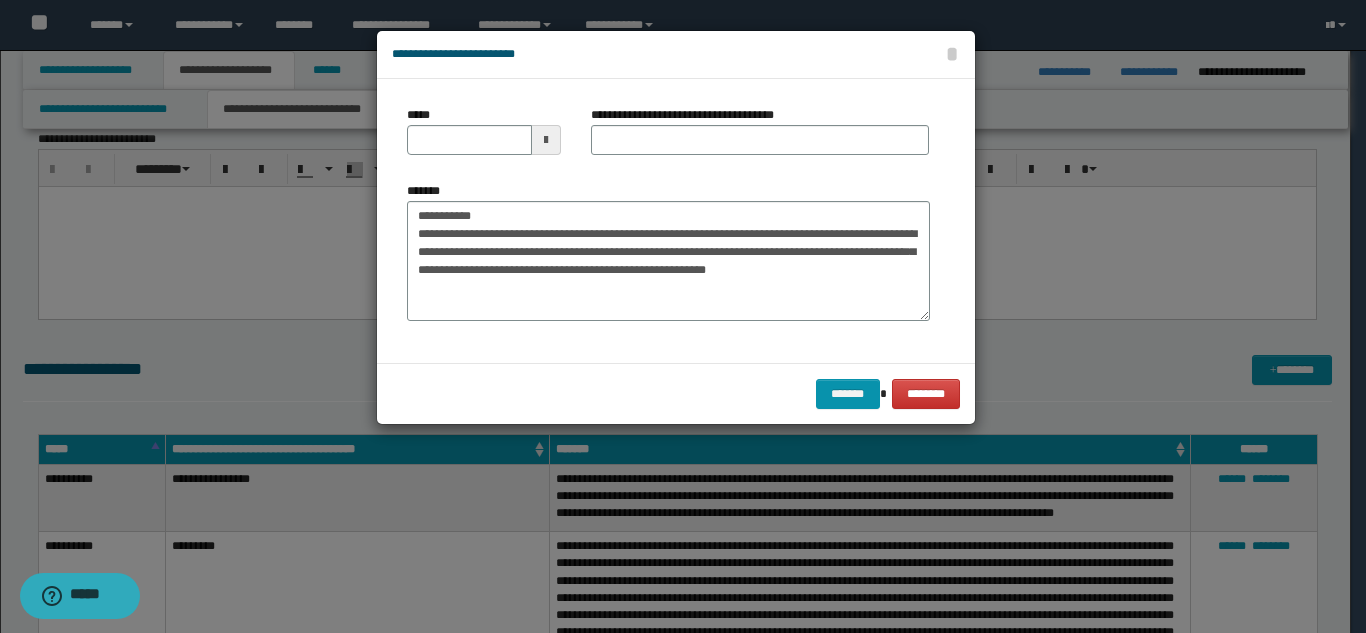 click on "**********" at bounding box center (760, 138) 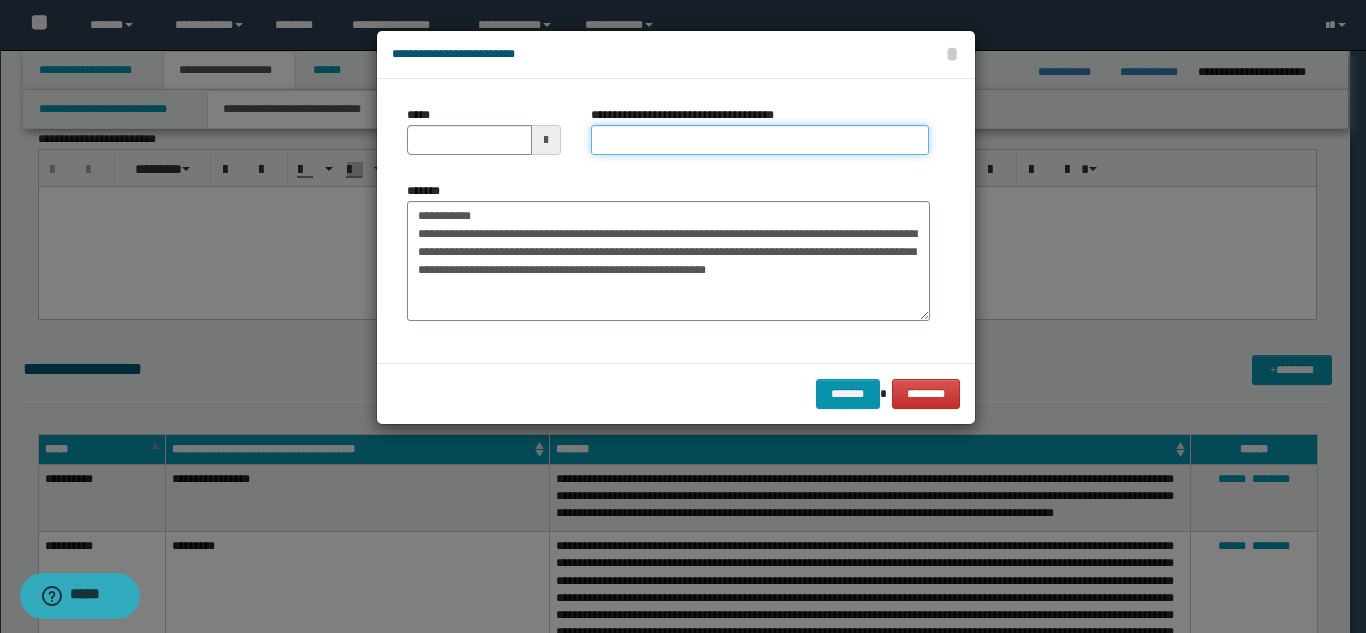 drag, startPoint x: 614, startPoint y: 145, endPoint x: 603, endPoint y: 150, distance: 12.083046 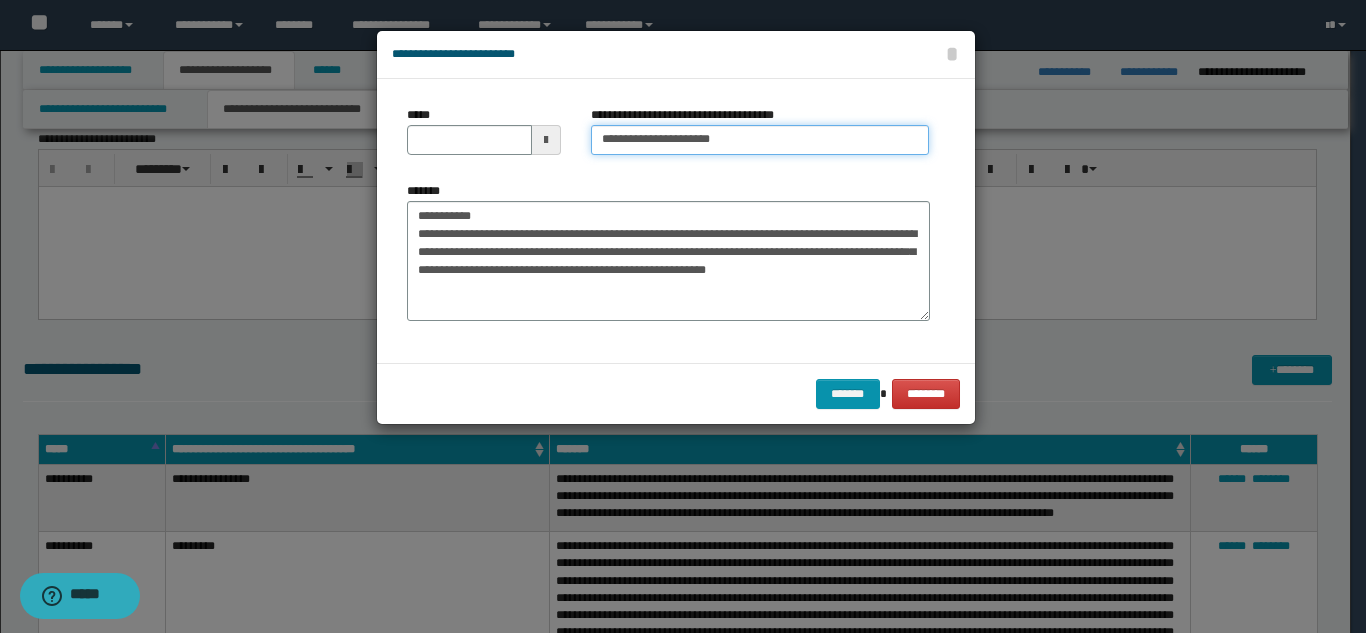 type on "**********" 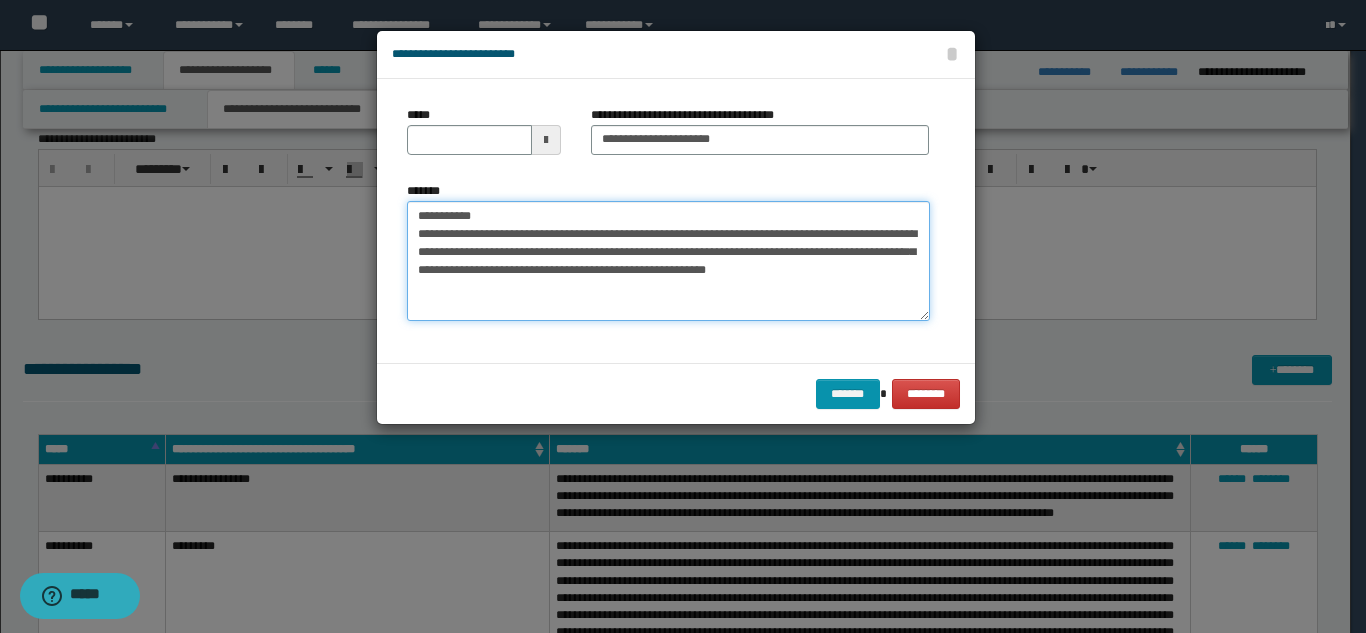 drag, startPoint x: 510, startPoint y: 209, endPoint x: 390, endPoint y: 194, distance: 120.93387 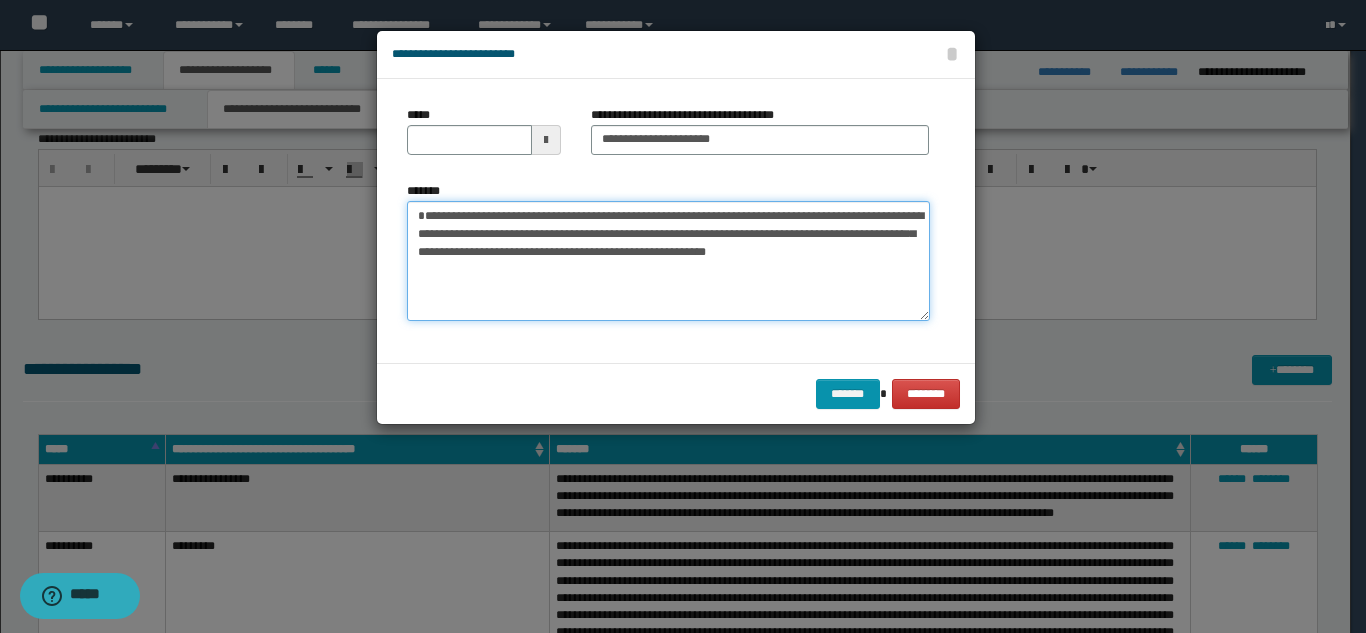 type 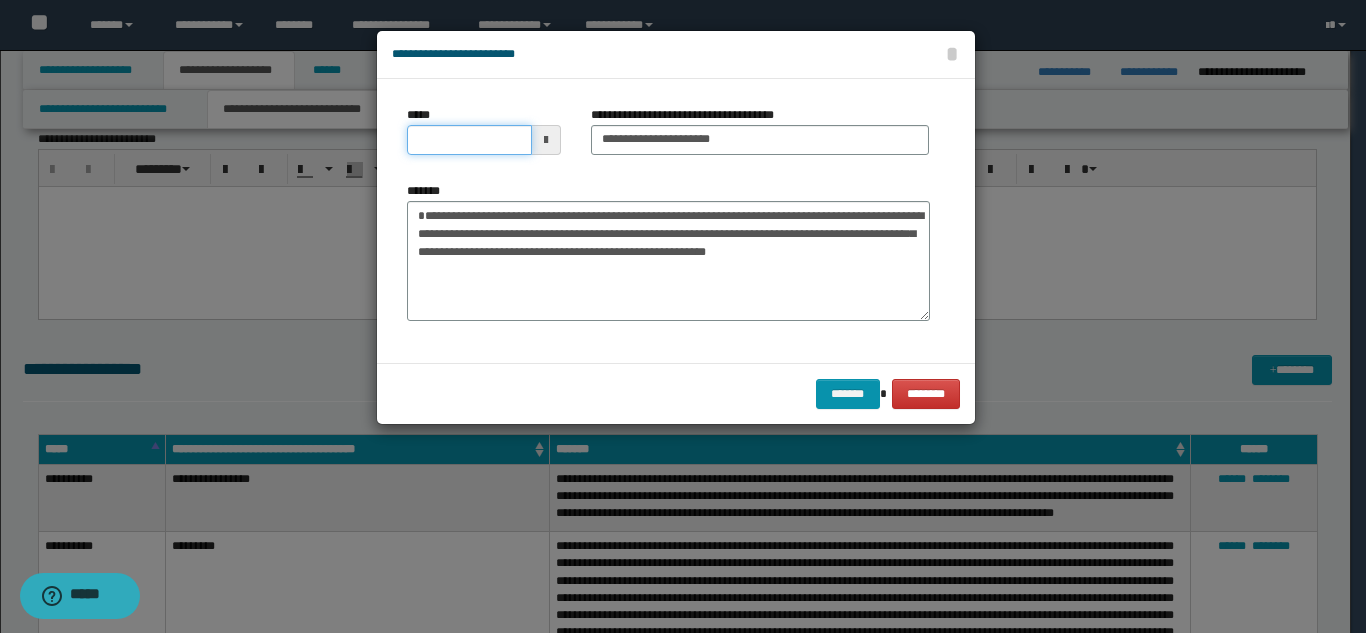 click on "*****" at bounding box center [469, 140] 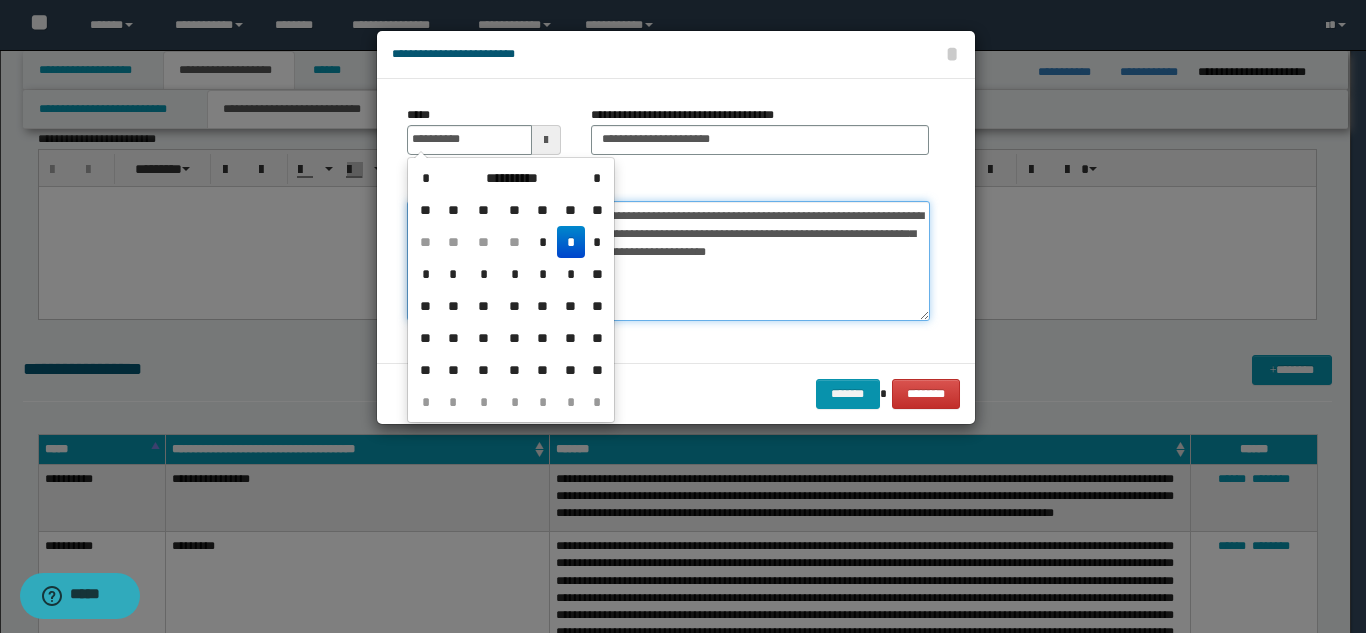 type on "**********" 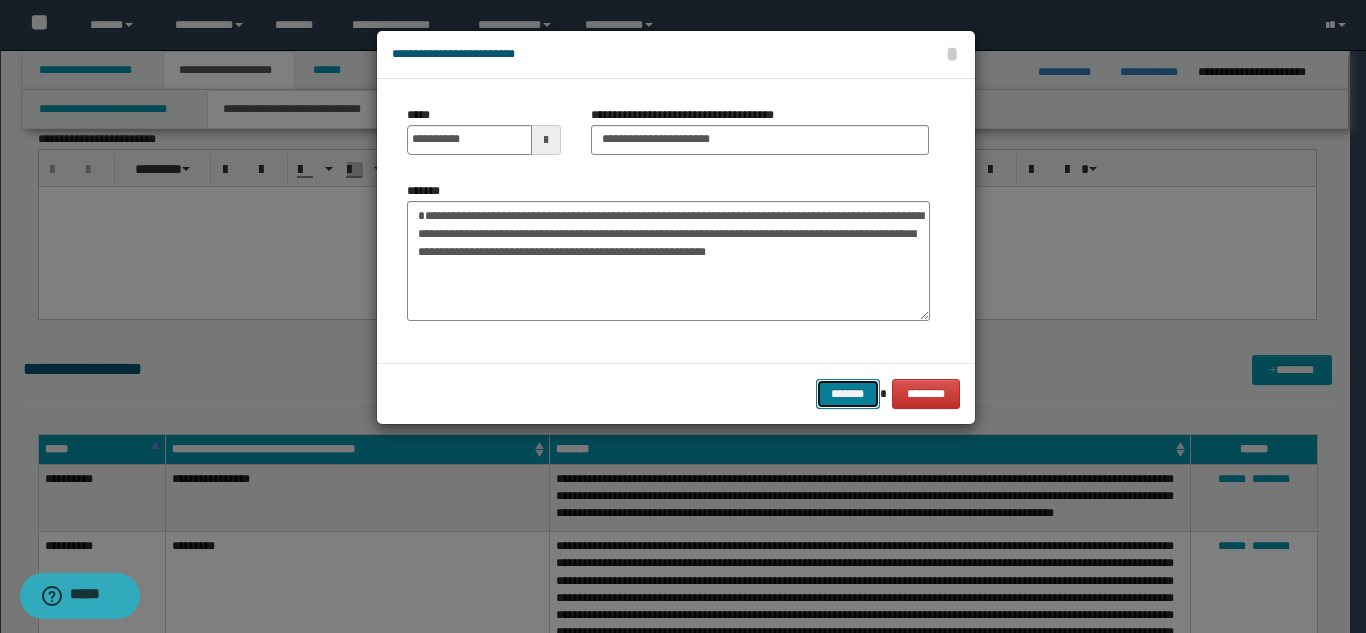 drag, startPoint x: 831, startPoint y: 391, endPoint x: 817, endPoint y: 402, distance: 17.804493 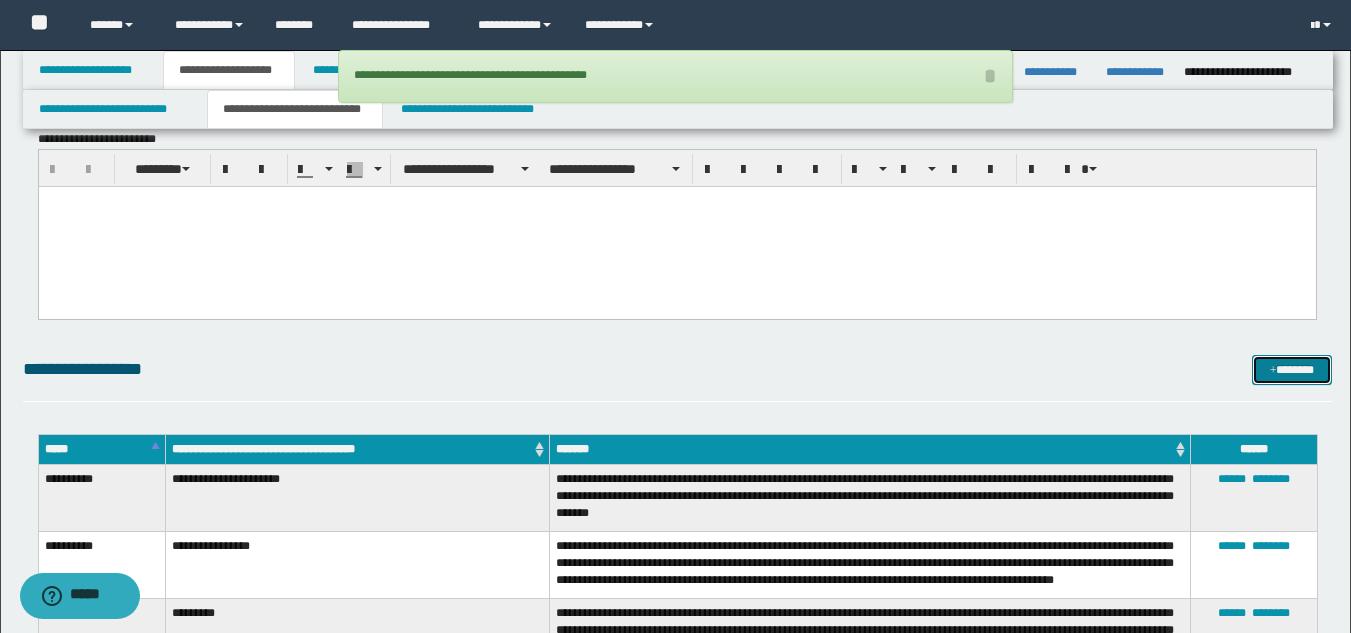 drag, startPoint x: 1279, startPoint y: 371, endPoint x: 1191, endPoint y: 357, distance: 89.106674 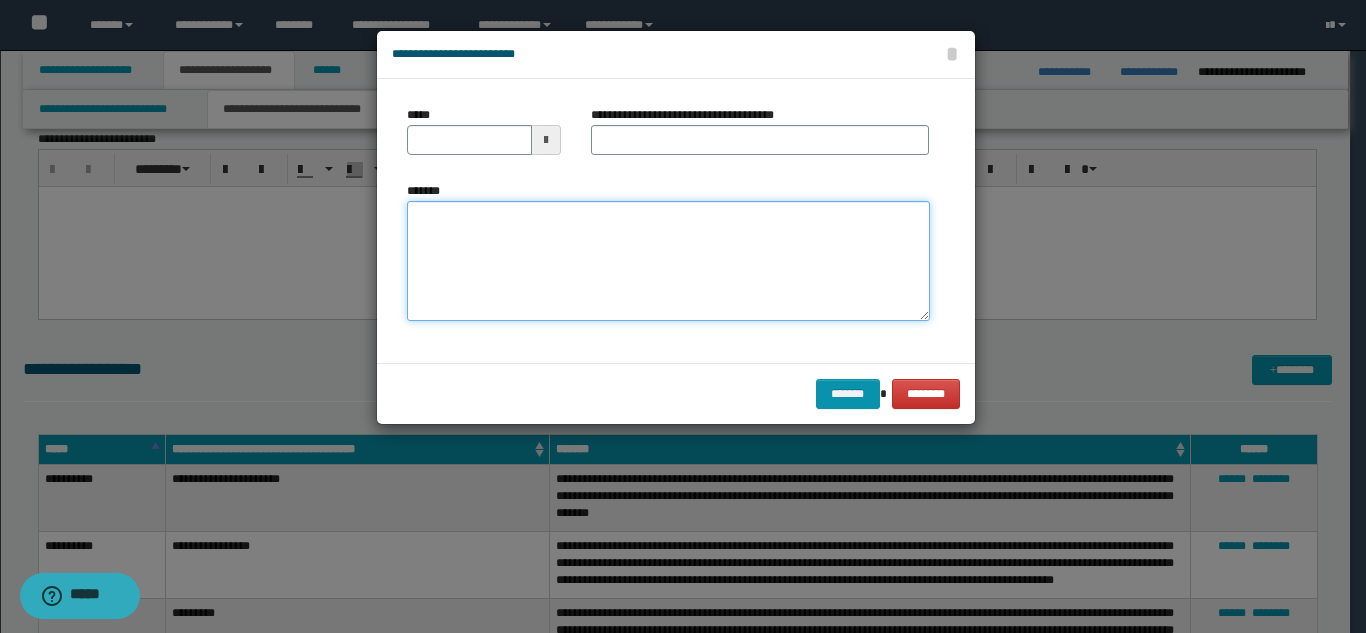 click on "*******" at bounding box center [668, 261] 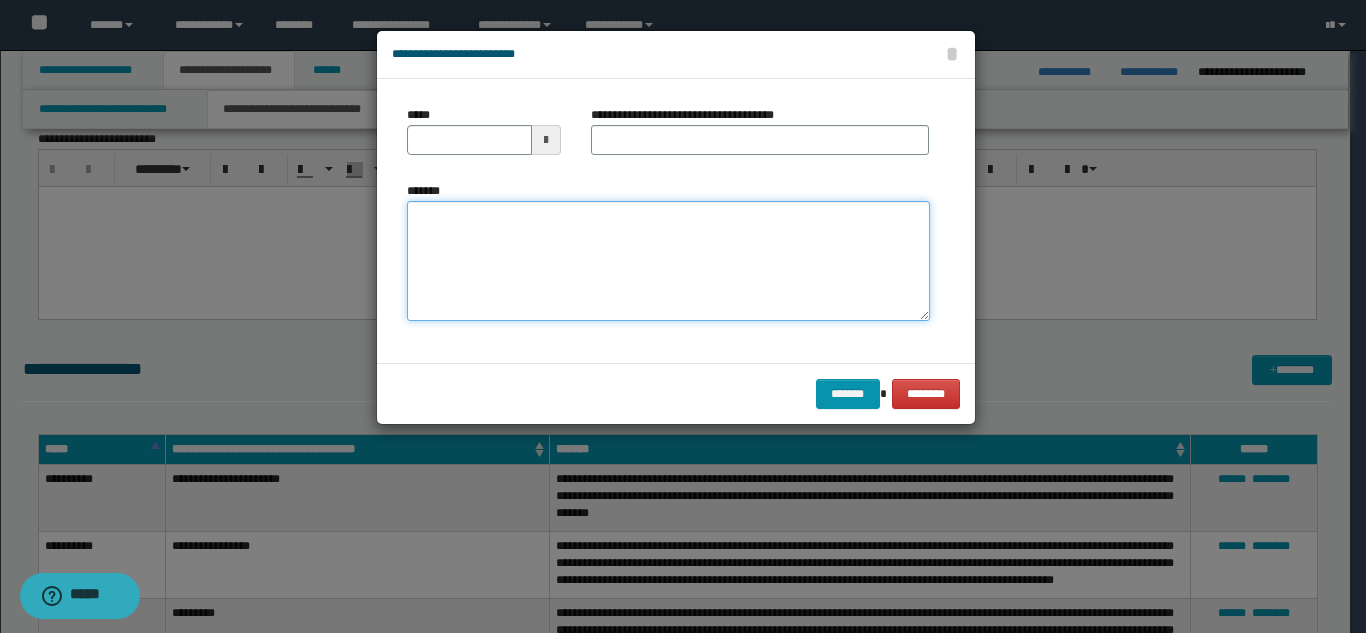 paste on "**********" 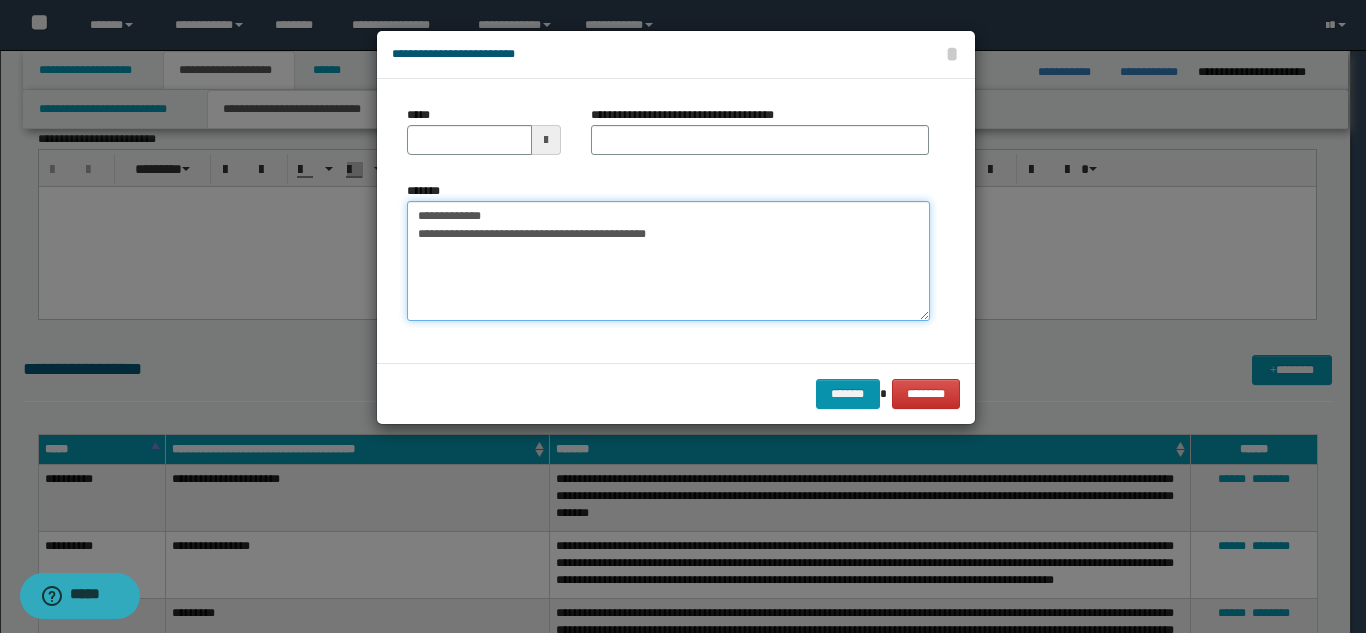 drag, startPoint x: 745, startPoint y: 214, endPoint x: 493, endPoint y: 205, distance: 252.16066 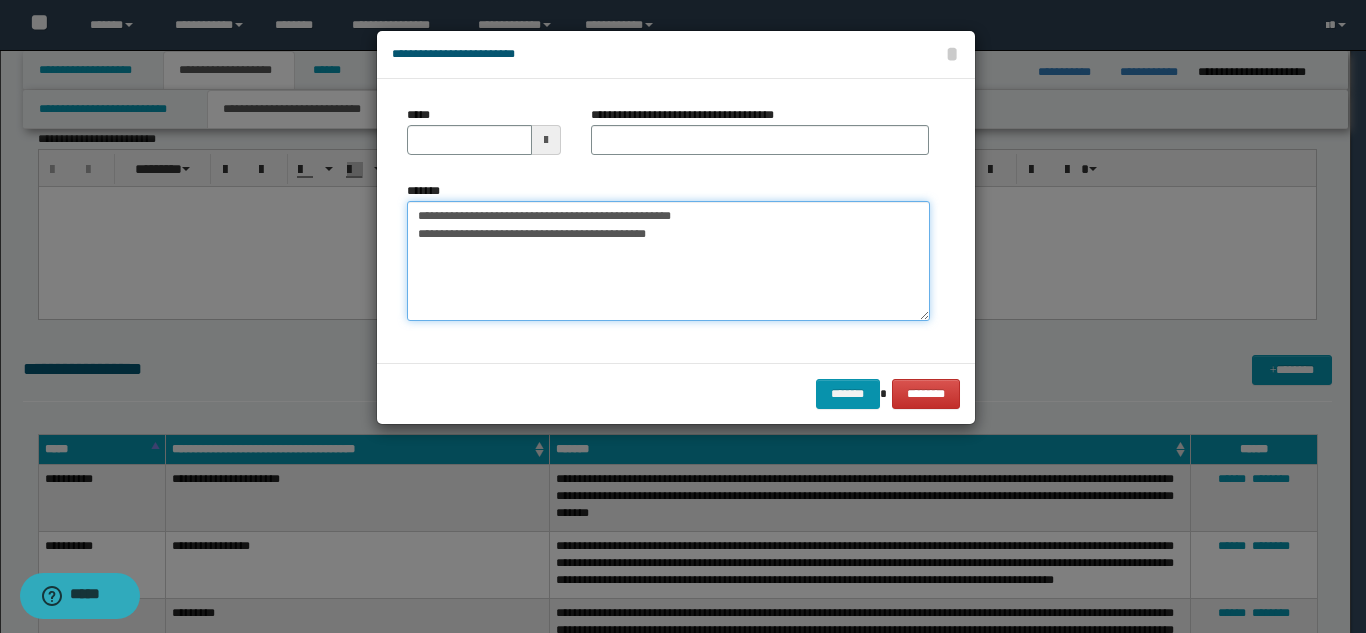 click on "**********" at bounding box center (668, 261) 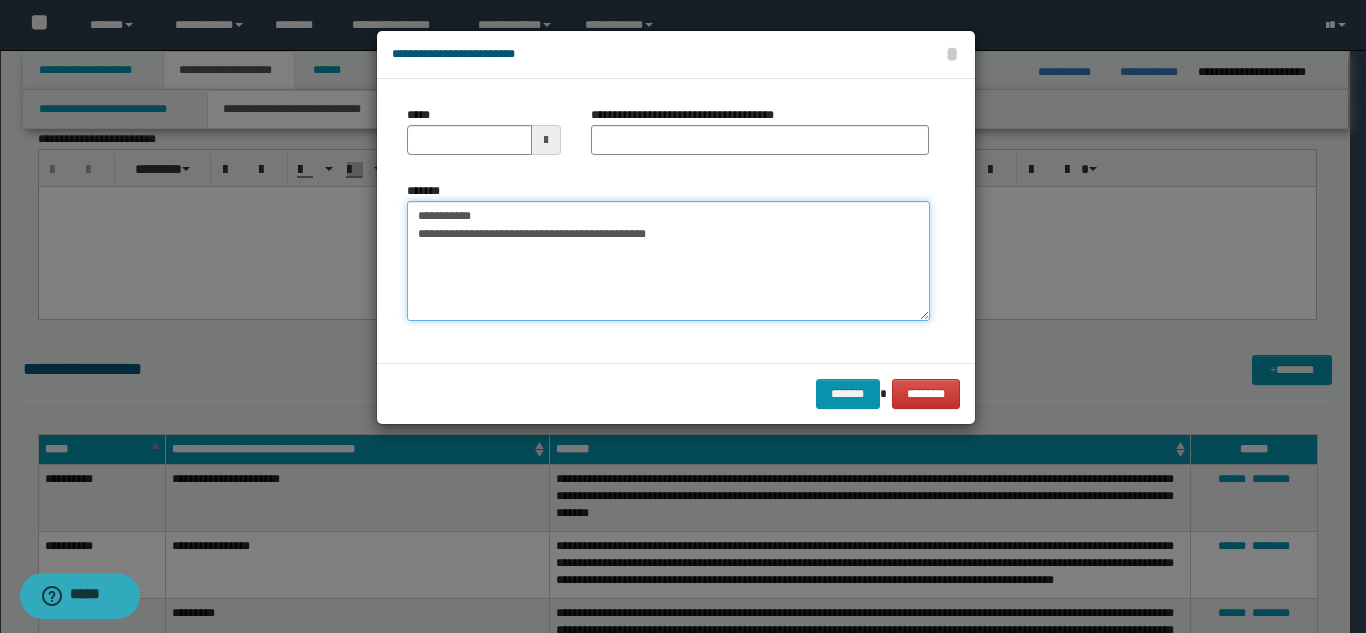 drag, startPoint x: 722, startPoint y: 220, endPoint x: 487, endPoint y: 217, distance: 235.01915 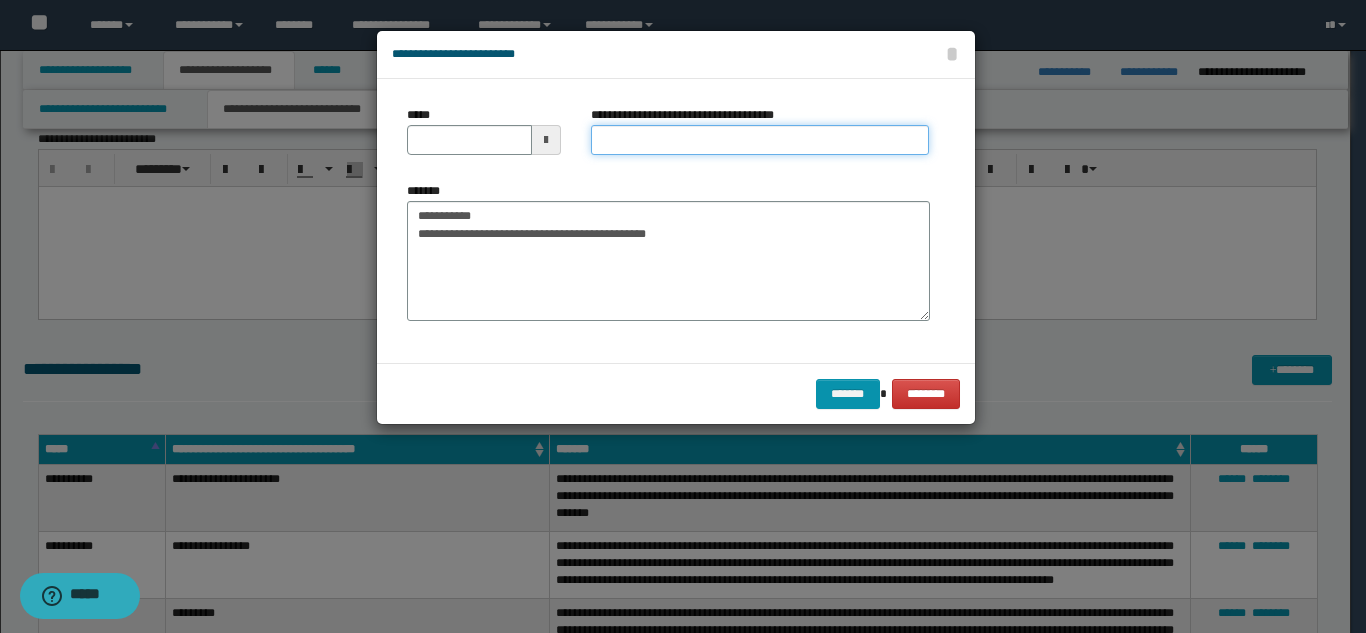 click on "**********" at bounding box center (760, 140) 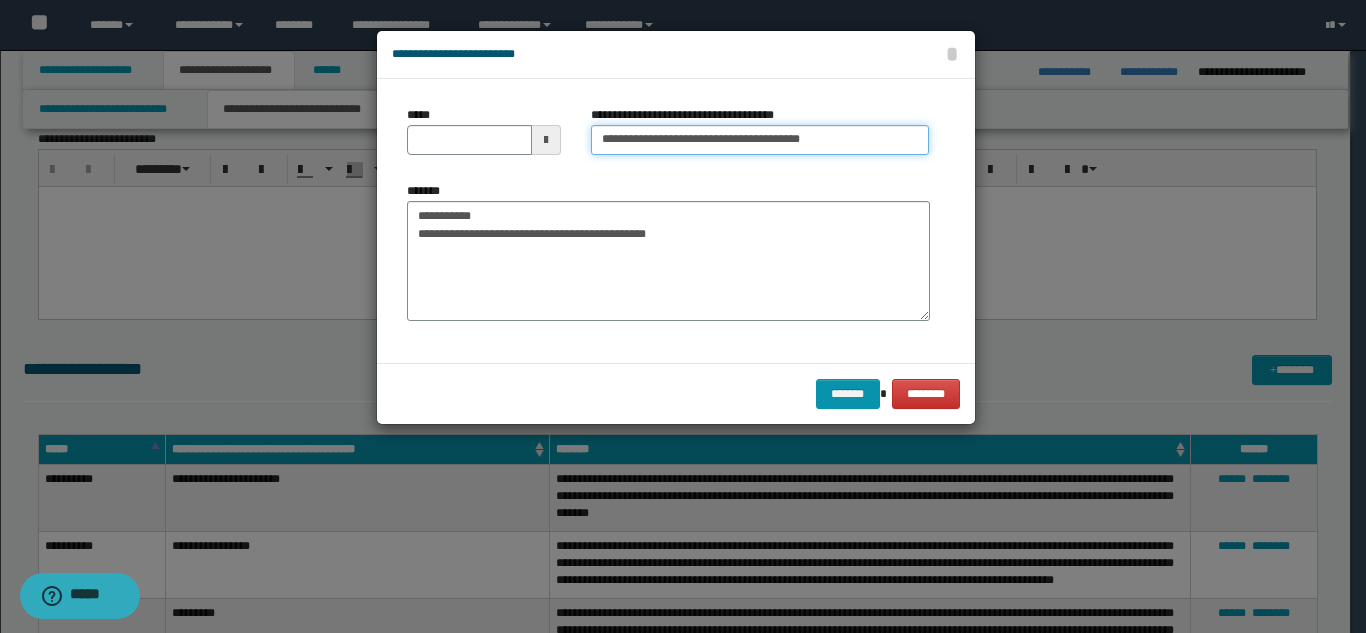 type on "**********" 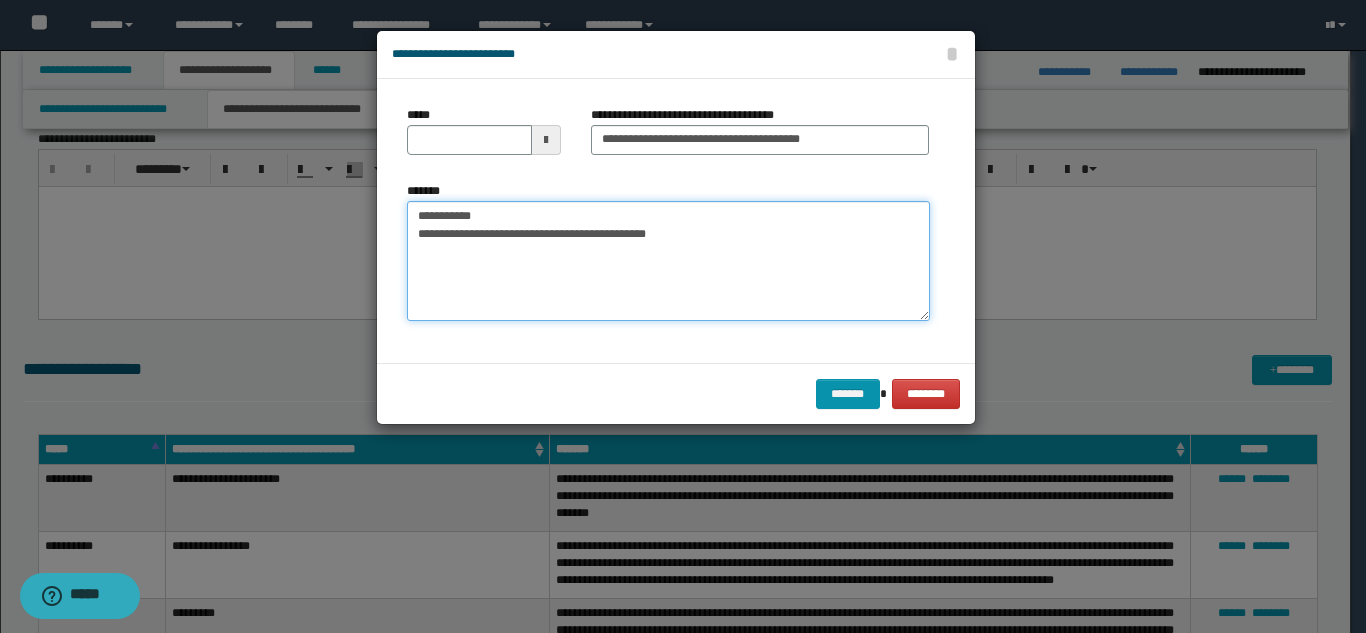 drag, startPoint x: 503, startPoint y: 212, endPoint x: 431, endPoint y: 180, distance: 78.79086 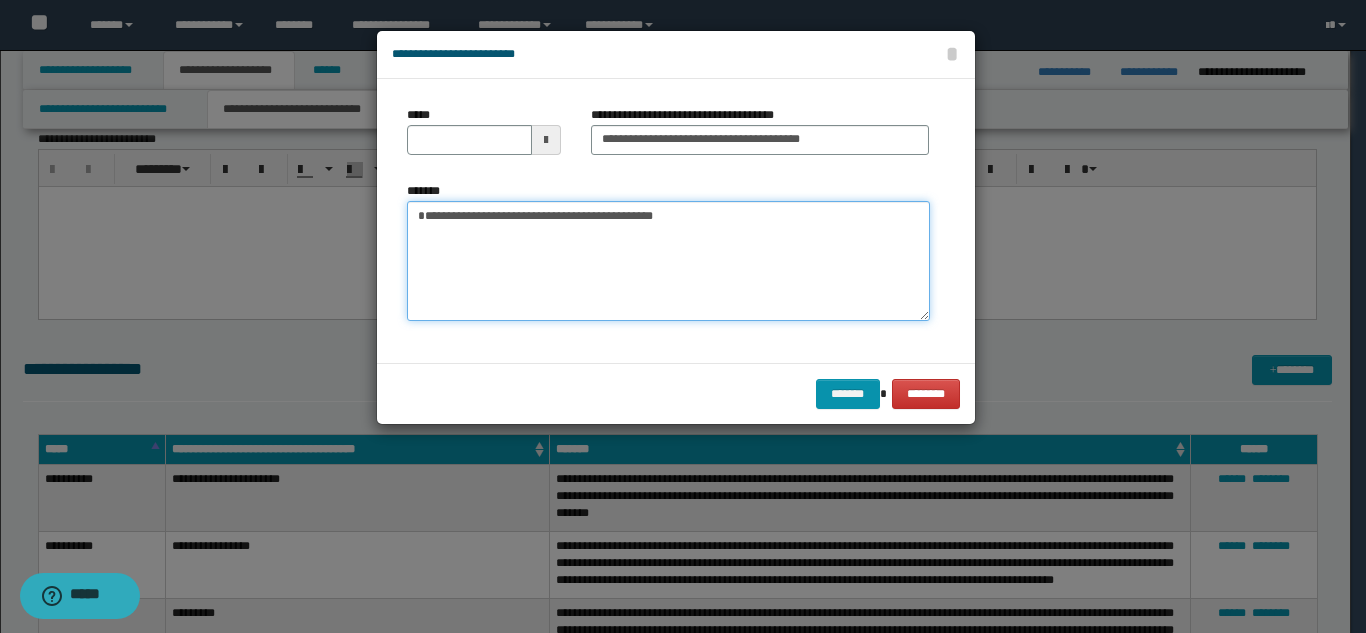 type 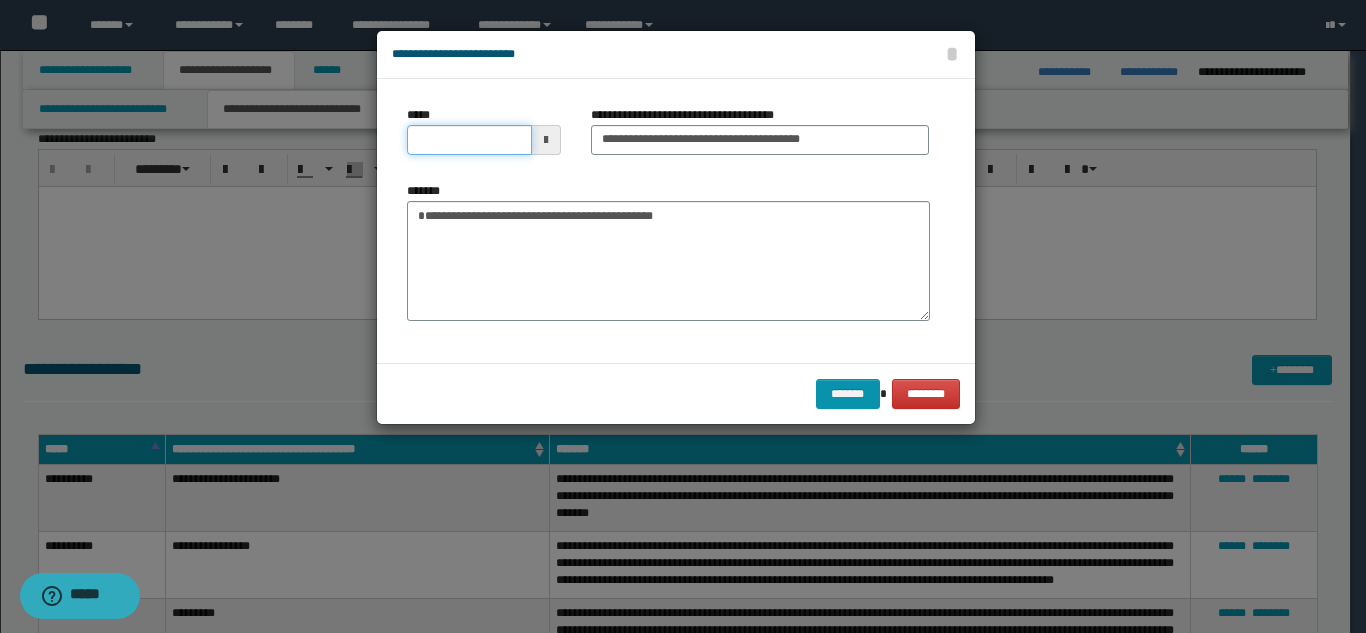 click on "*****" at bounding box center (469, 140) 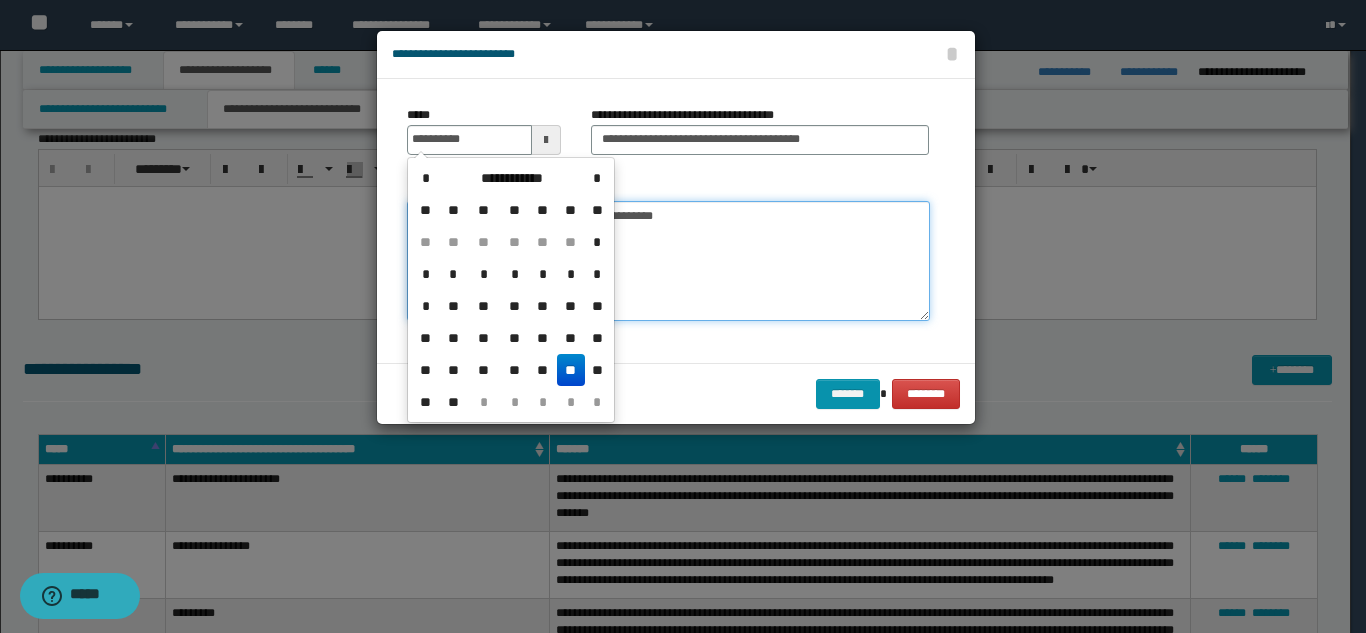 type on "**********" 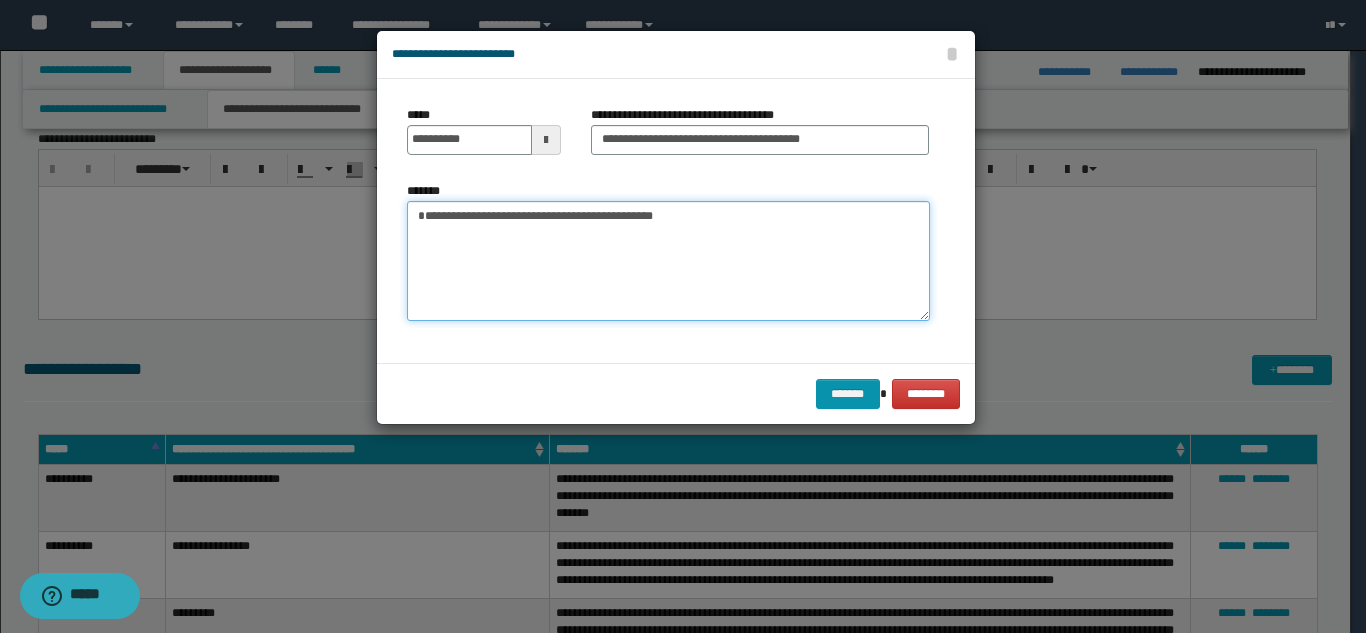 click on "**********" at bounding box center [668, 261] 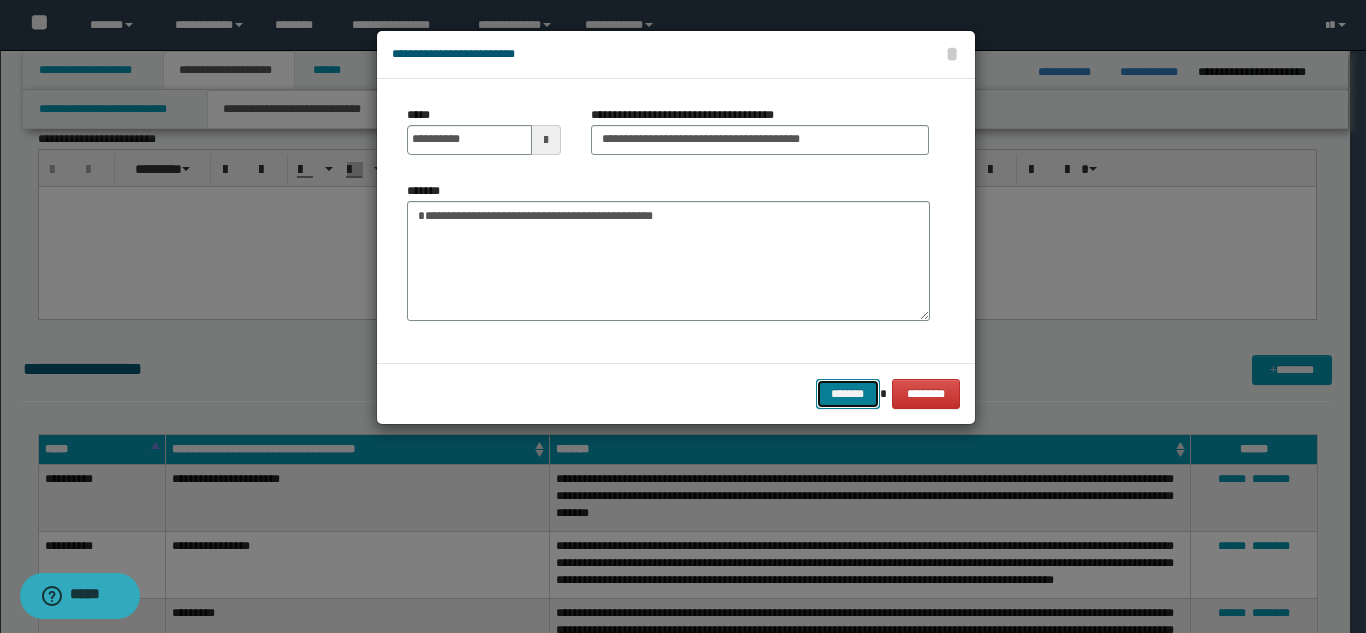 click on "*******" at bounding box center (848, 394) 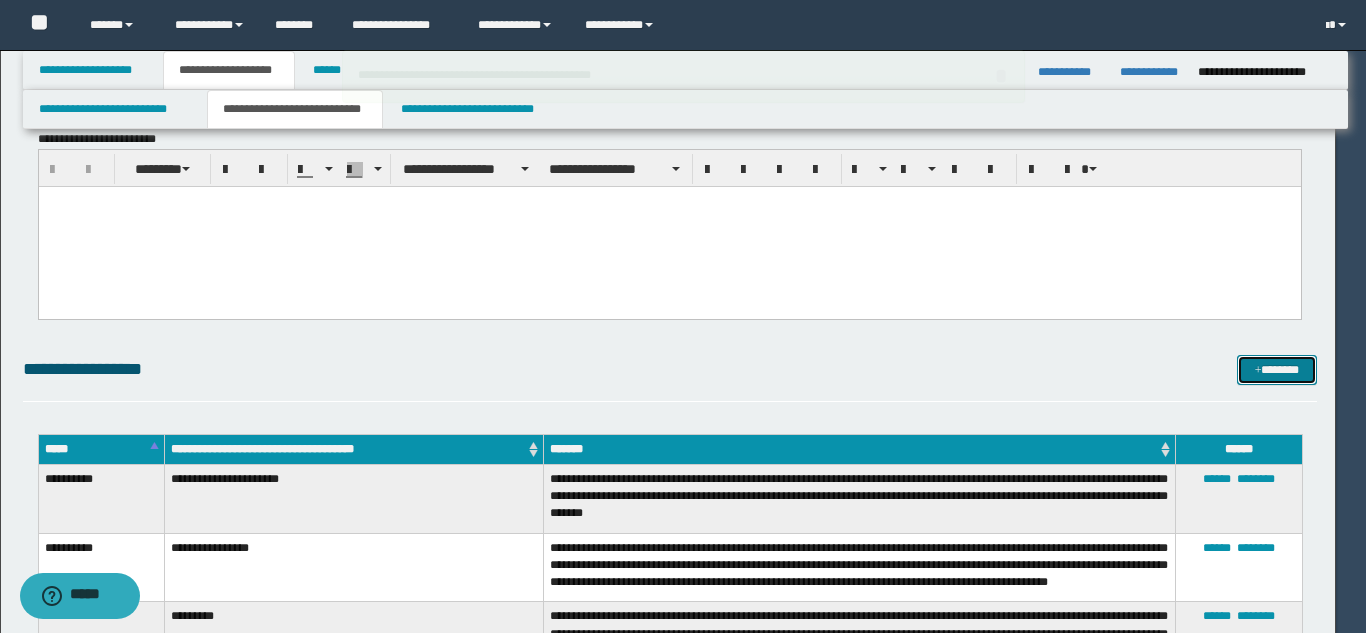 type 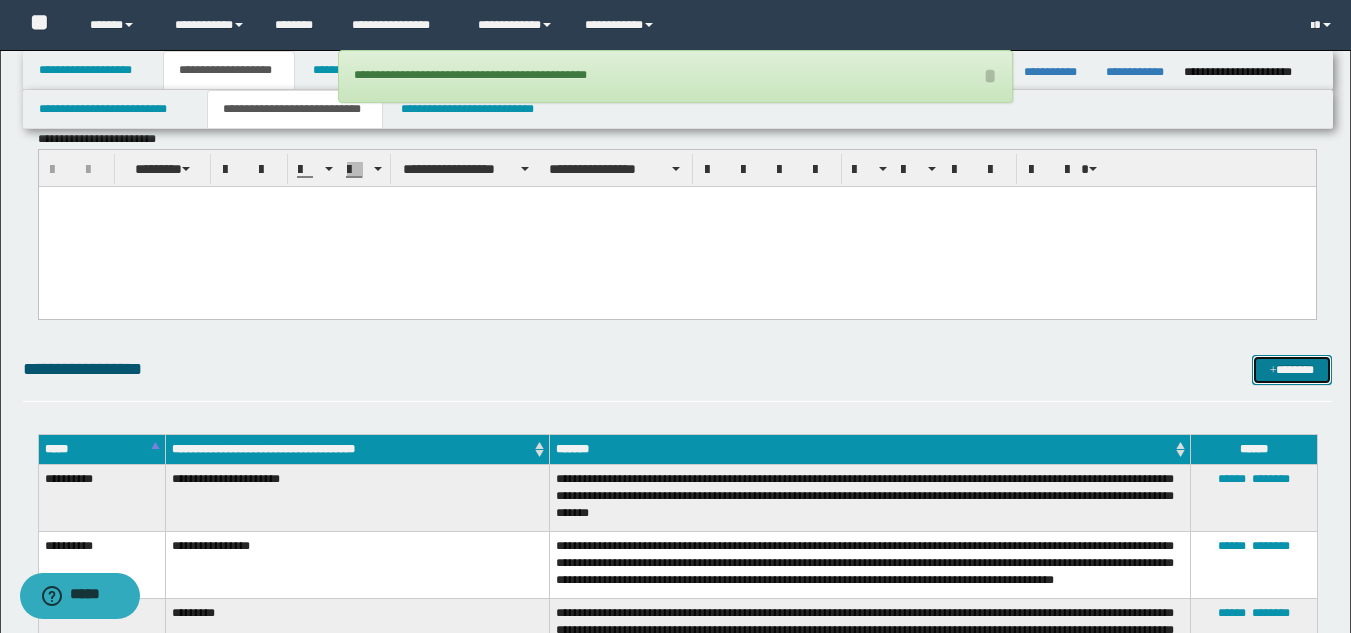 click on "*******" at bounding box center [1292, 370] 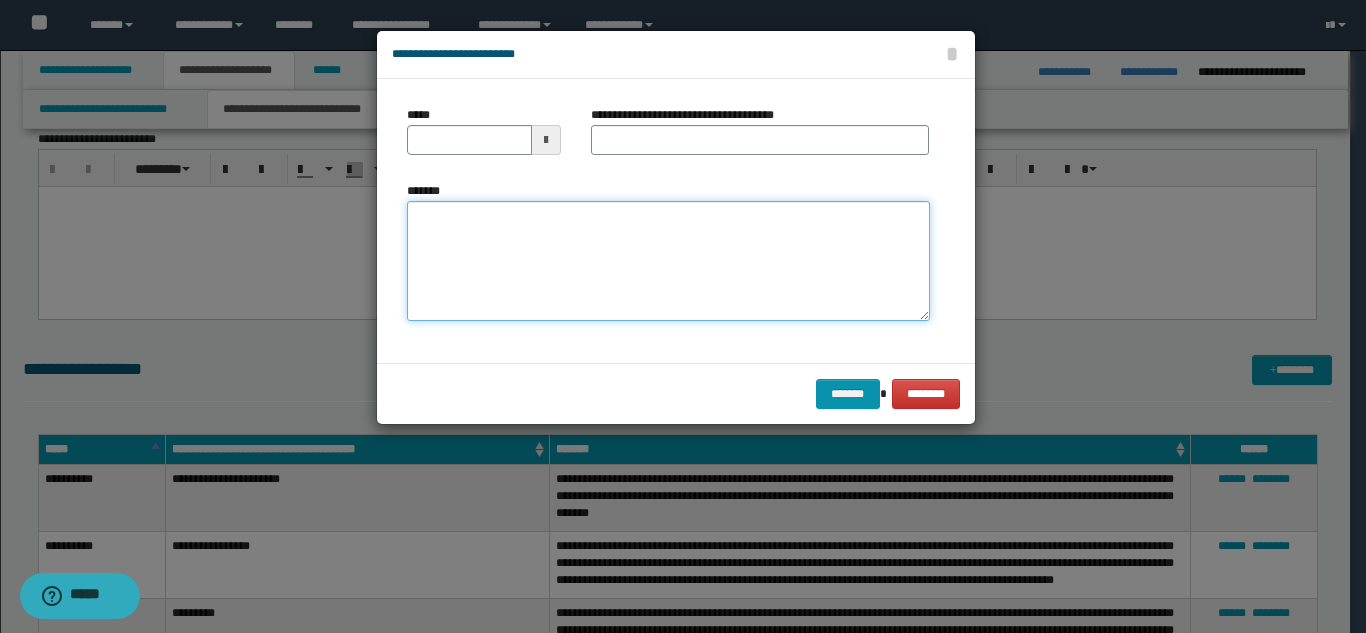 drag, startPoint x: 609, startPoint y: 276, endPoint x: 592, endPoint y: 267, distance: 19.235384 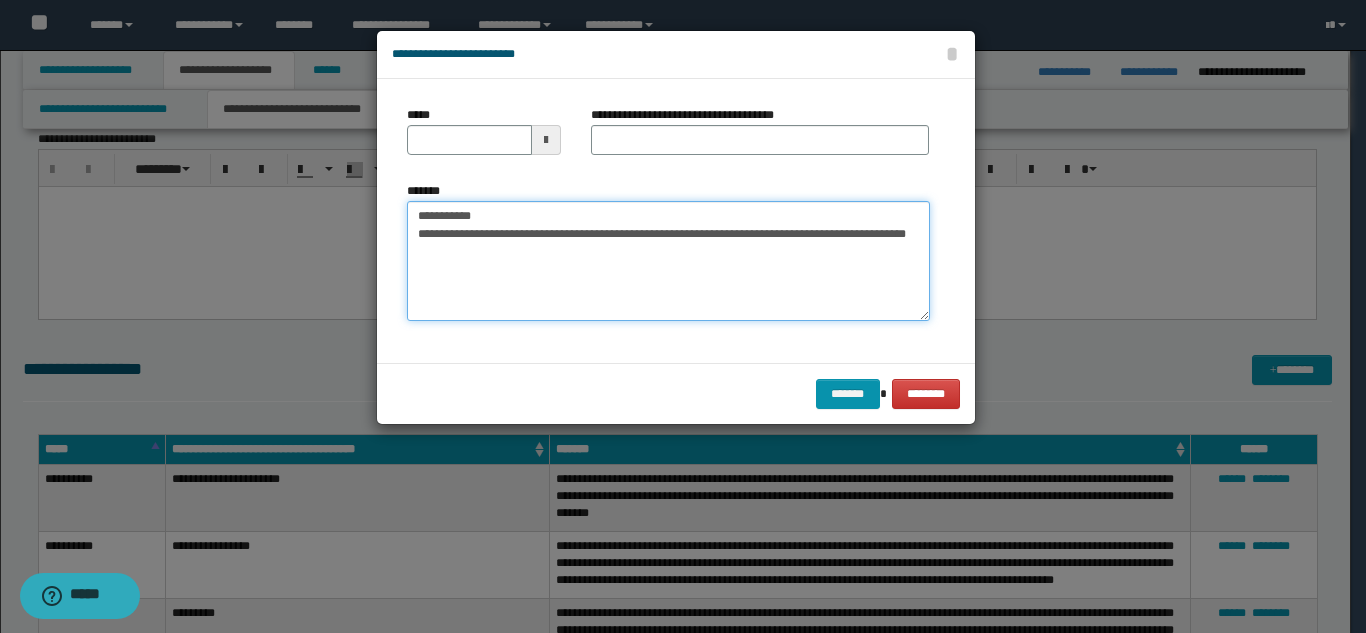 drag, startPoint x: 803, startPoint y: 215, endPoint x: 492, endPoint y: 207, distance: 311.10287 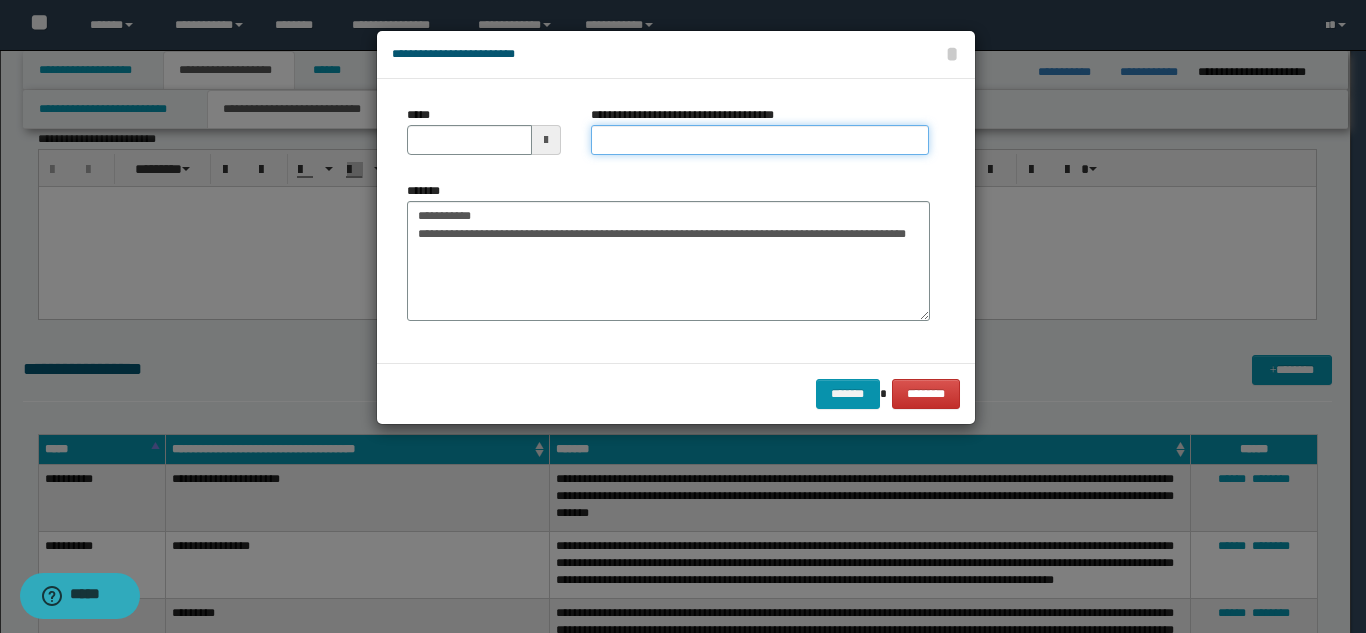 click on "**********" at bounding box center (760, 140) 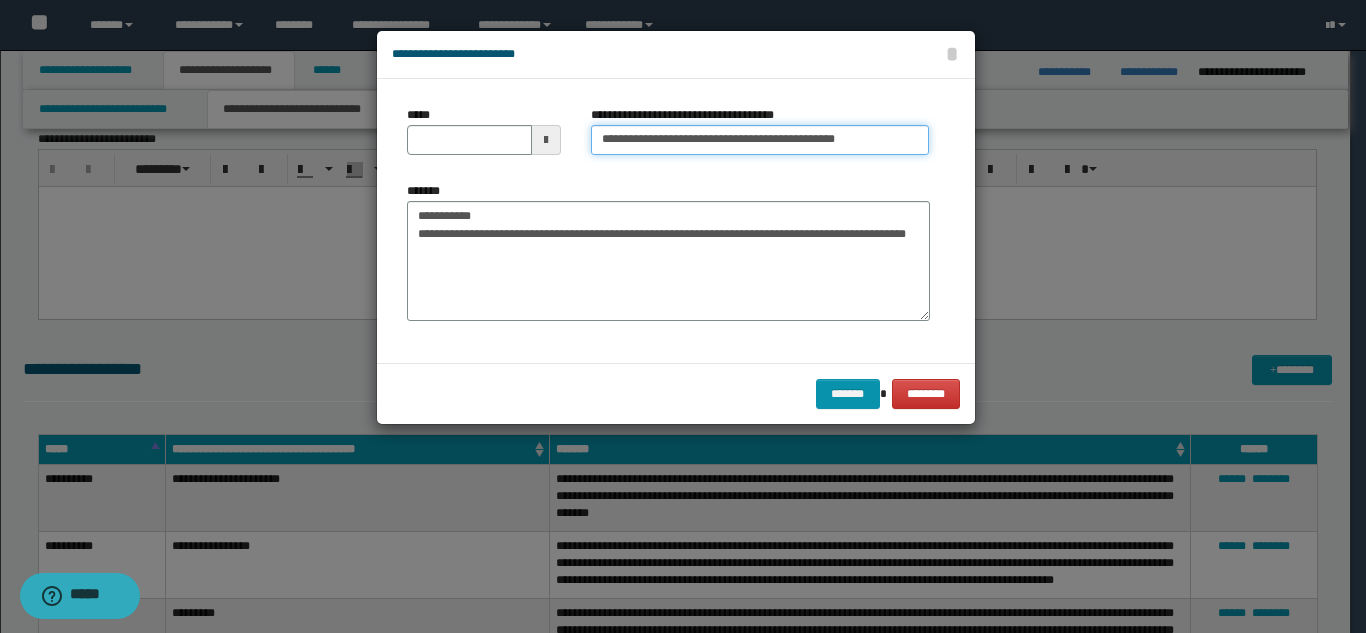 scroll, scrollTop: 0, scrollLeft: 1, axis: horizontal 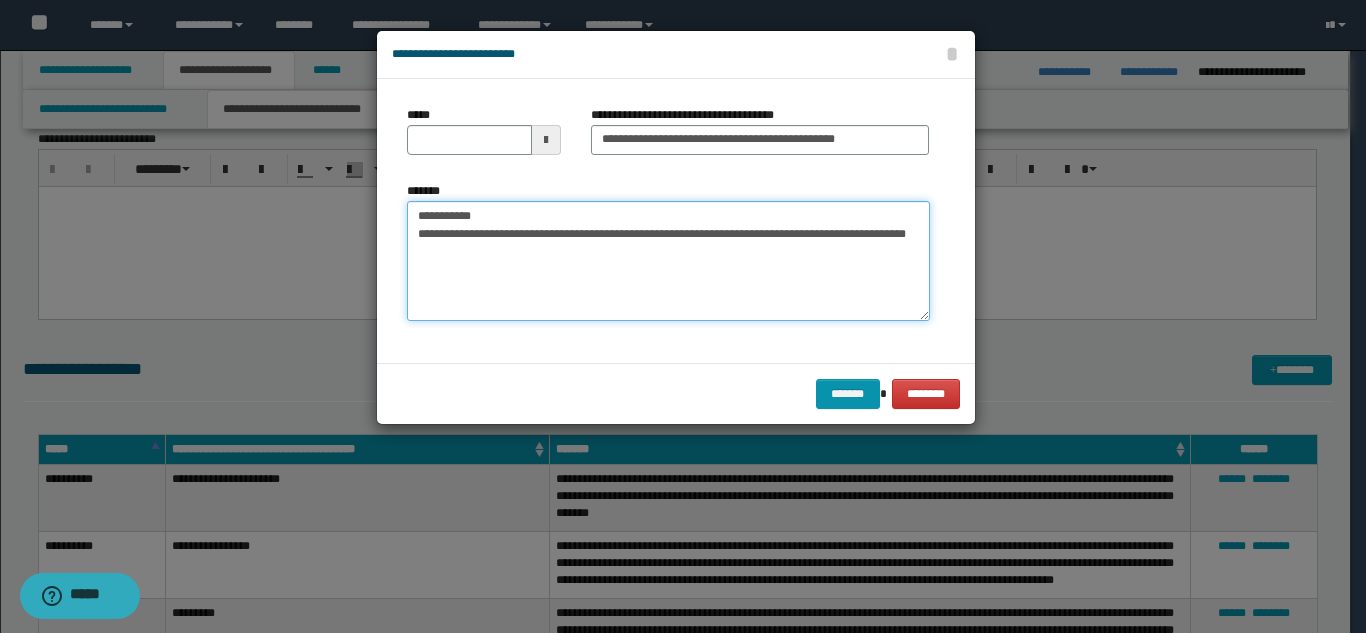 drag, startPoint x: 487, startPoint y: 216, endPoint x: 403, endPoint y: 210, distance: 84.21401 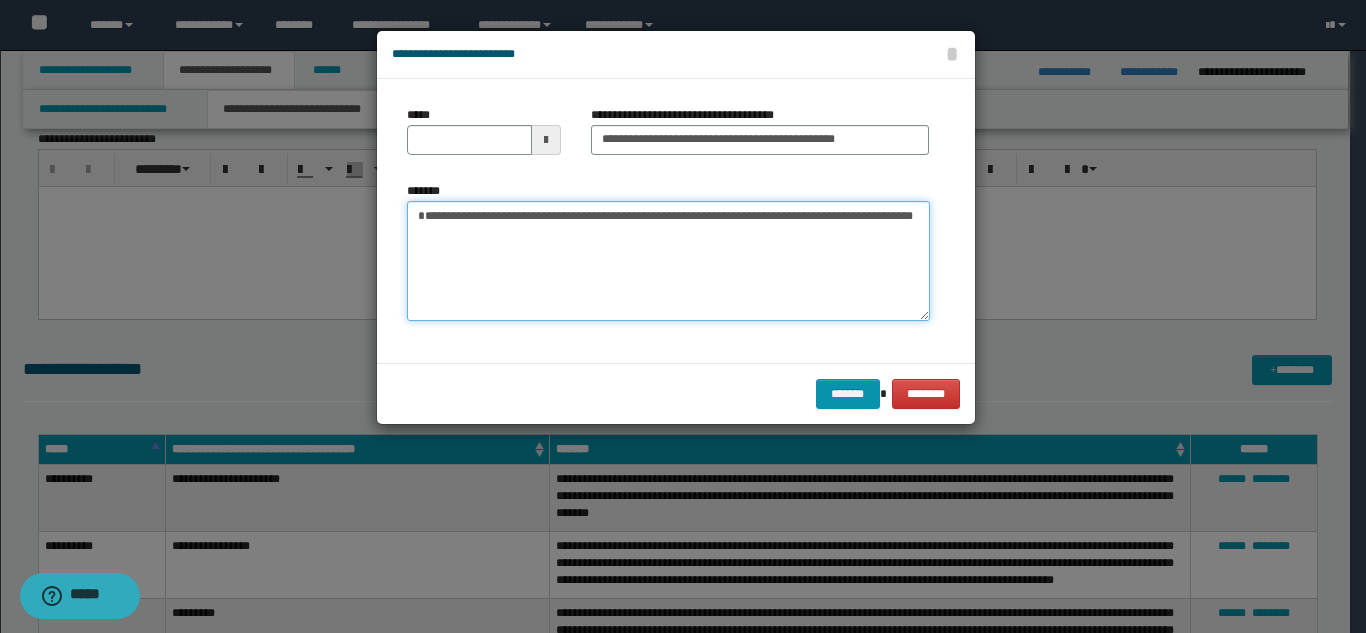 type 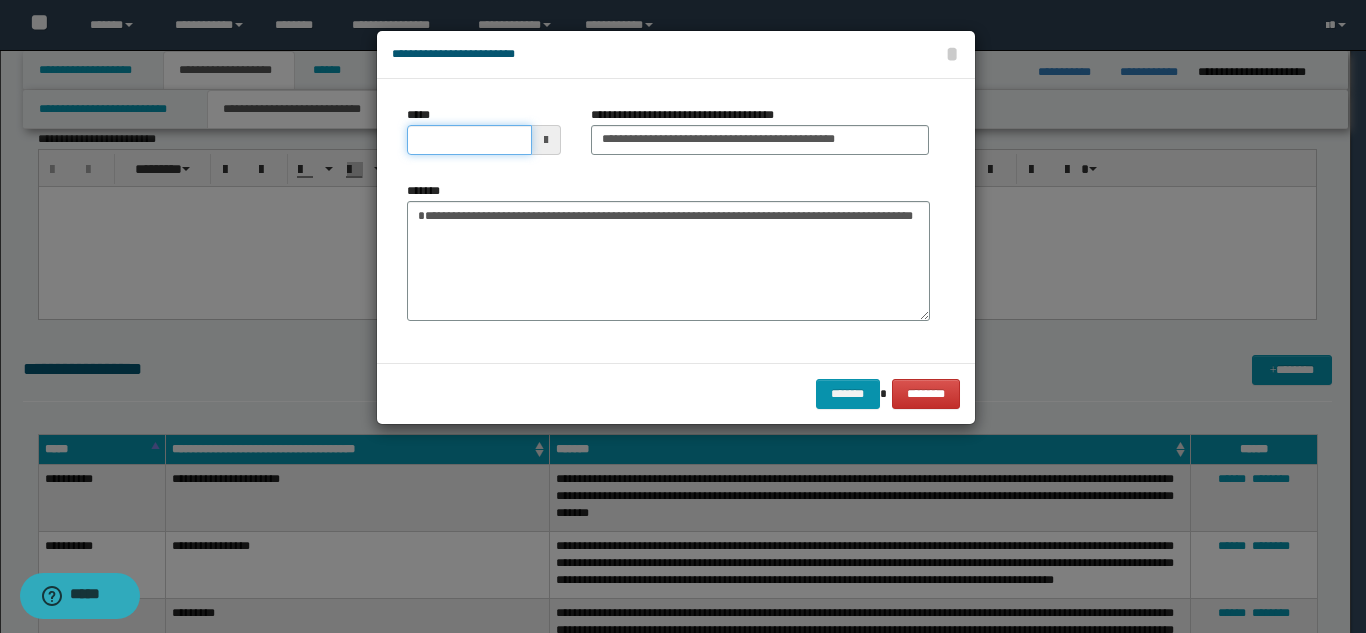 click on "*****" at bounding box center [469, 140] 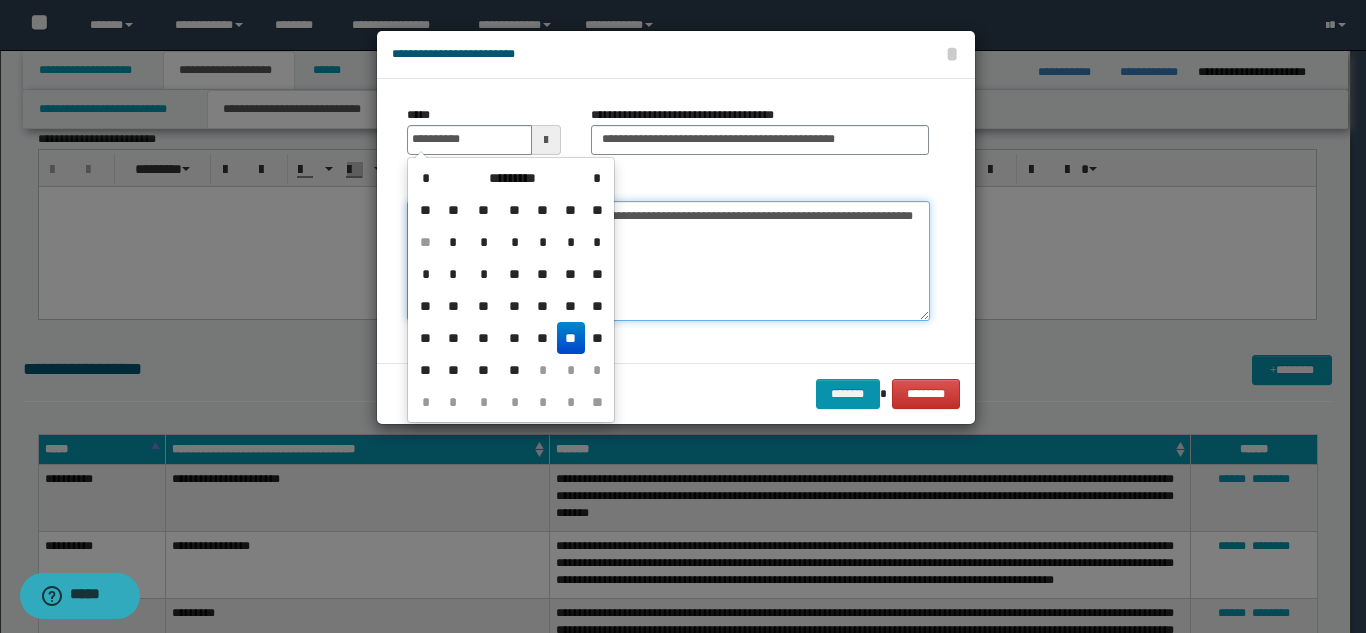 type on "**********" 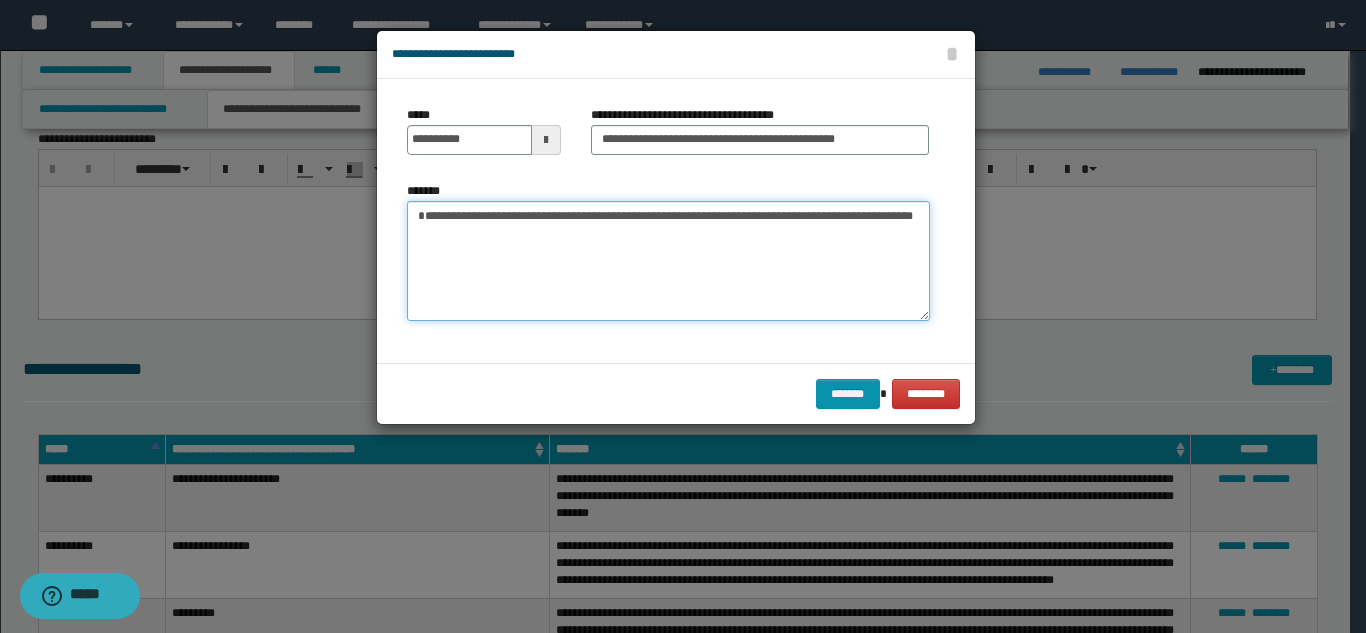 click on "**********" at bounding box center (668, 261) 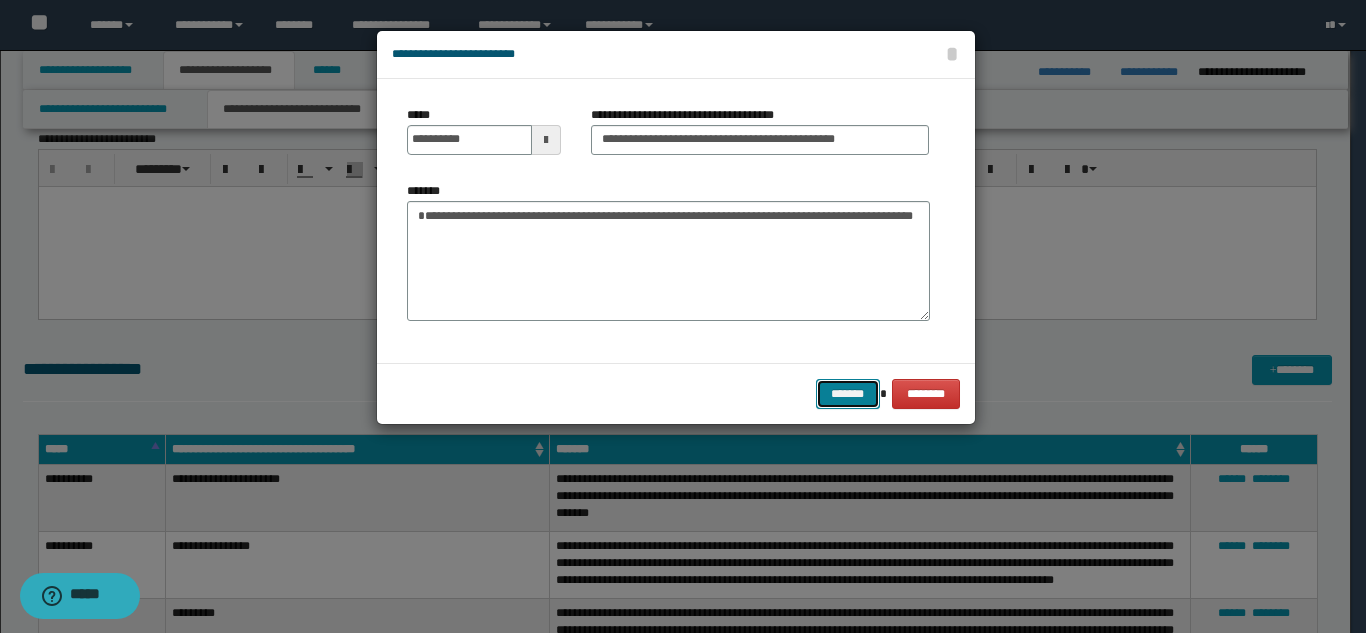 click on "*******" at bounding box center [848, 394] 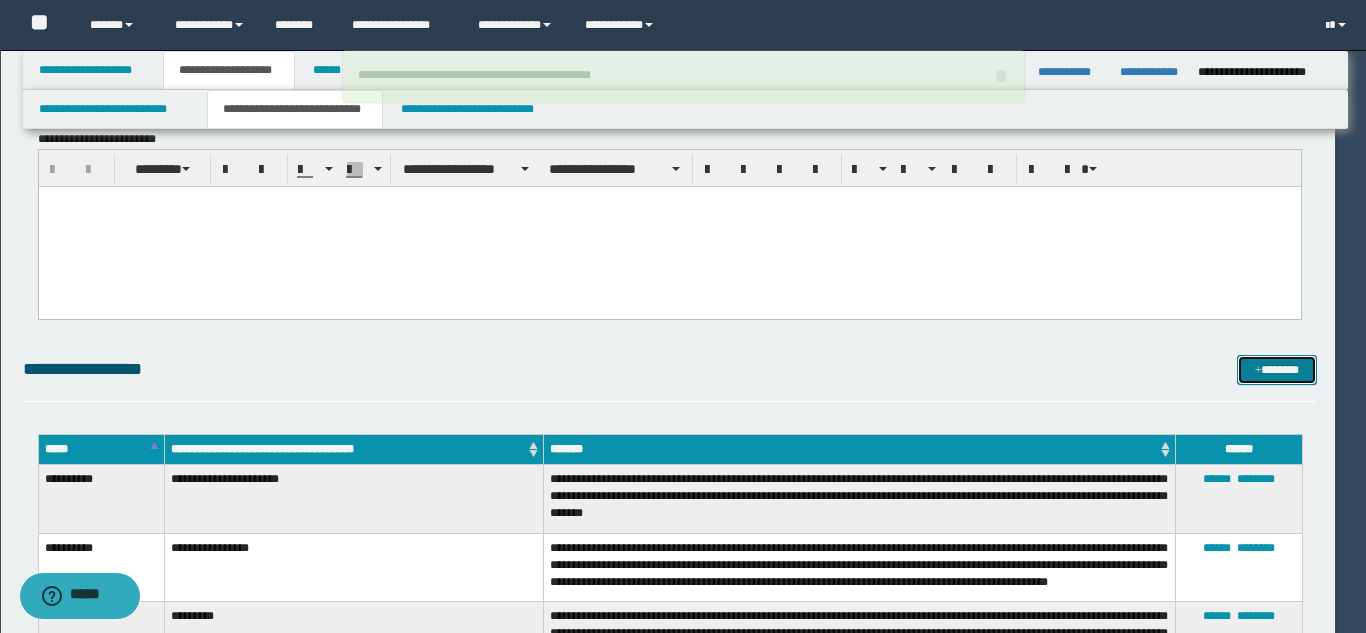 type 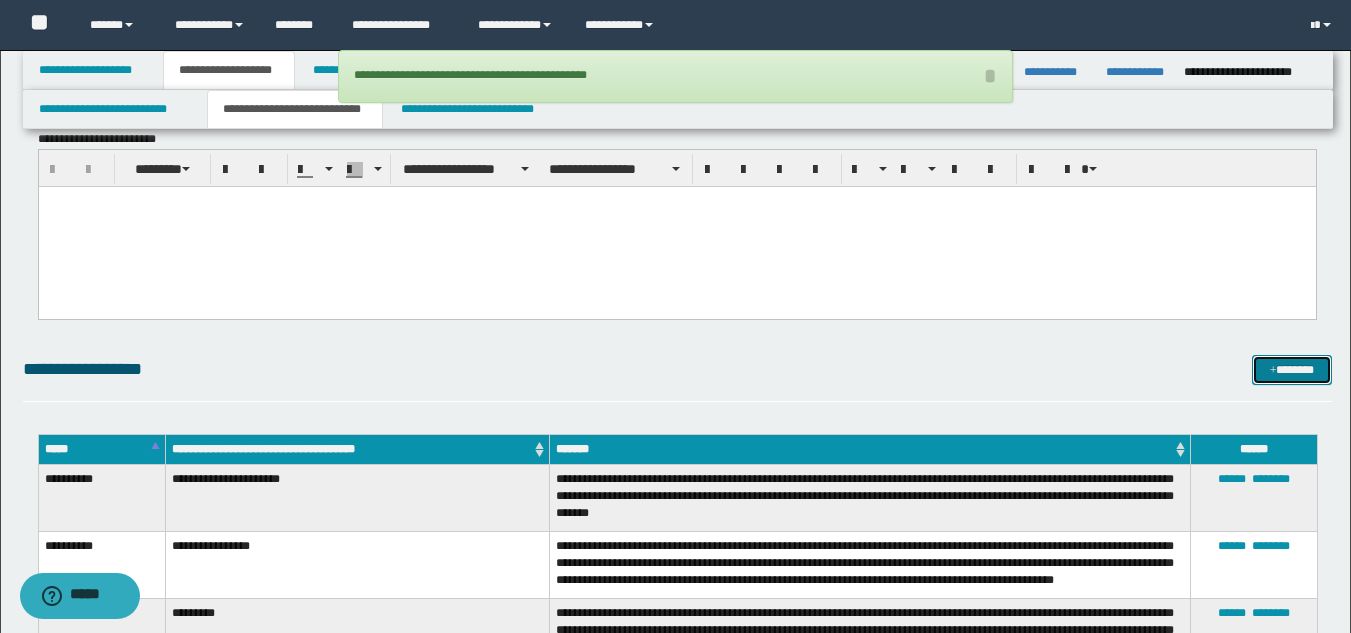 click on "*******" at bounding box center [1292, 370] 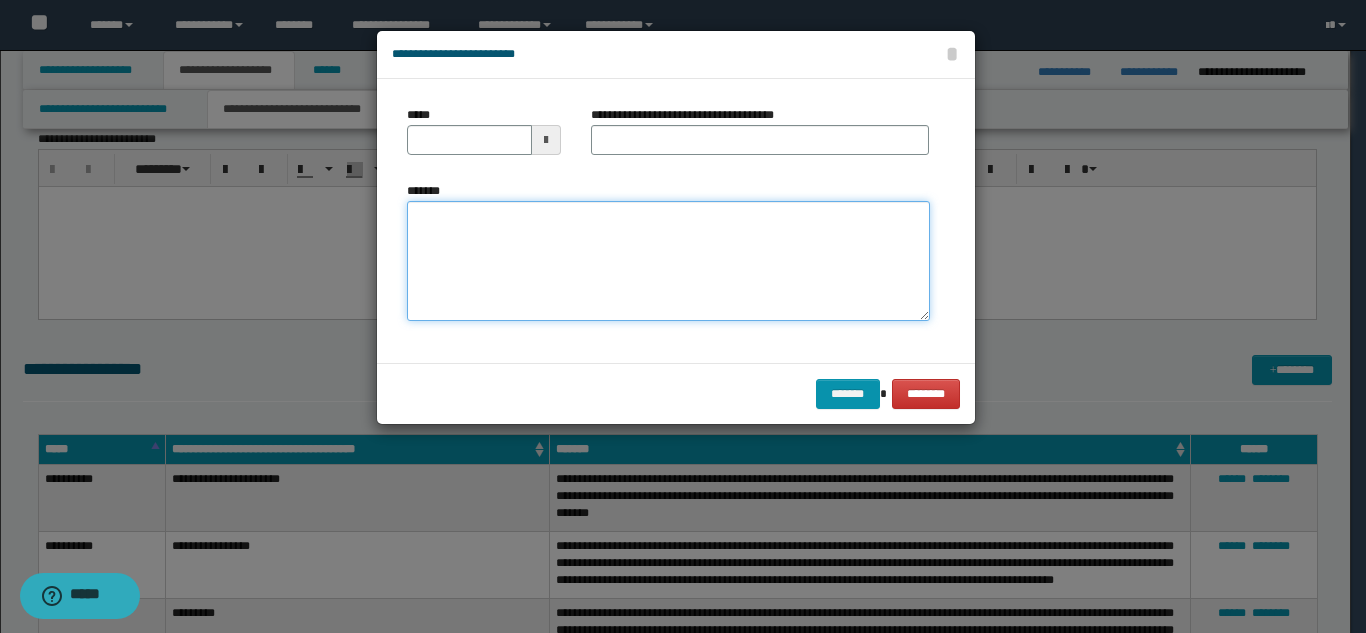 drag, startPoint x: 515, startPoint y: 234, endPoint x: 528, endPoint y: 237, distance: 13.341664 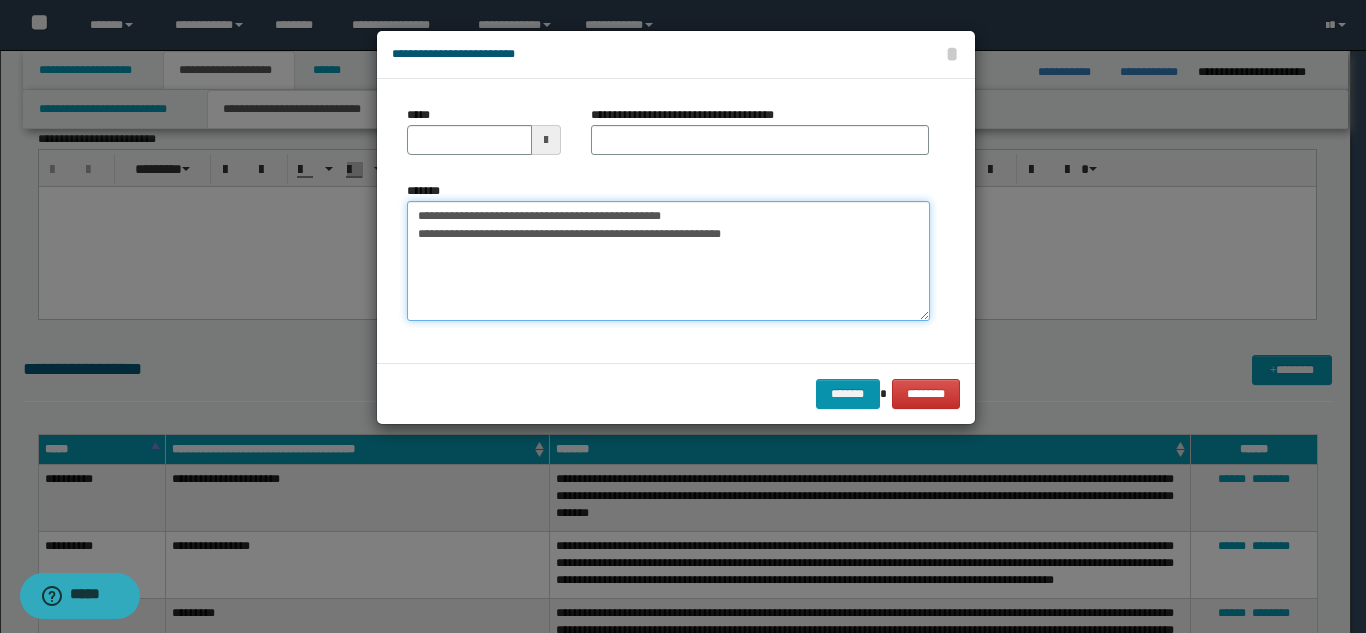 drag, startPoint x: 735, startPoint y: 215, endPoint x: 601, endPoint y: 166, distance: 142.67796 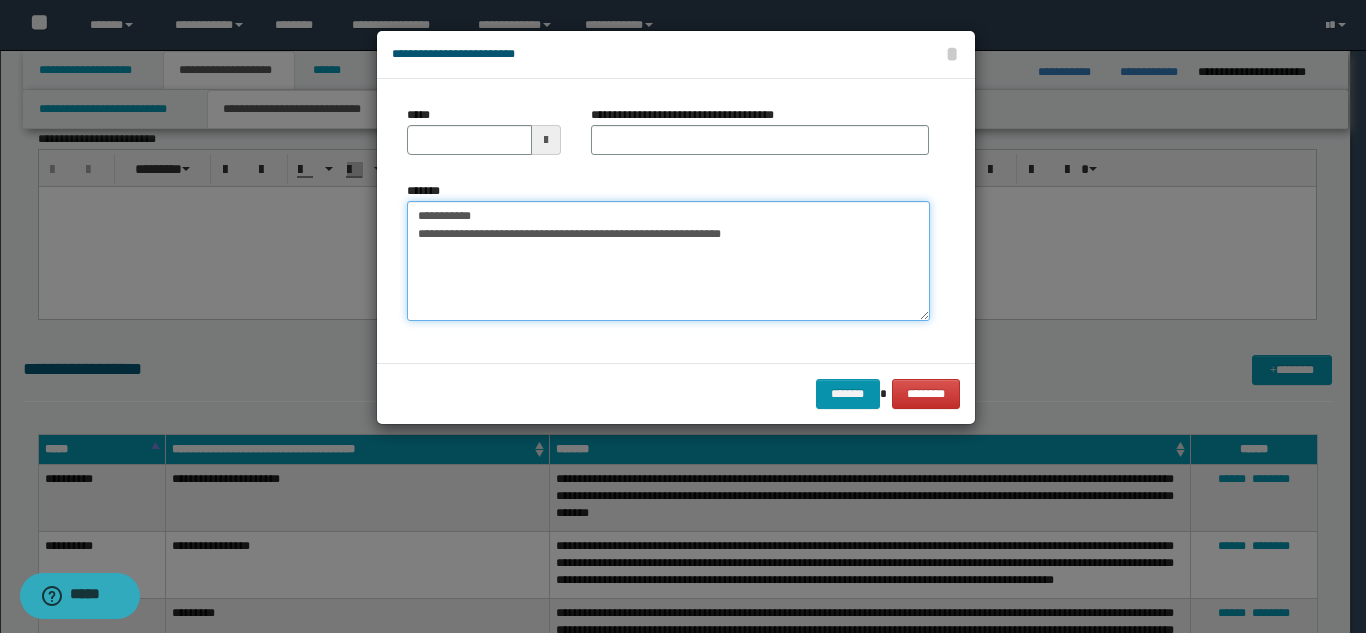 type on "**********" 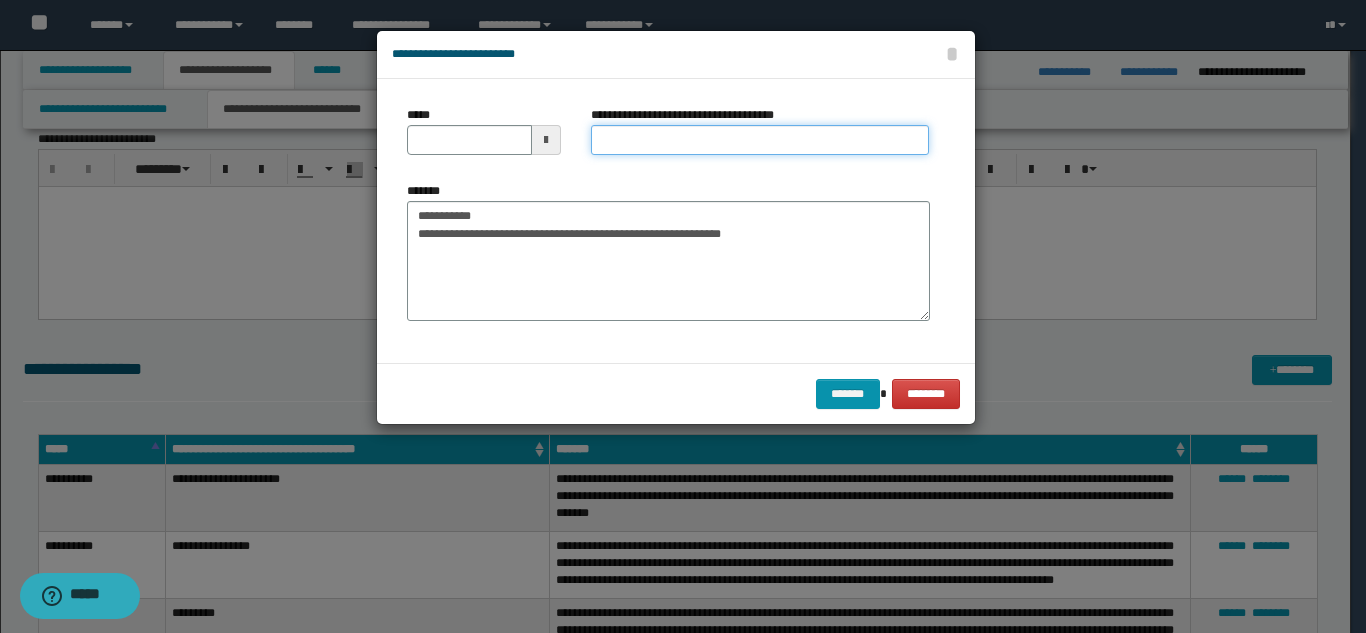 click on "**********" at bounding box center [760, 140] 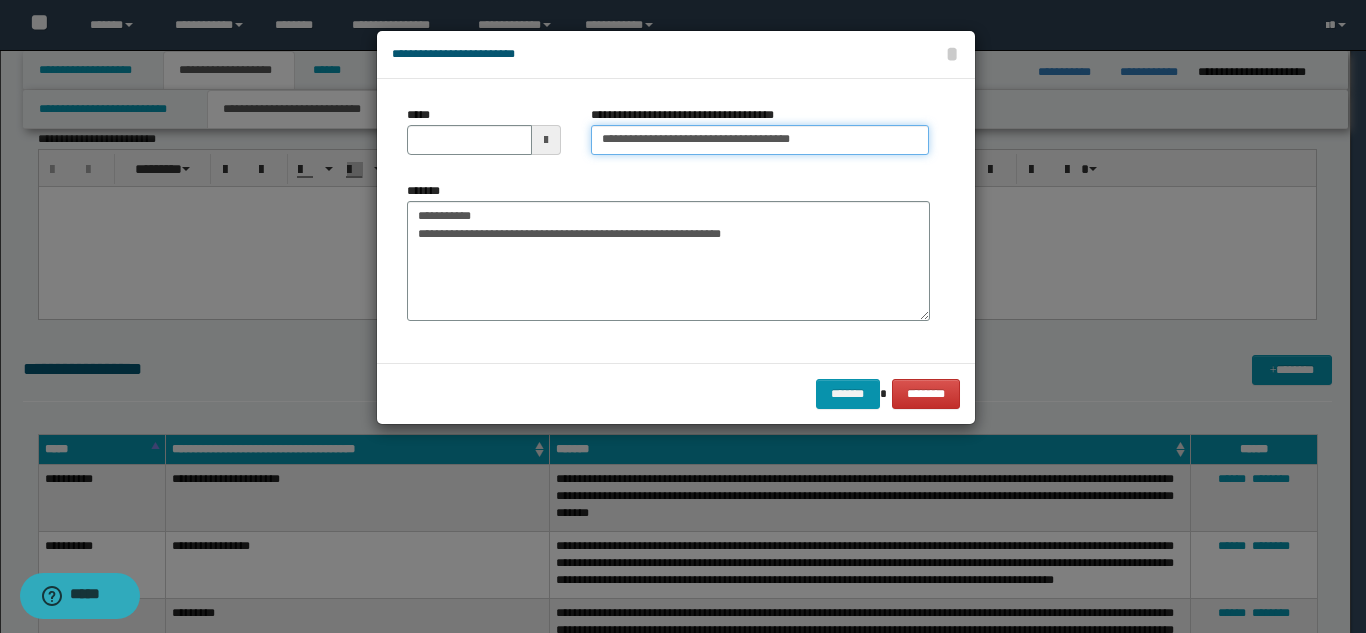 type on "**********" 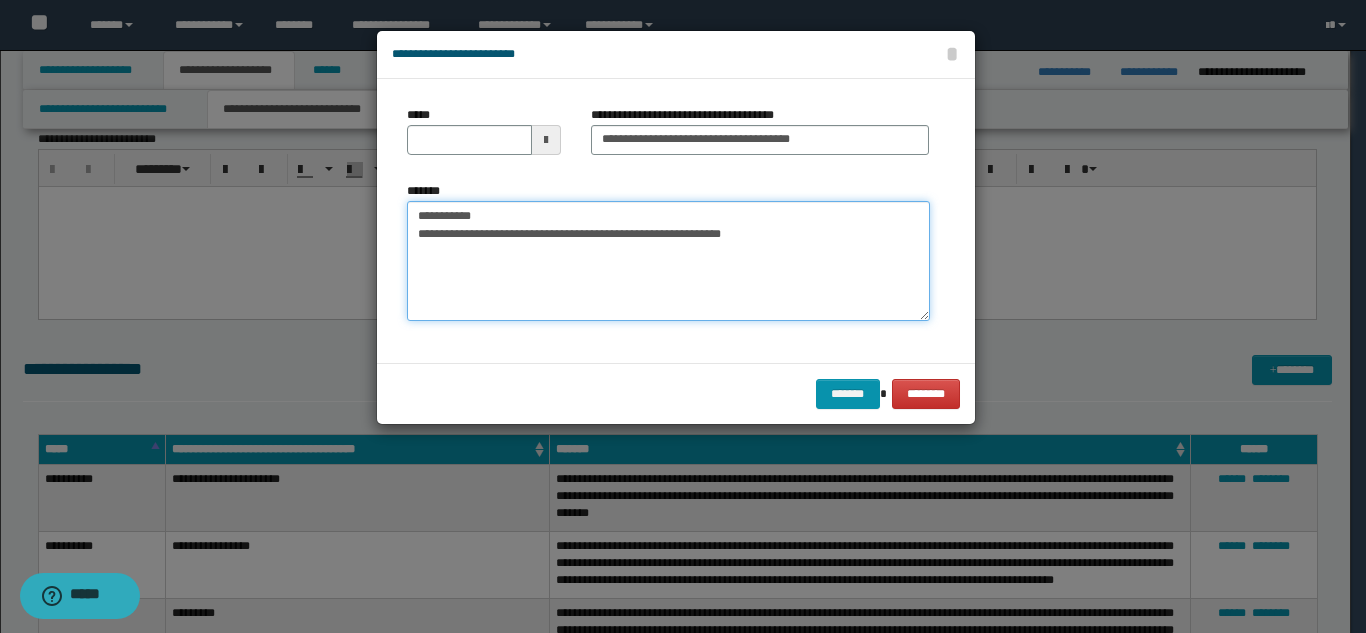 drag, startPoint x: 480, startPoint y: 223, endPoint x: 435, endPoint y: 170, distance: 69.52697 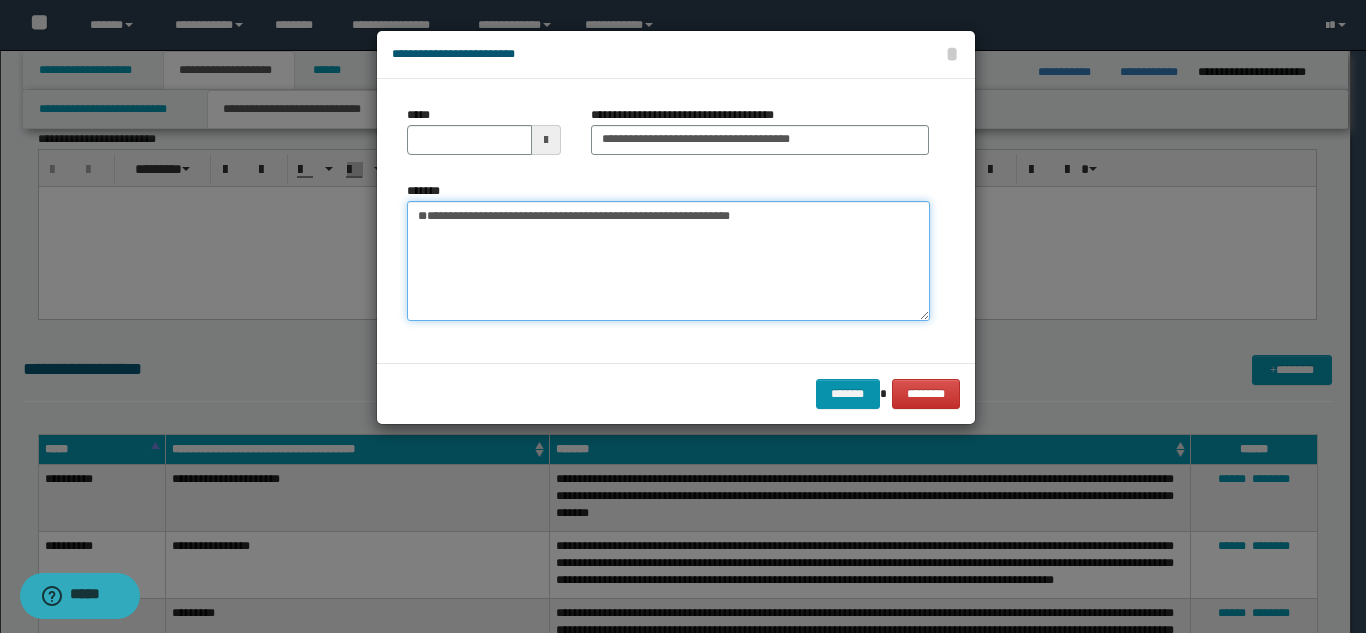 type 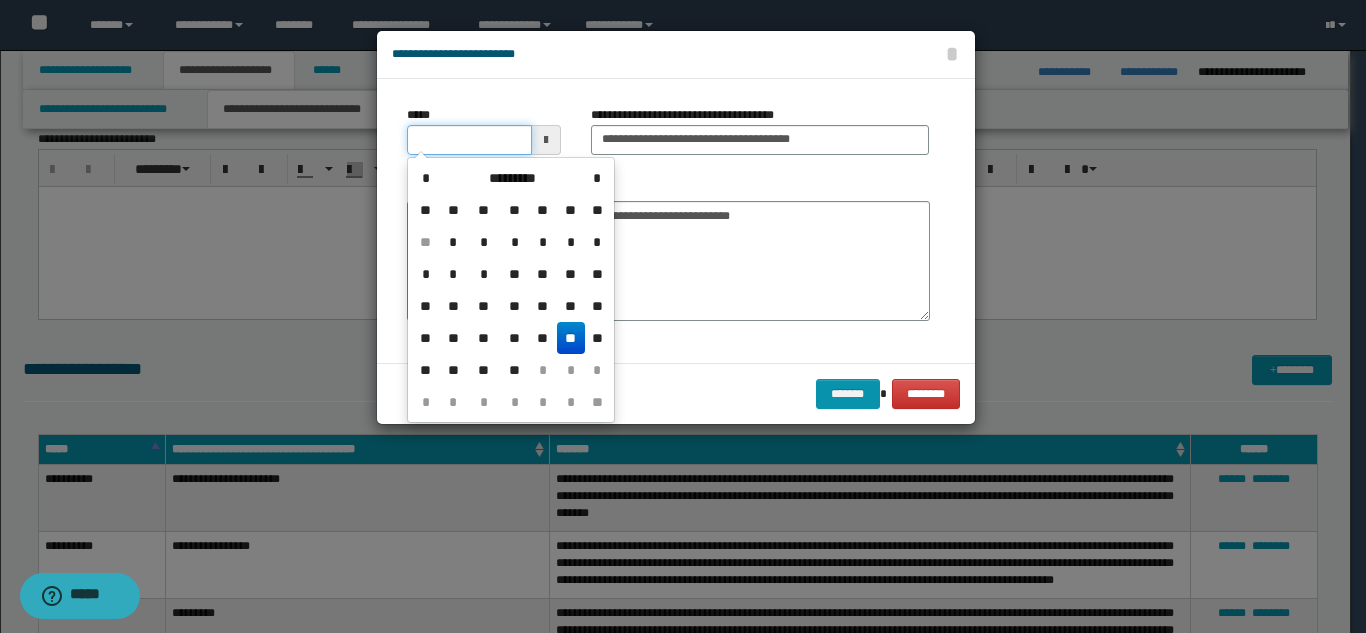 click on "*****" at bounding box center (469, 140) 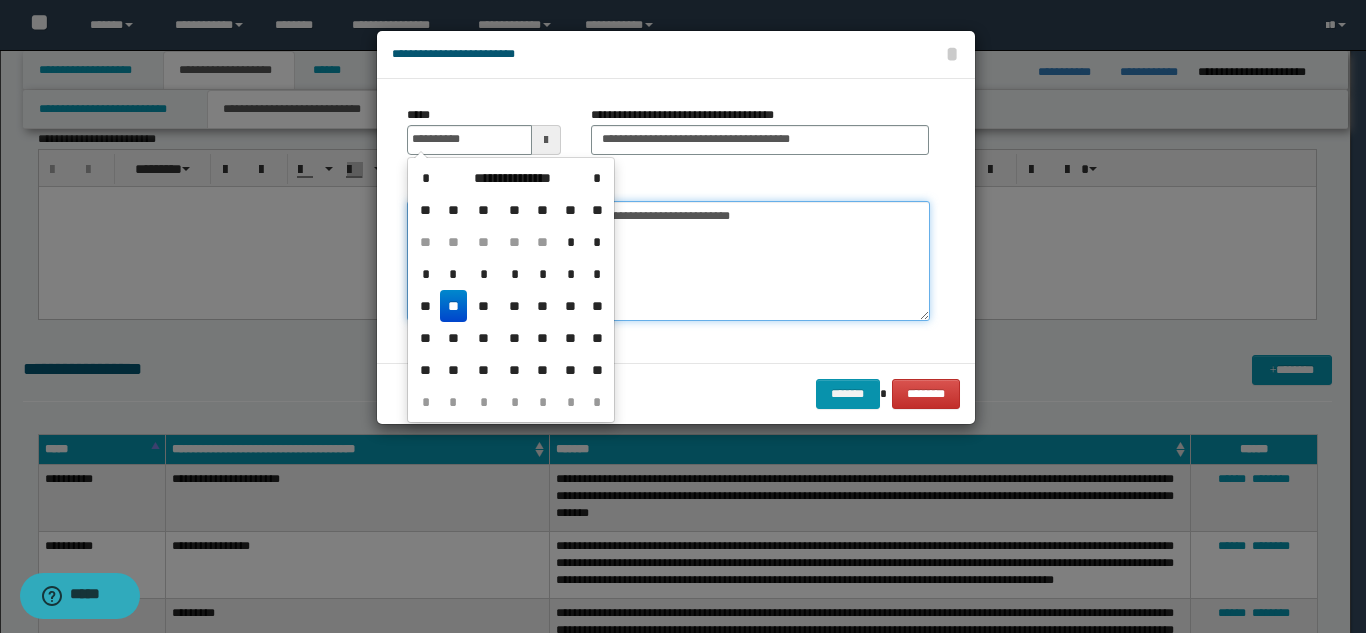 type on "**********" 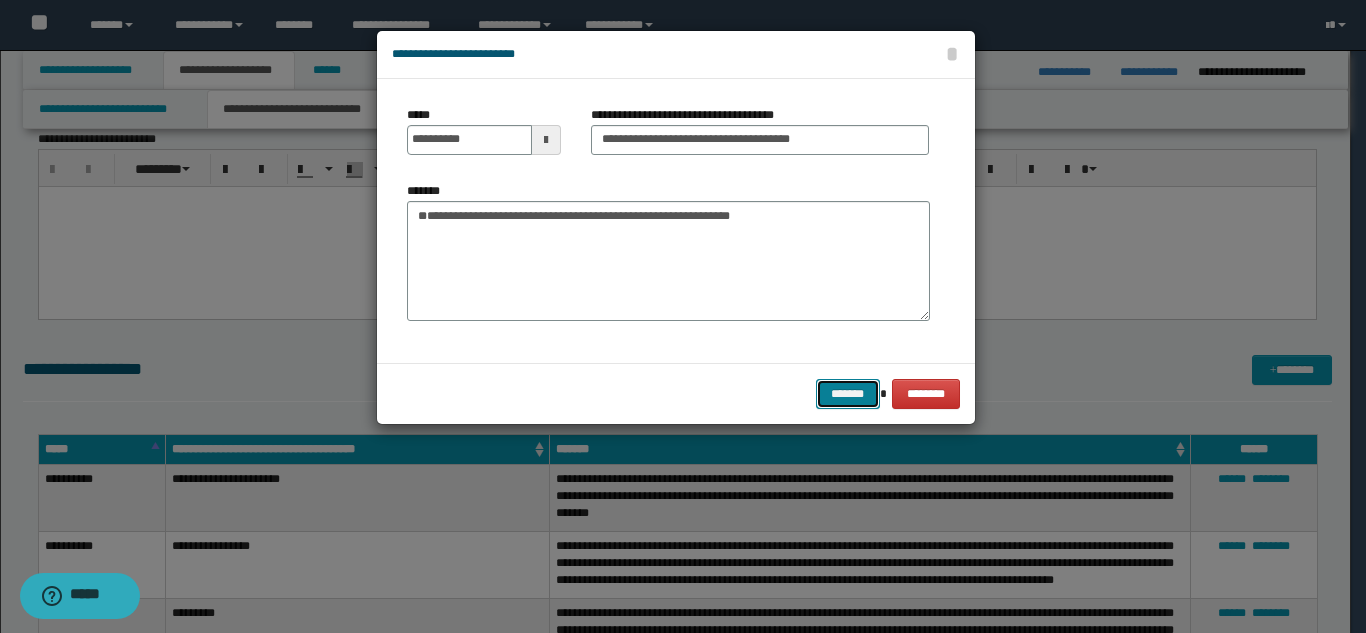 click on "*******" at bounding box center [848, 394] 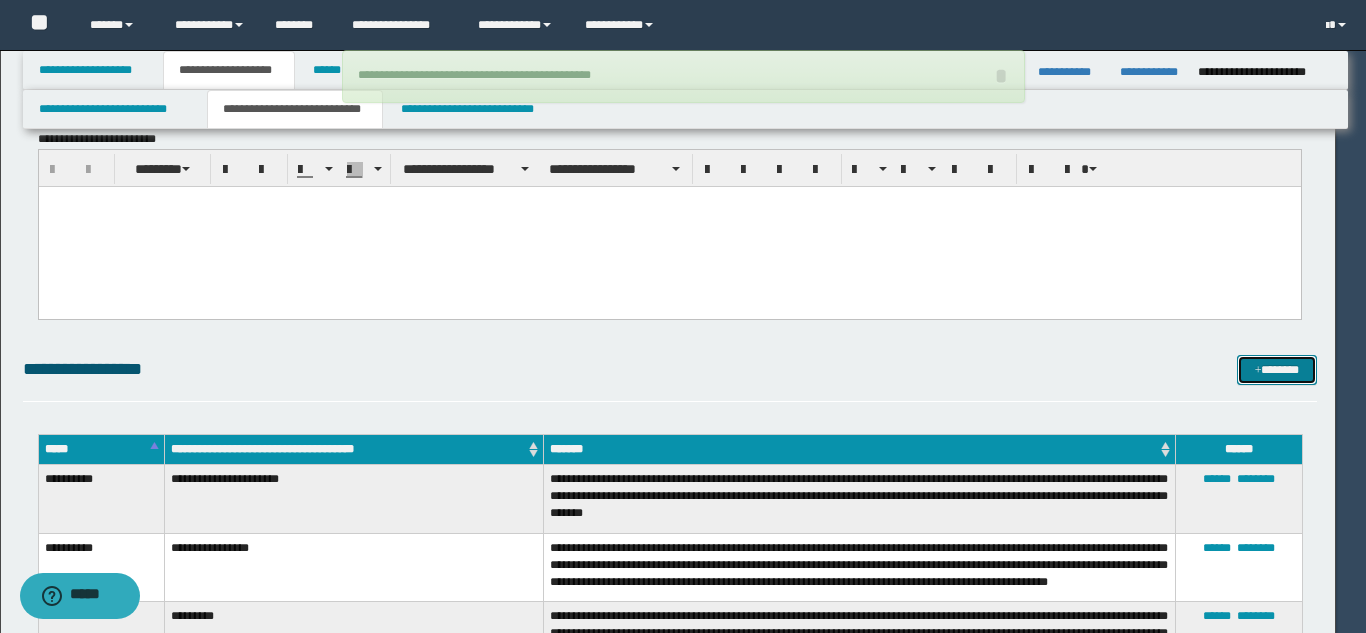type 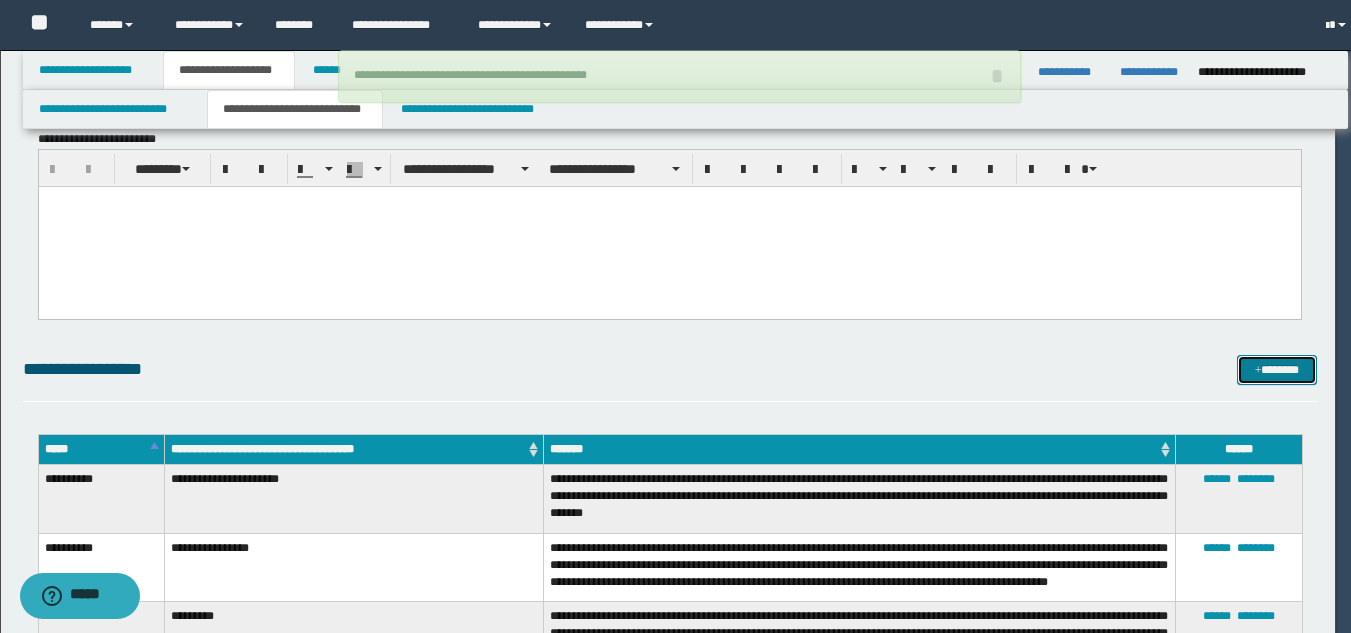 click at bounding box center (1258, 371) 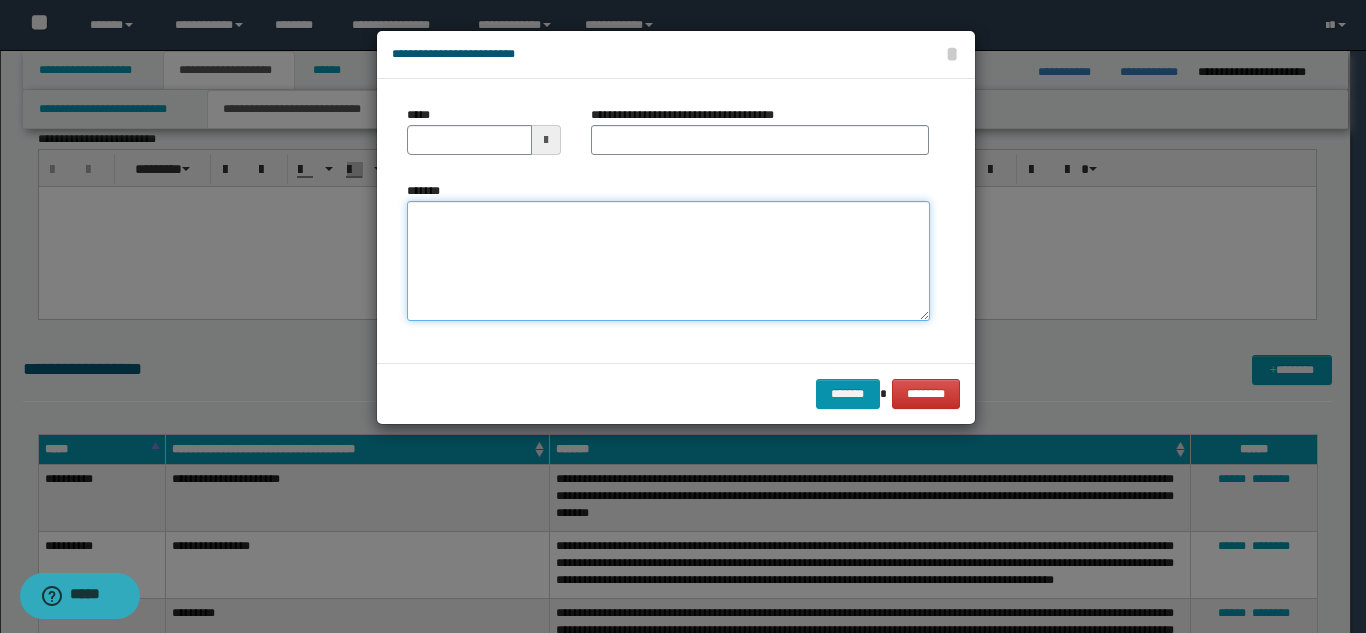 click on "*******" at bounding box center [668, 261] 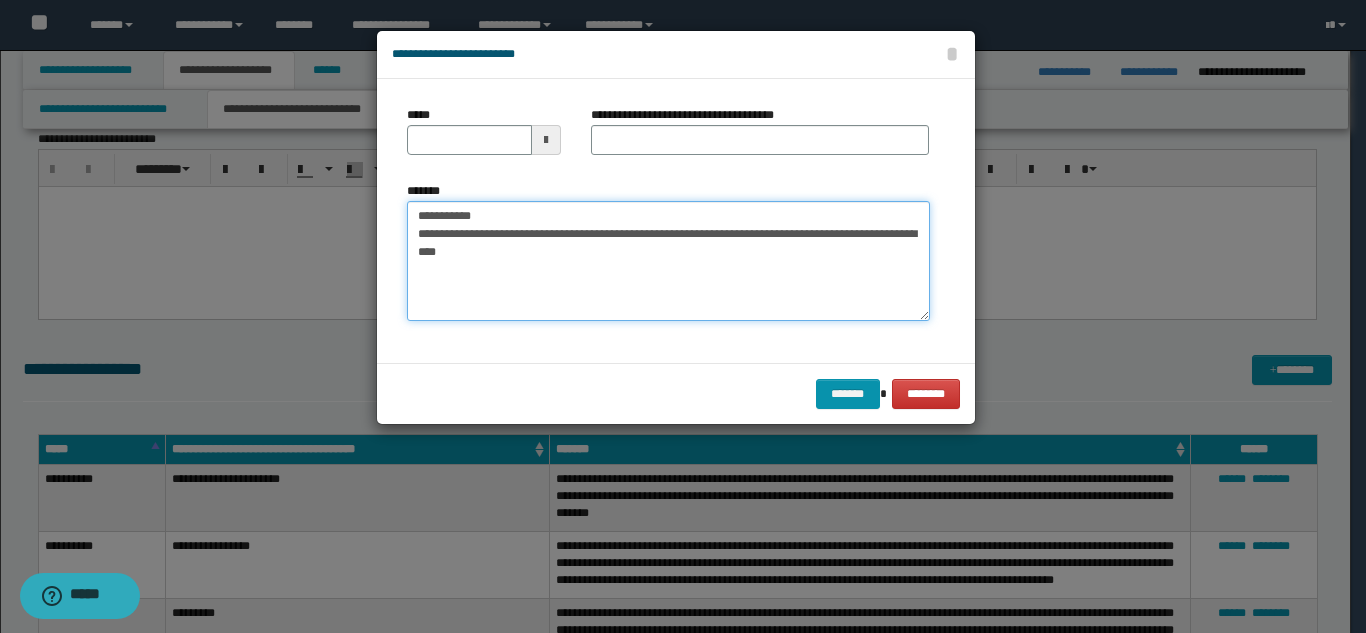 drag, startPoint x: 753, startPoint y: 218, endPoint x: 567, endPoint y: 179, distance: 190.04474 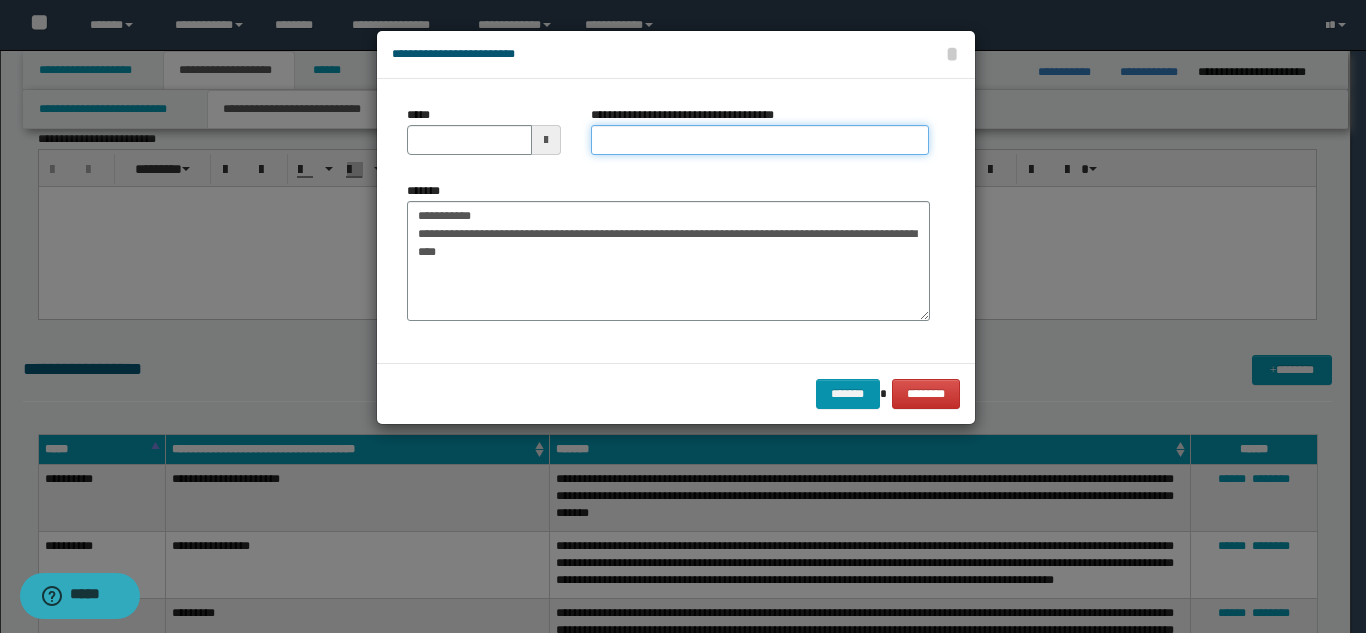 click on "**********" at bounding box center (760, 140) 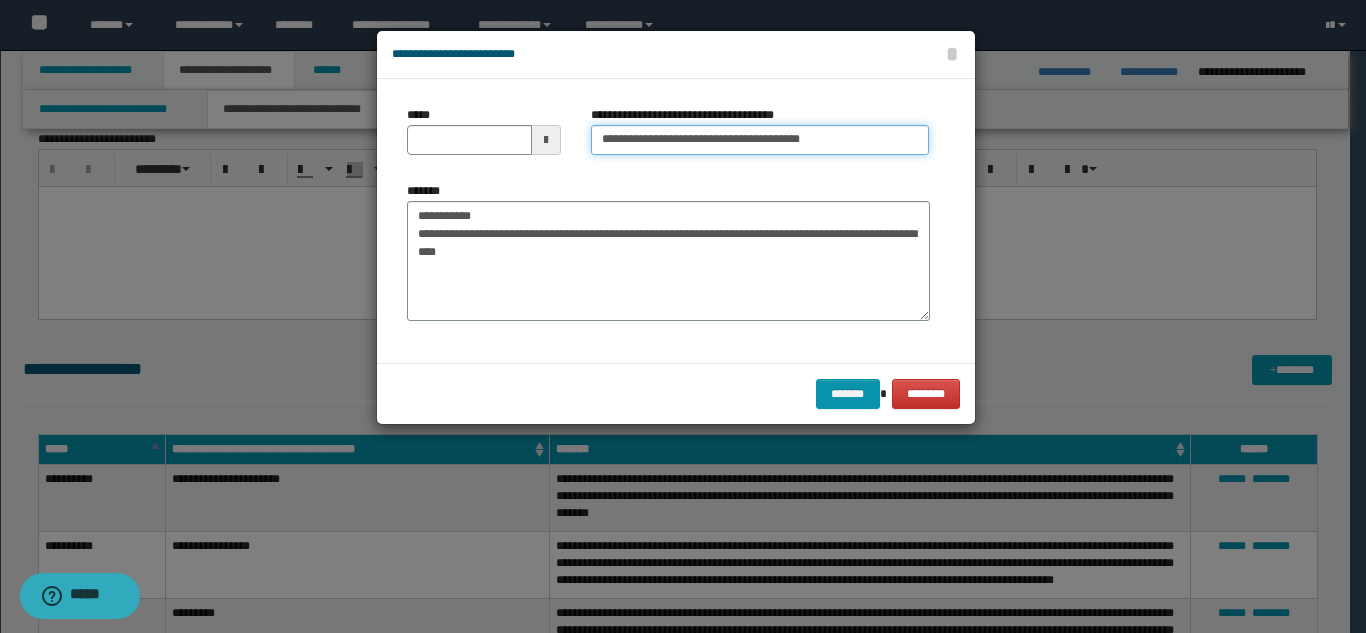 type on "**********" 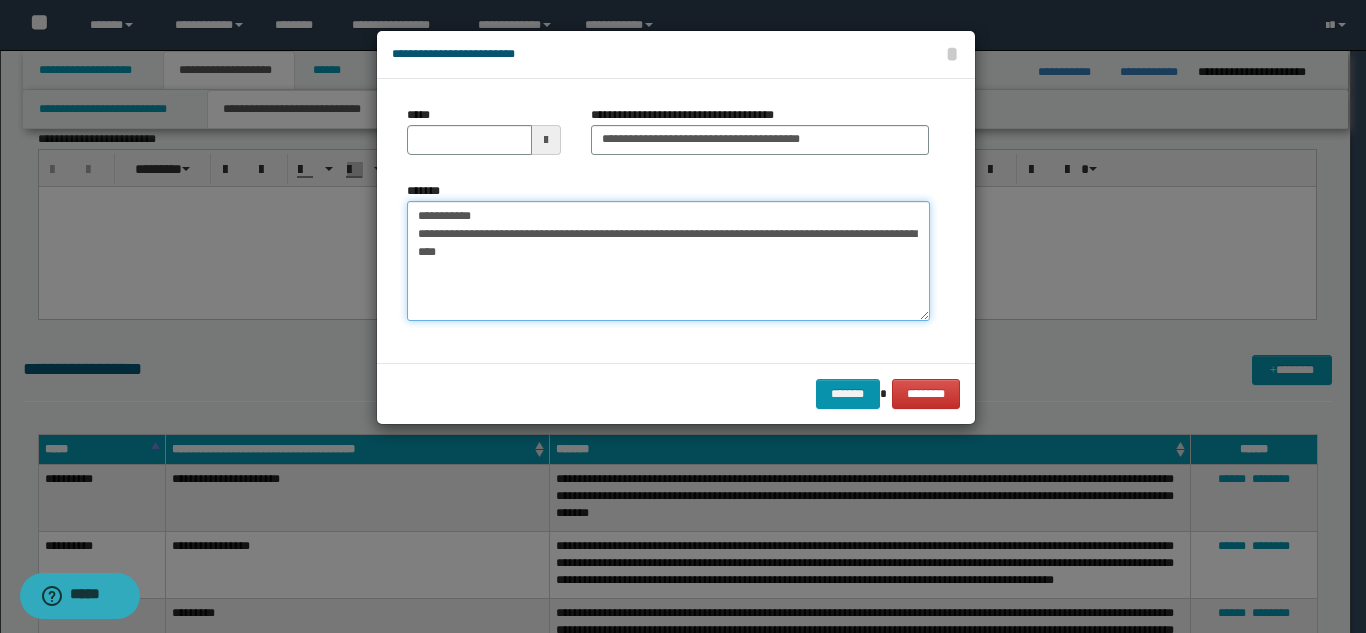 drag, startPoint x: 477, startPoint y: 215, endPoint x: 396, endPoint y: 216, distance: 81.00617 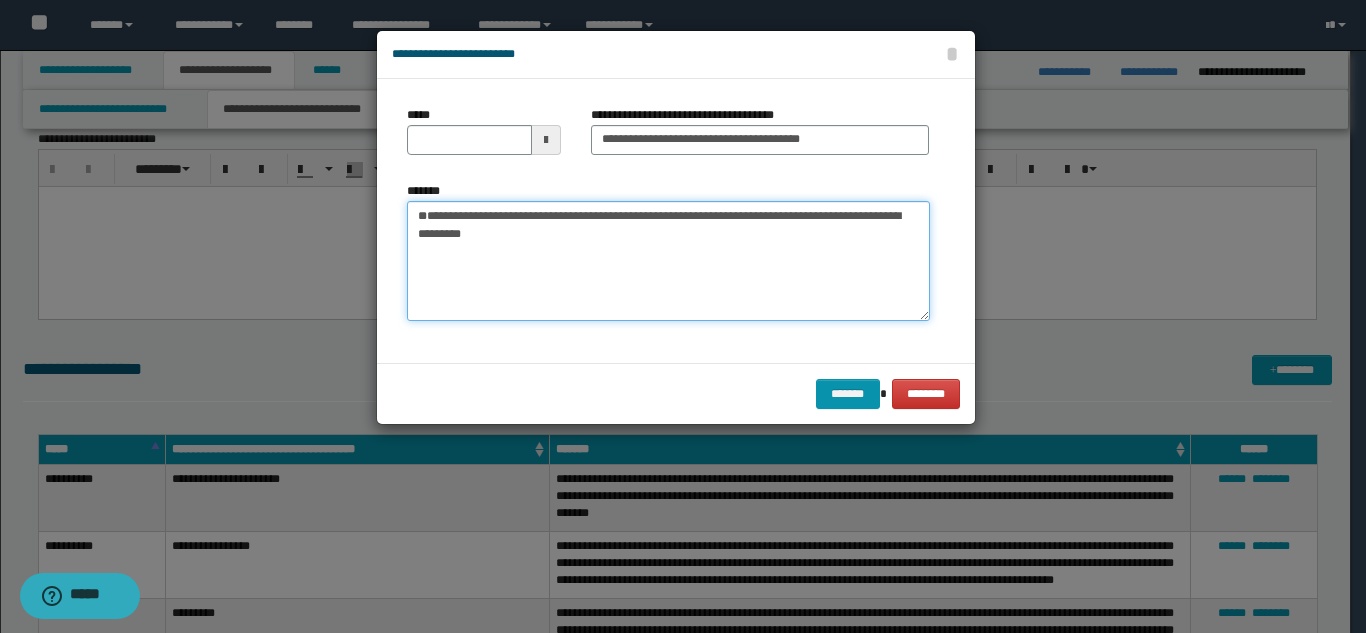 type 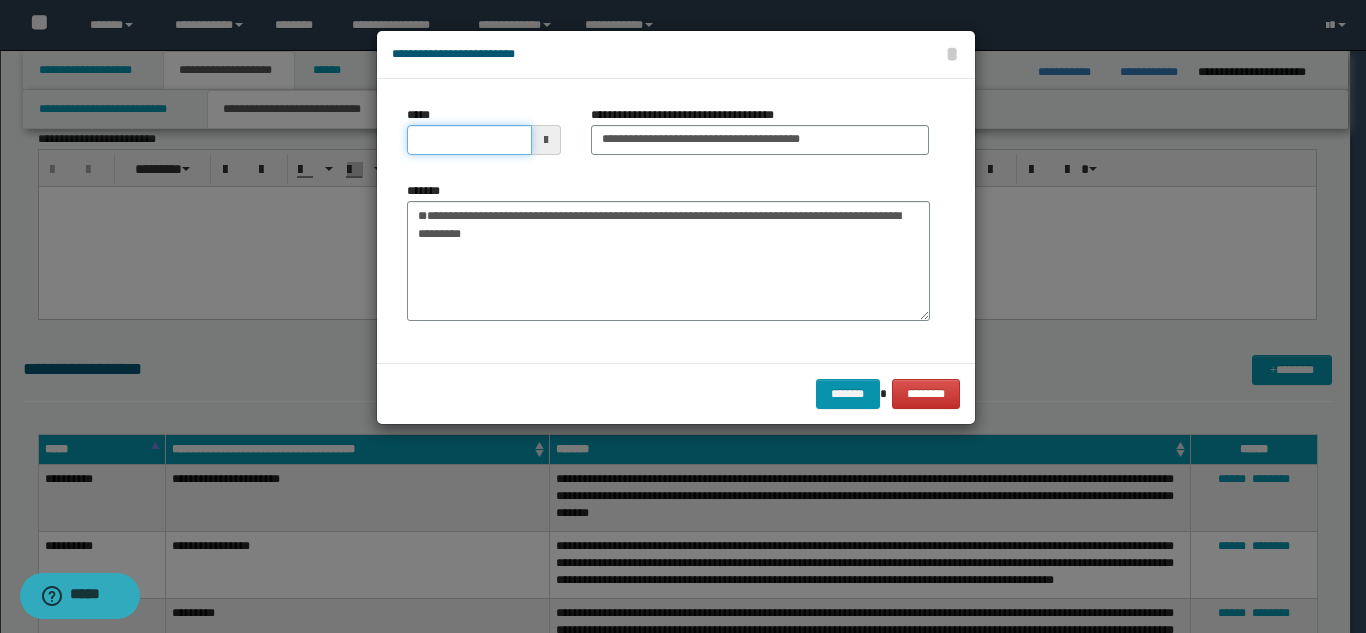click on "*****" at bounding box center [469, 140] 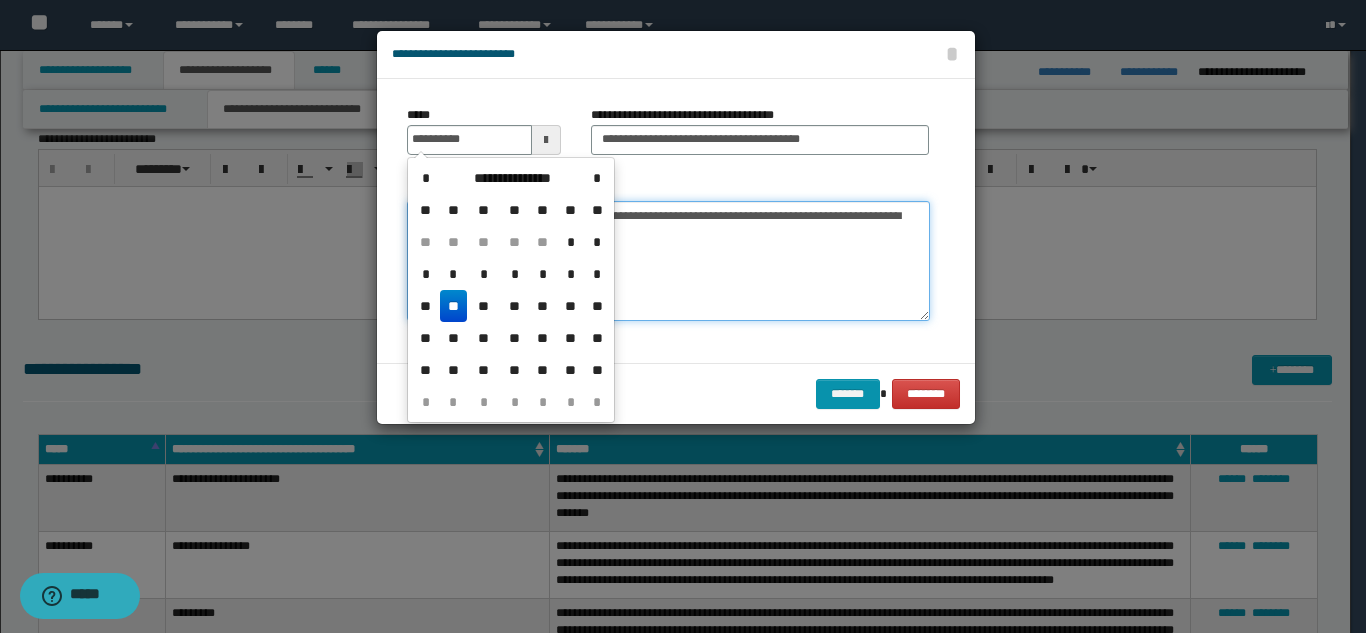 type on "**********" 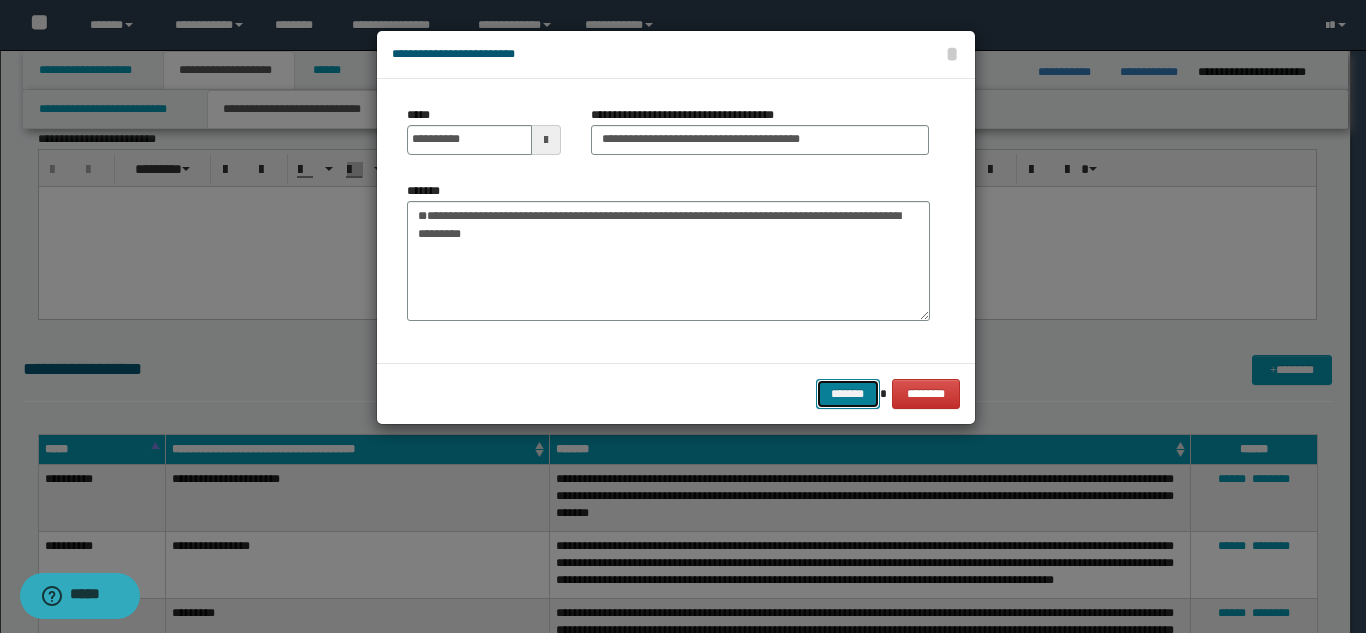 click on "*******" at bounding box center (848, 394) 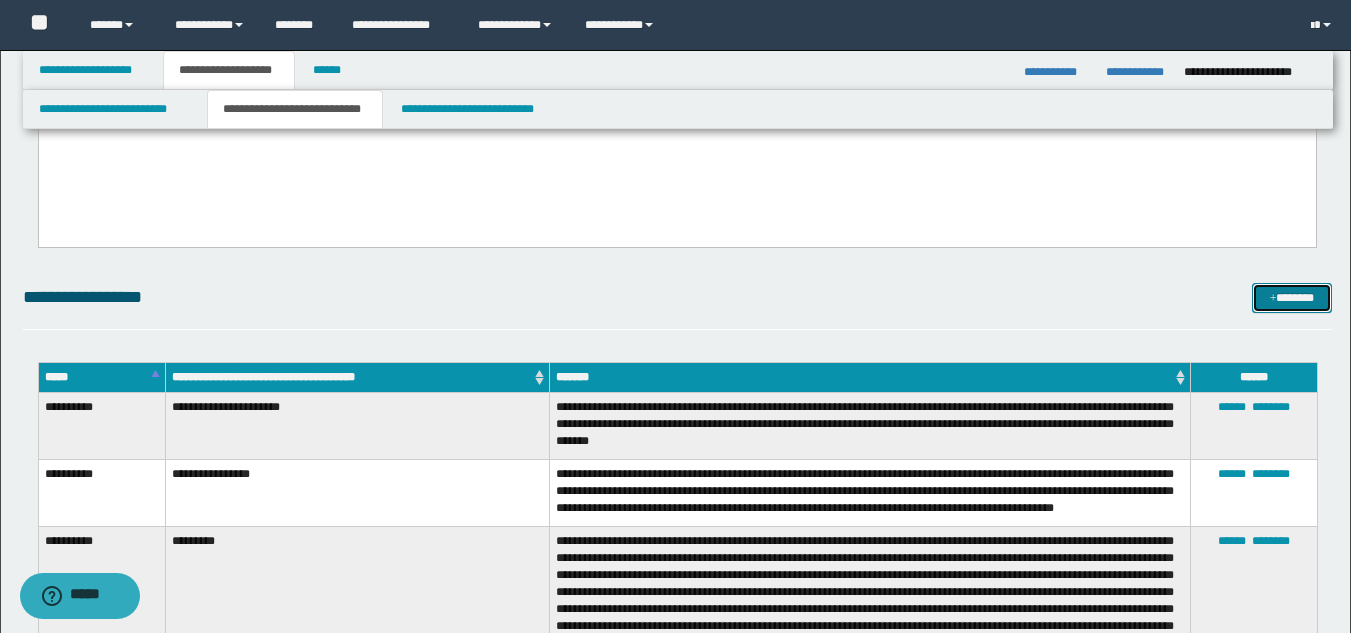 scroll, scrollTop: 1569, scrollLeft: 0, axis: vertical 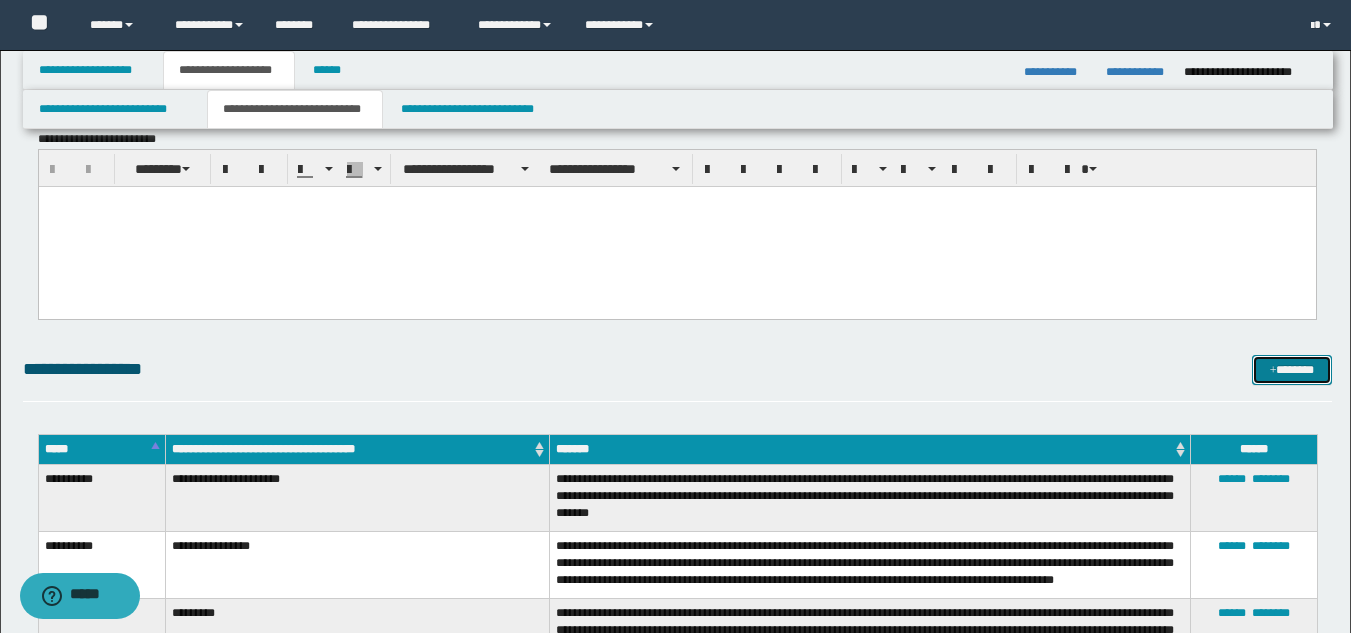 click on "*******" at bounding box center (1292, 370) 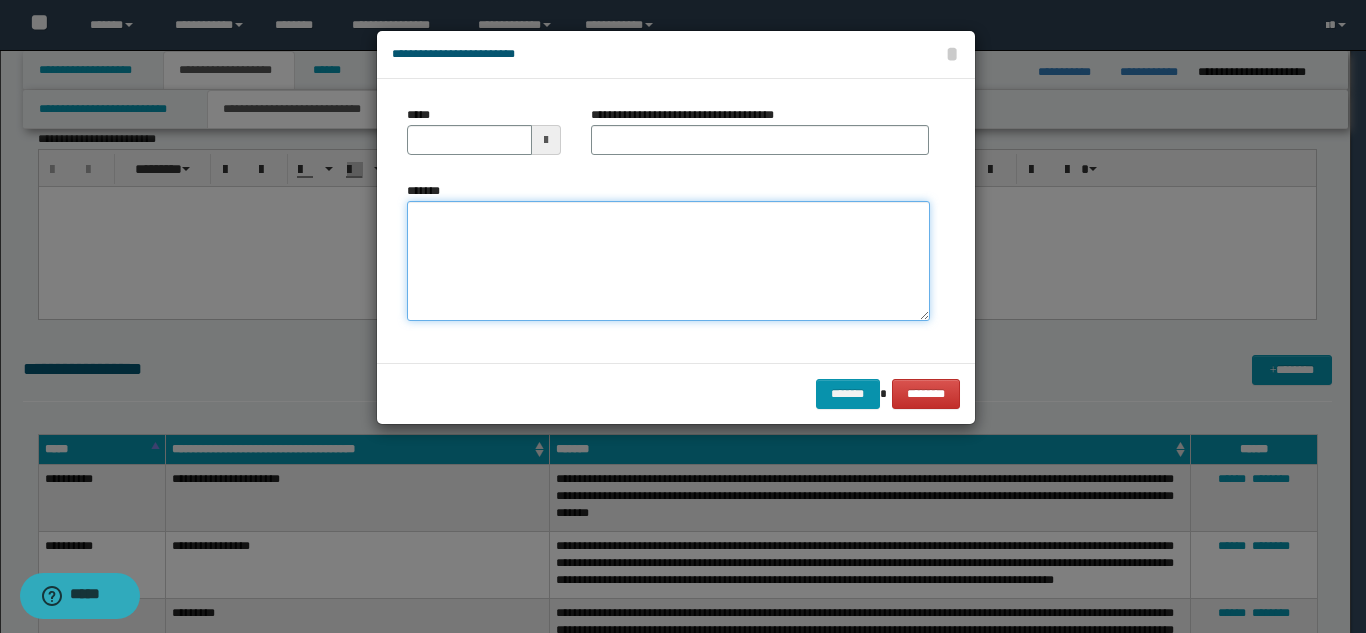 click on "*******" at bounding box center (668, 261) 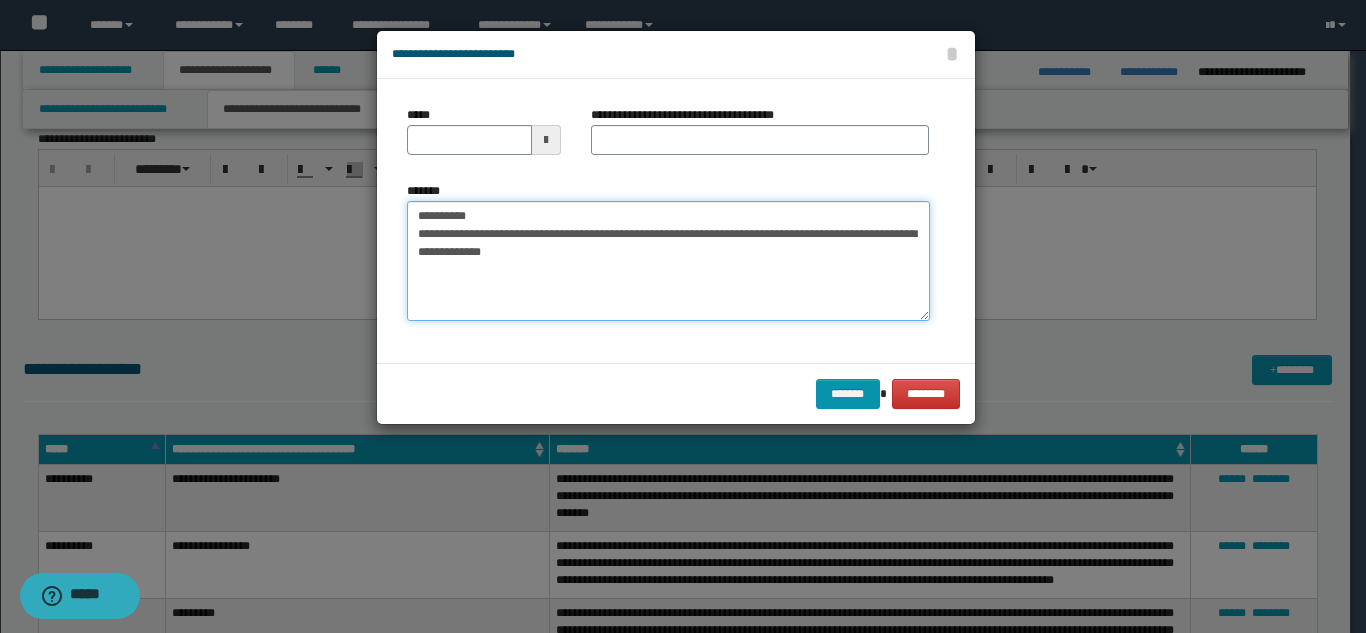 drag, startPoint x: 677, startPoint y: 211, endPoint x: 487, endPoint y: 206, distance: 190.06578 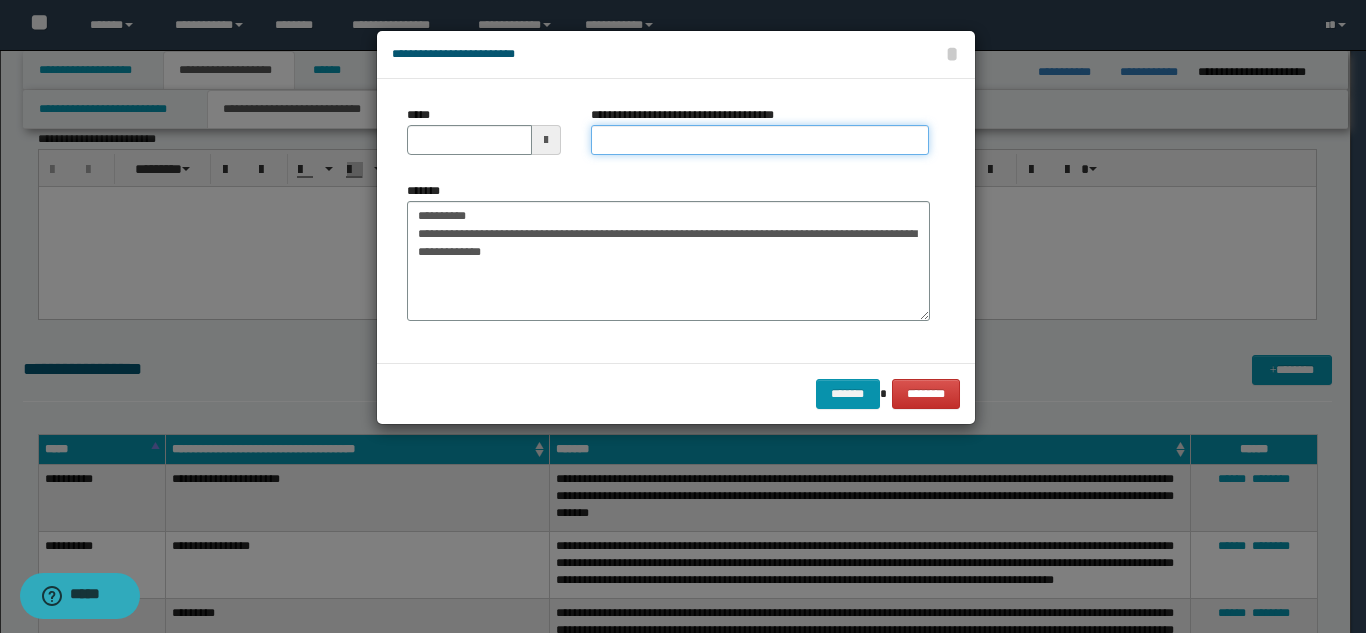 click on "**********" at bounding box center [760, 140] 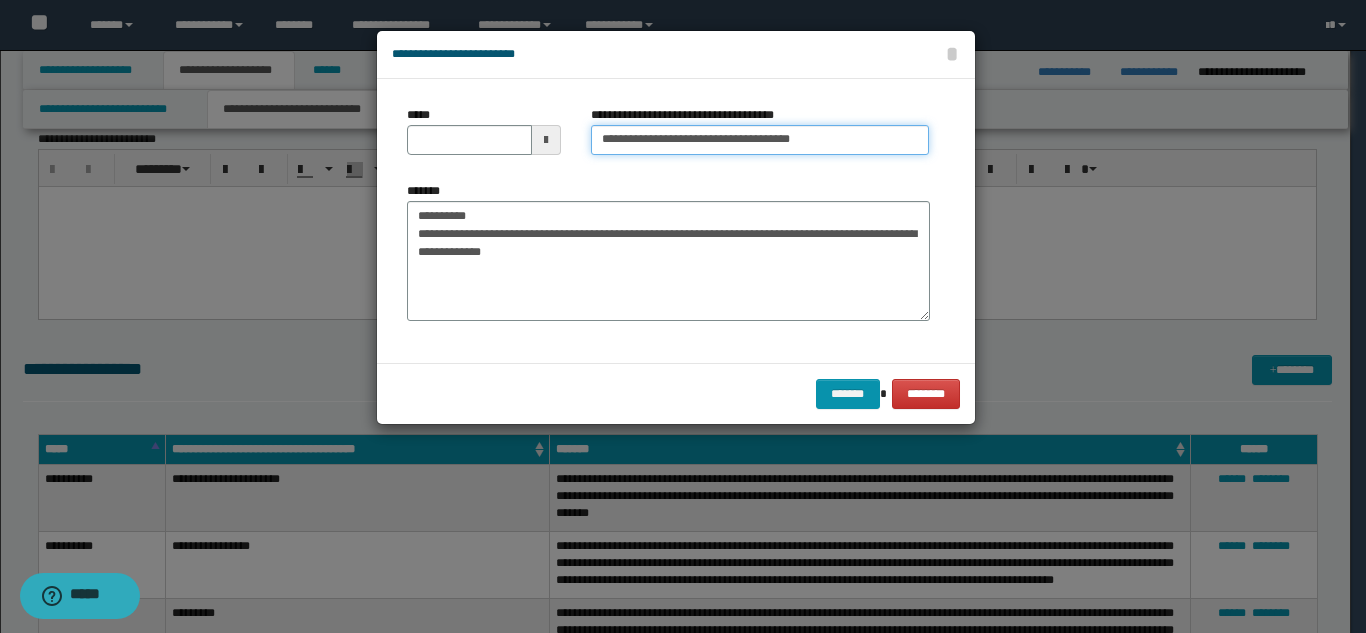 type on "**********" 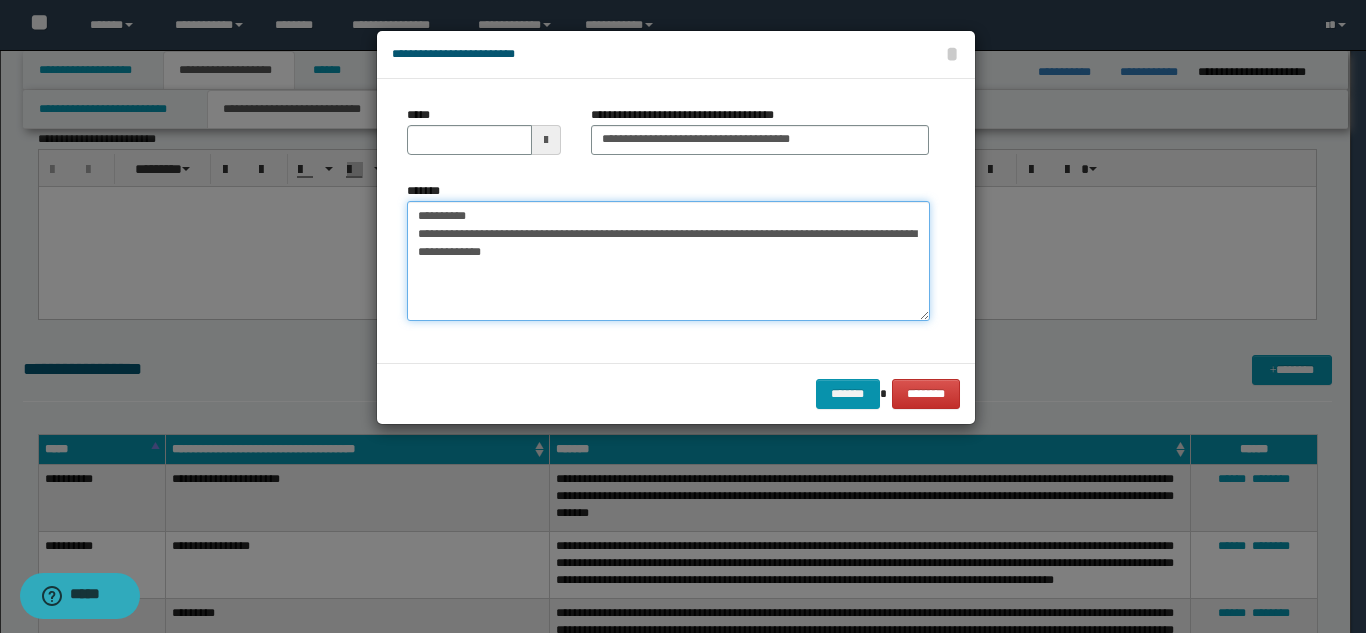 drag, startPoint x: 486, startPoint y: 215, endPoint x: 416, endPoint y: 177, distance: 79.64923 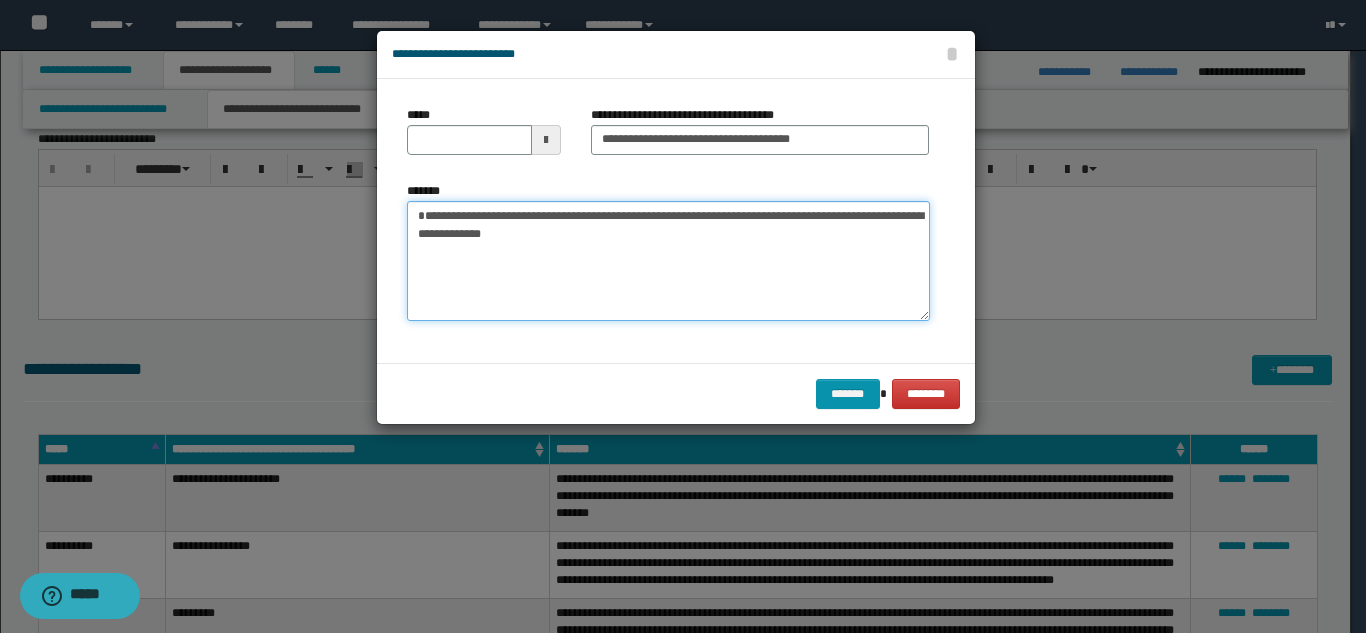 type 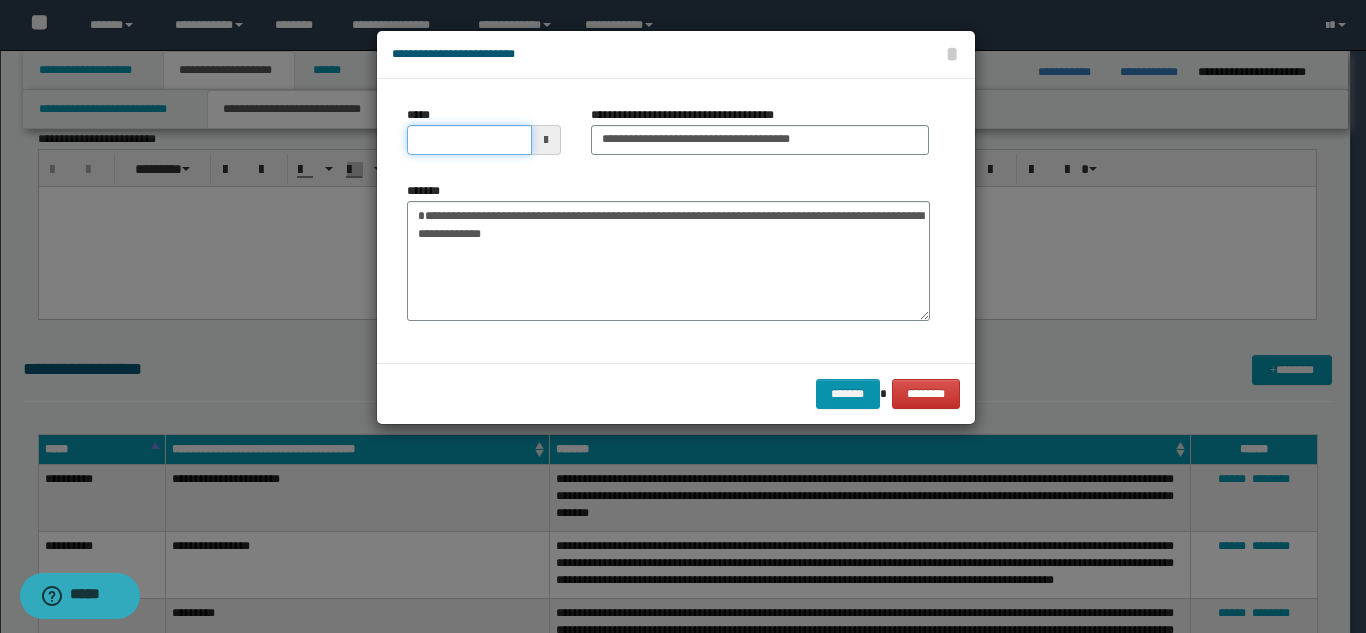 click on "*****" at bounding box center (469, 140) 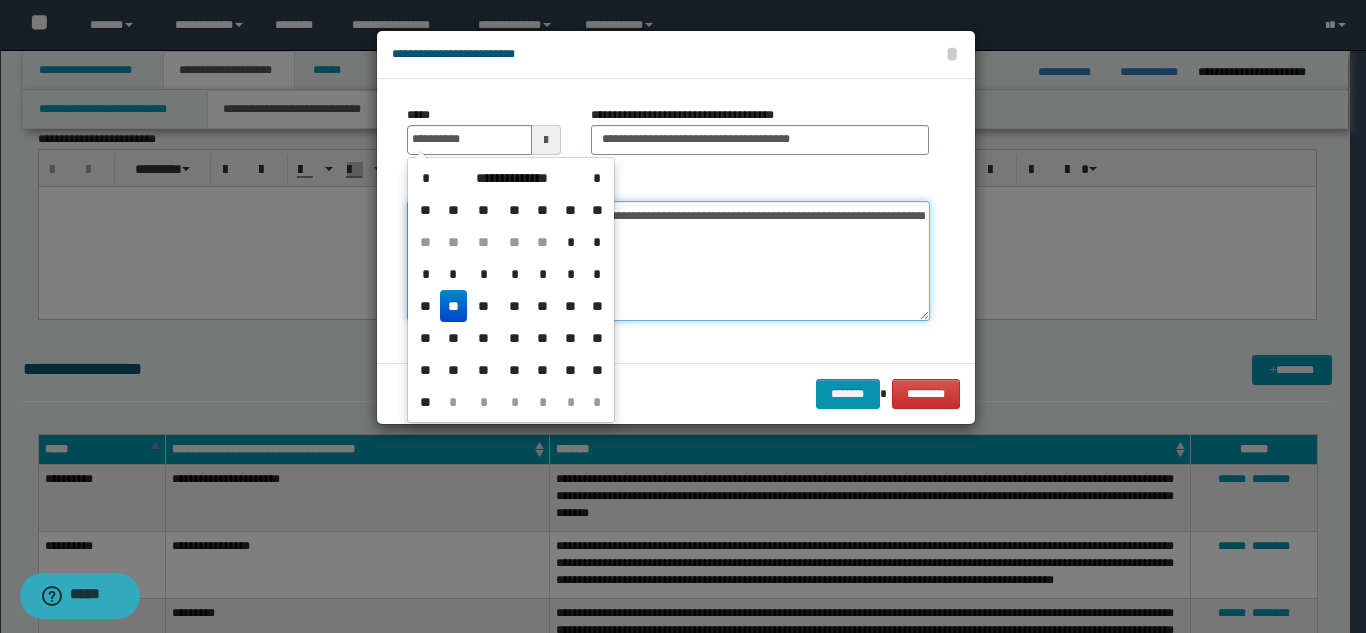 type on "**********" 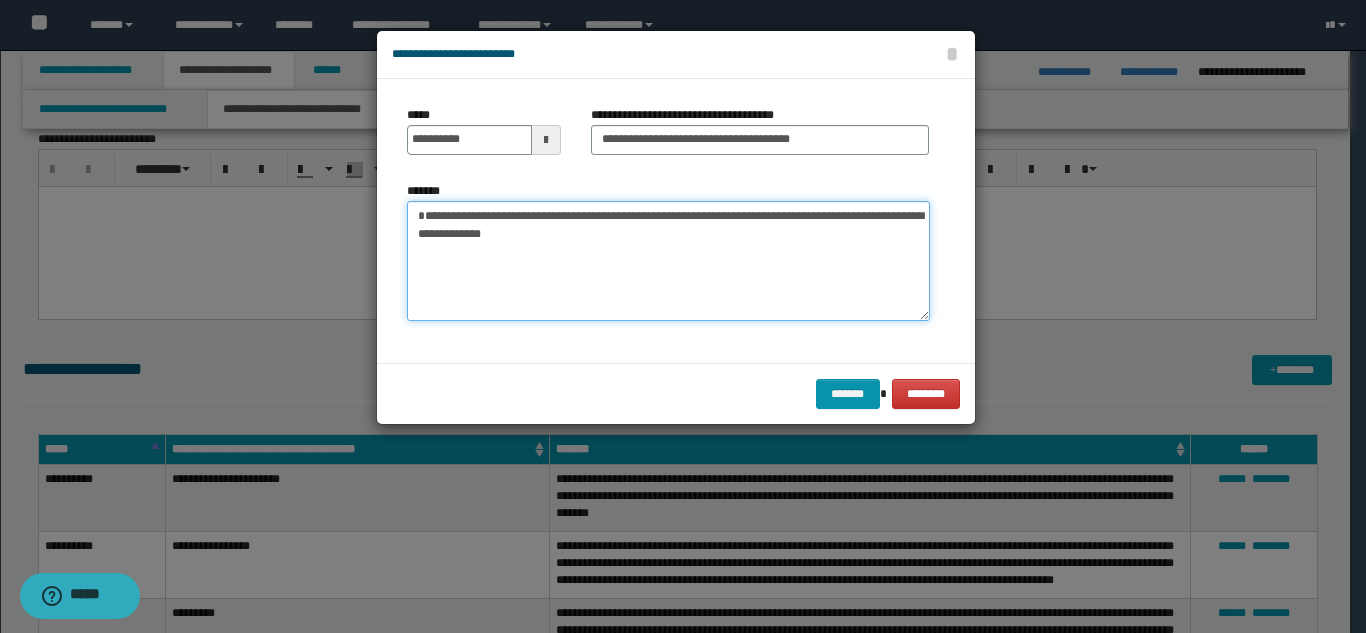 click on "**********" at bounding box center [668, 261] 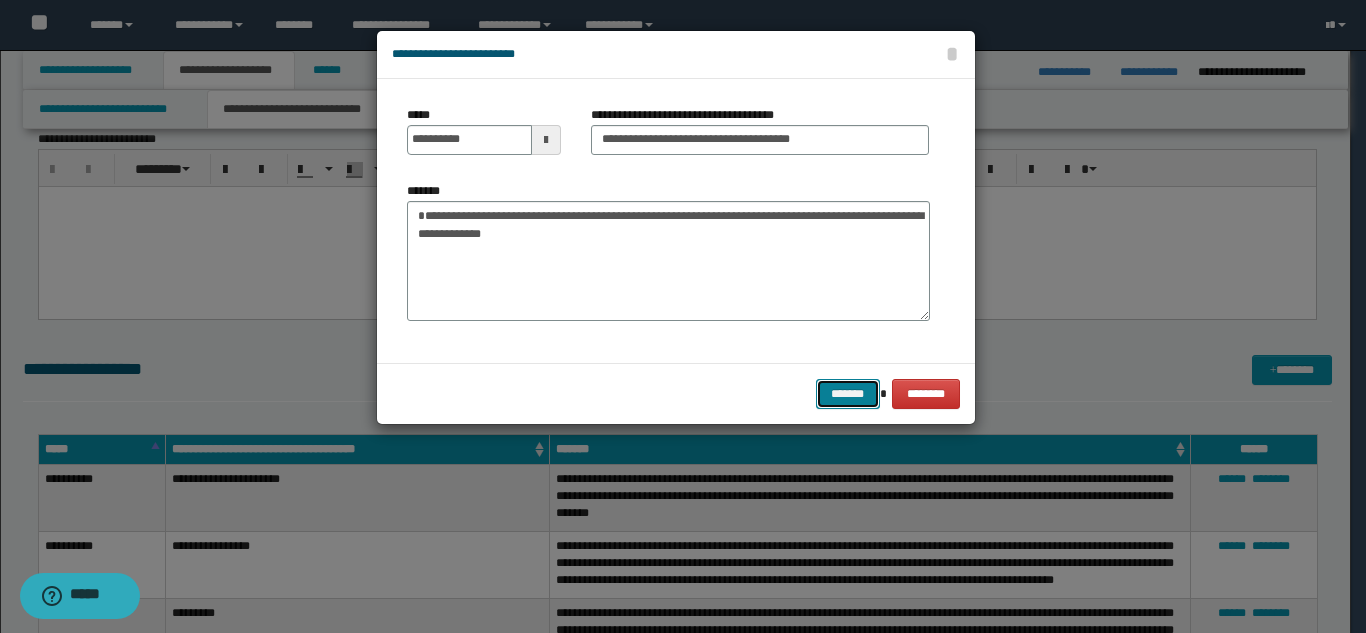 click on "*******" at bounding box center (848, 394) 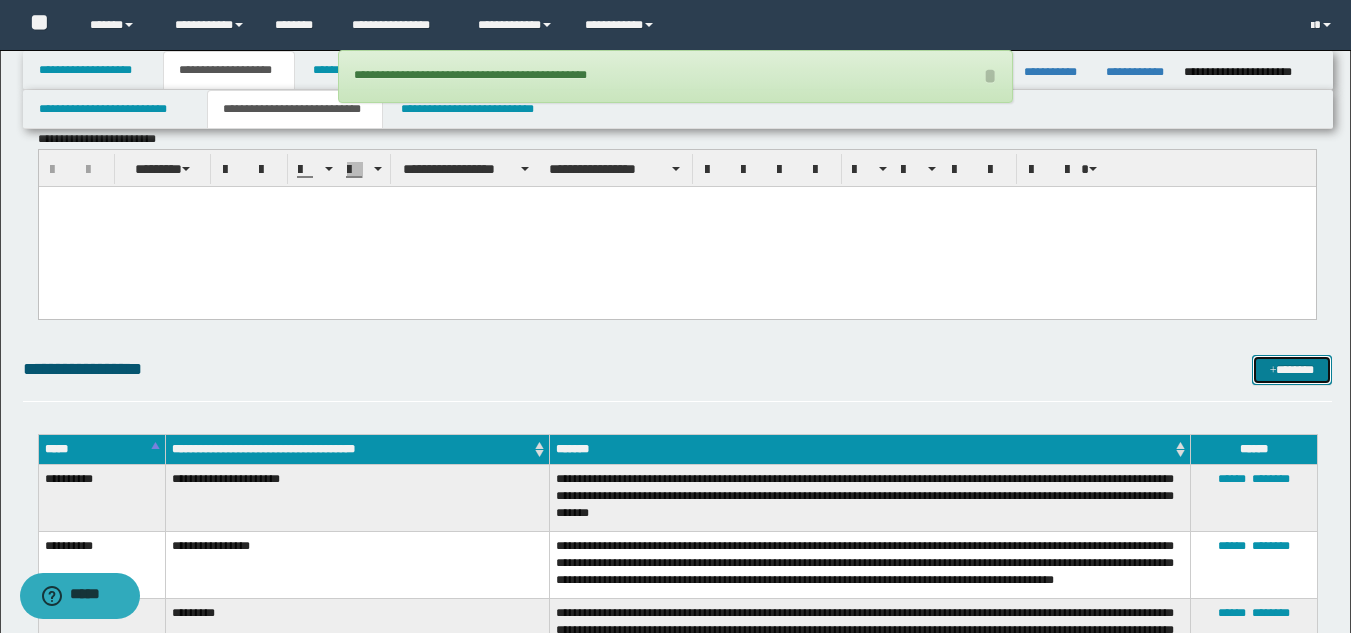 click on "*******" at bounding box center [1292, 370] 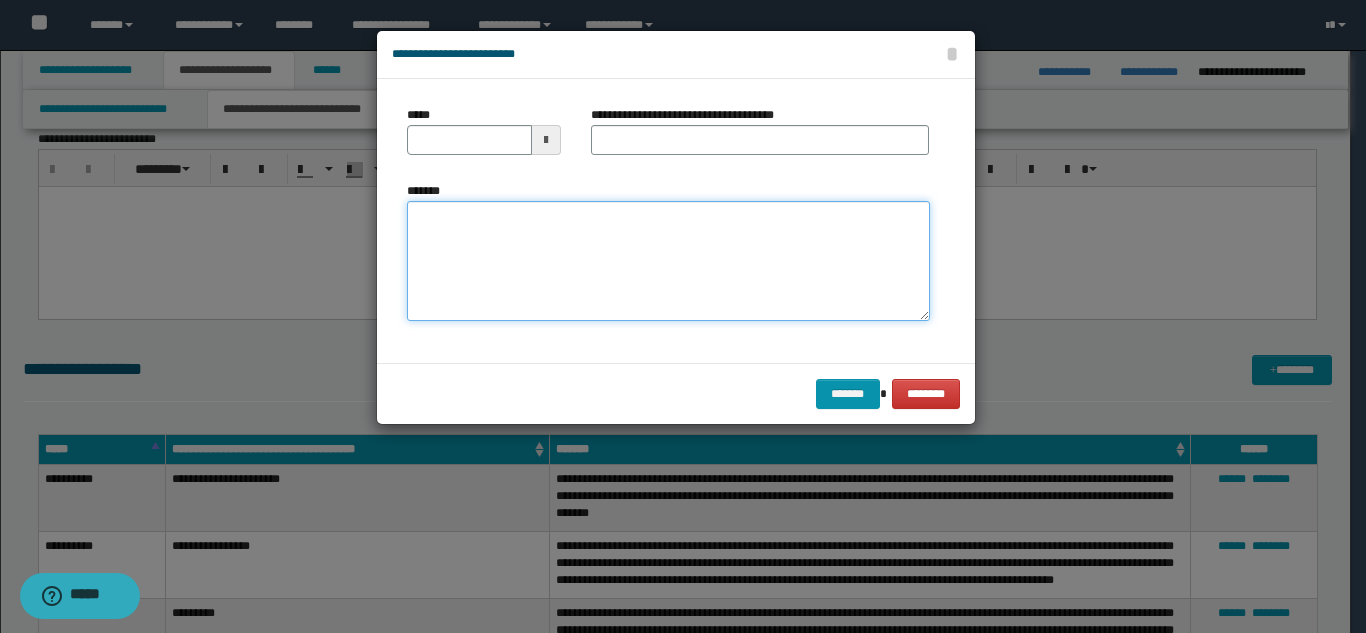 click on "*******" at bounding box center (668, 261) 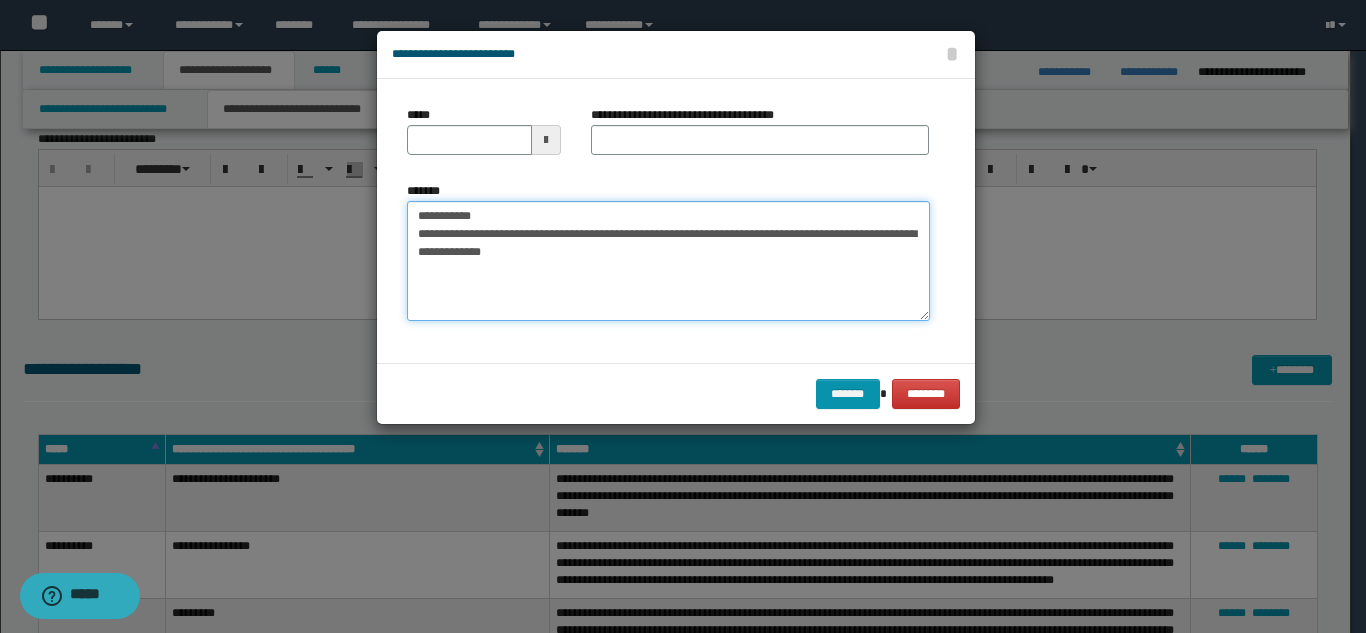 drag, startPoint x: 737, startPoint y: 214, endPoint x: 482, endPoint y: 210, distance: 255.03137 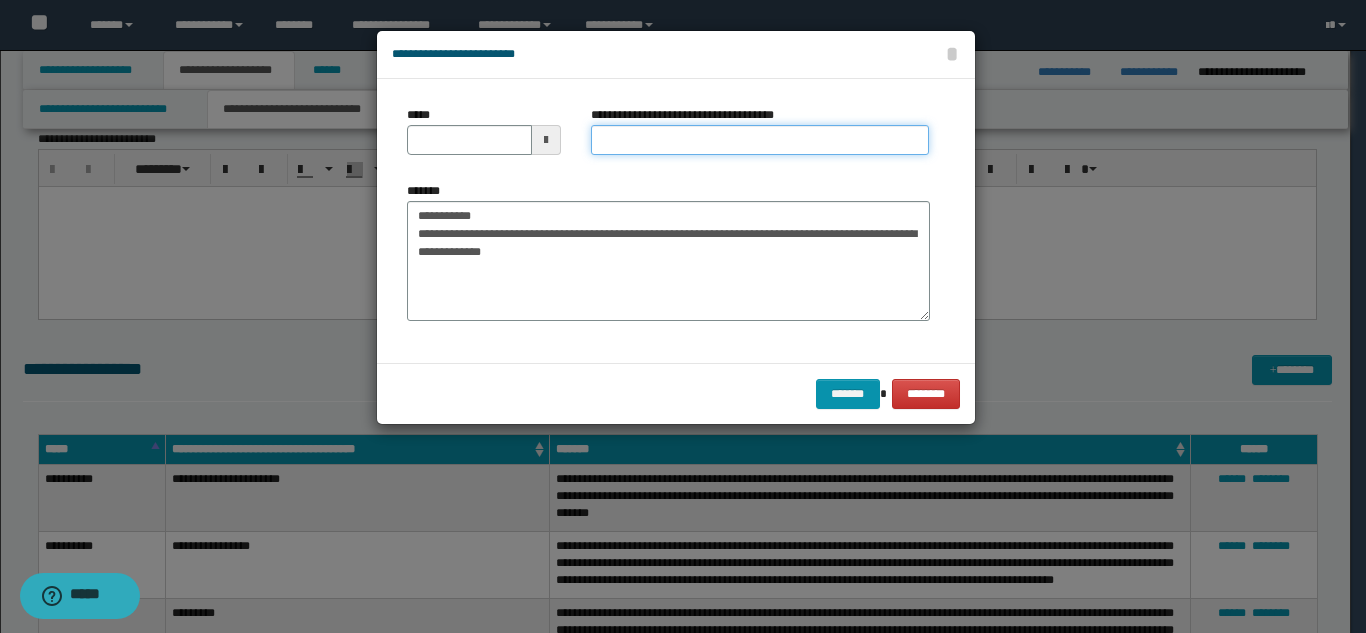 click on "**********" at bounding box center [760, 140] 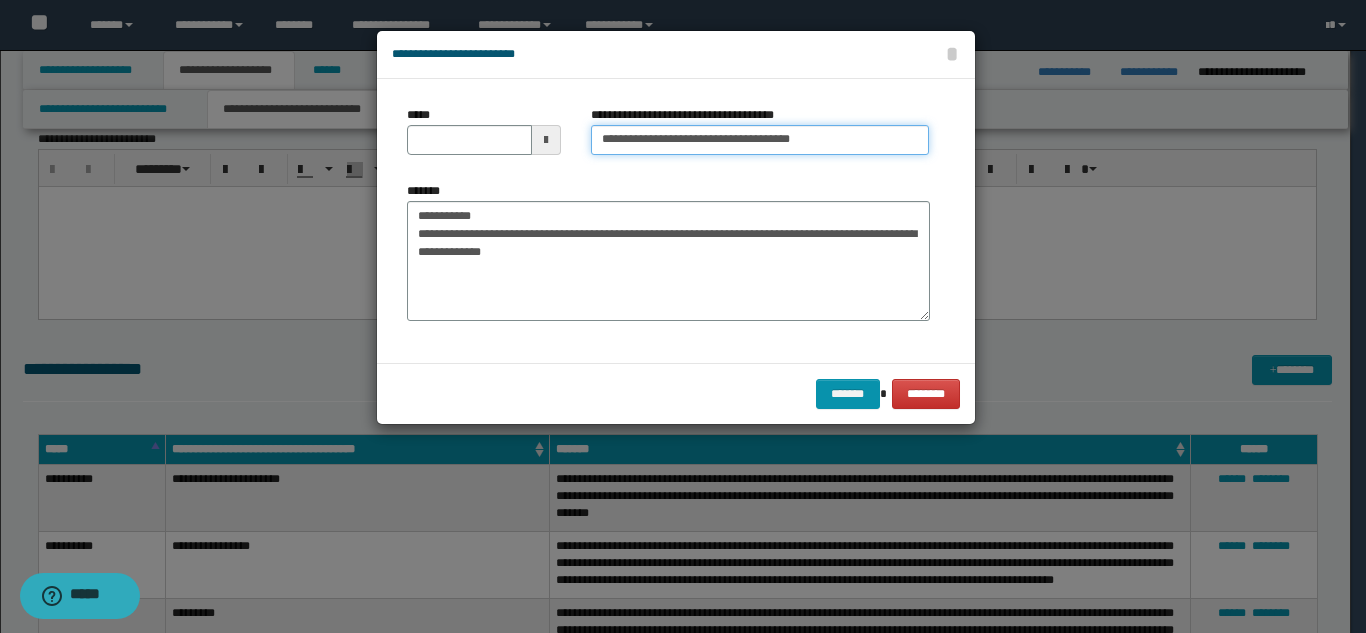 type on "**********" 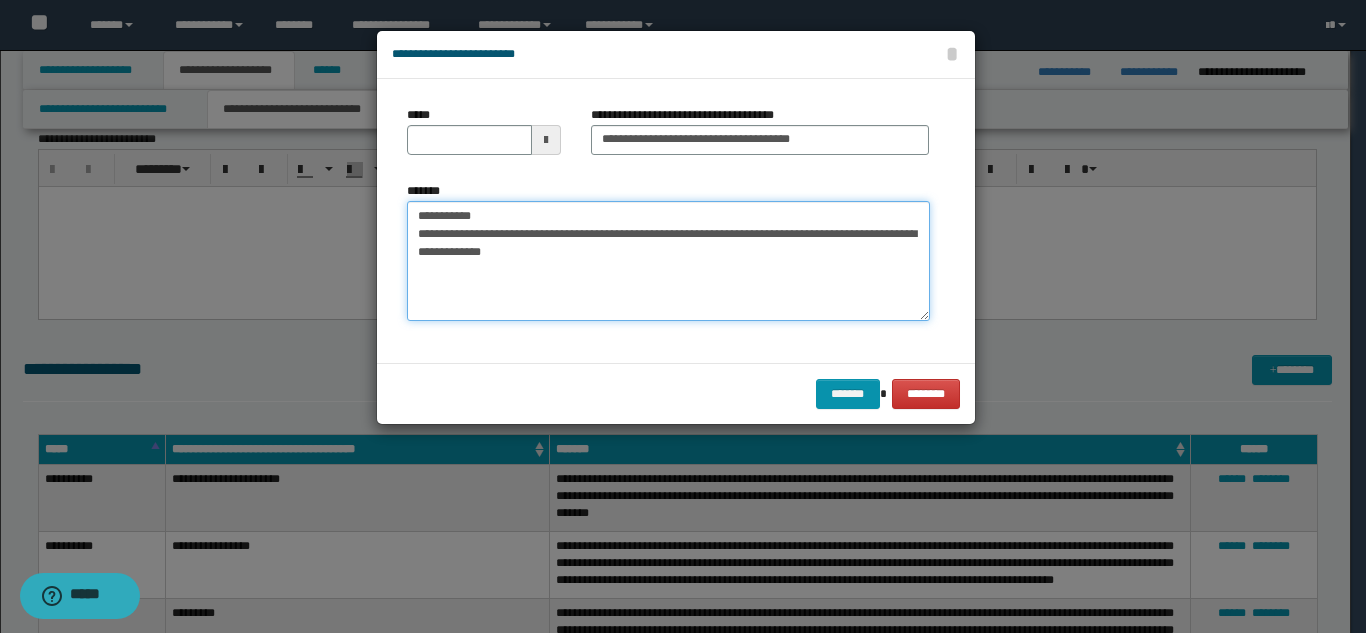 drag, startPoint x: 485, startPoint y: 218, endPoint x: 408, endPoint y: 202, distance: 78.64477 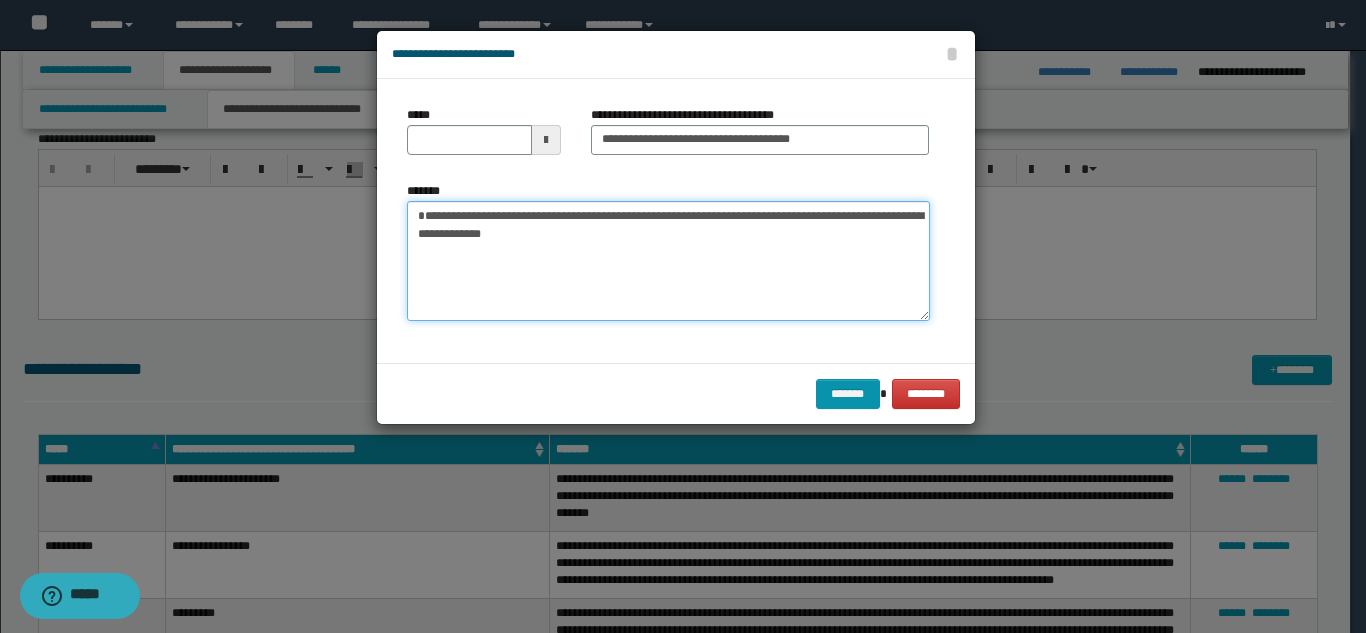 type 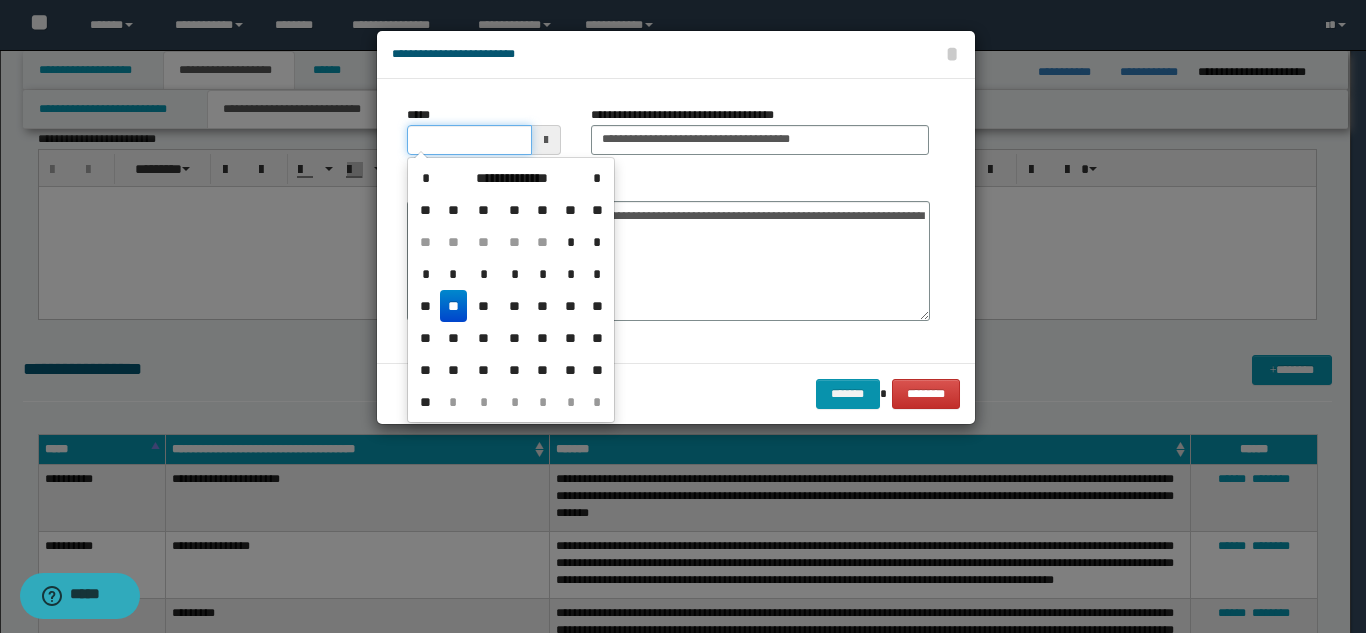 click on "*****" at bounding box center (469, 140) 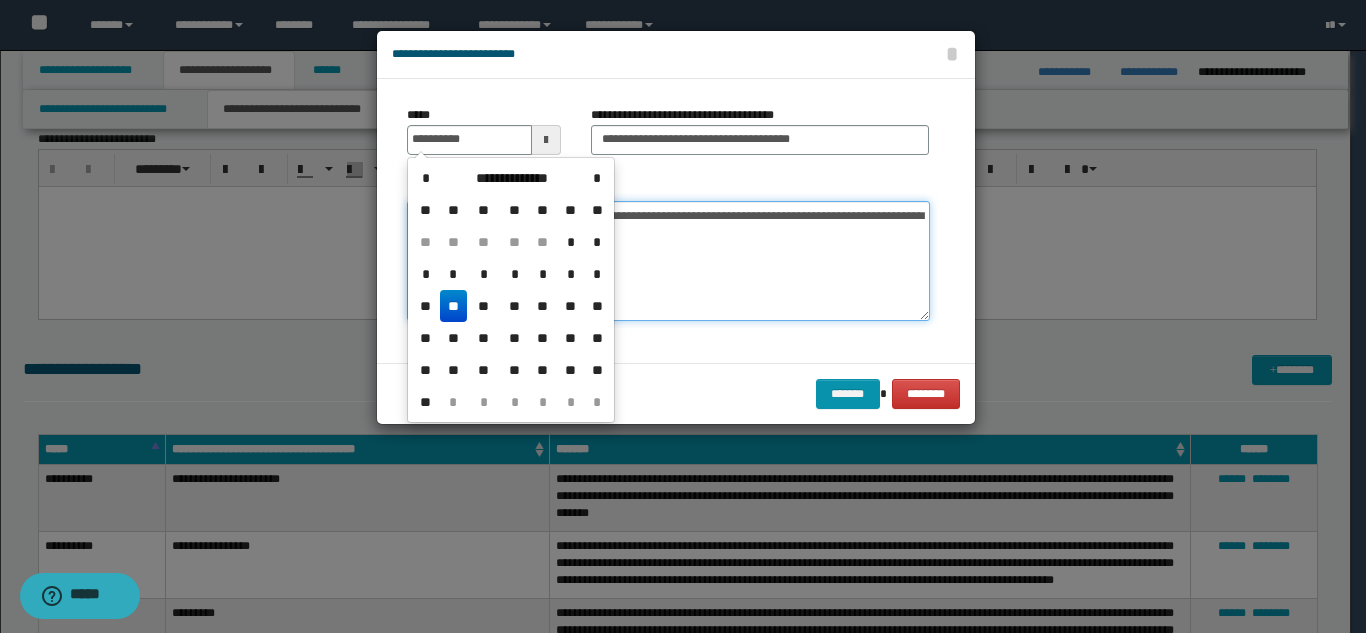 type on "**********" 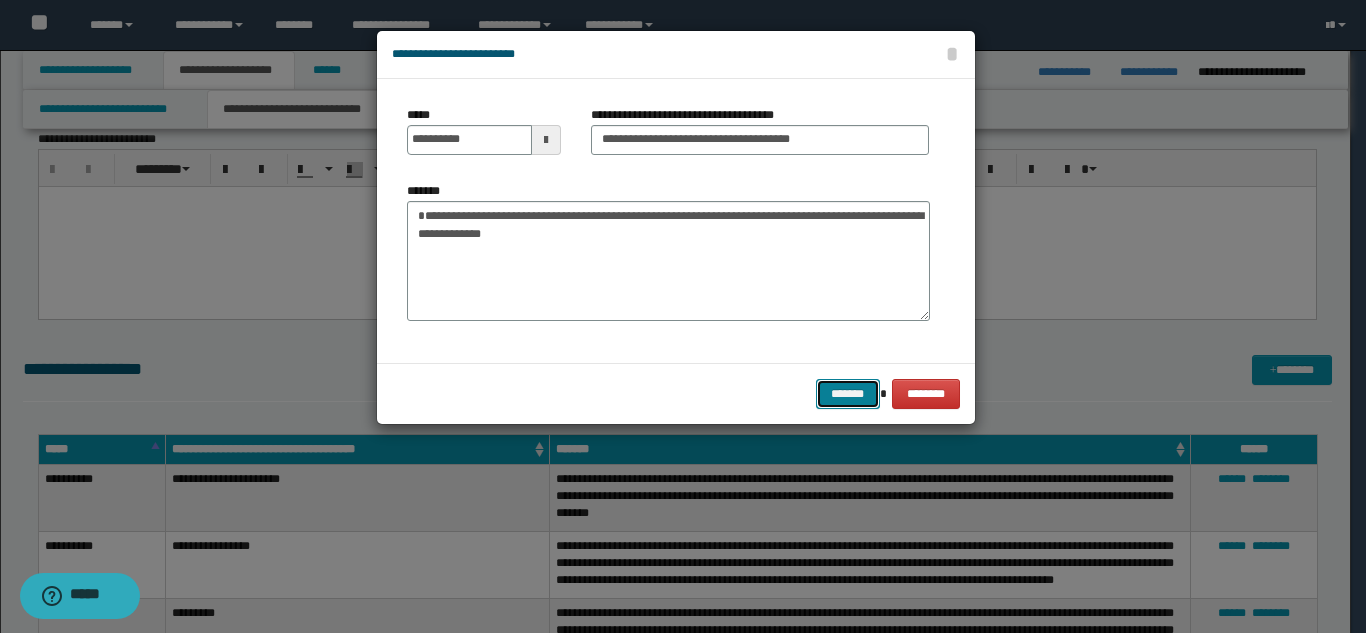 click on "*******" at bounding box center [848, 394] 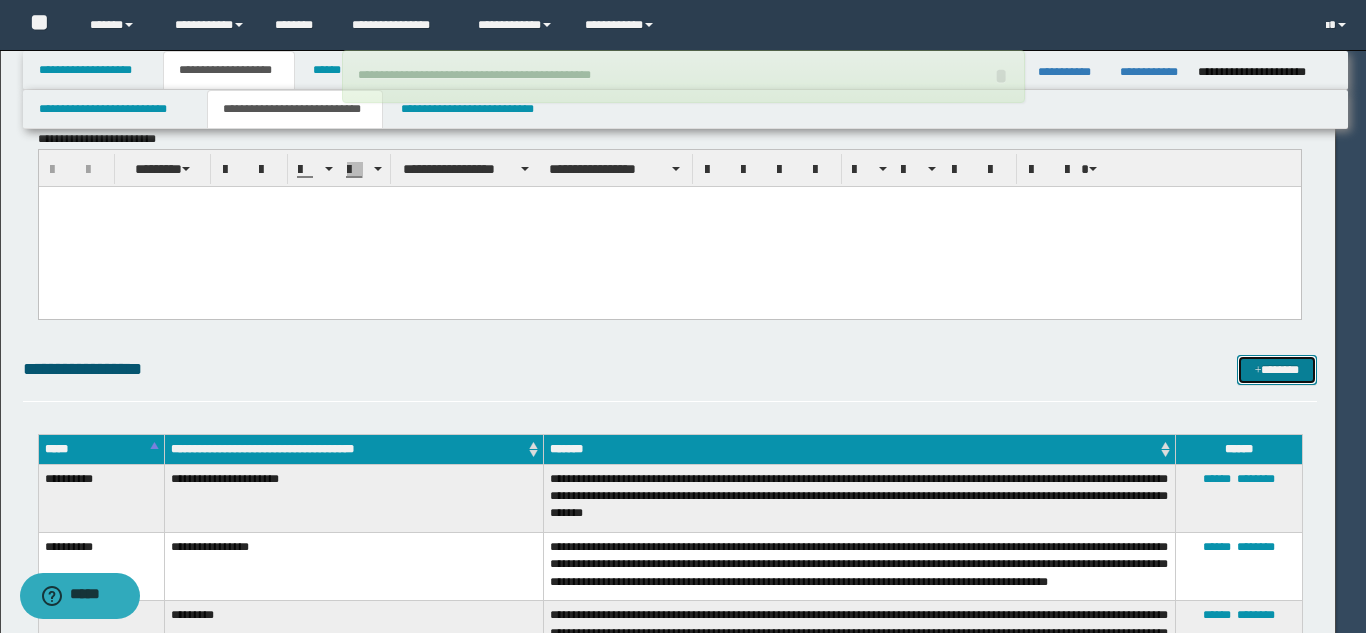 type 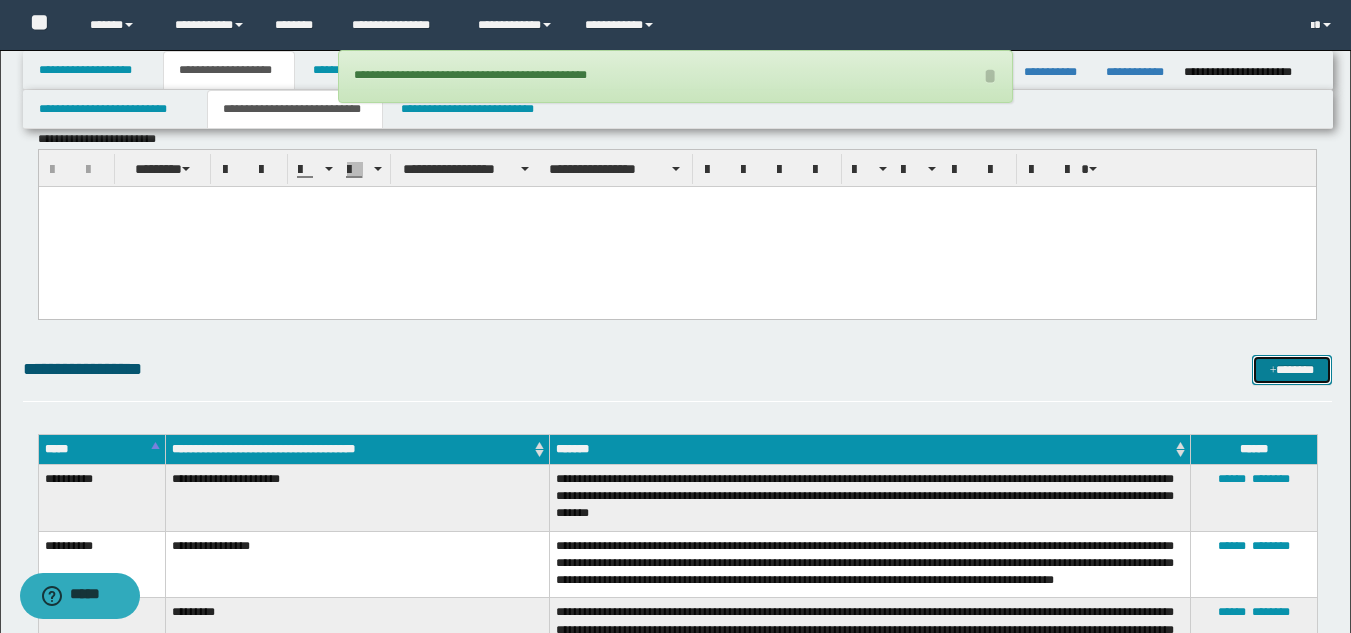 click on "*******" at bounding box center (1292, 370) 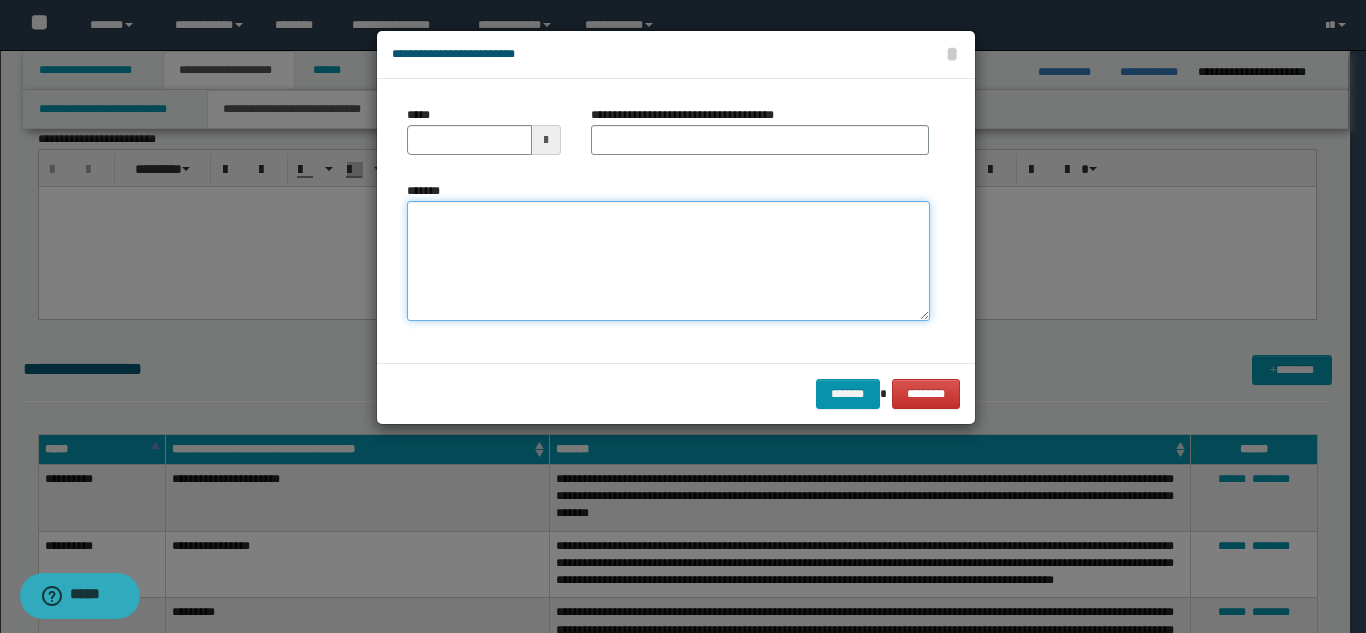 click on "*******" at bounding box center [668, 261] 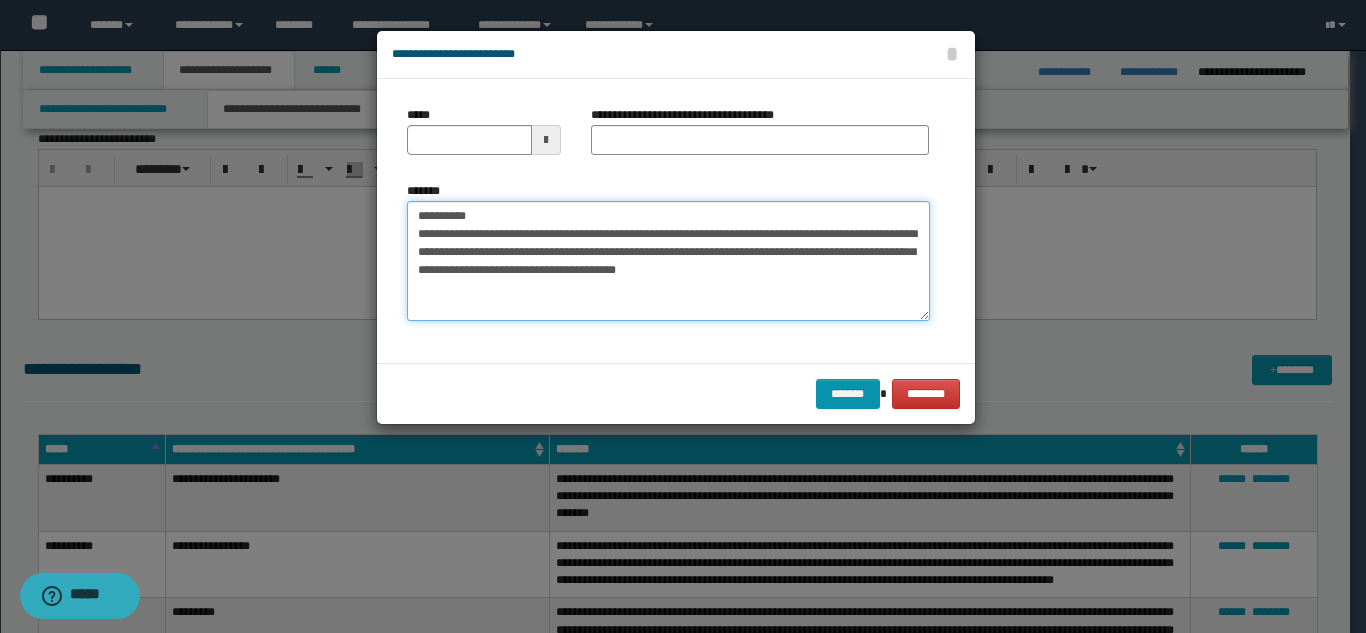drag, startPoint x: 544, startPoint y: 218, endPoint x: 594, endPoint y: 161, distance: 75.82216 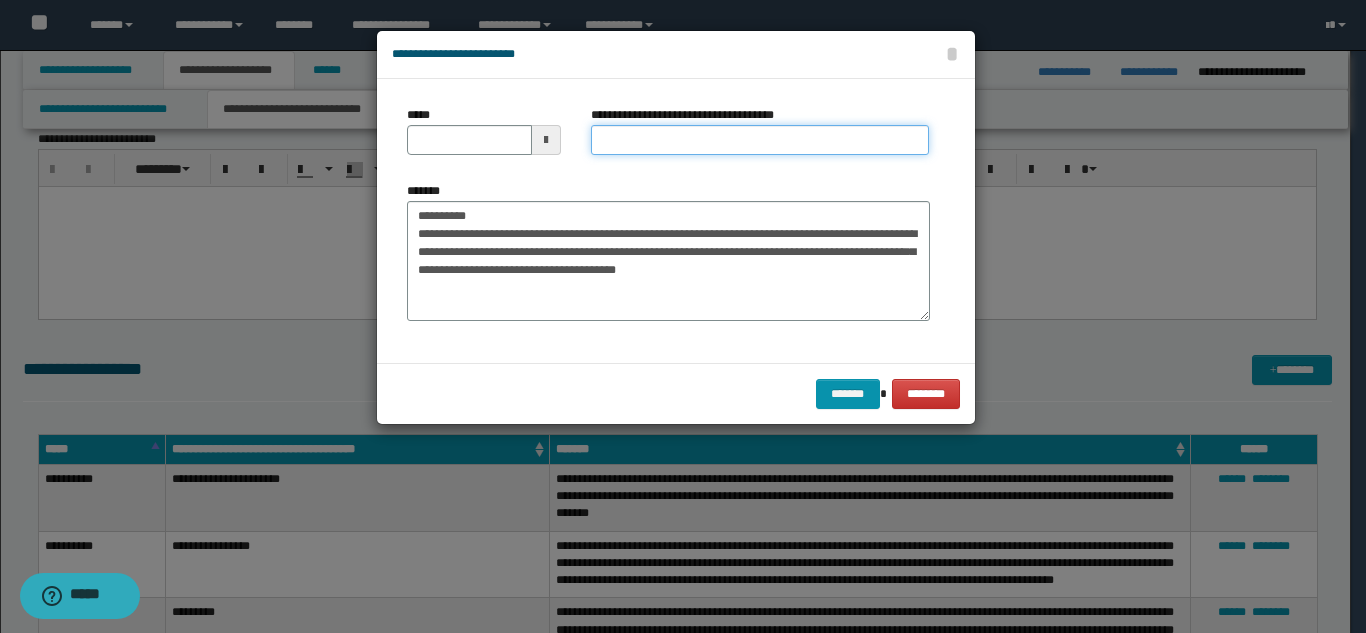 click on "**********" at bounding box center [760, 140] 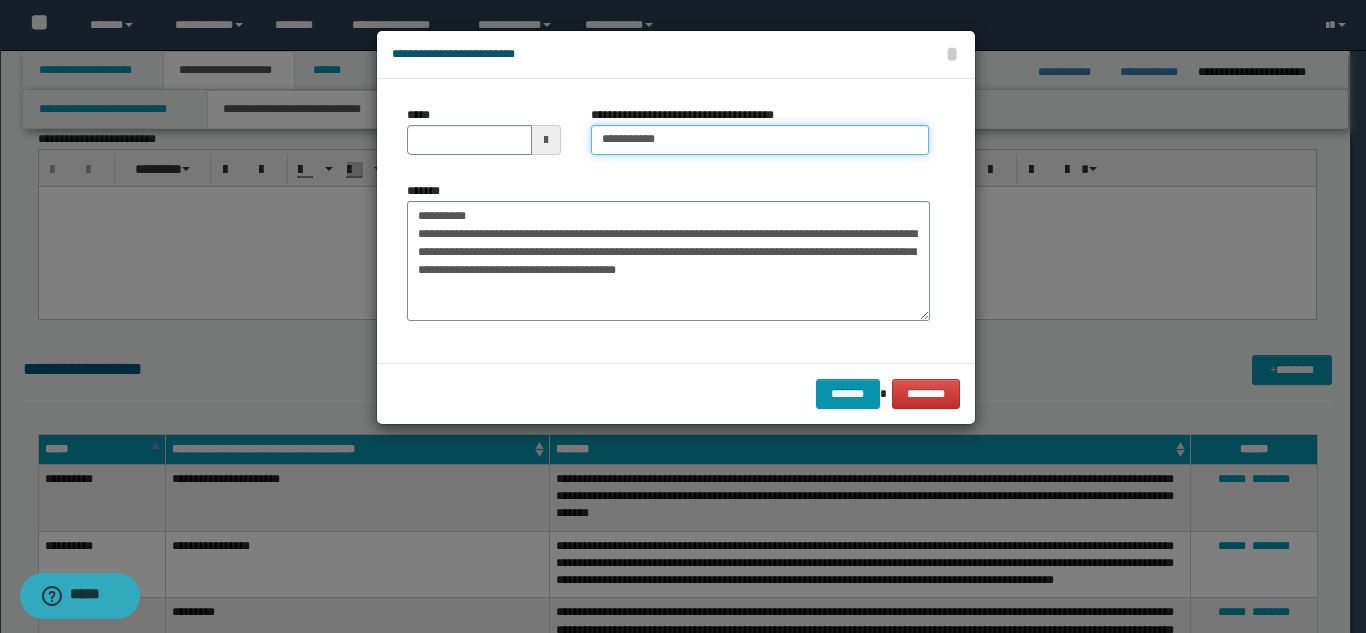 type on "*********" 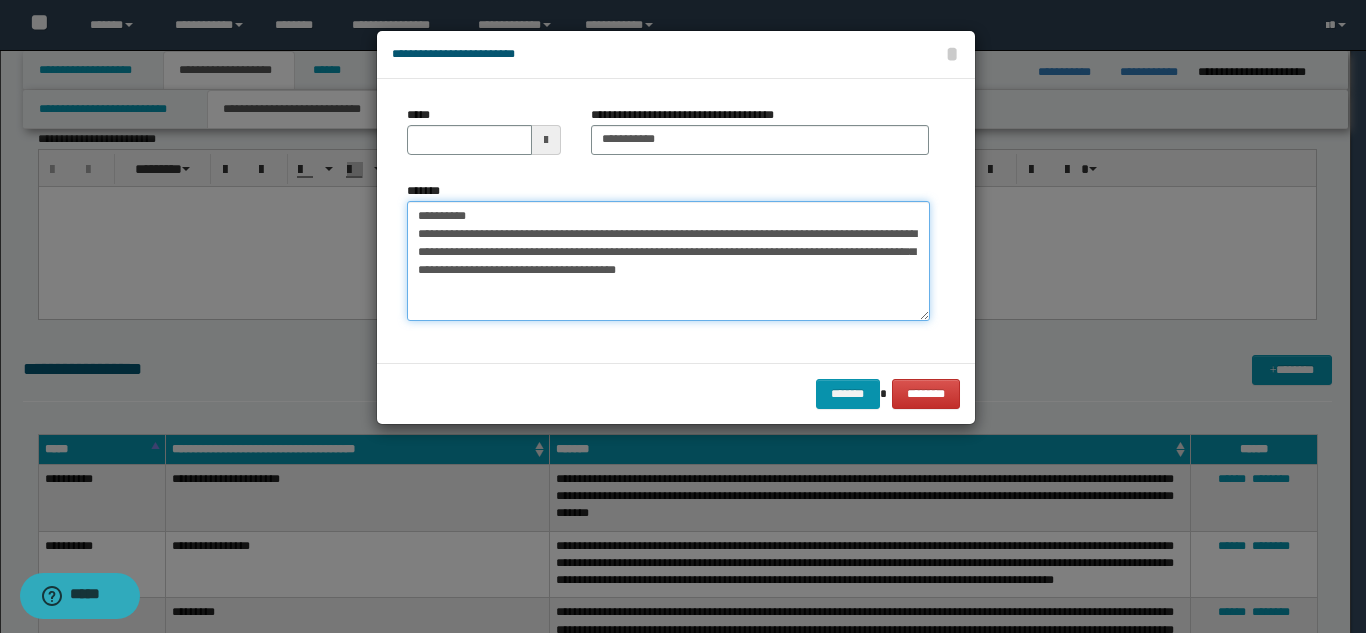 drag, startPoint x: 496, startPoint y: 219, endPoint x: 441, endPoint y: 170, distance: 73.661385 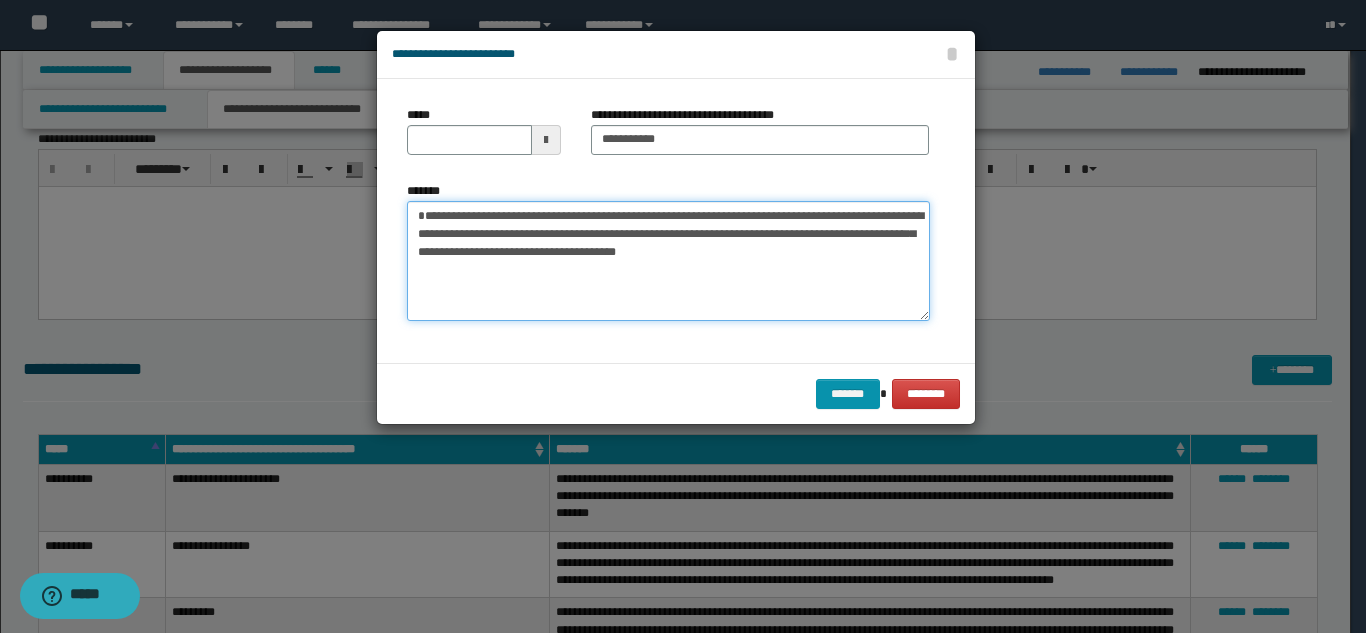 type 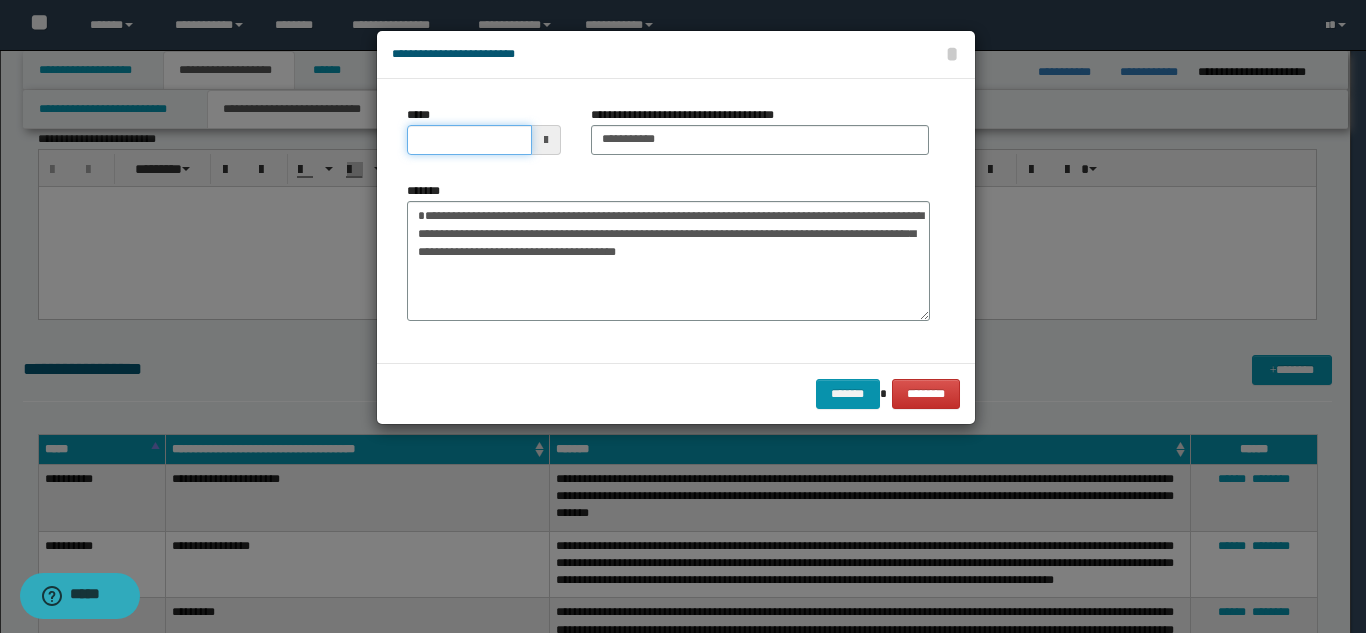 click on "*****" at bounding box center [469, 140] 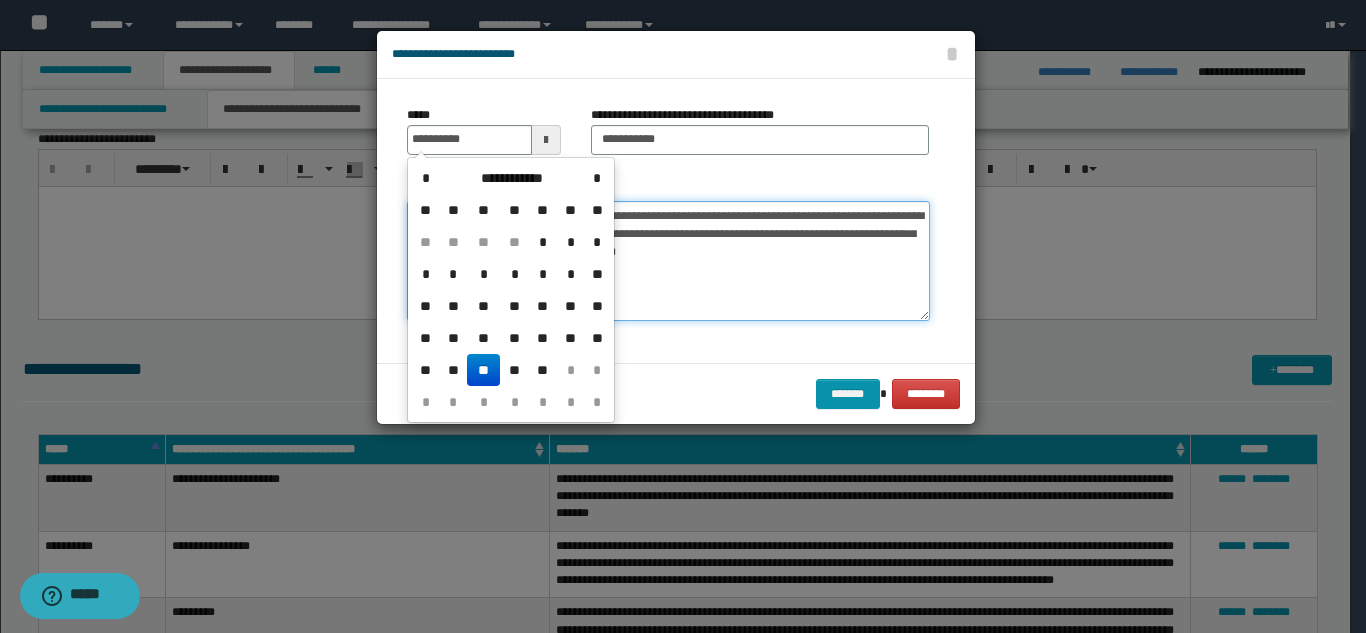 type on "**********" 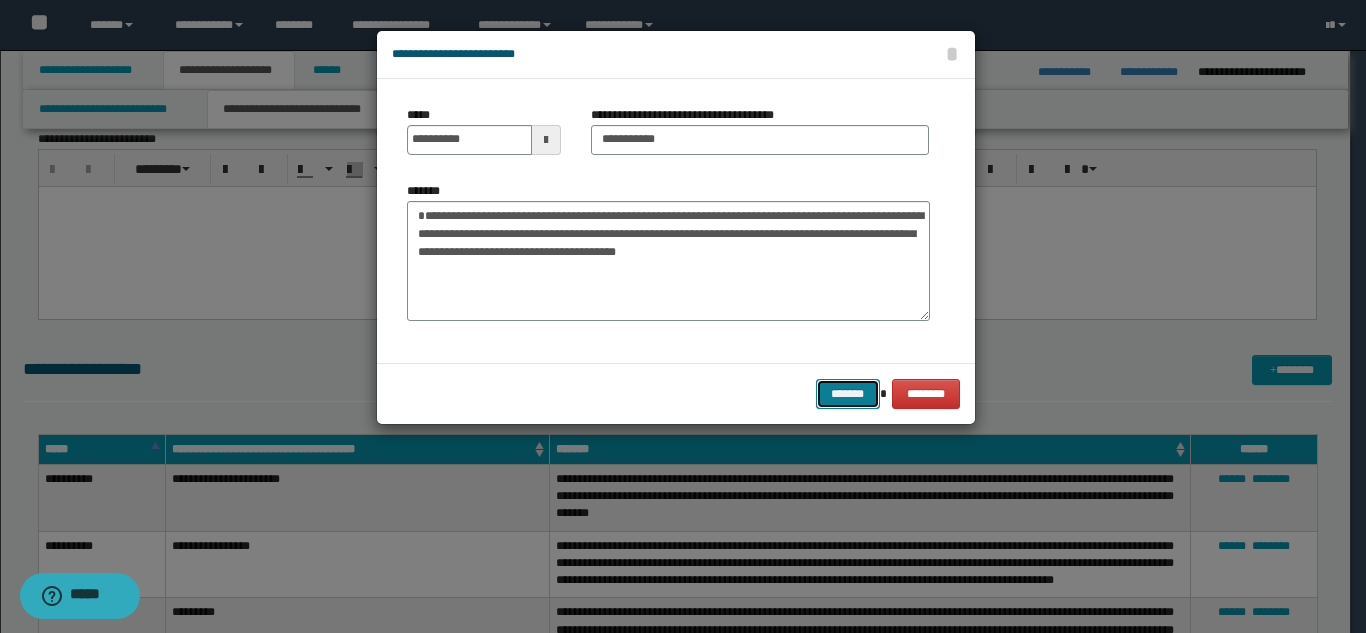 drag, startPoint x: 852, startPoint y: 391, endPoint x: 823, endPoint y: 419, distance: 40.311287 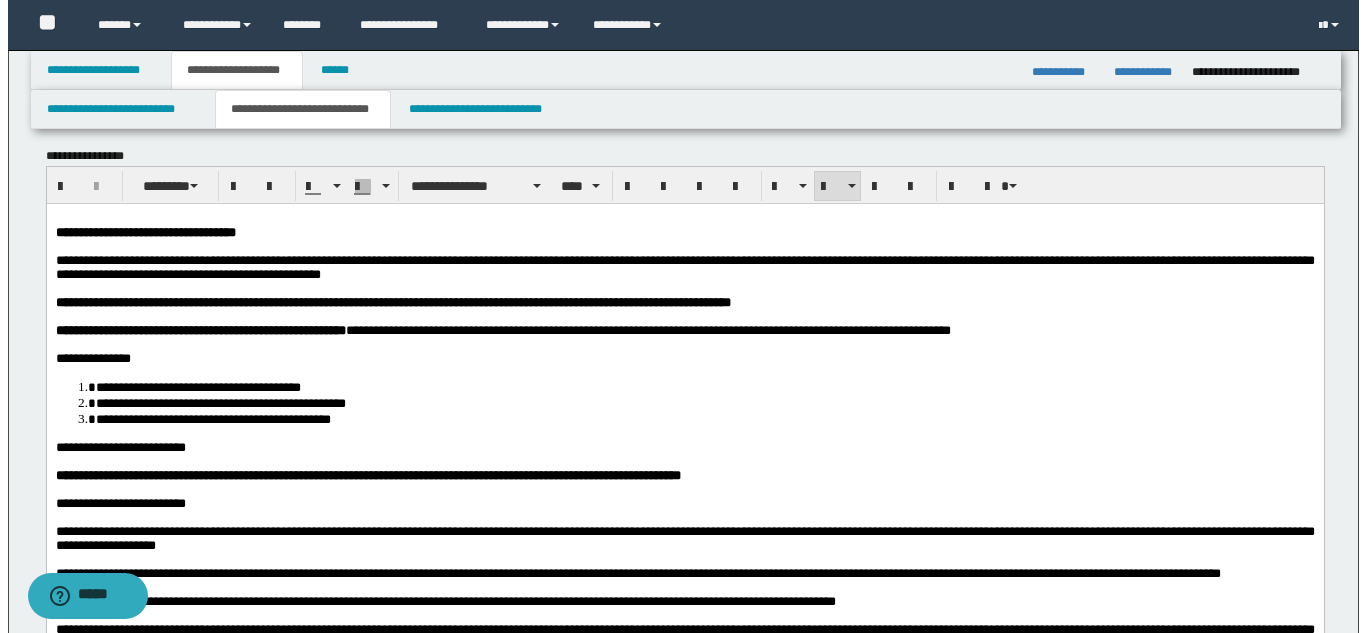 scroll, scrollTop: 0, scrollLeft: 0, axis: both 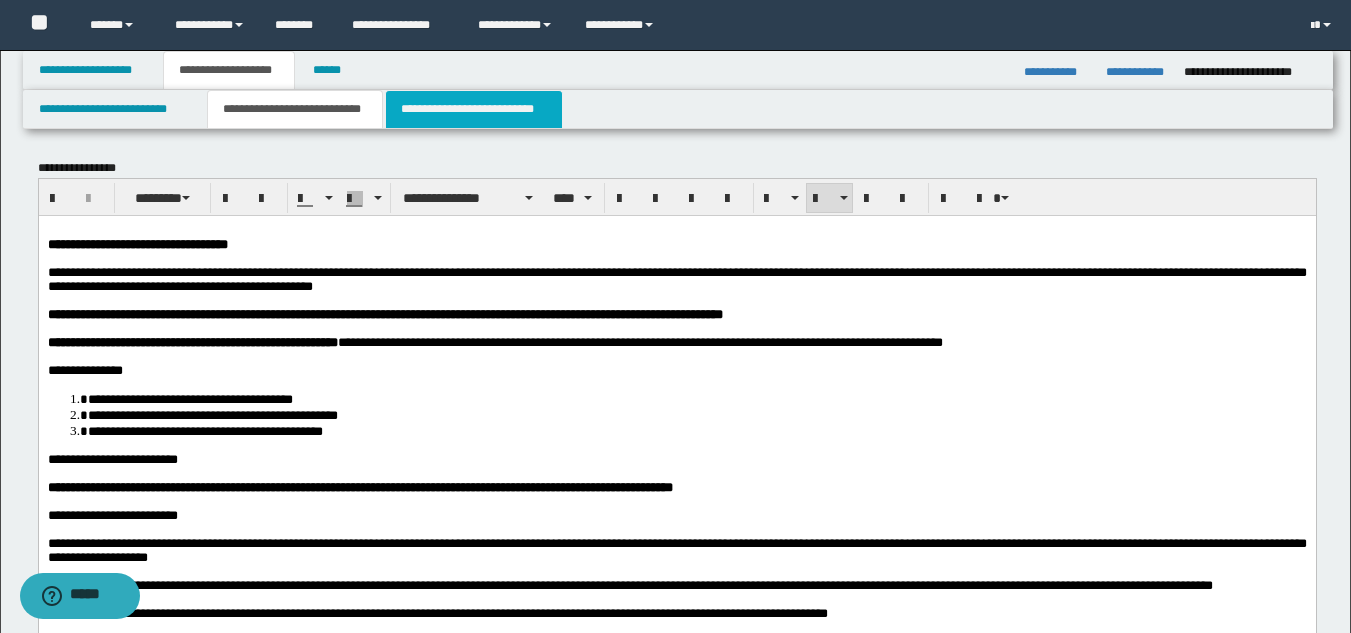 click on "**********" at bounding box center (474, 109) 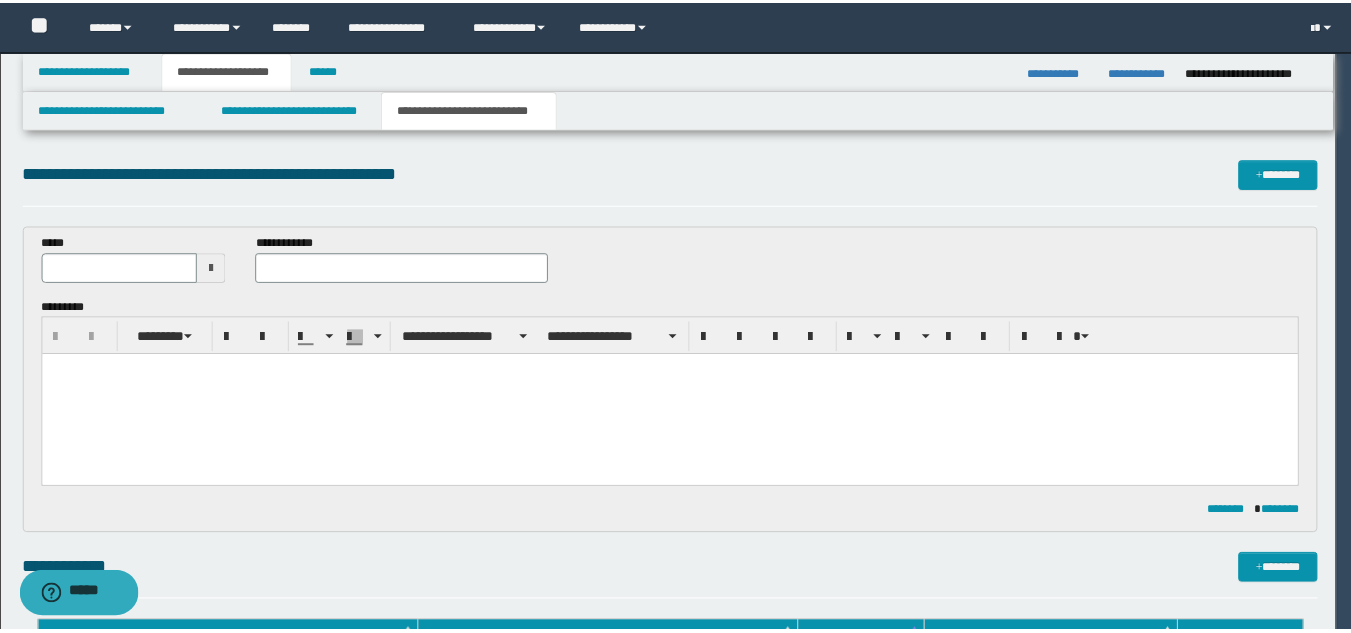 scroll, scrollTop: 0, scrollLeft: 0, axis: both 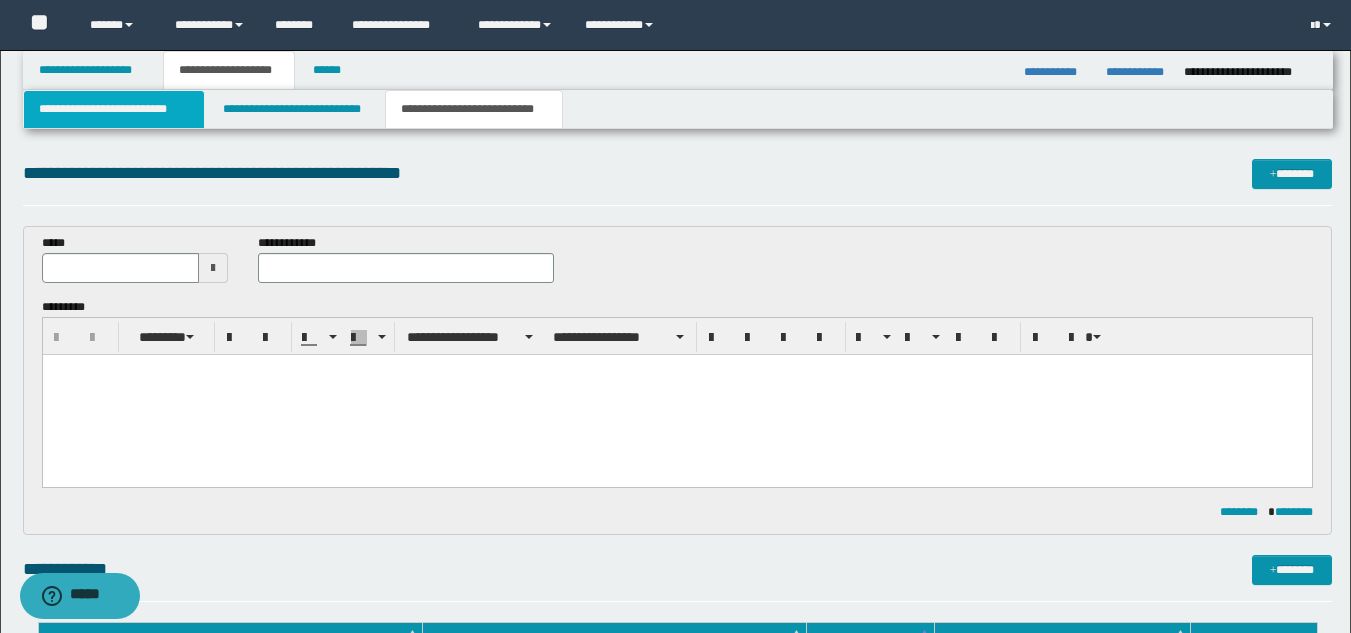 click on "**********" at bounding box center (114, 109) 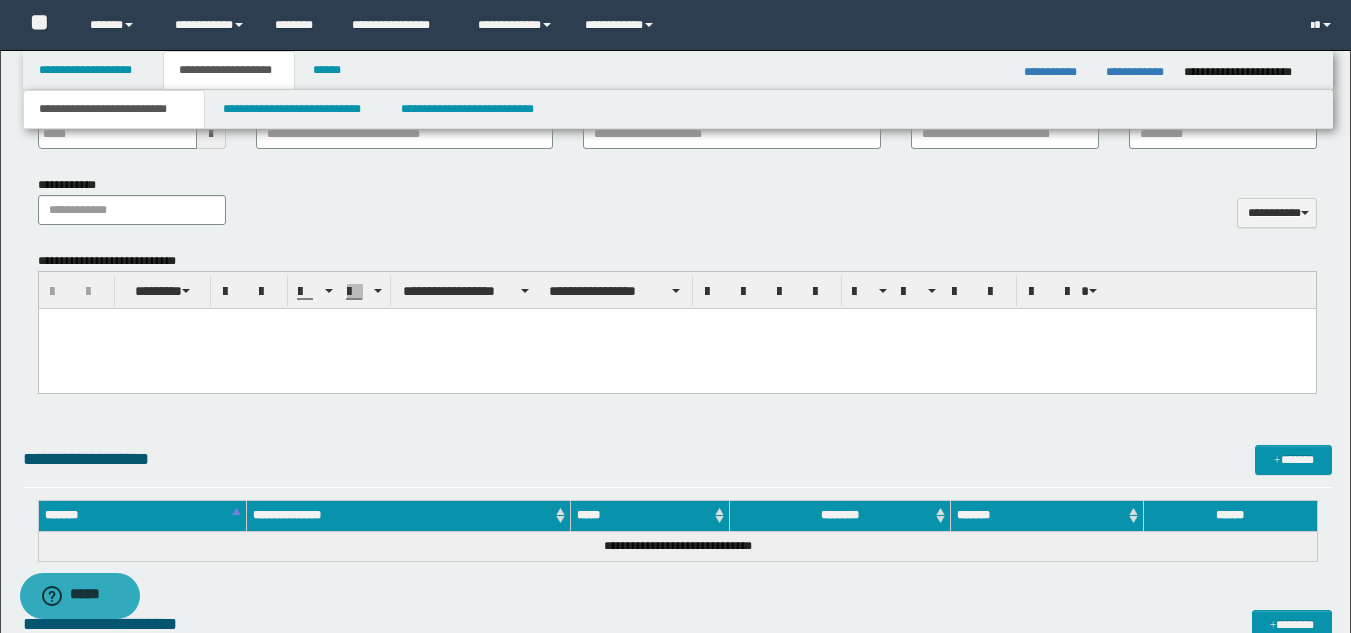 scroll, scrollTop: 800, scrollLeft: 0, axis: vertical 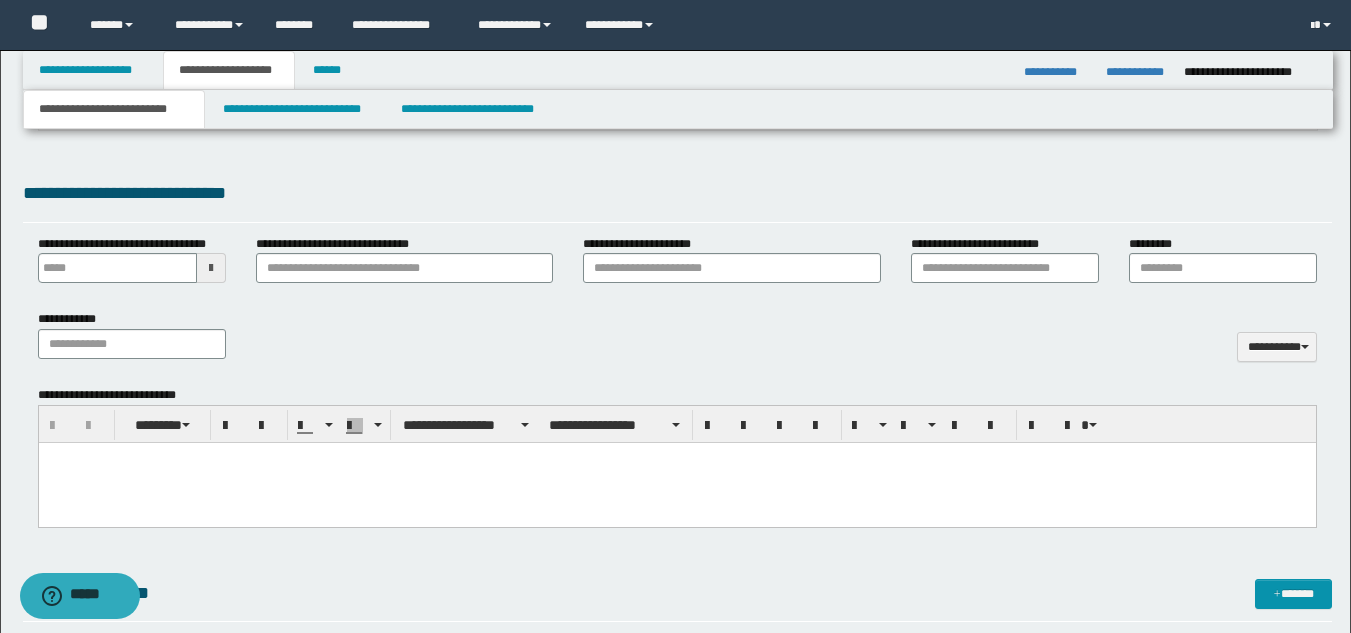 click at bounding box center [676, 483] 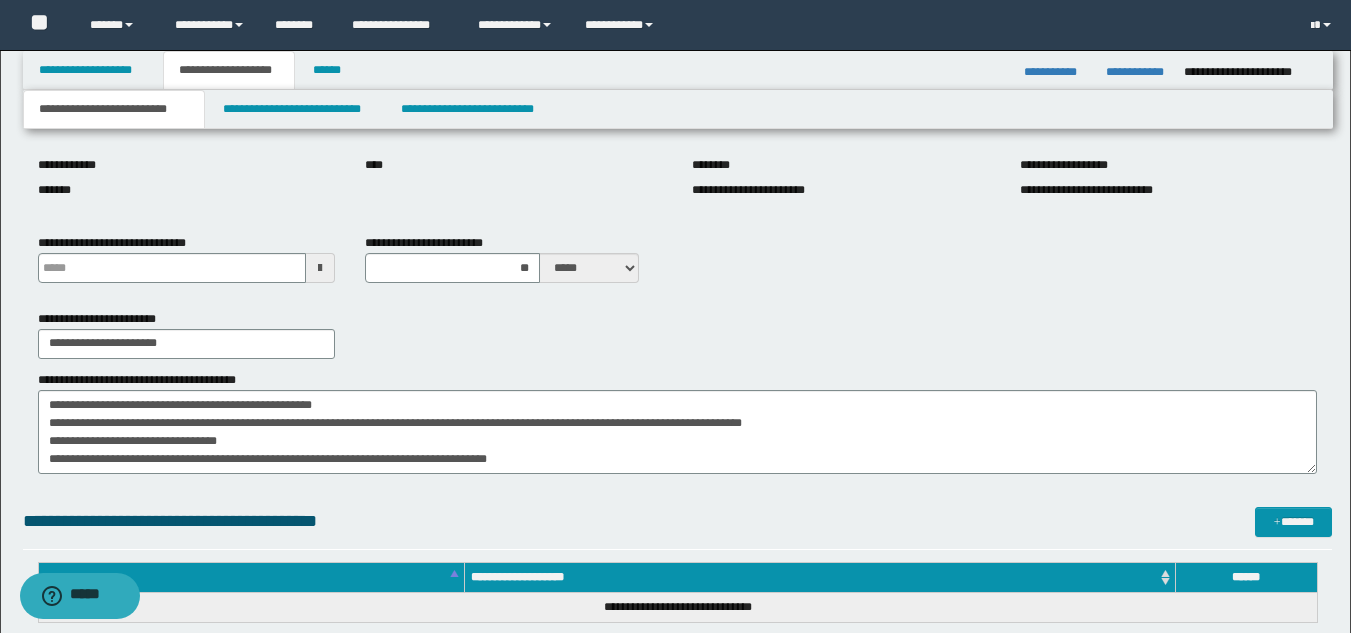 scroll, scrollTop: 300, scrollLeft: 0, axis: vertical 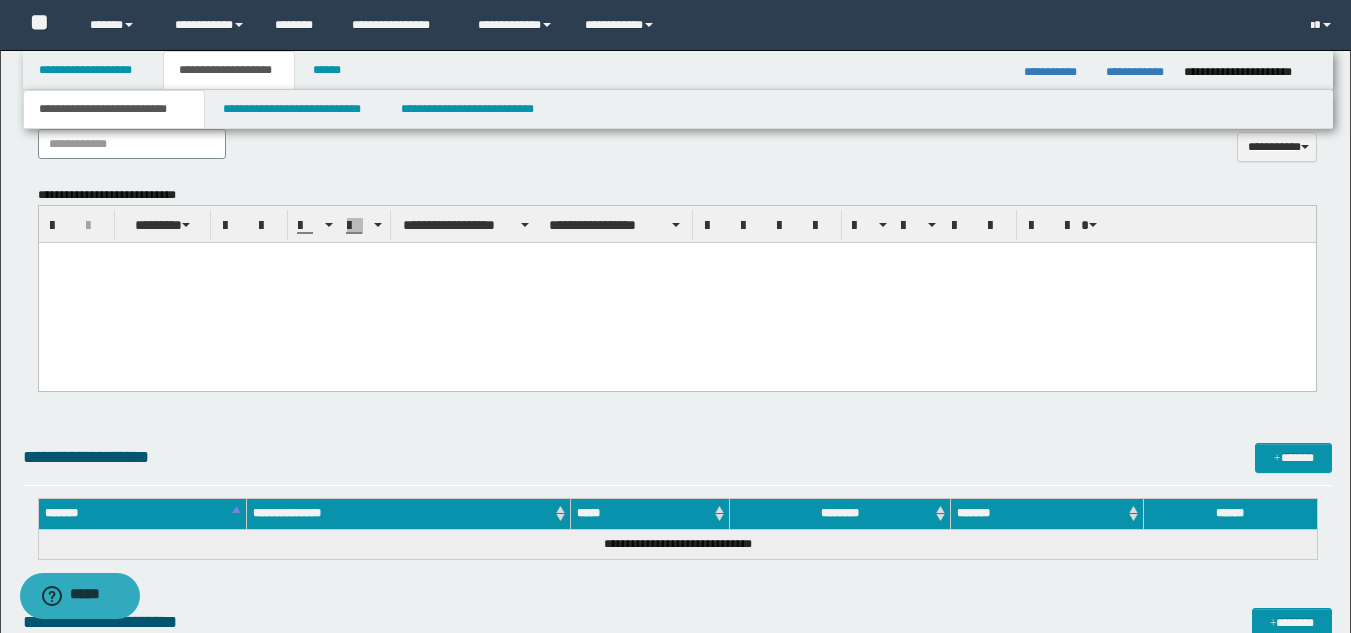 paste 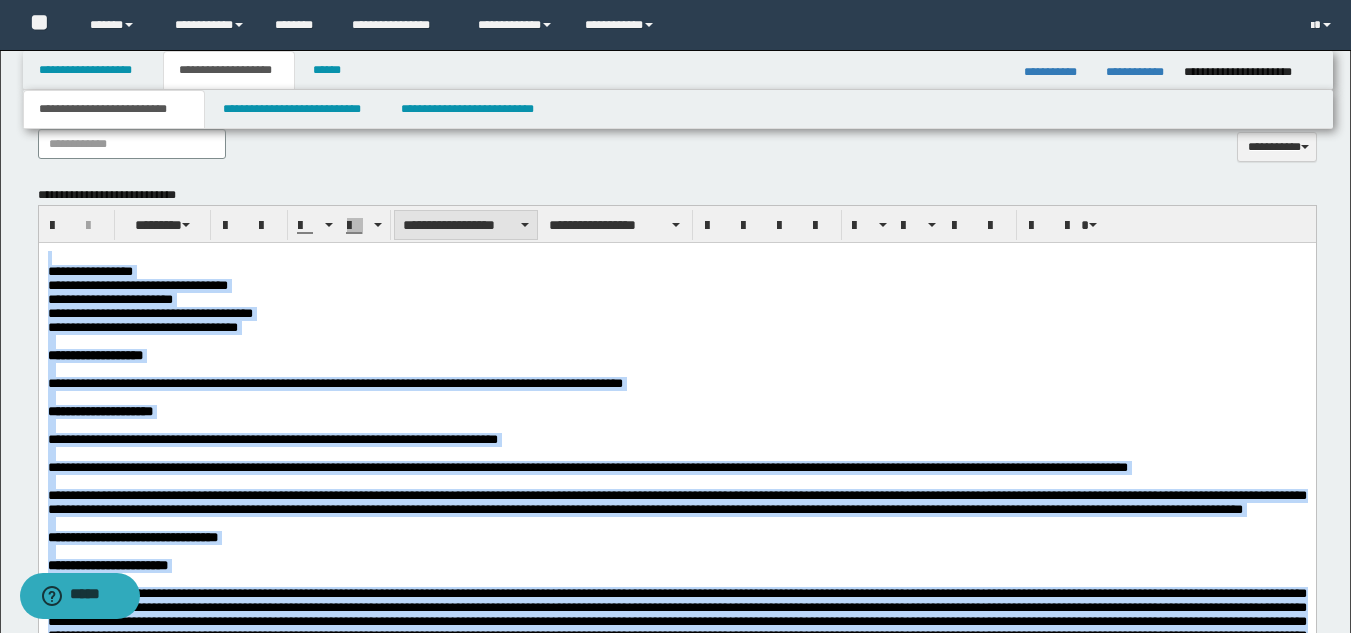 click on "**********" at bounding box center [466, 225] 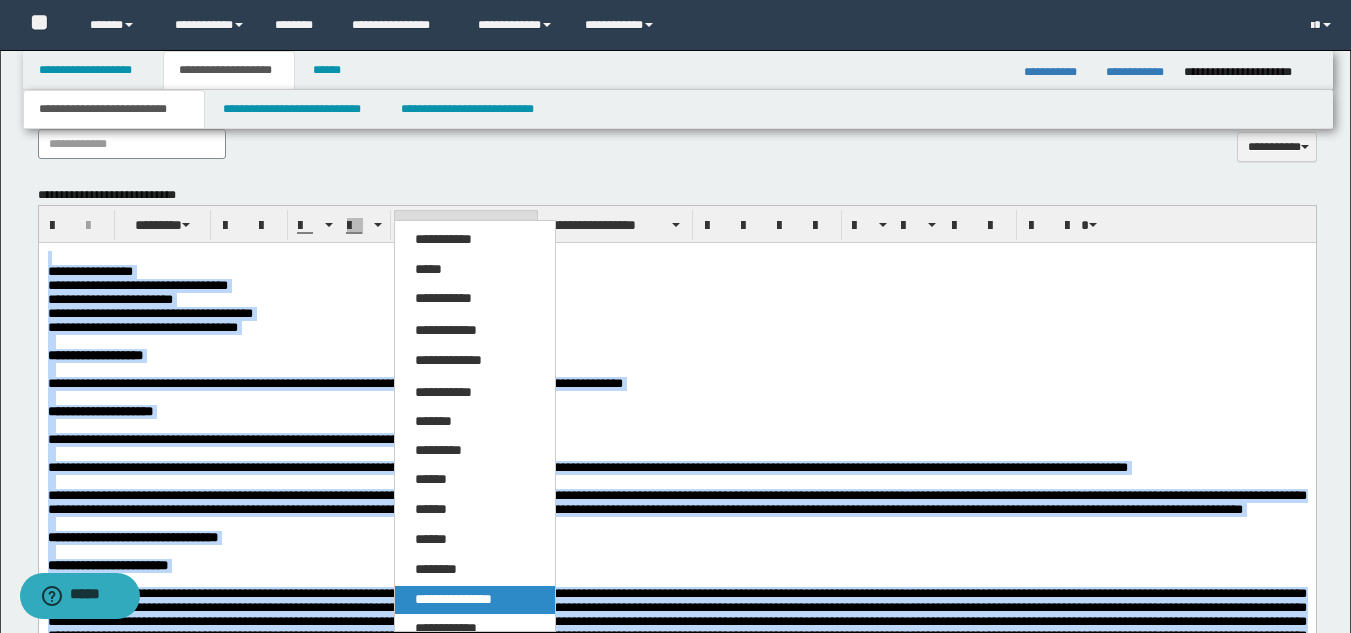 click on "**********" at bounding box center [453, 599] 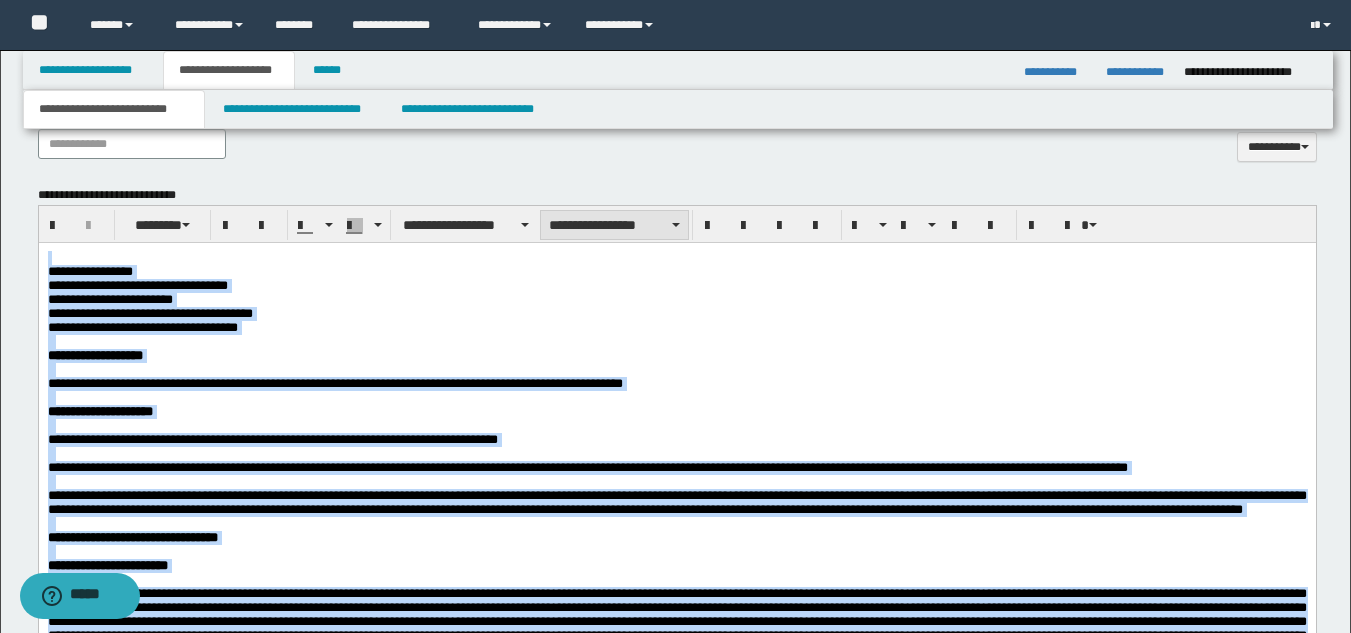 click on "**********" at bounding box center (614, 225) 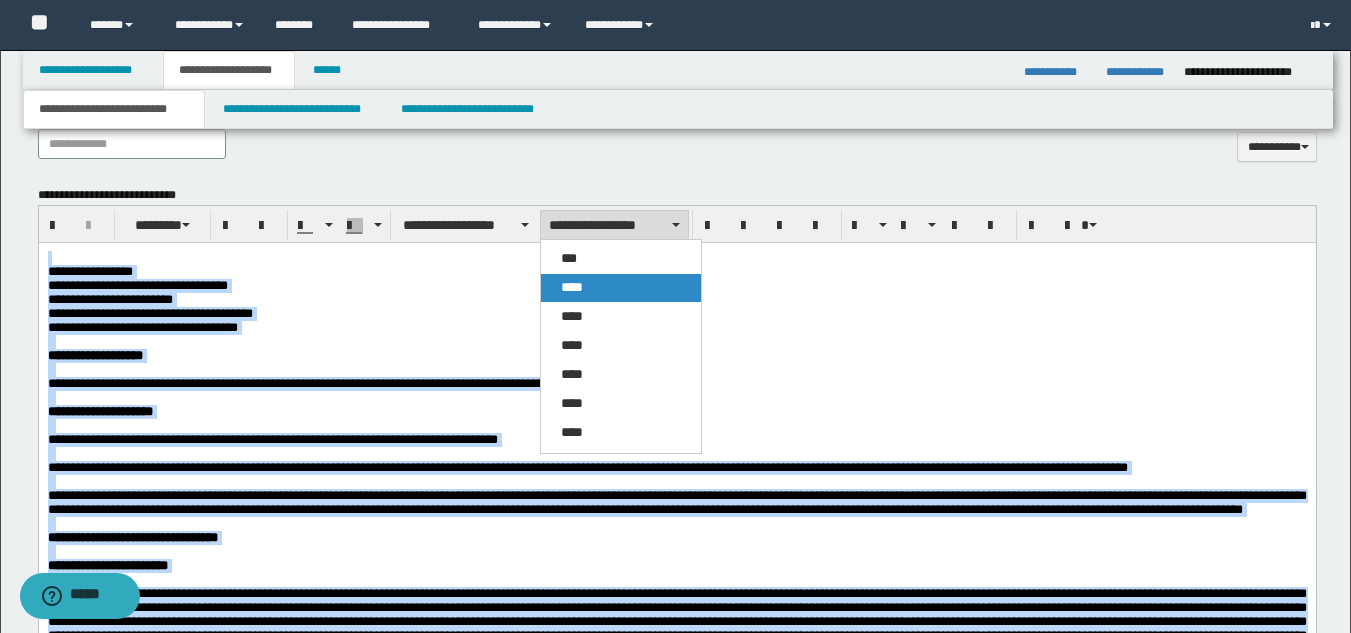 click on "****" at bounding box center (621, 288) 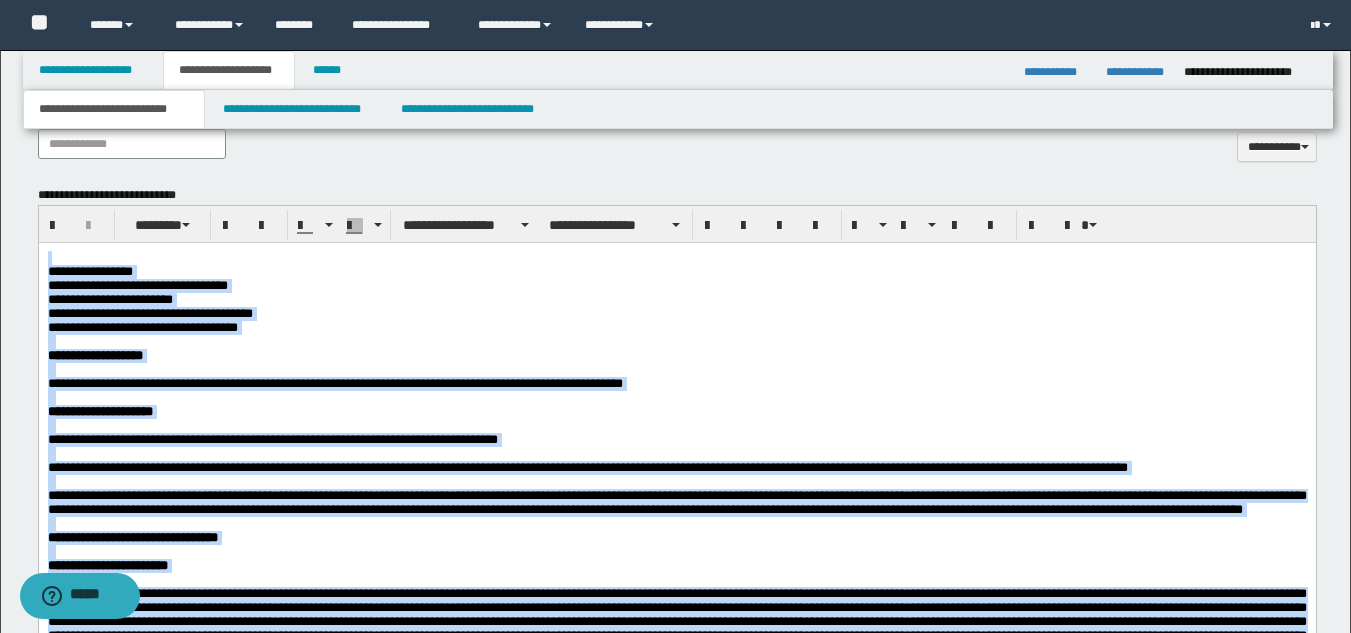 click on "**********" at bounding box center (676, 328) 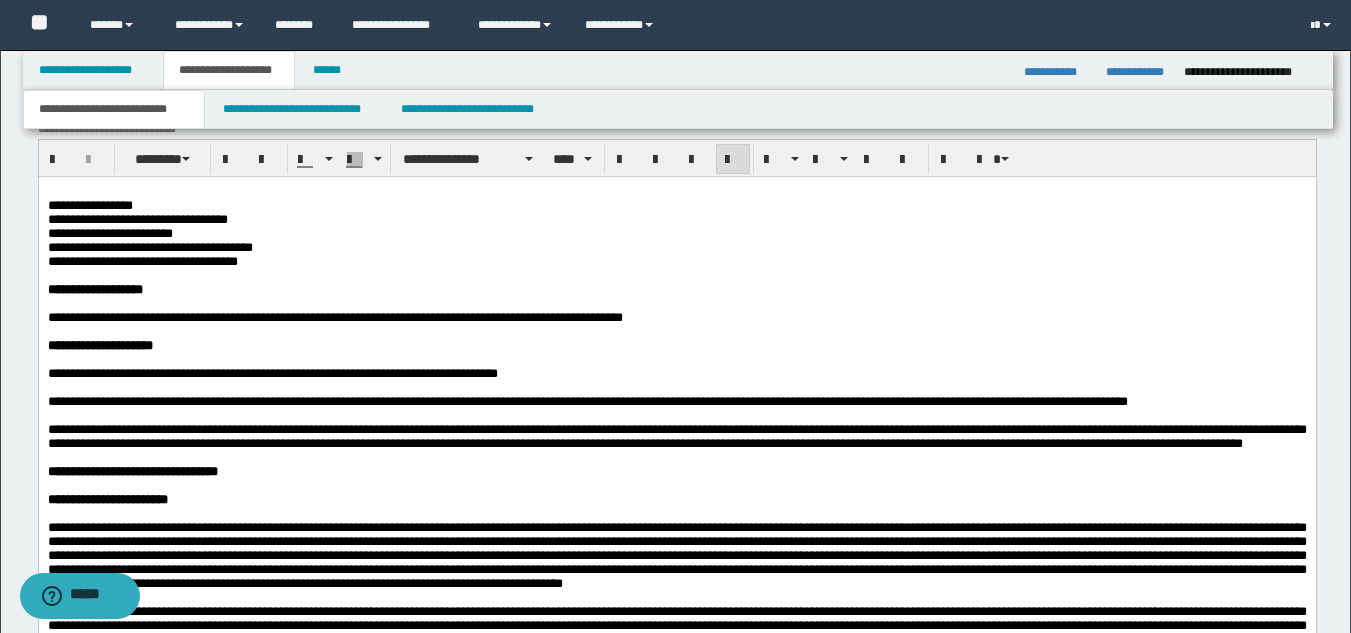 scroll, scrollTop: 1100, scrollLeft: 0, axis: vertical 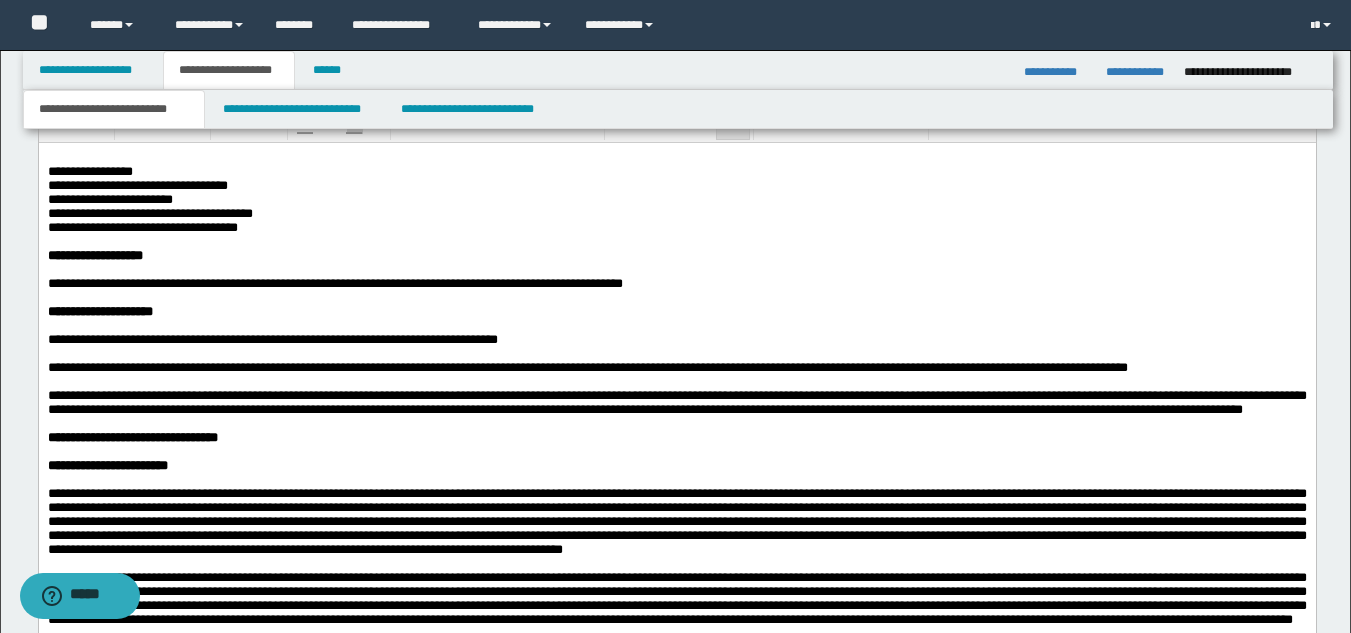 drag, startPoint x: 48, startPoint y: 221, endPoint x: 269, endPoint y: 222, distance: 221.00226 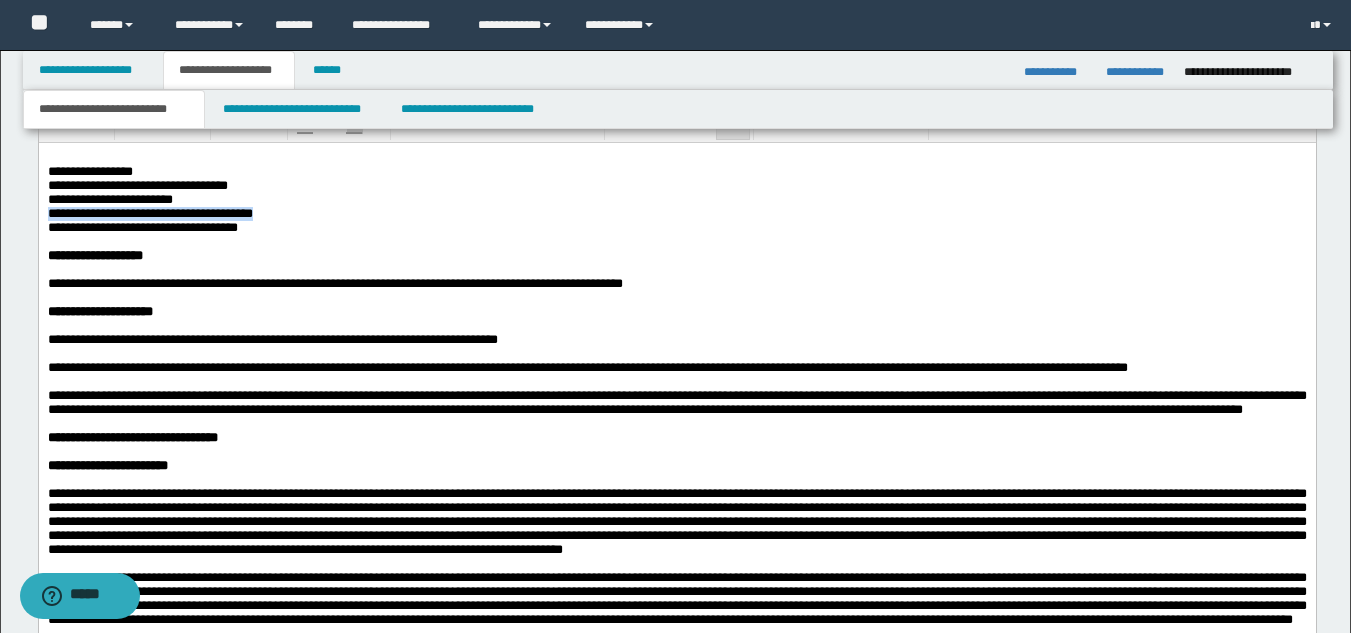 drag, startPoint x: 280, startPoint y: 226, endPoint x: 47, endPoint y: 221, distance: 233.05363 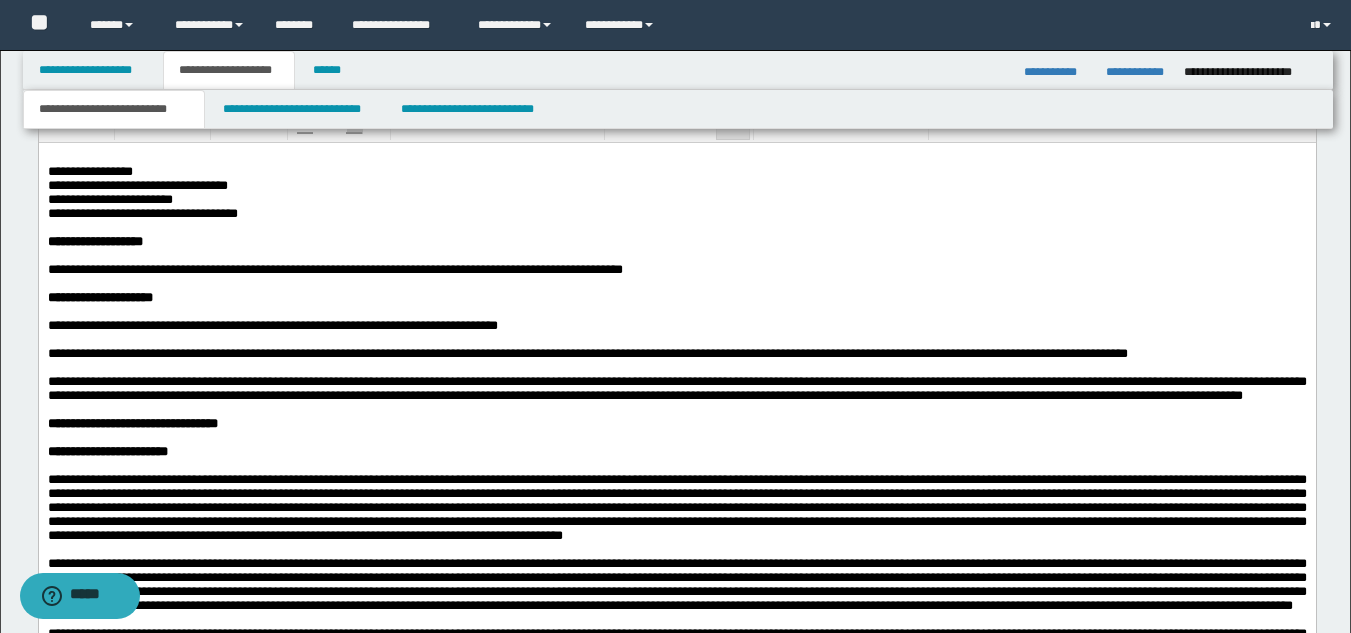 click at bounding box center [676, 228] 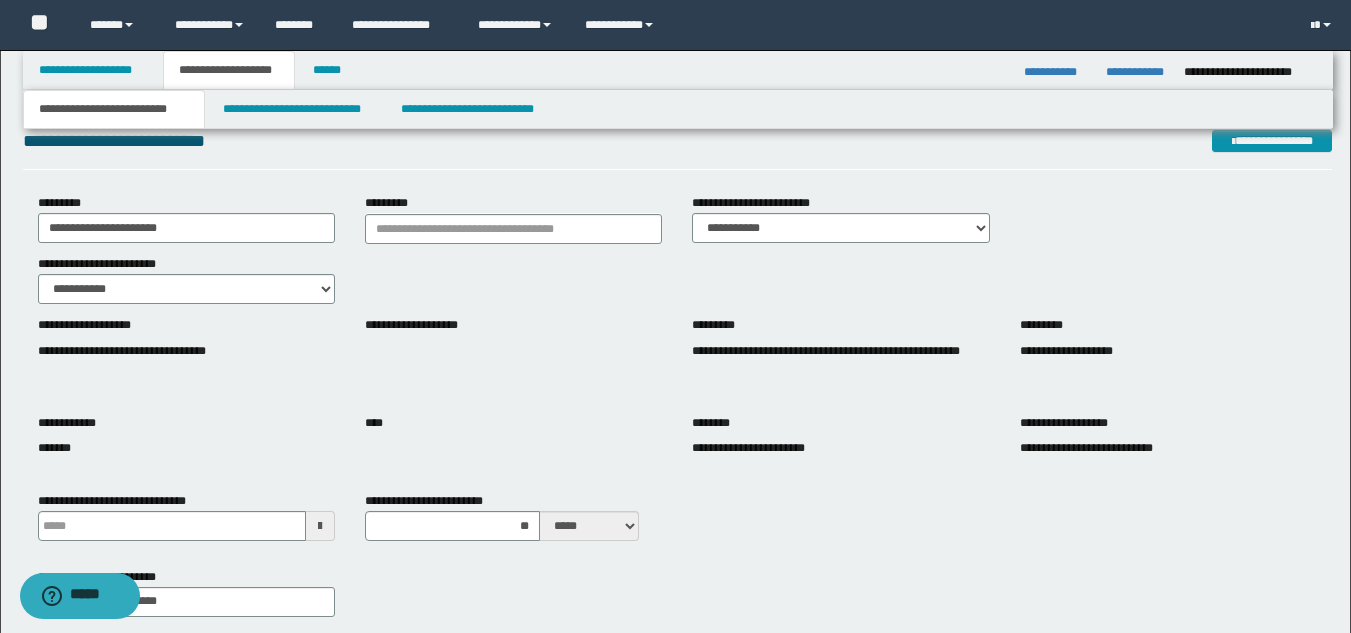 scroll, scrollTop: 0, scrollLeft: 0, axis: both 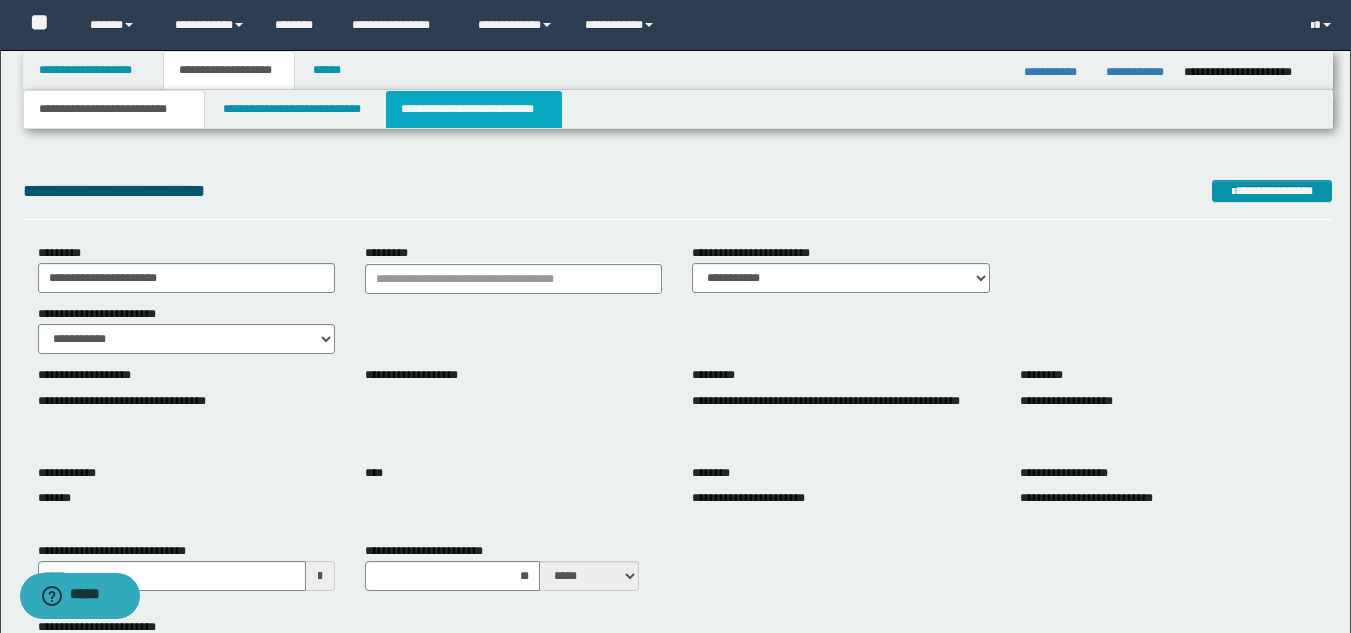 click on "**********" at bounding box center [474, 109] 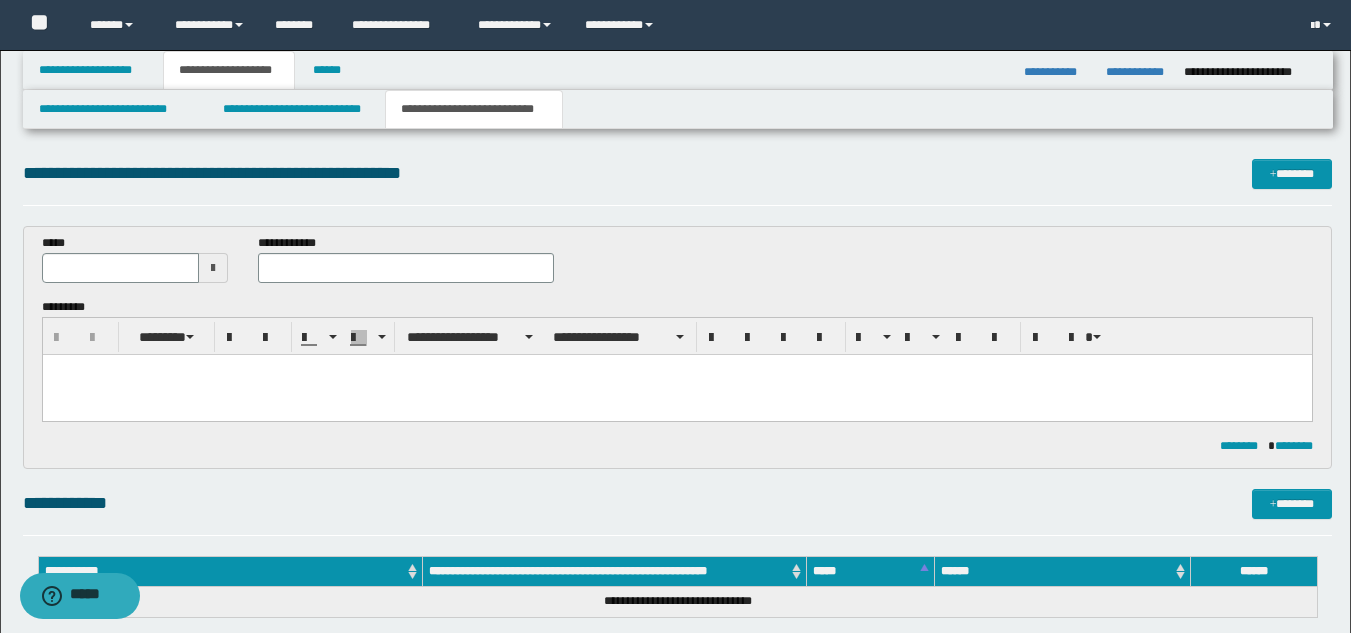 click at bounding box center [213, 268] 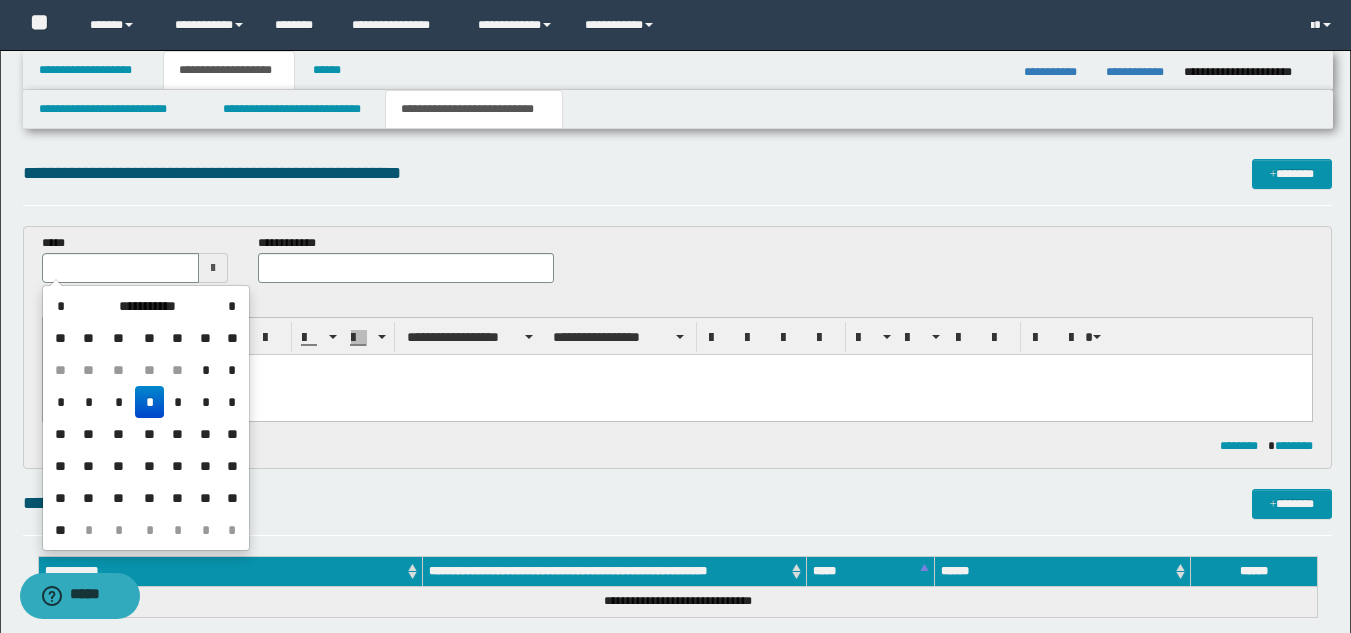 drag, startPoint x: 89, startPoint y: 492, endPoint x: 164, endPoint y: 429, distance: 97.94897 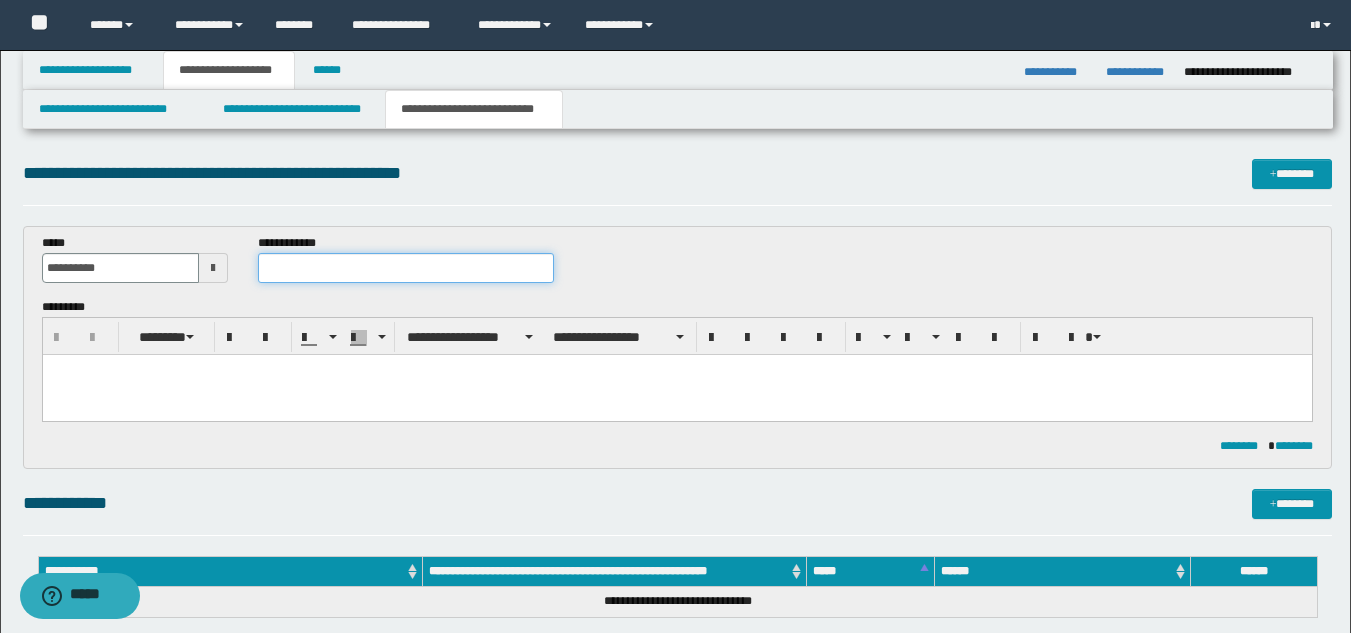 click at bounding box center [405, 268] 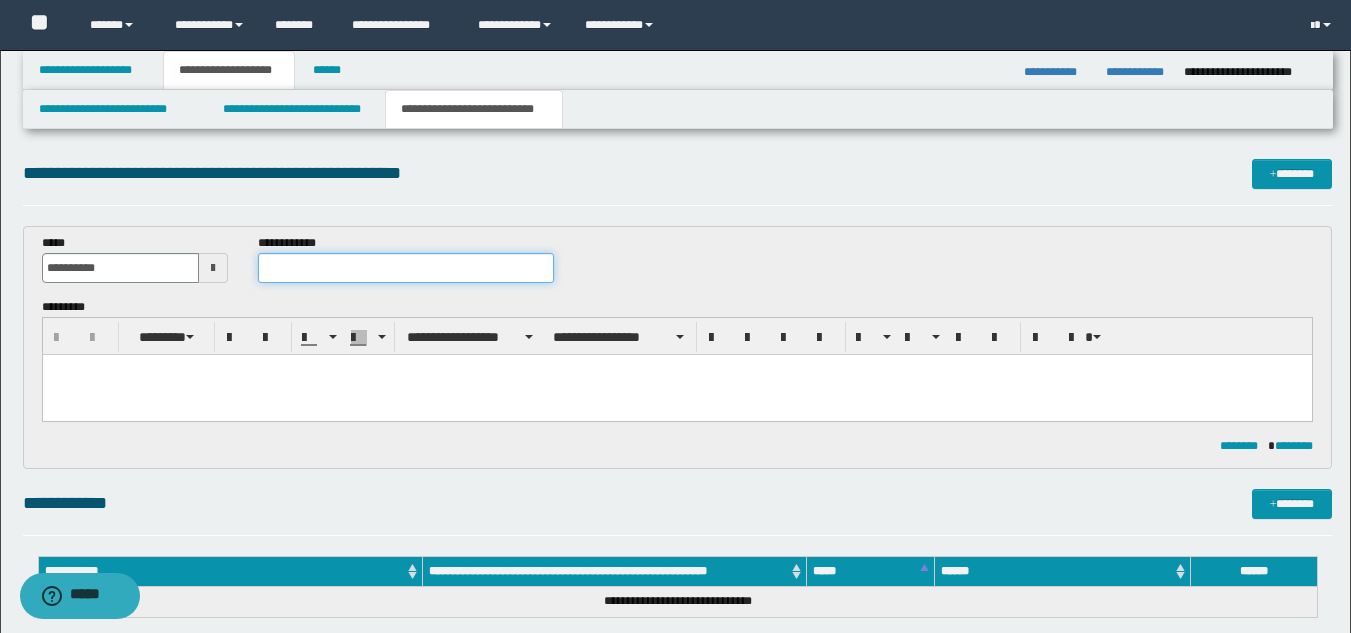 paste on "**********" 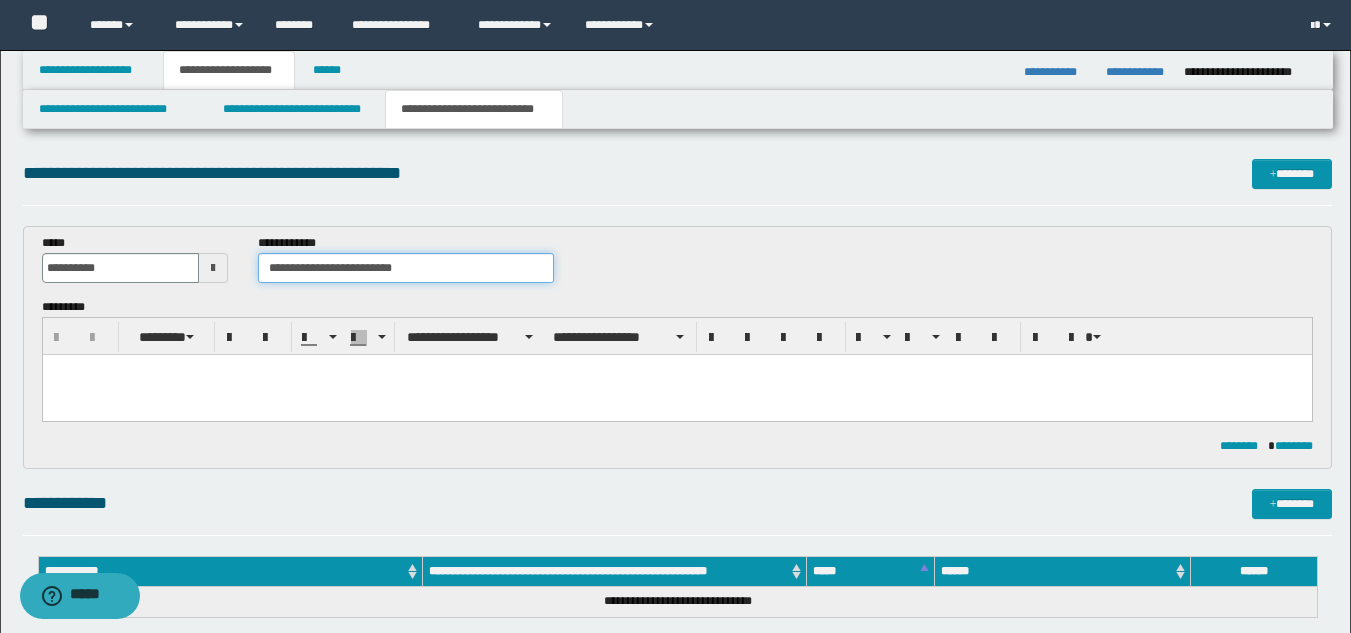 type on "**********" 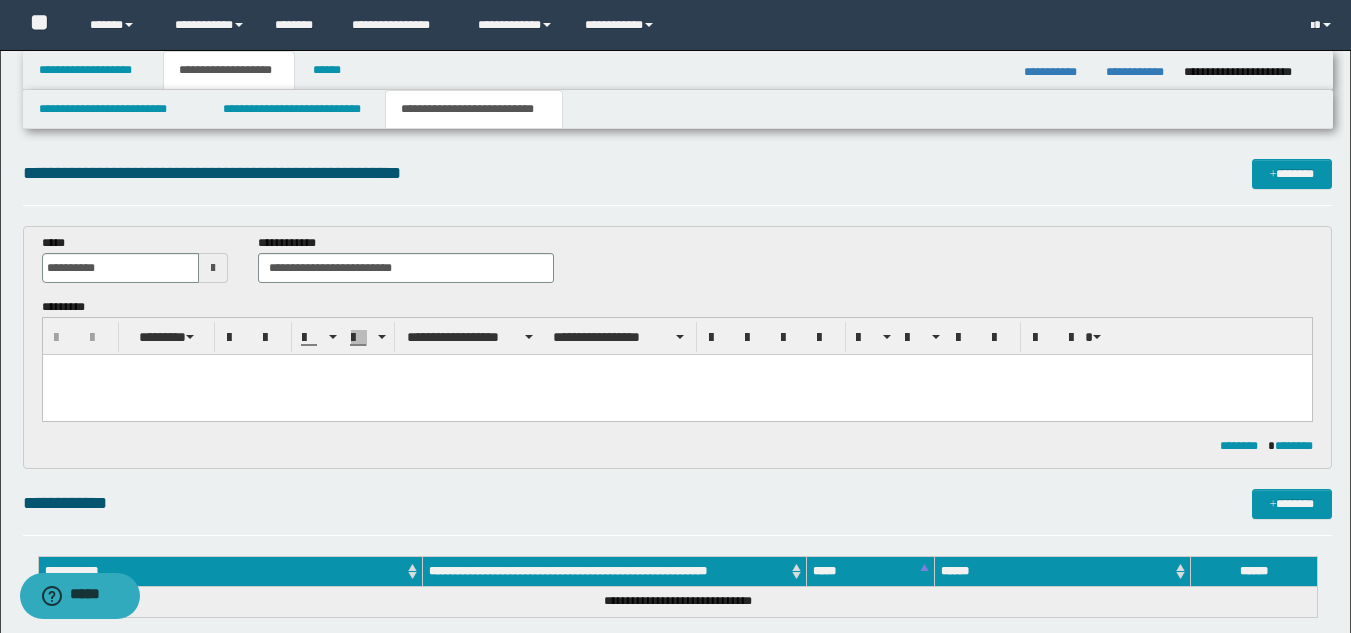 click at bounding box center [676, 395] 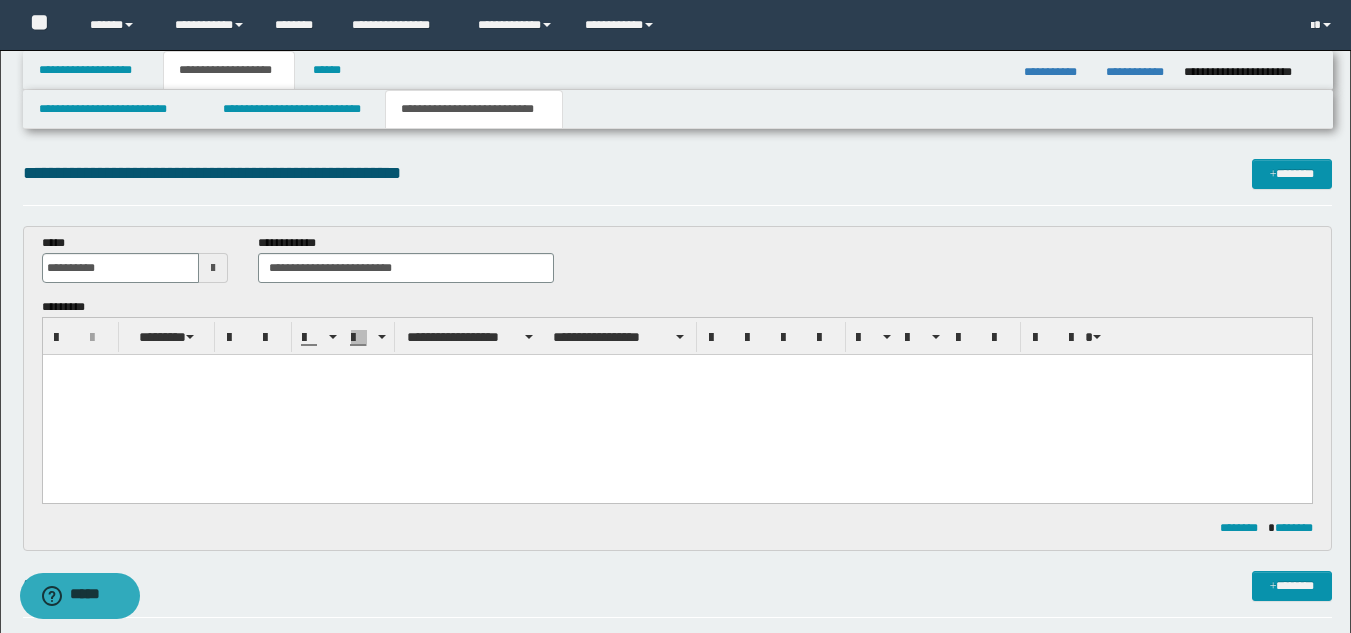 paste 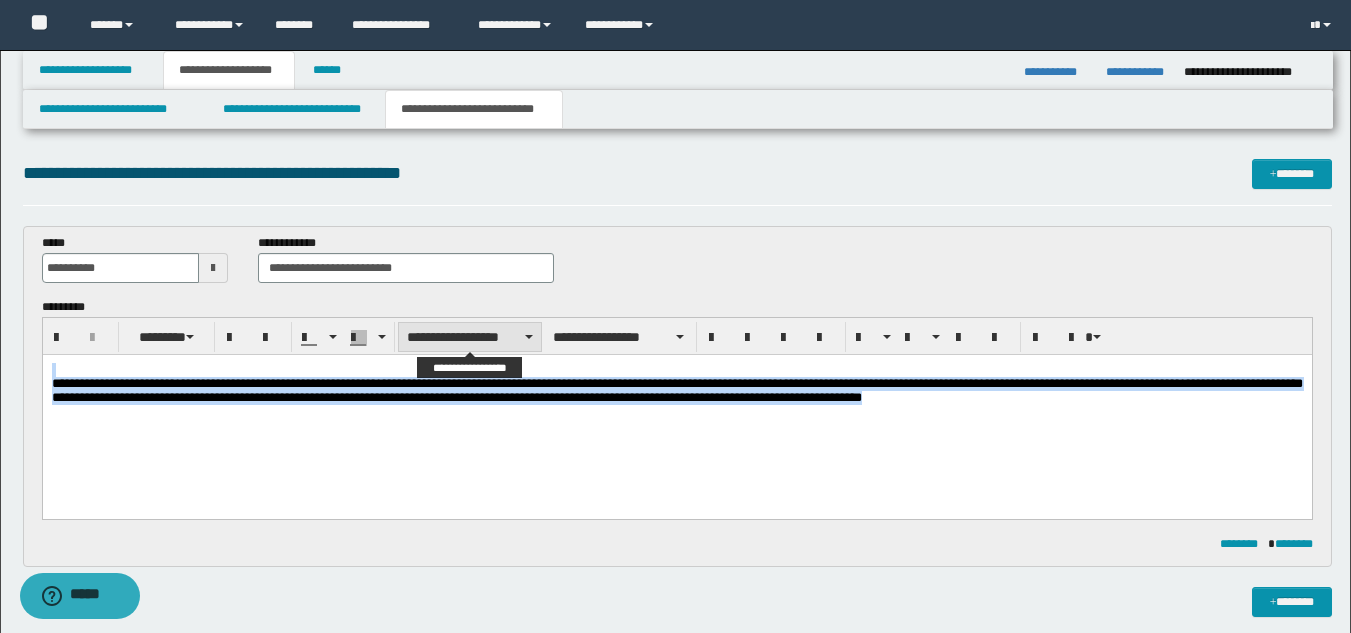 click on "**********" at bounding box center [470, 337] 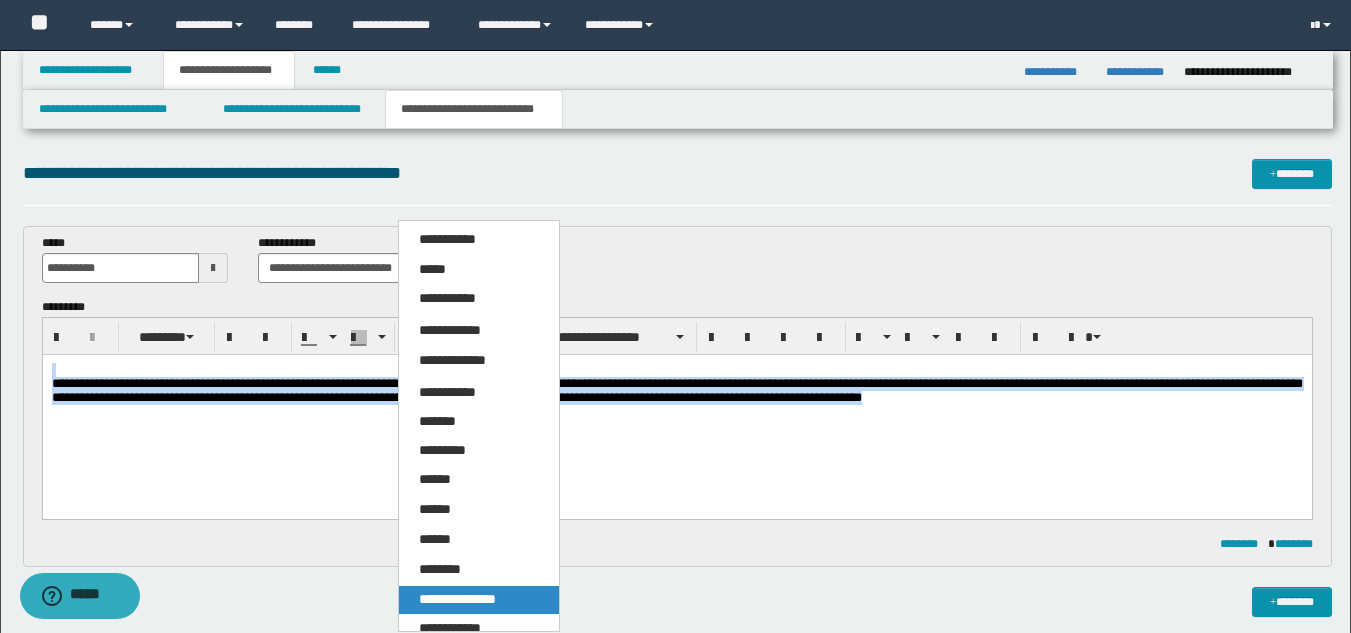 click on "**********" at bounding box center (457, 599) 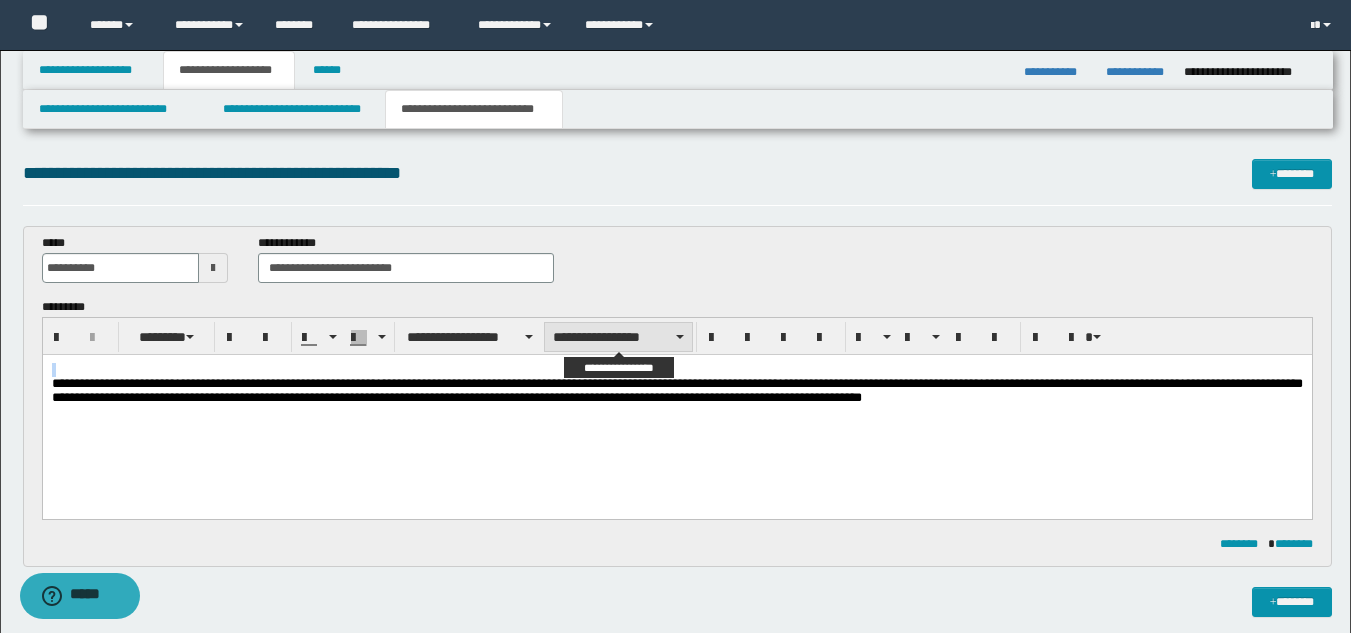 click on "**********" at bounding box center [618, 337] 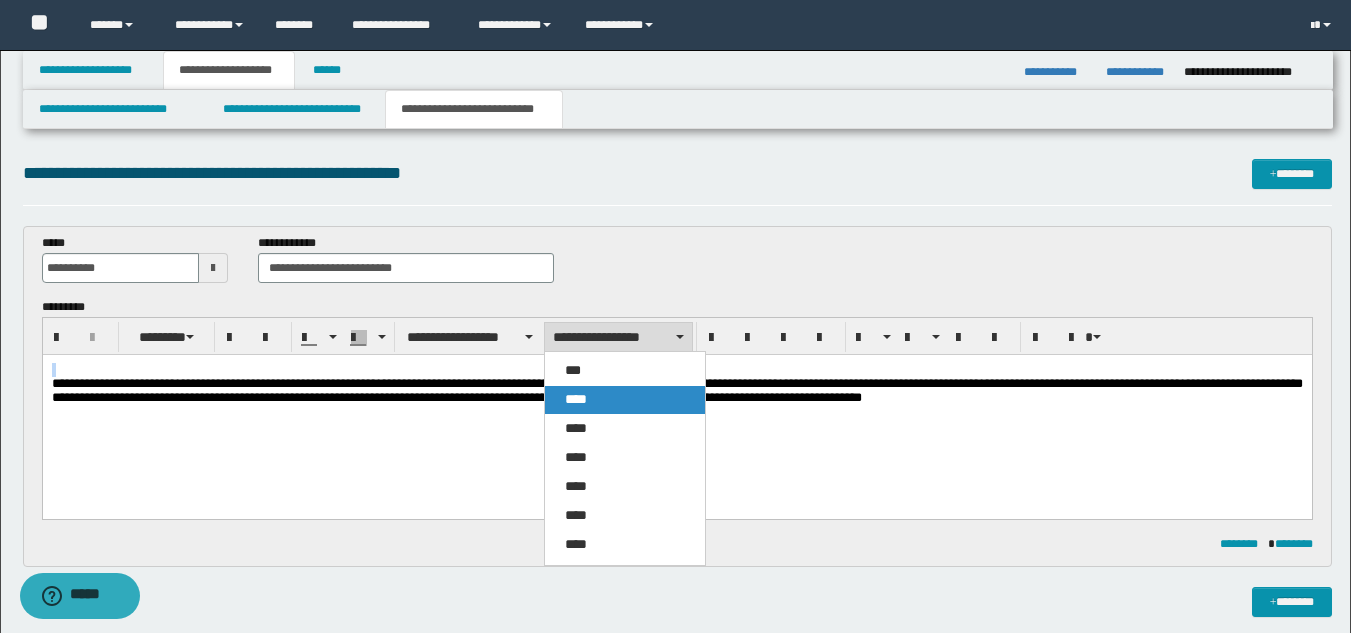 click on "****" at bounding box center (625, 400) 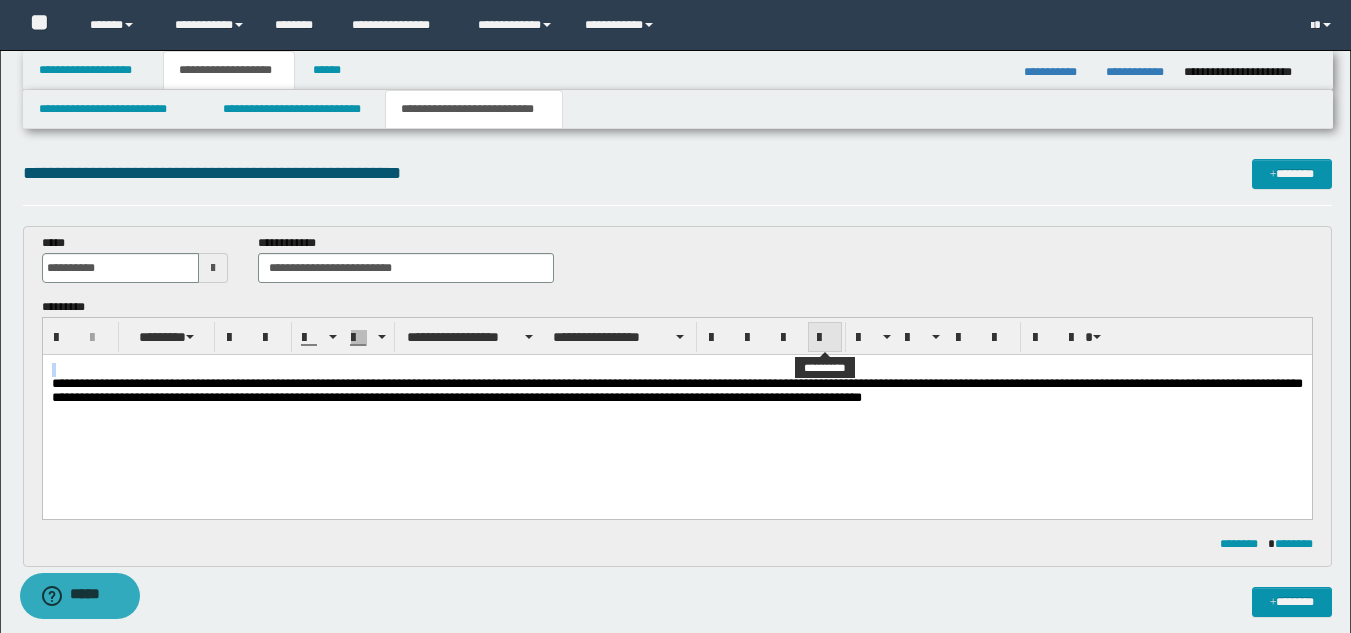 click at bounding box center (825, 338) 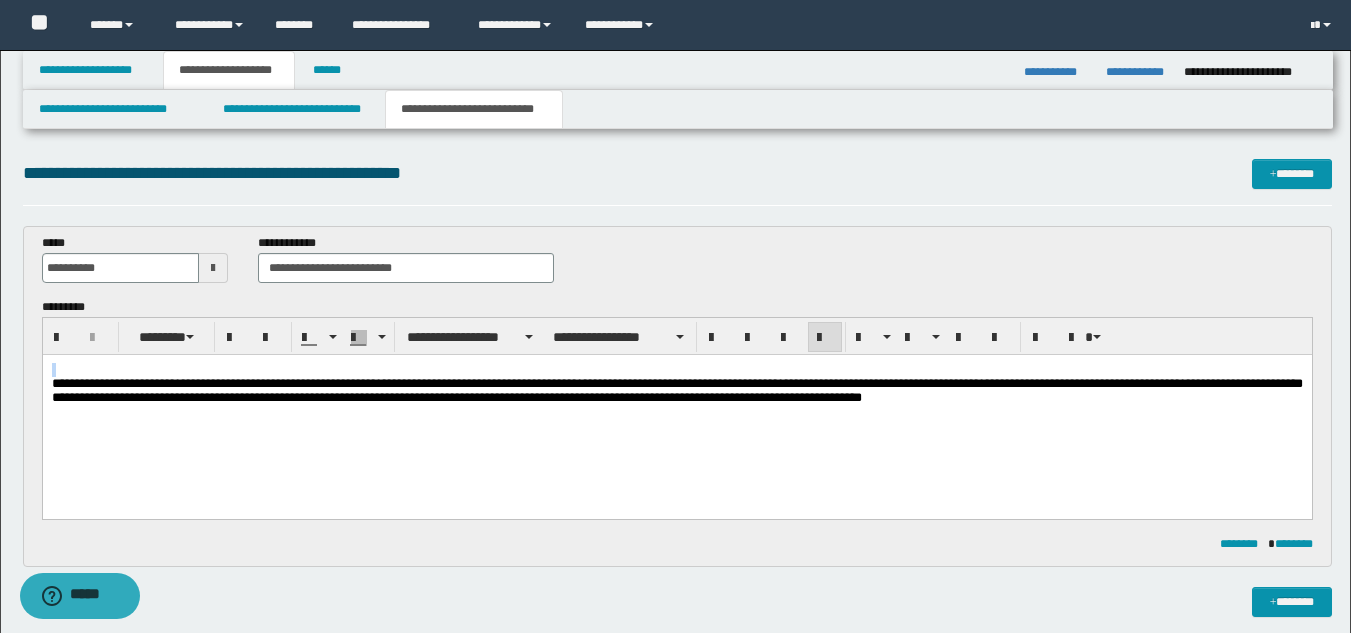 click on "**********" at bounding box center (676, 409) 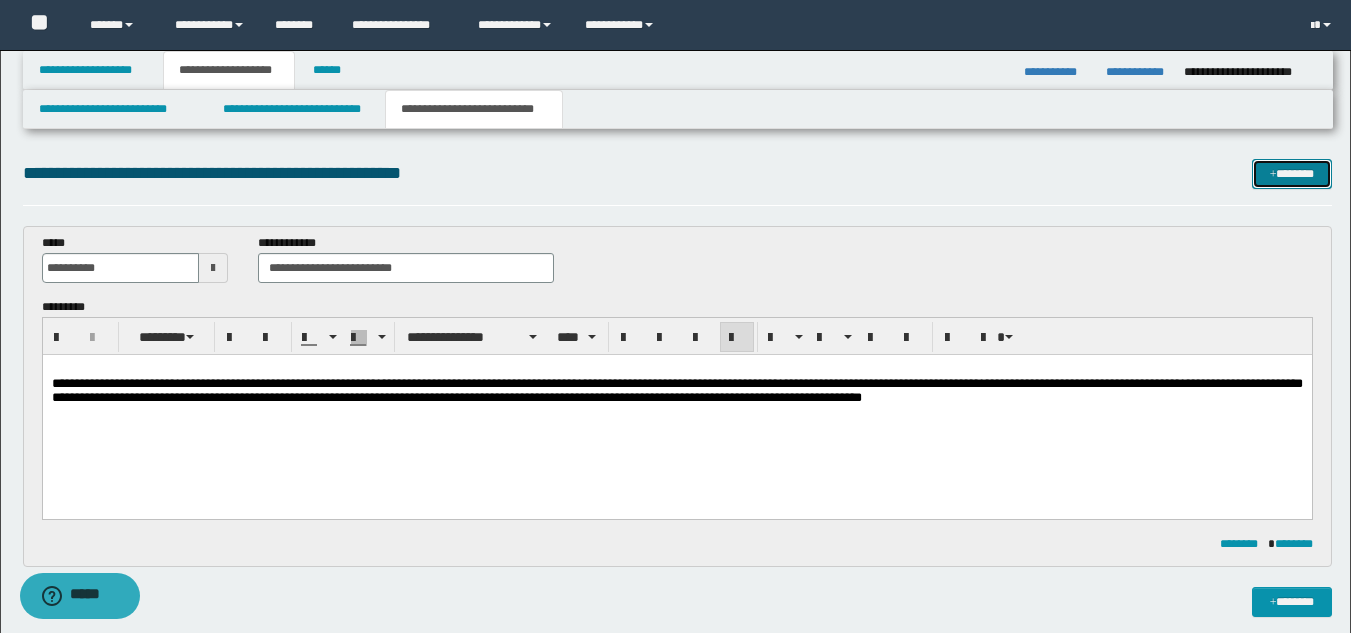 click on "*******" at bounding box center [1292, 174] 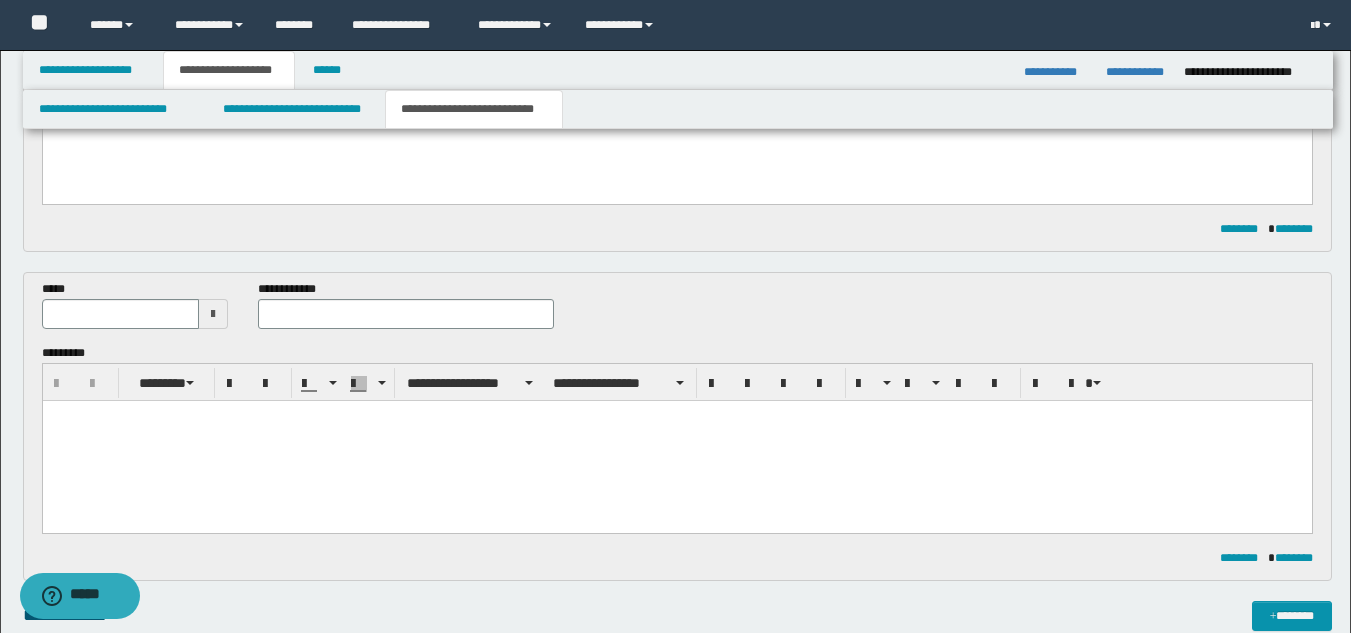 scroll, scrollTop: 314, scrollLeft: 0, axis: vertical 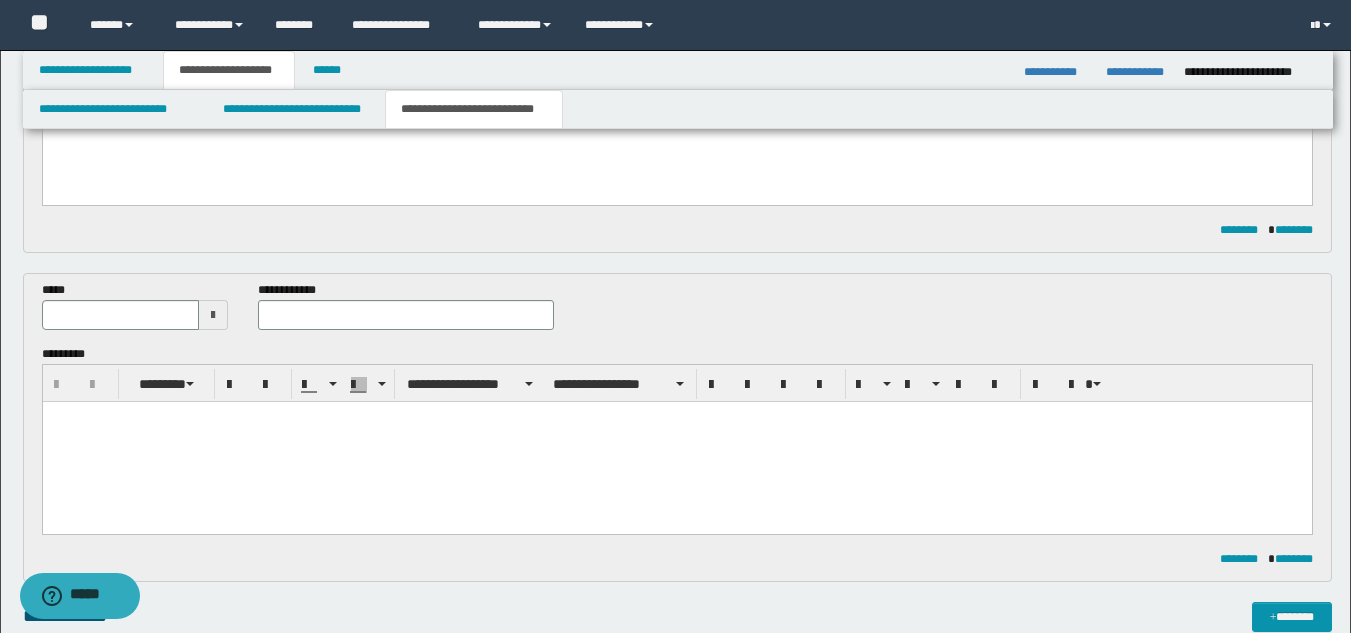 click at bounding box center (213, 315) 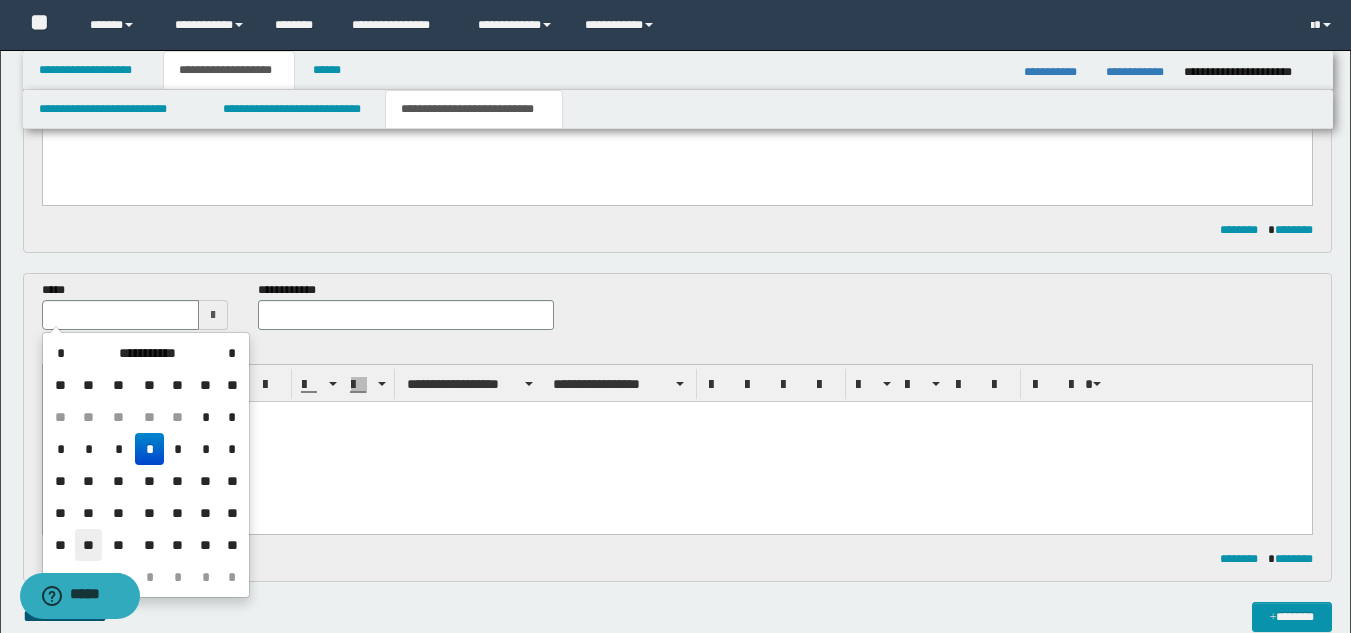 click on "**" at bounding box center [89, 545] 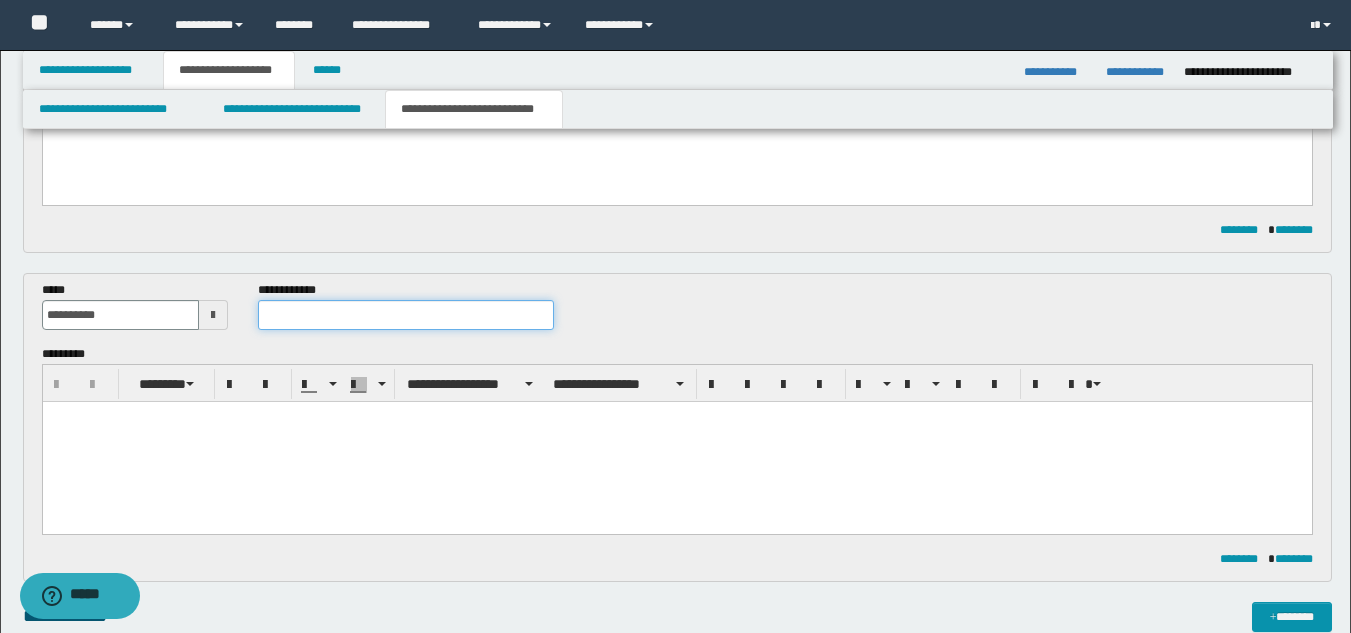 click at bounding box center (405, 315) 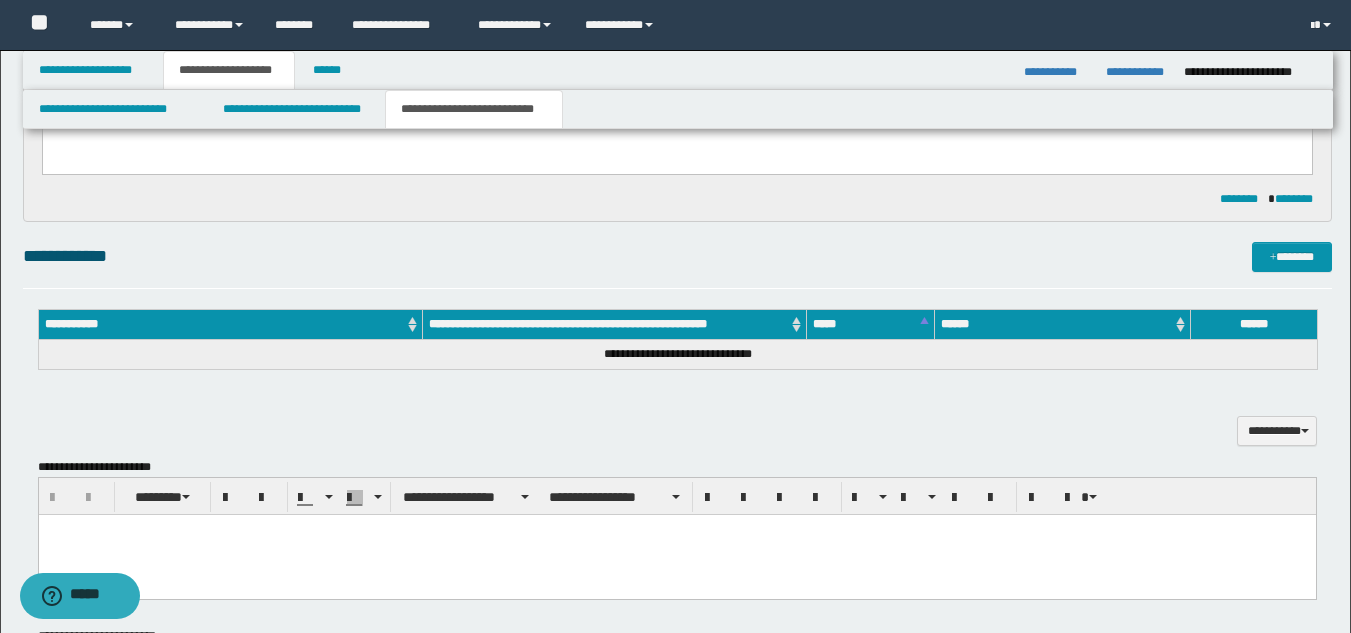 scroll, scrollTop: 1102, scrollLeft: 0, axis: vertical 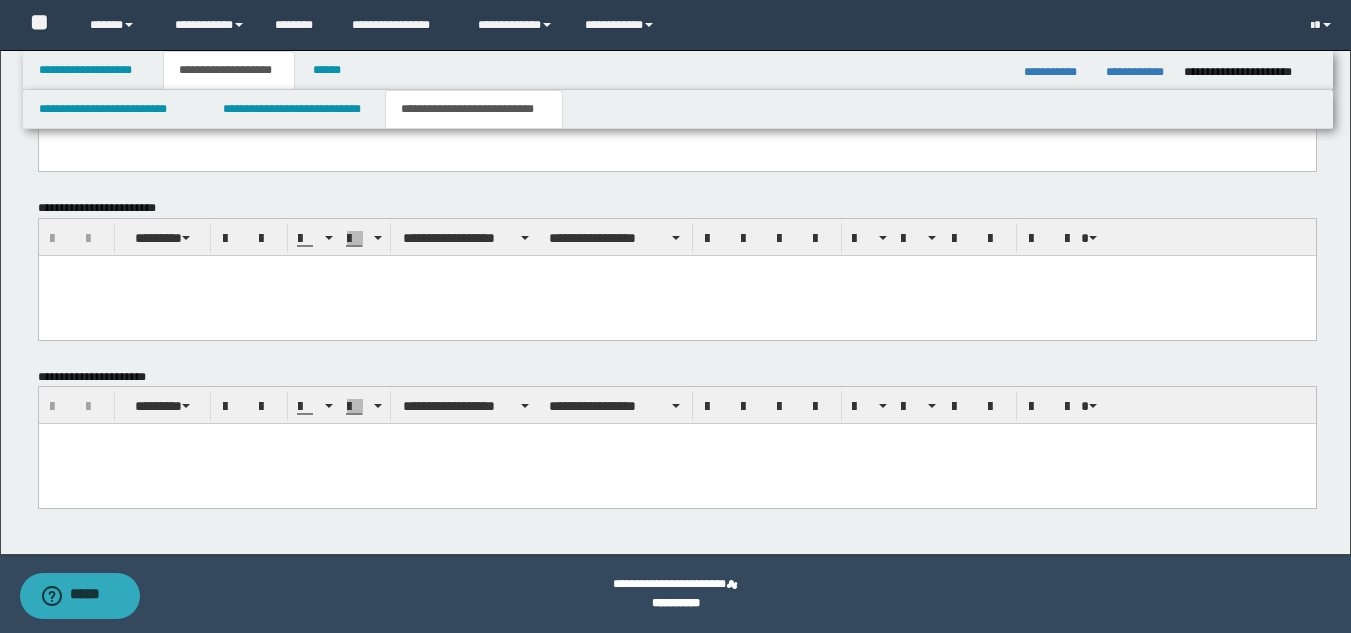 type on "**********" 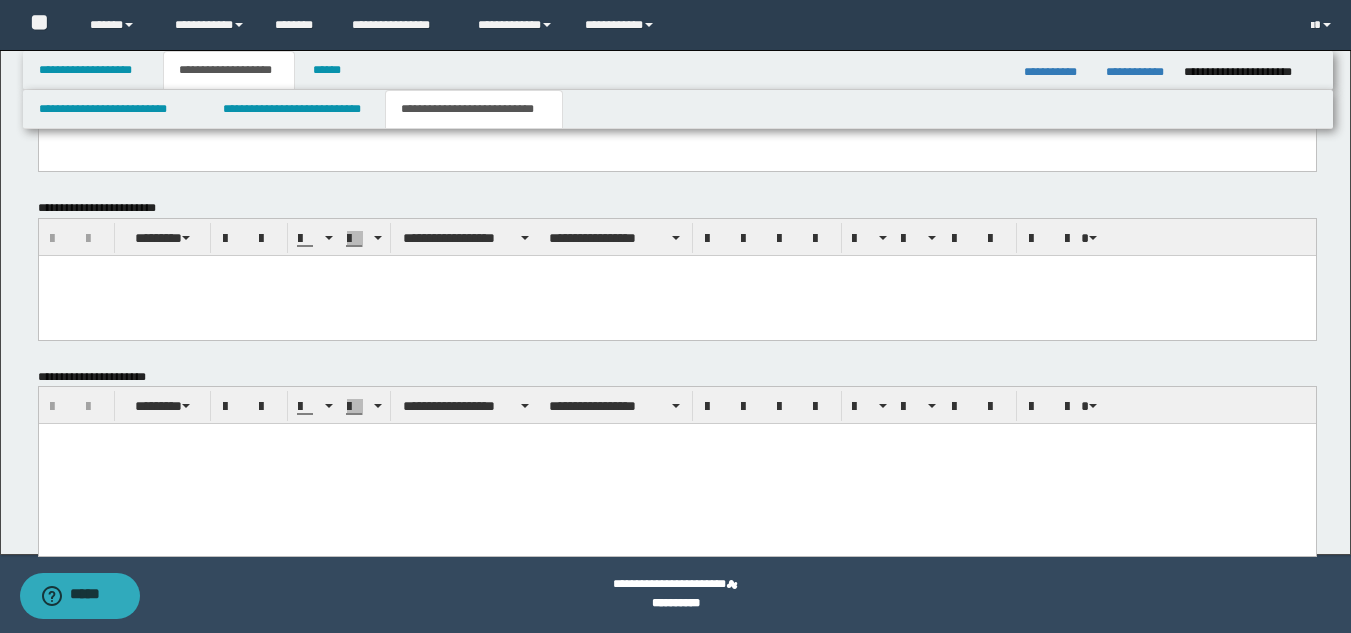 click at bounding box center (676, 464) 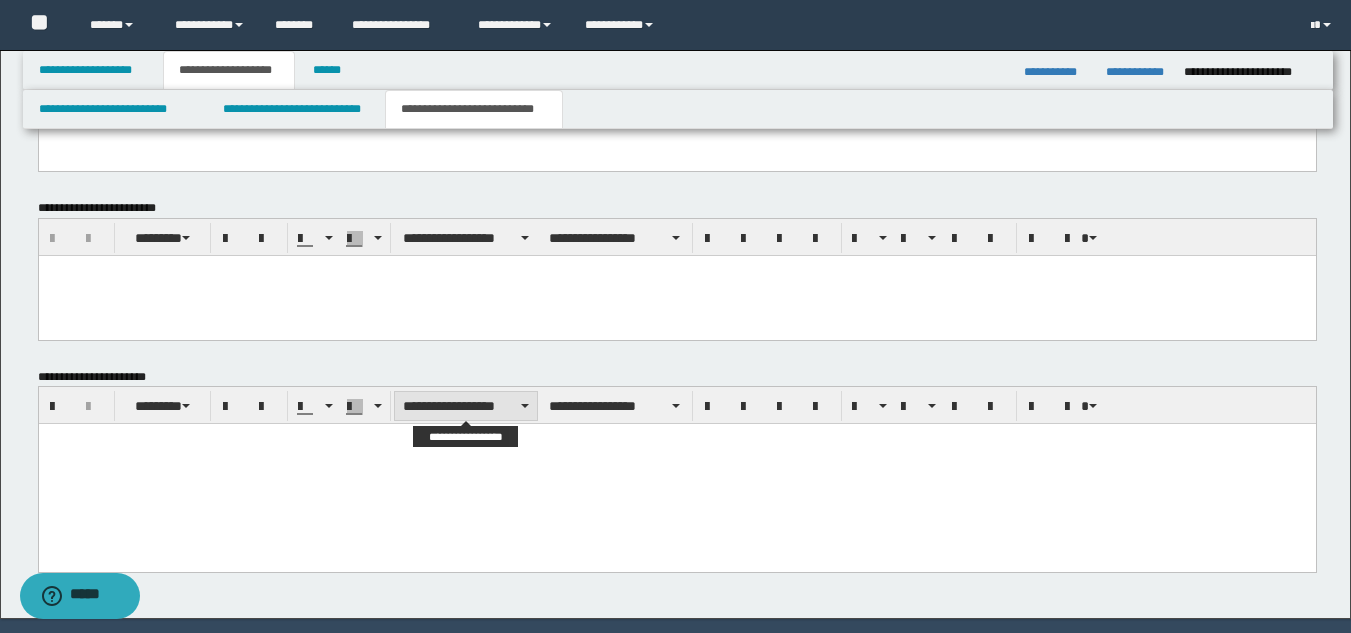 paste 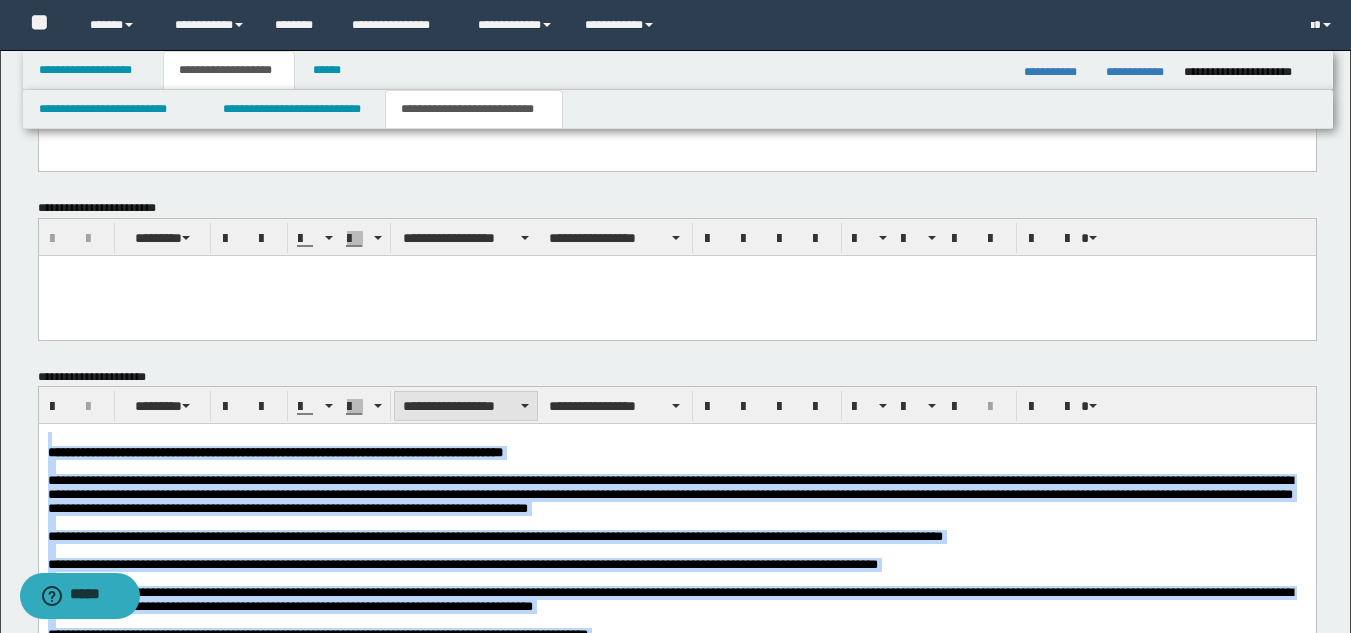 click on "**********" at bounding box center (466, 406) 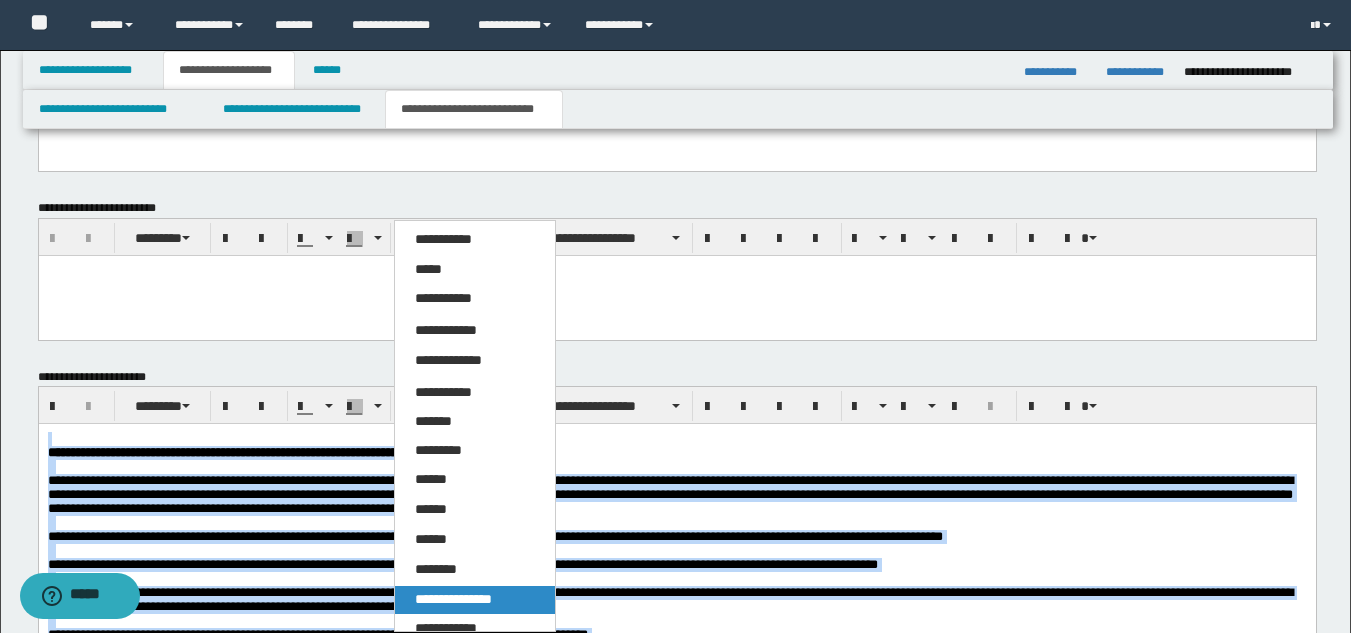 click on "**********" at bounding box center [475, 600] 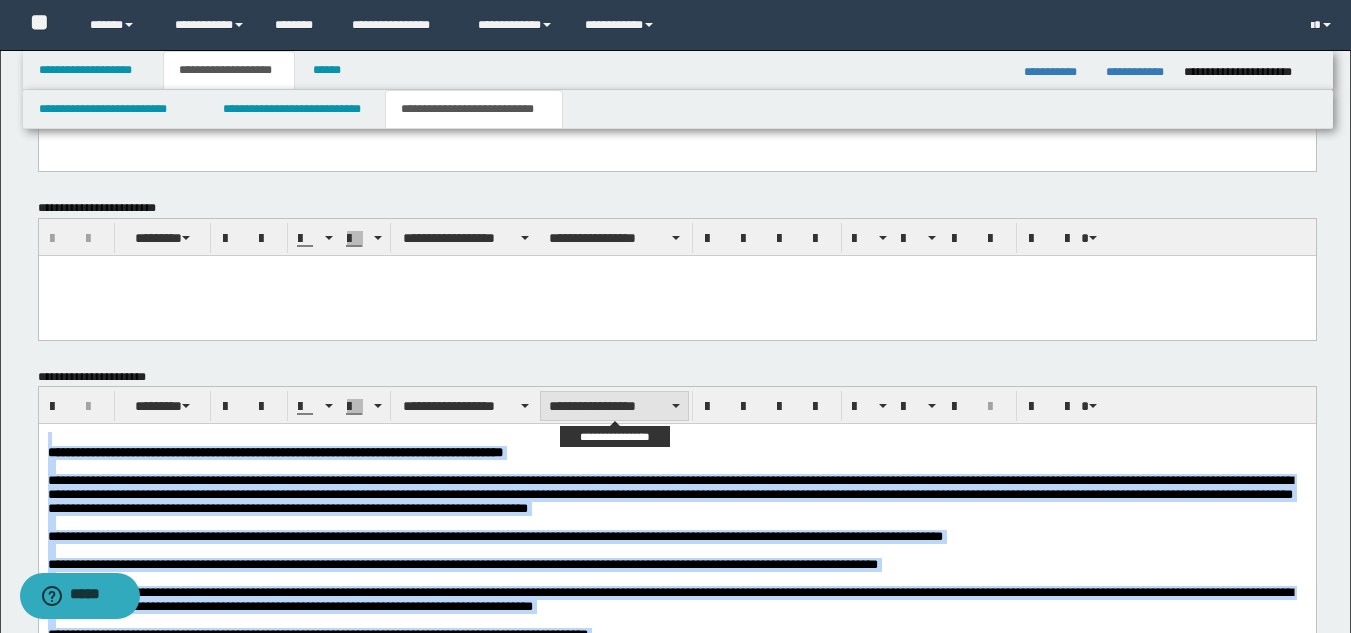 click on "**********" at bounding box center (614, 406) 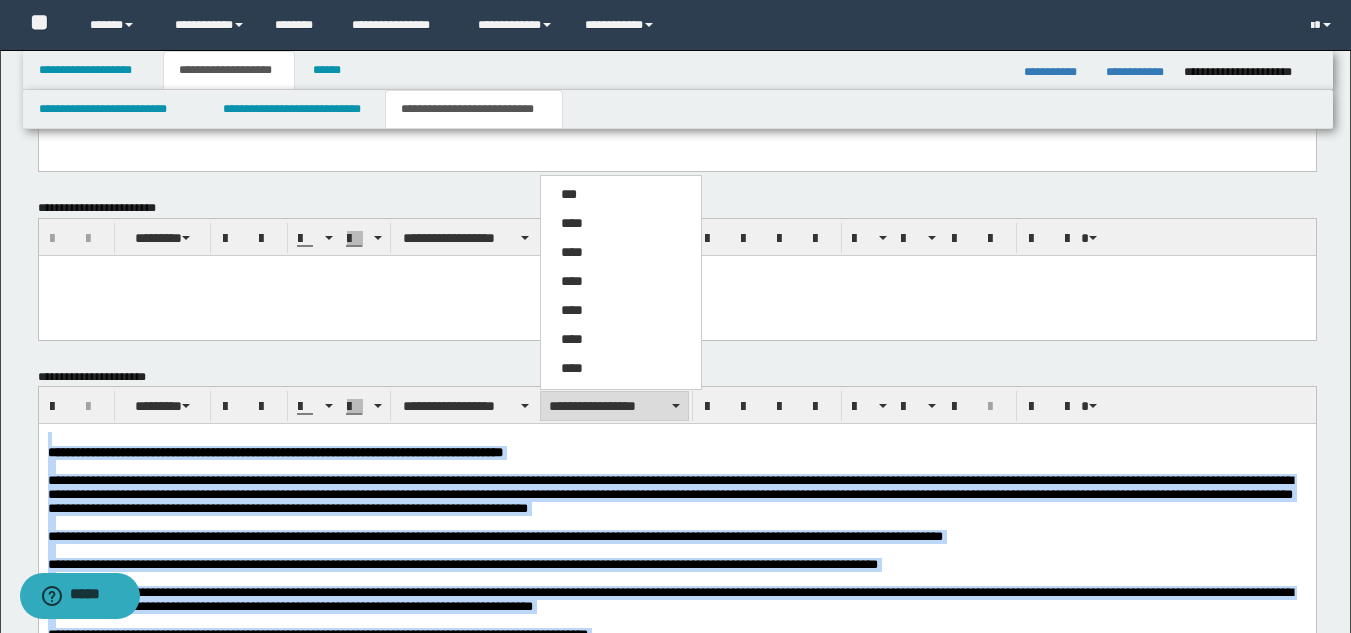 click on "****" at bounding box center [621, 224] 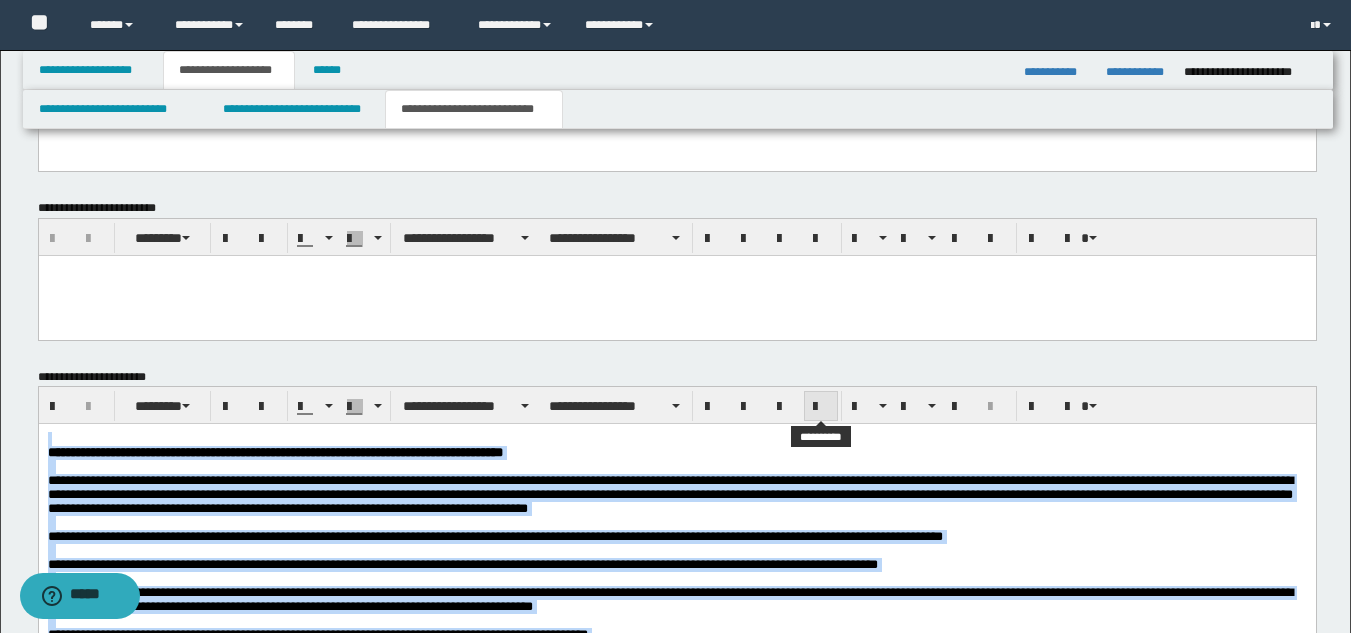 click at bounding box center [821, 407] 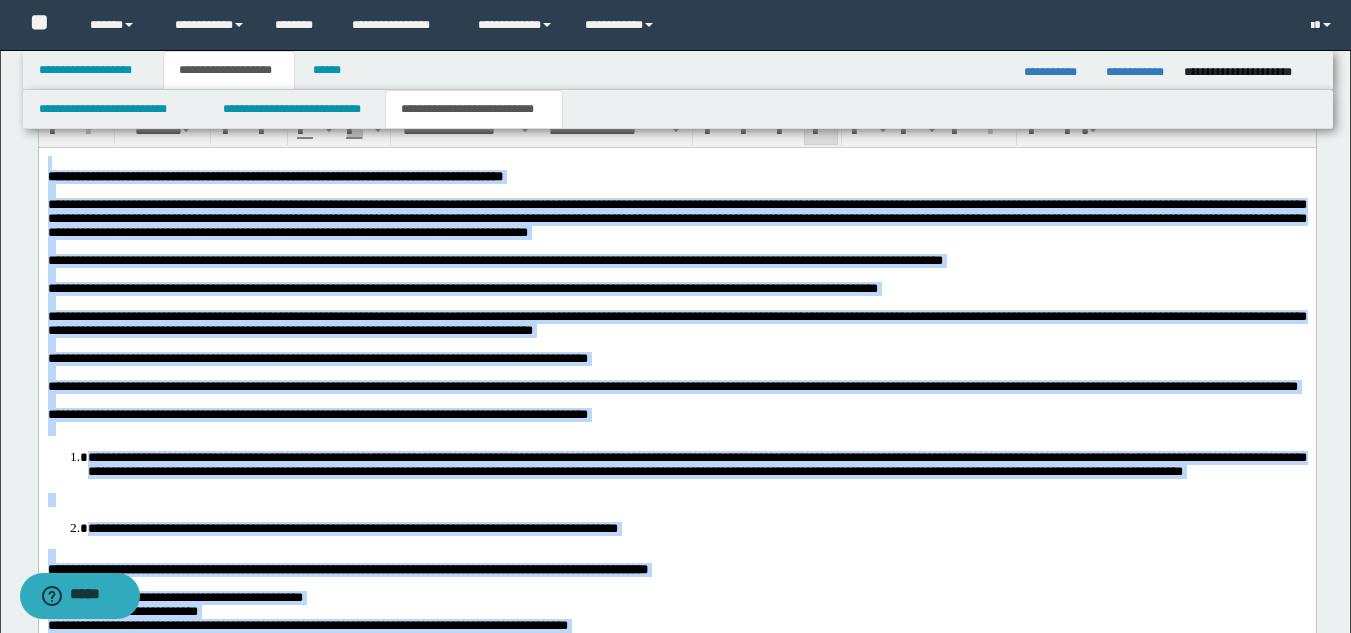 scroll, scrollTop: 1402, scrollLeft: 0, axis: vertical 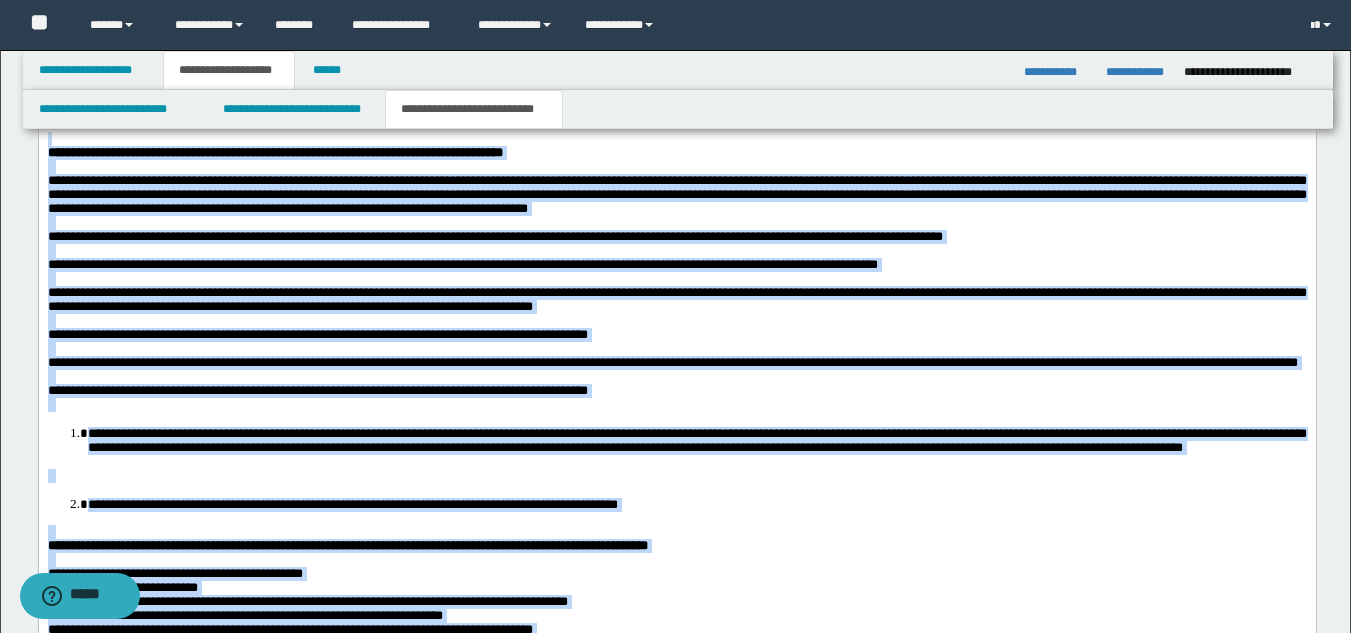 click on "**********" at bounding box center (676, 416) 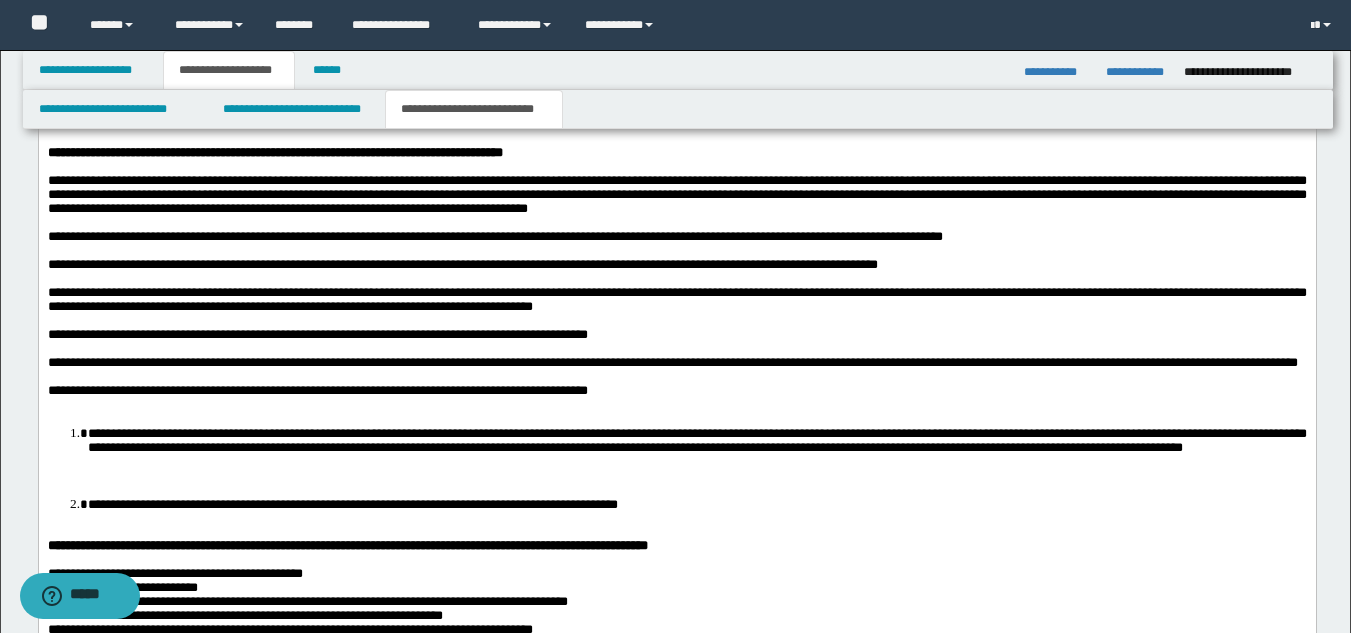 click at bounding box center [676, 405] 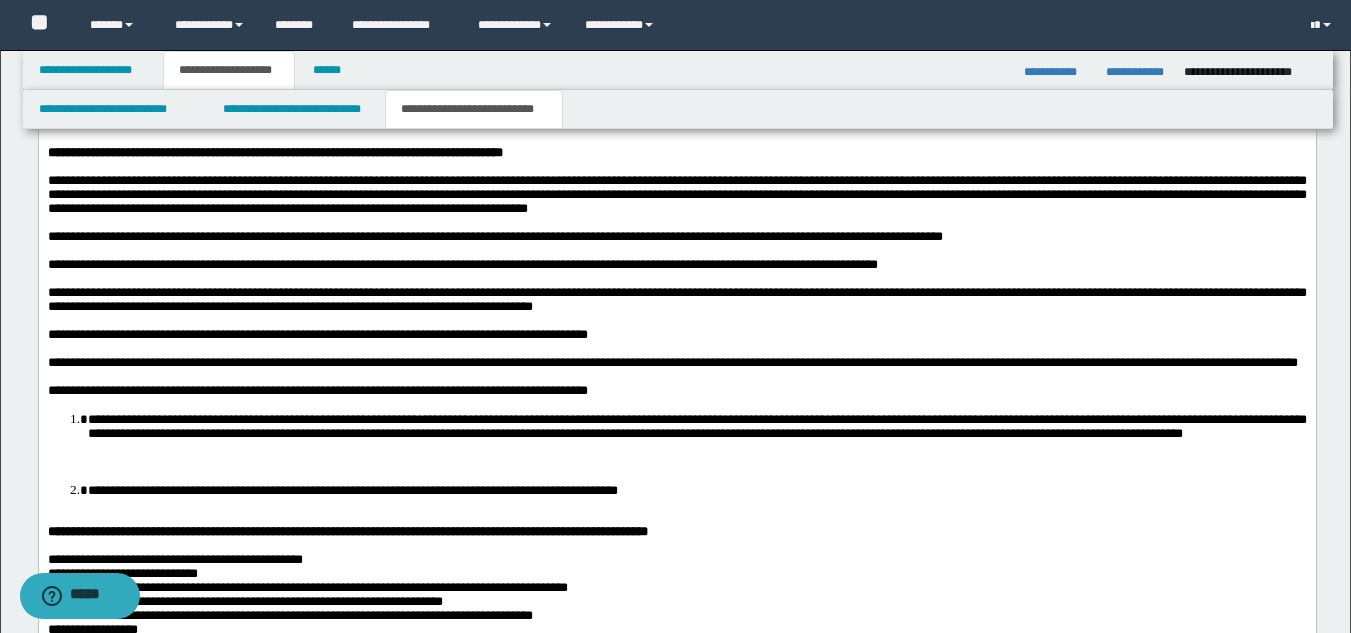 click on "**********" at bounding box center (676, 409) 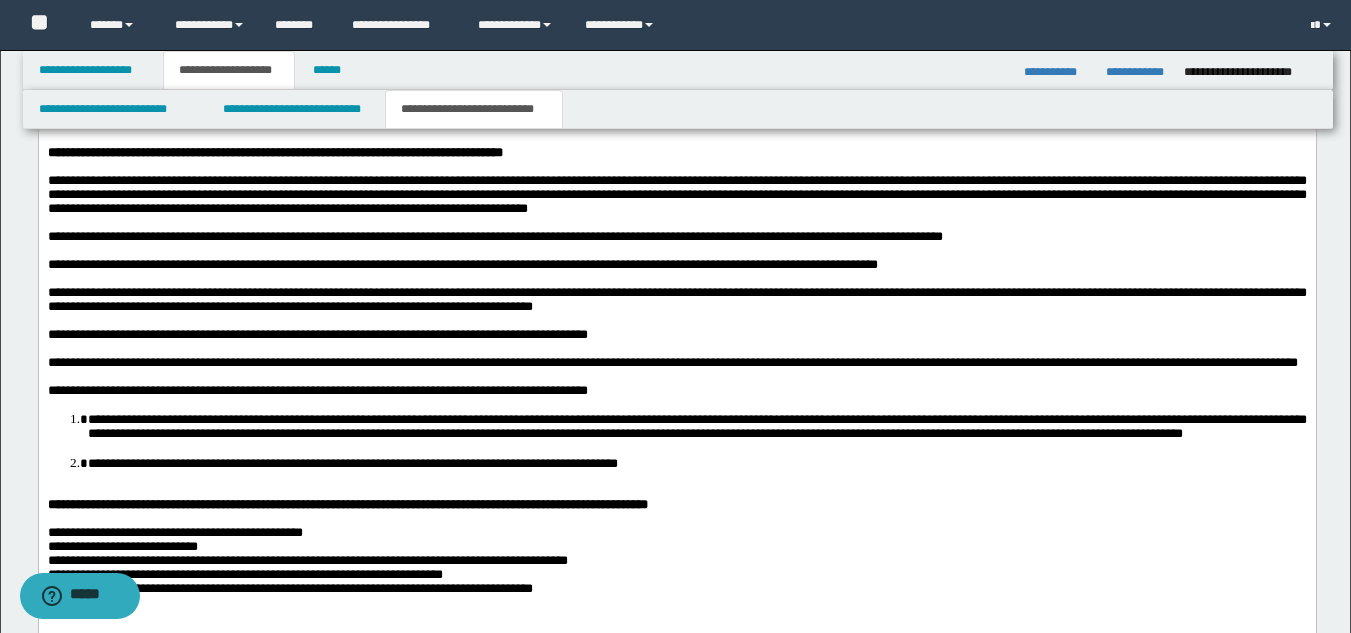 drag, startPoint x: 114, startPoint y: 526, endPoint x: 134, endPoint y: 527, distance: 20.024984 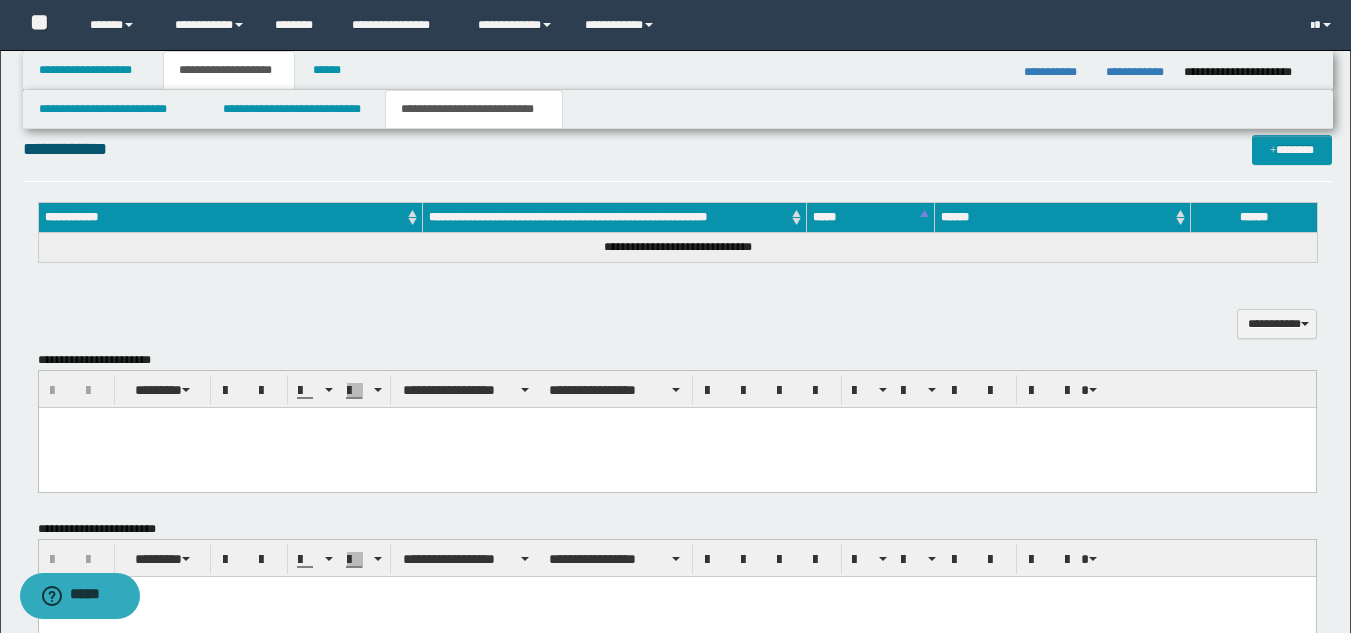 scroll, scrollTop: 870, scrollLeft: 0, axis: vertical 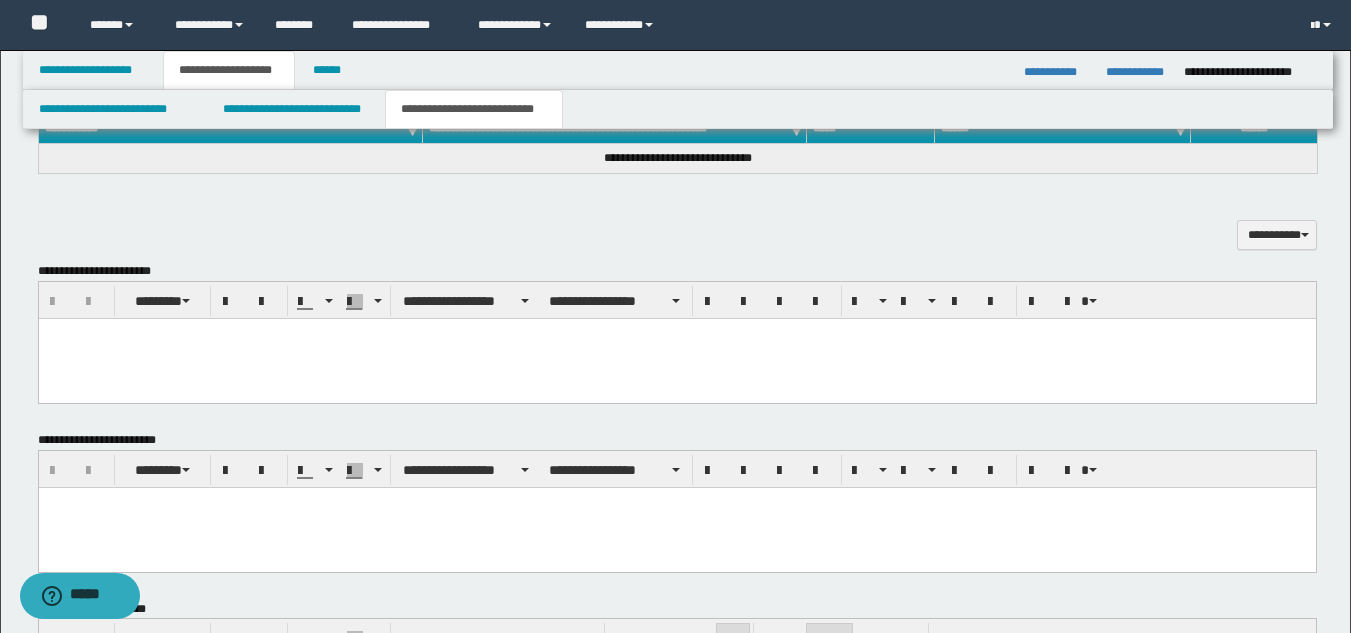 click at bounding box center (676, 358) 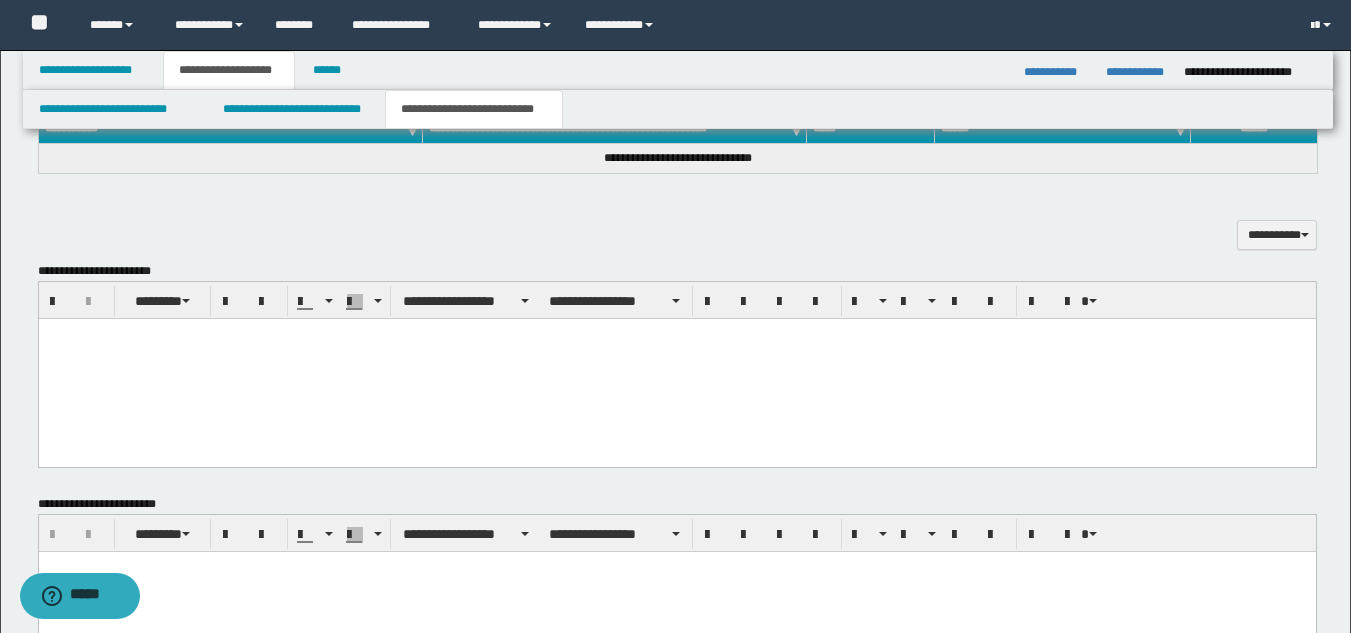 paste 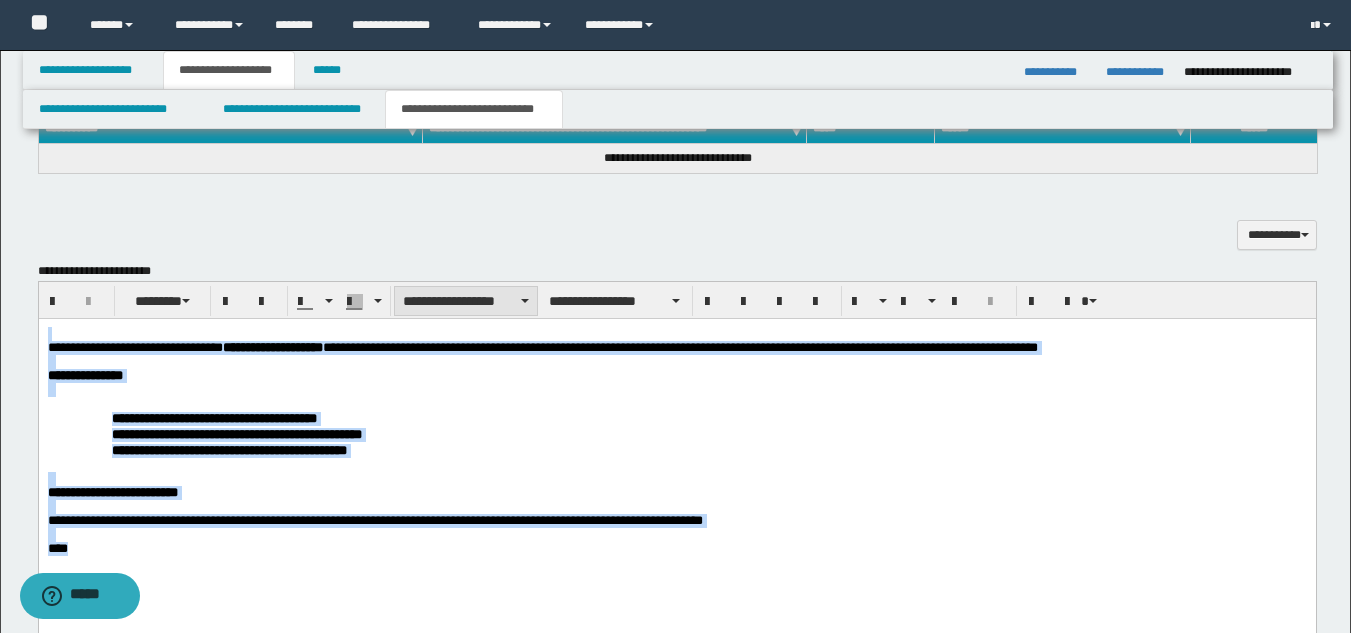 click on "**********" at bounding box center [466, 301] 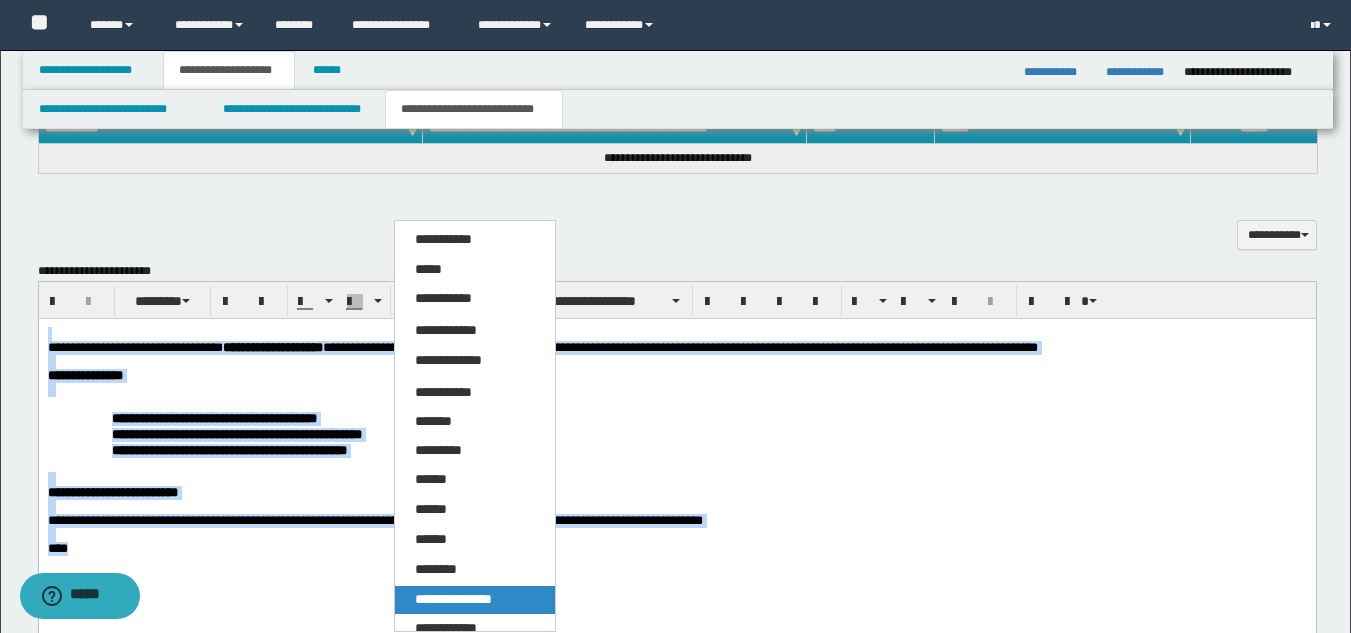 click on "**********" at bounding box center (475, 600) 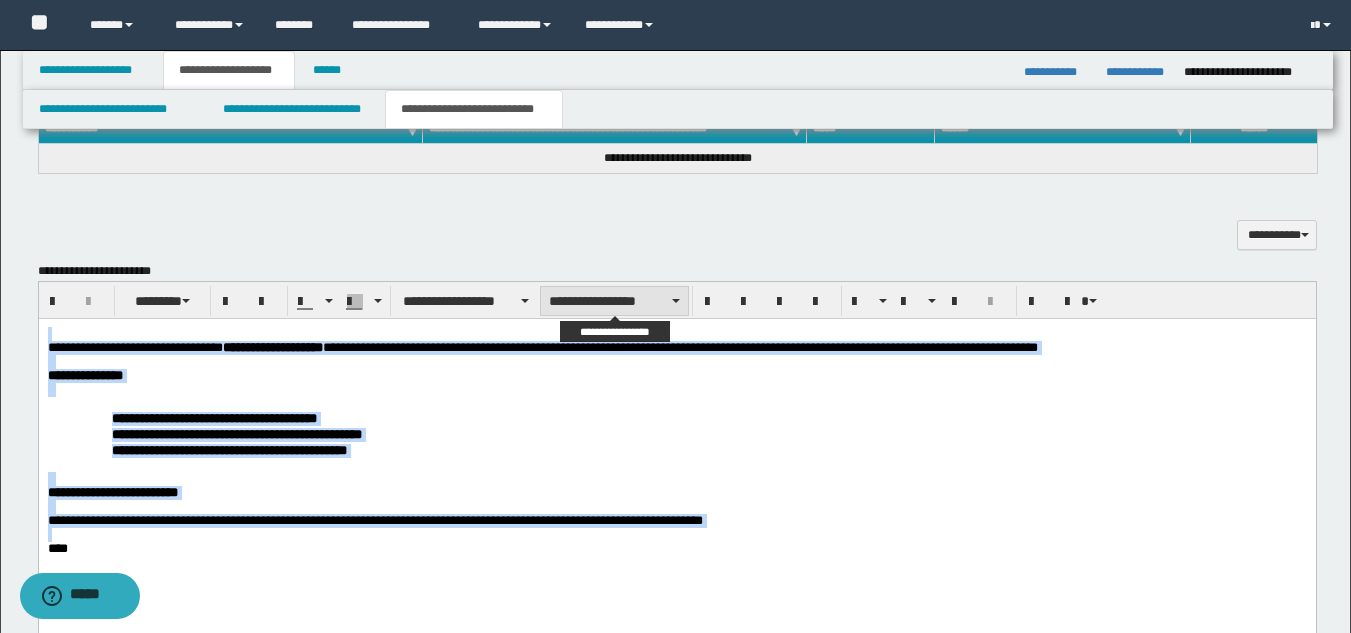 click on "**********" at bounding box center (614, 301) 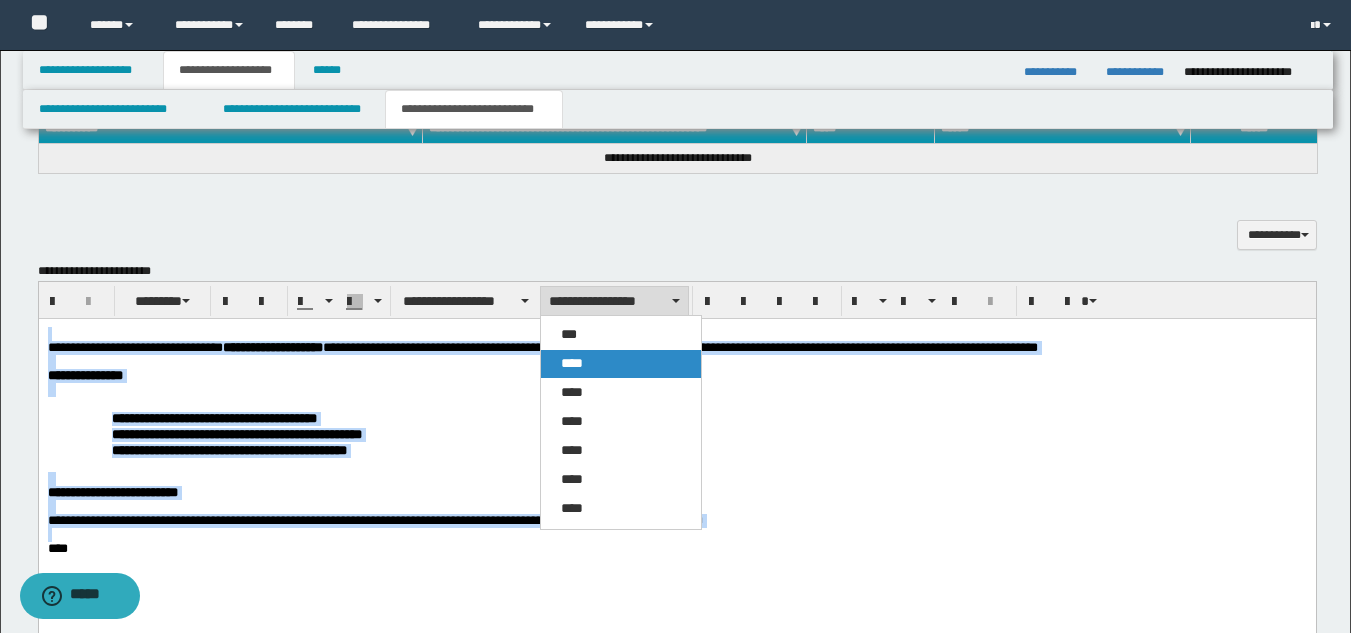 click on "****" at bounding box center (621, 364) 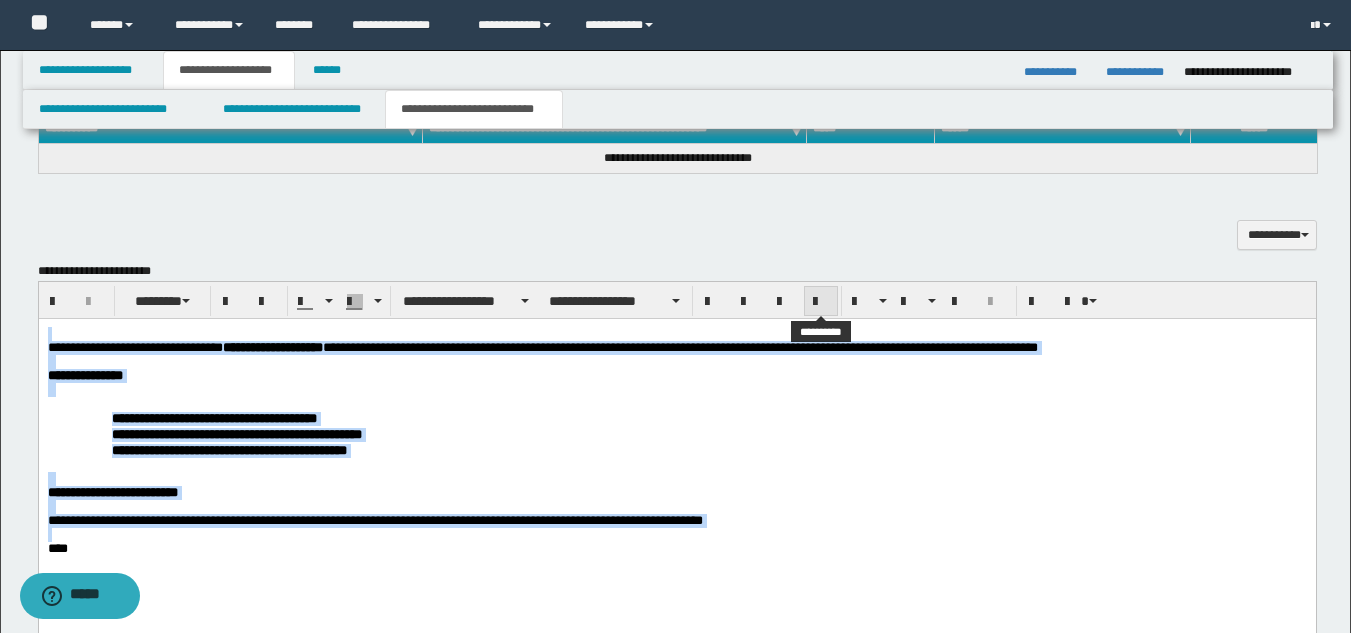 click at bounding box center (821, 302) 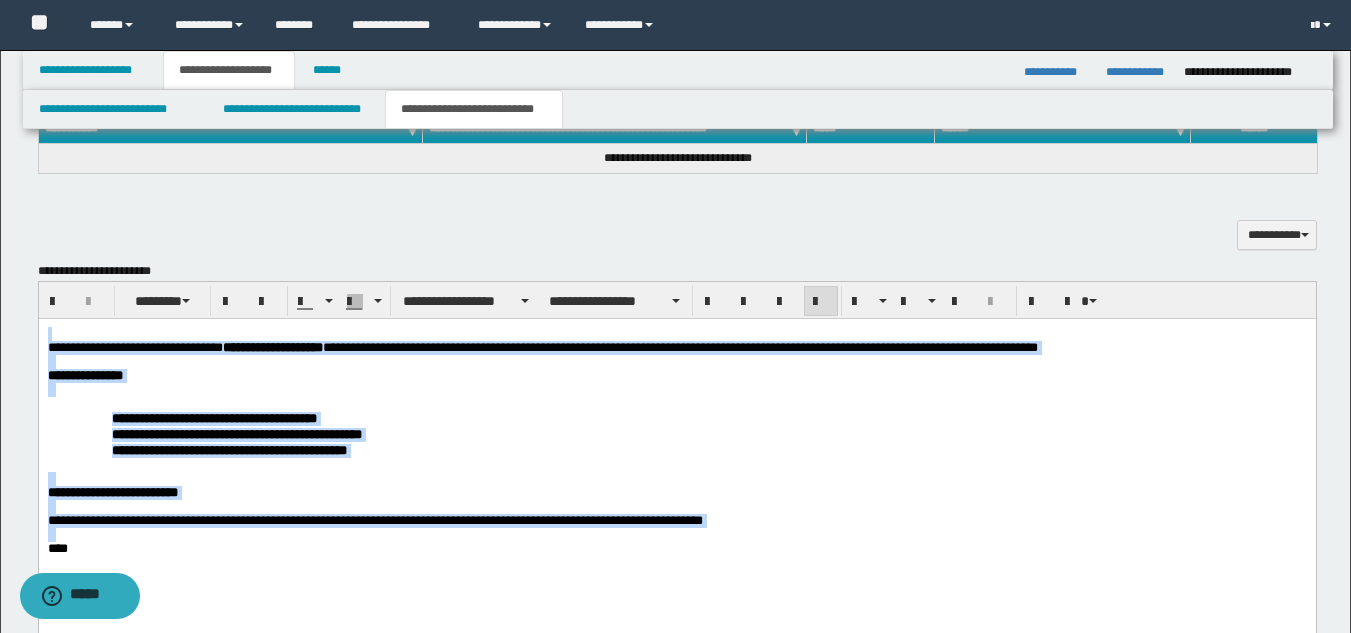 click on "**********" at bounding box center [676, 465] 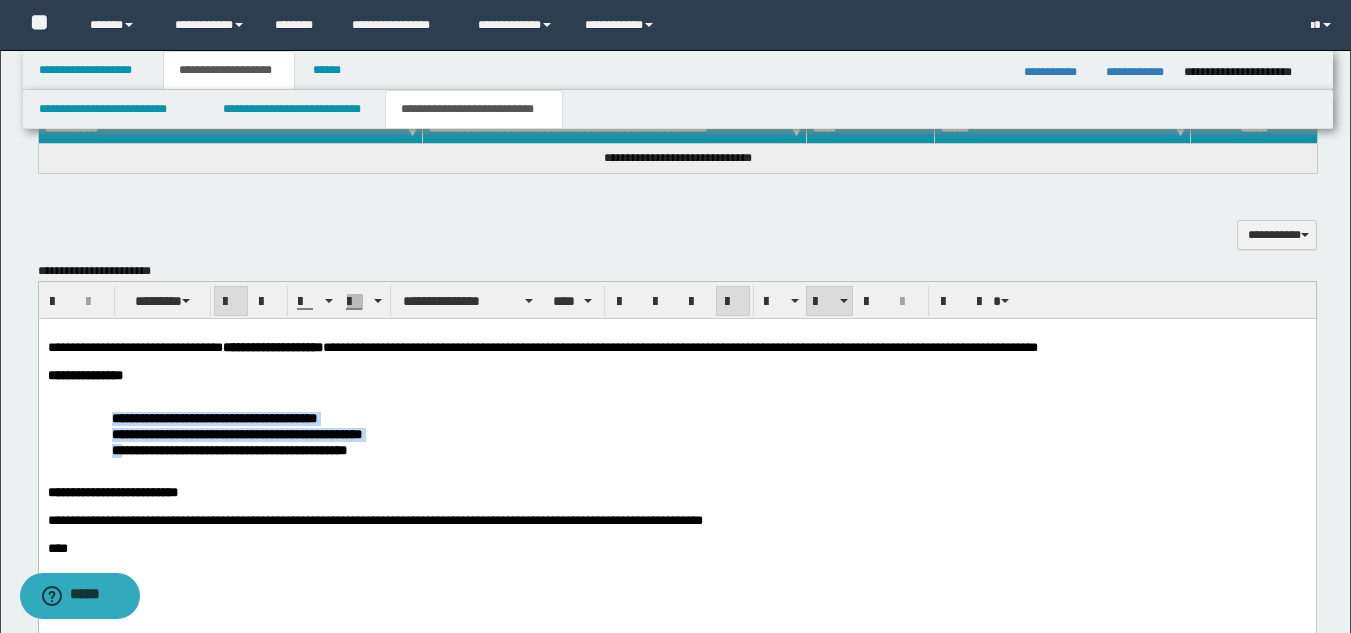 drag, startPoint x: 105, startPoint y: 421, endPoint x: 127, endPoint y: 461, distance: 45.65085 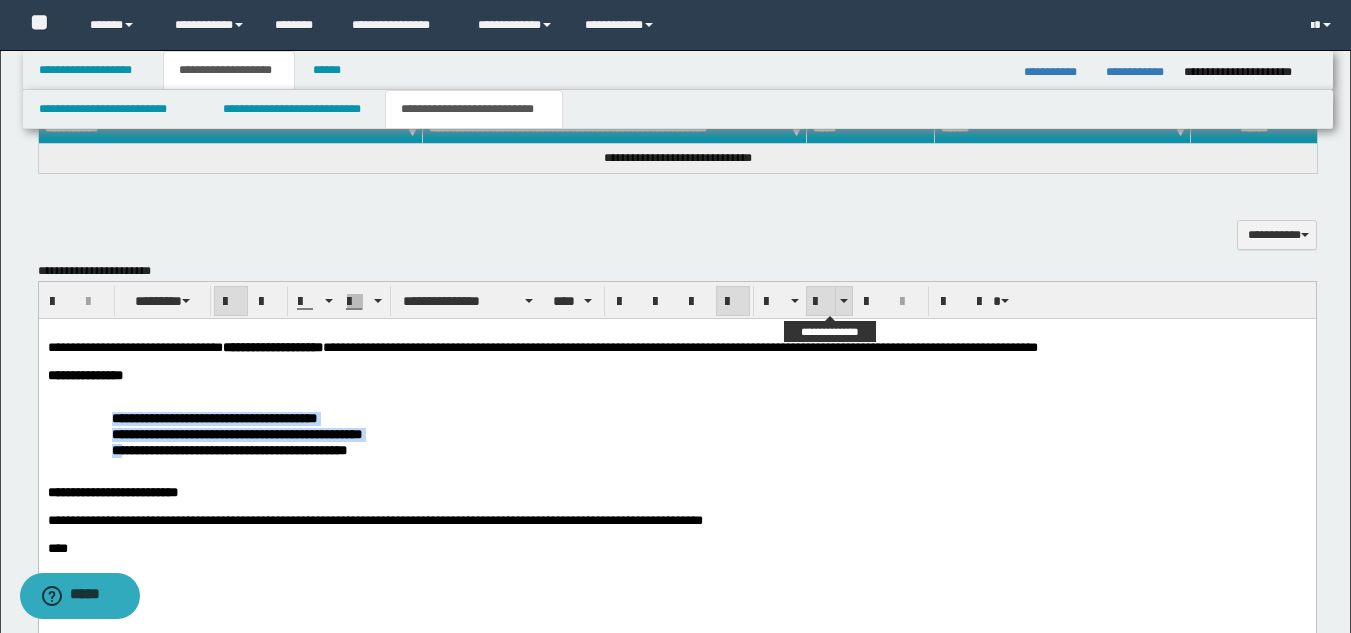 click at bounding box center [821, 302] 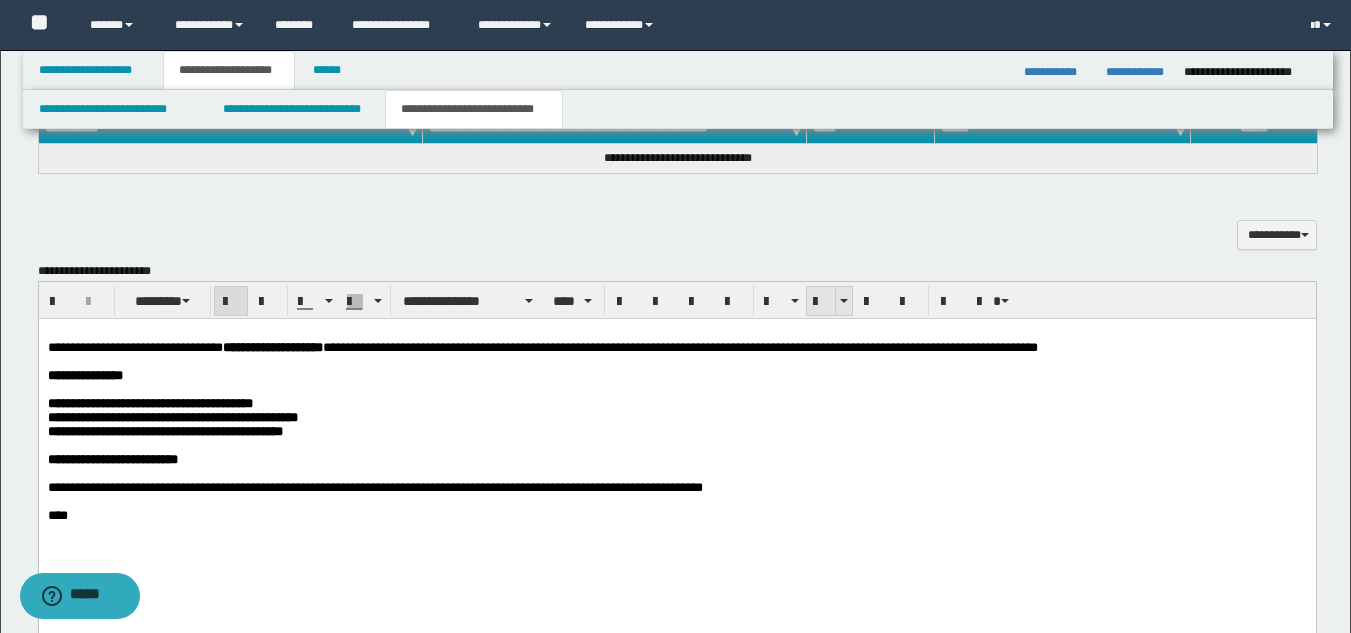 click at bounding box center (821, 302) 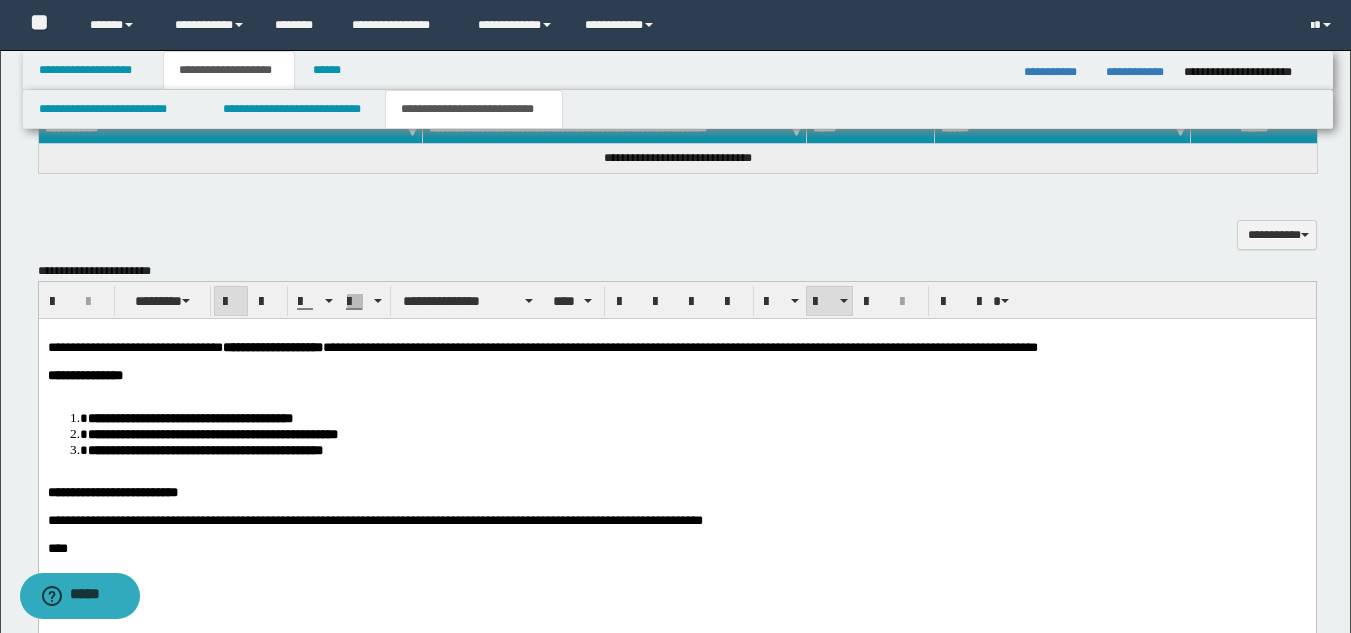 click at bounding box center [676, 389] 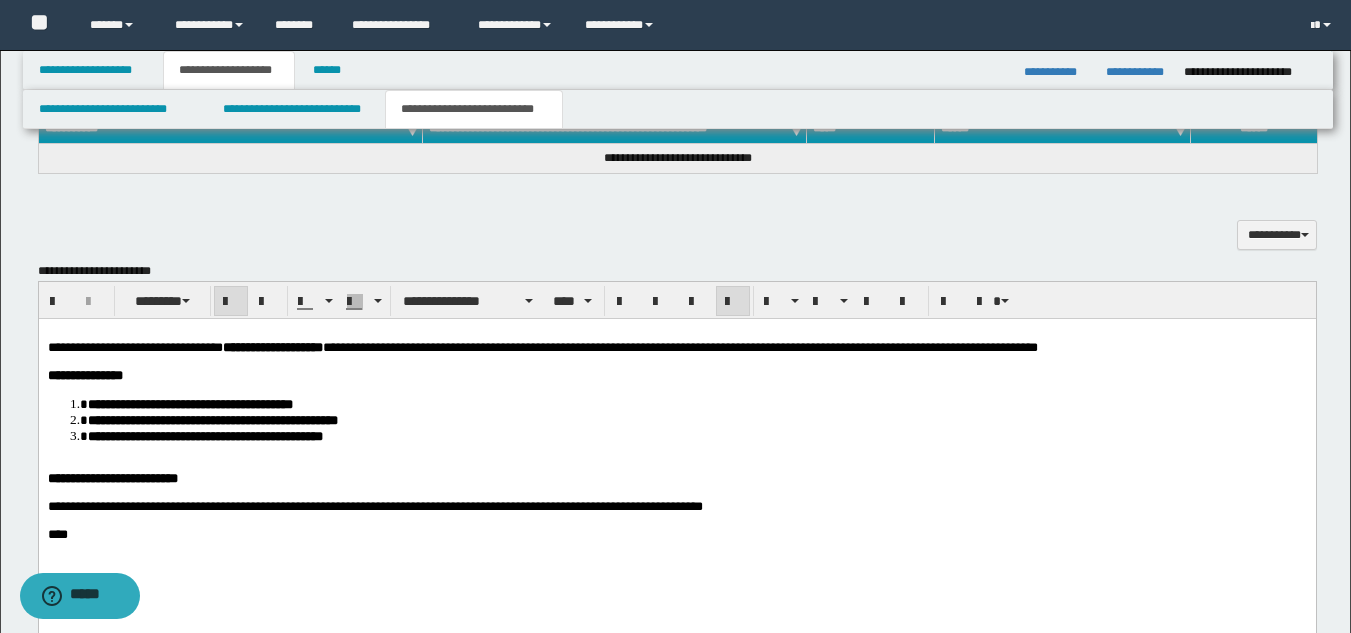click on "**********" at bounding box center [676, 458] 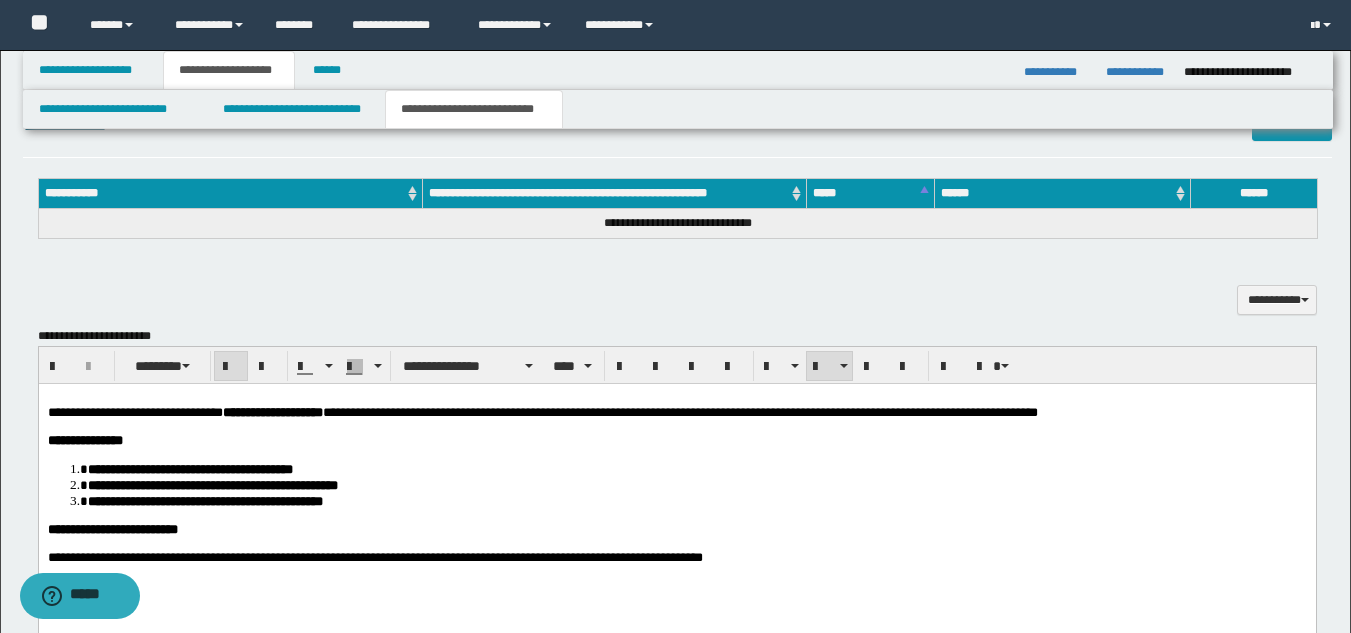 scroll, scrollTop: 770, scrollLeft: 0, axis: vertical 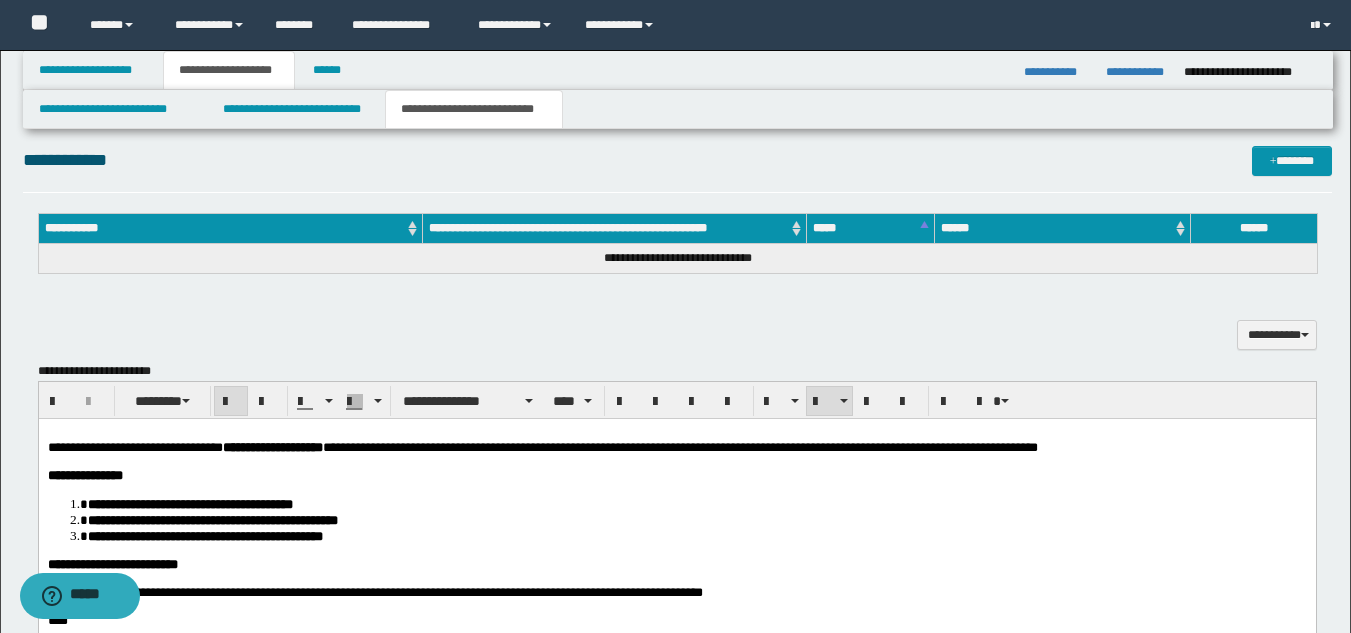click on "**********" at bounding box center [677, 169] 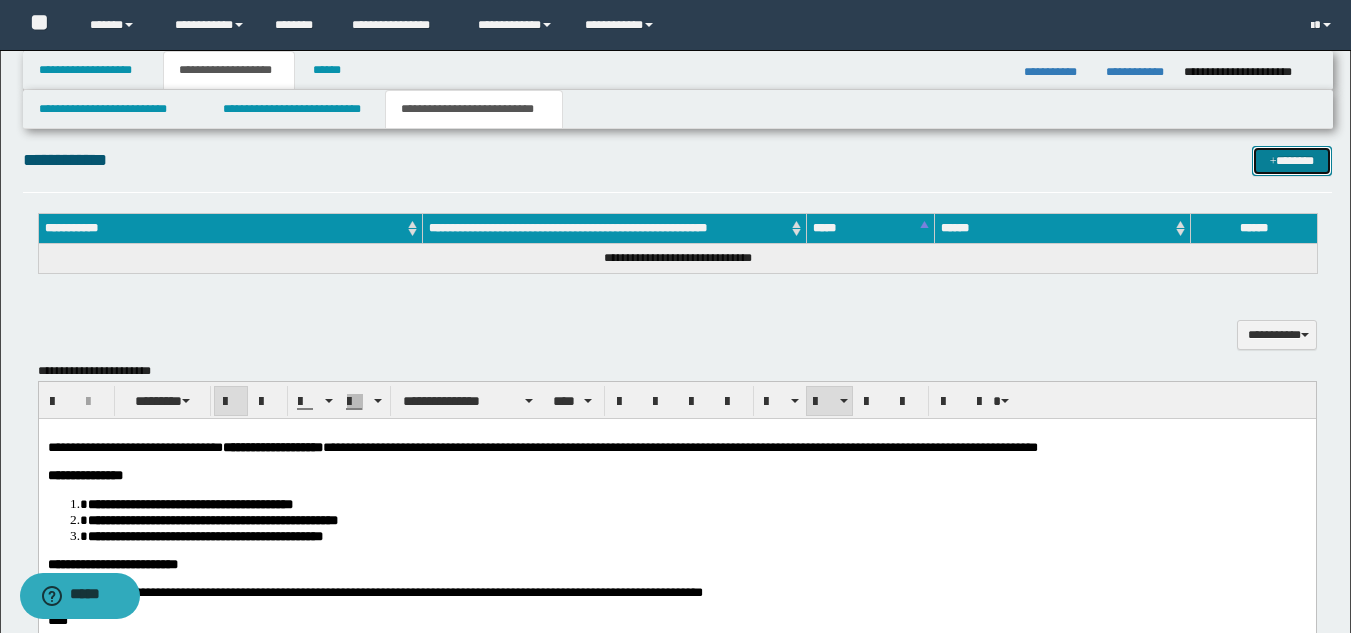 click on "*******" at bounding box center (1292, 161) 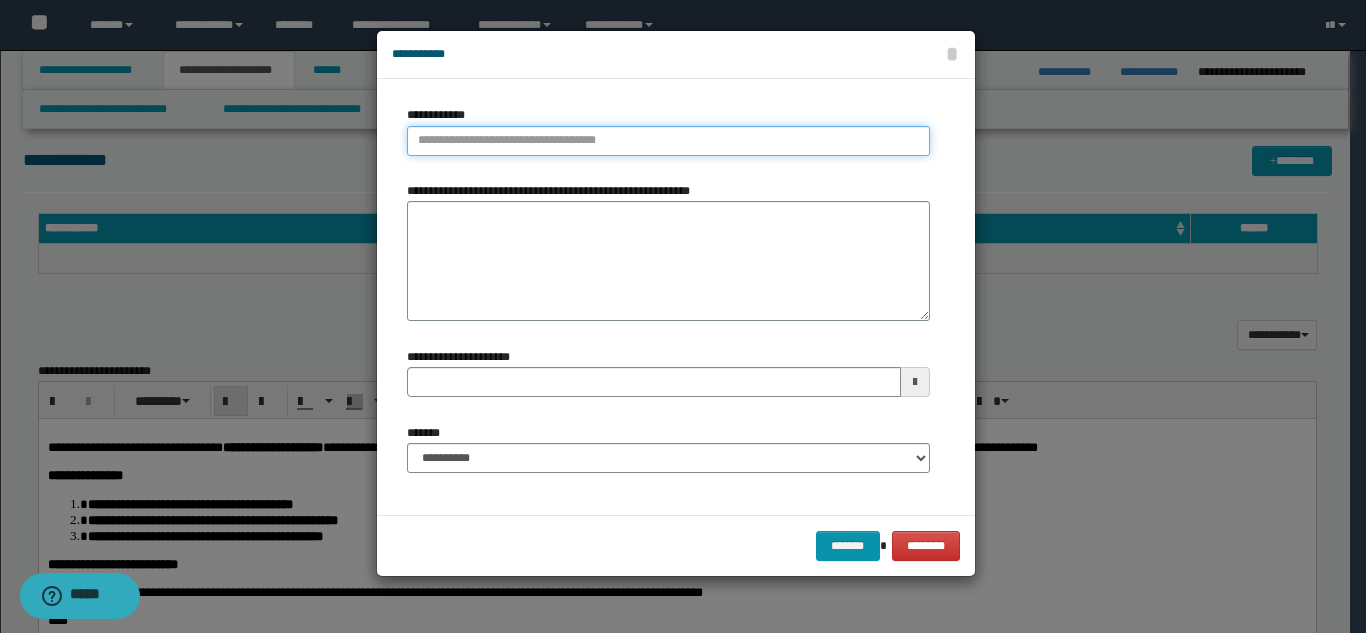 click on "**********" at bounding box center [668, 141] 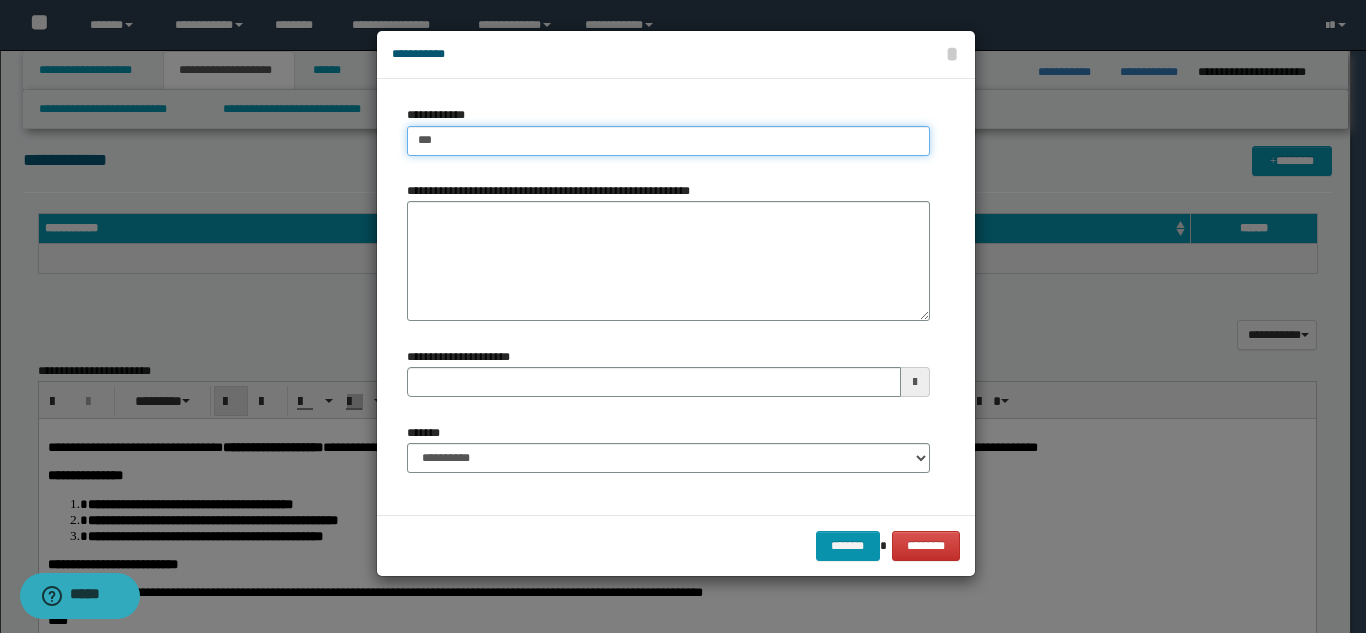 type on "****" 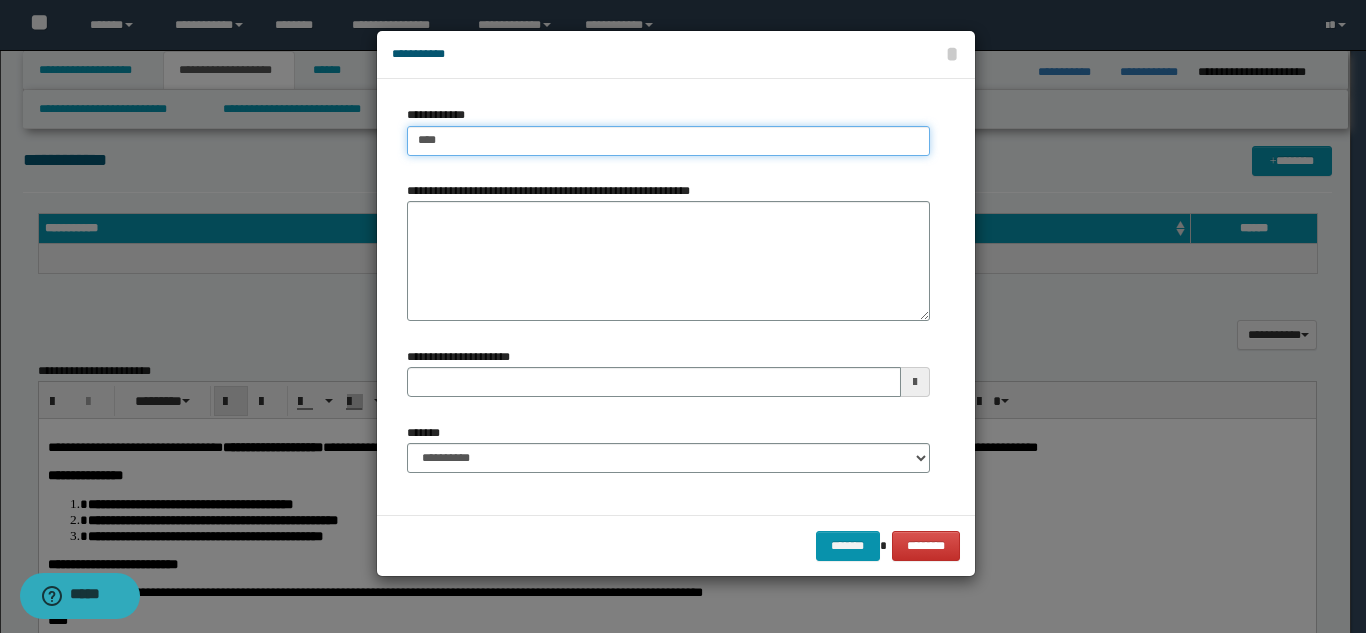 type 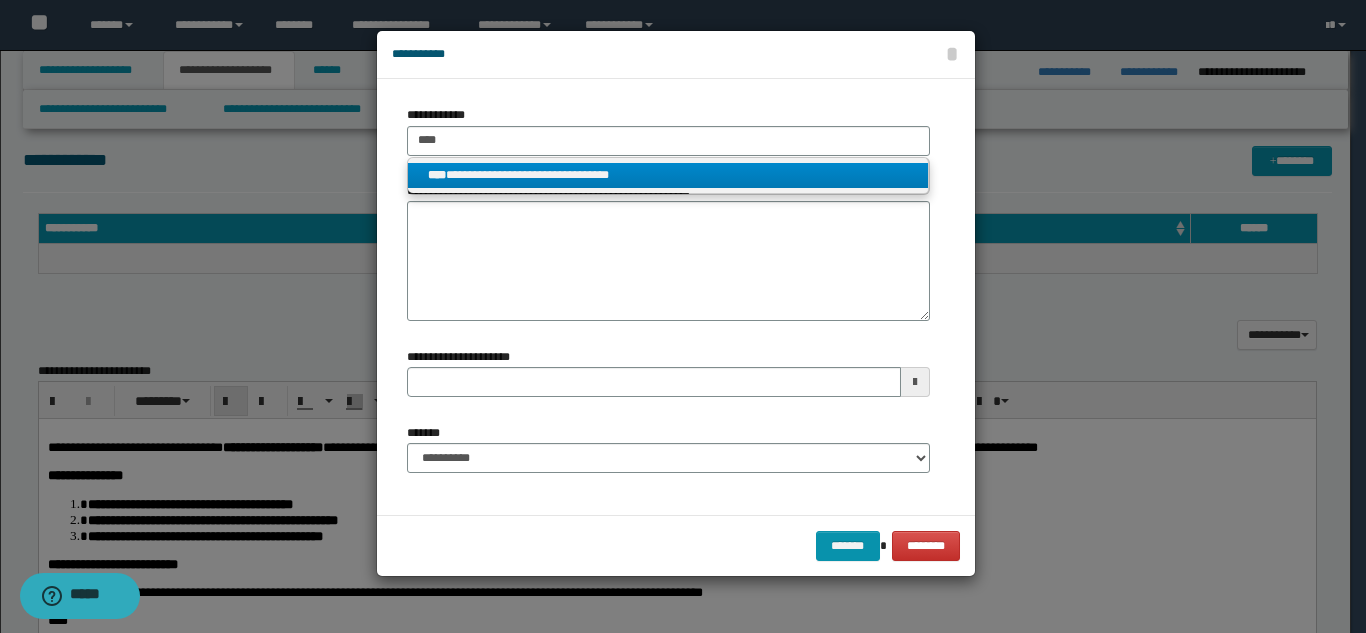 click on "**********" at bounding box center [668, 175] 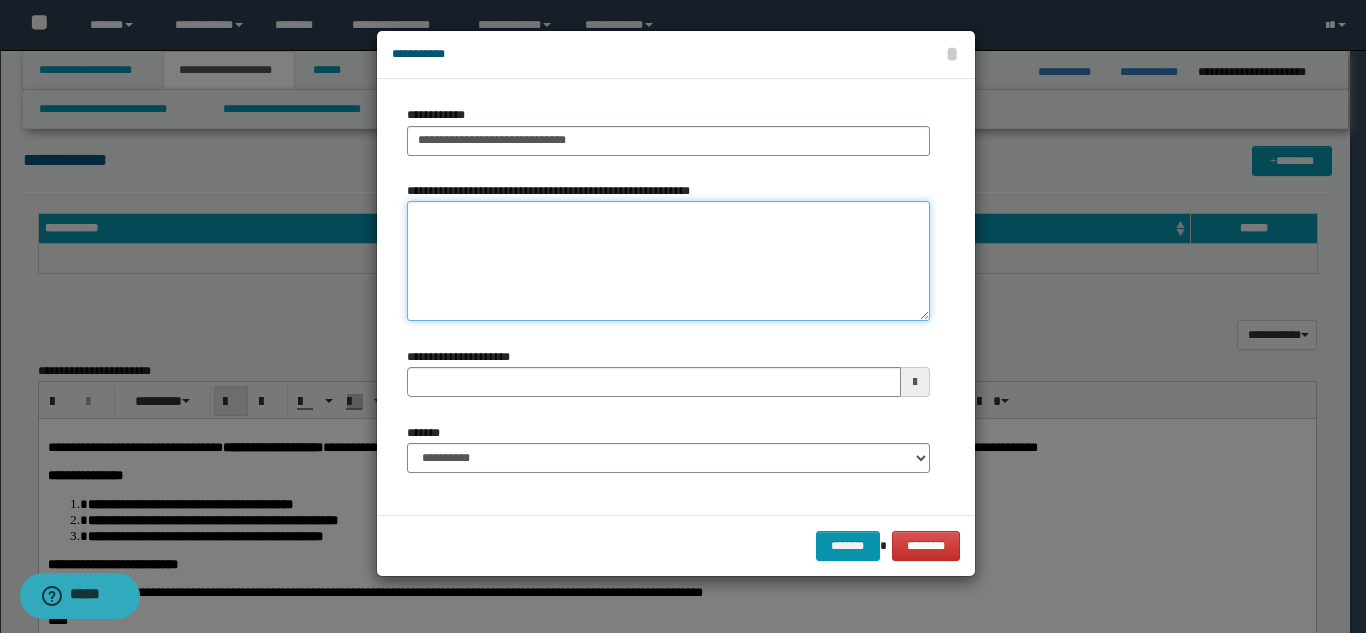 click on "**********" at bounding box center [668, 261] 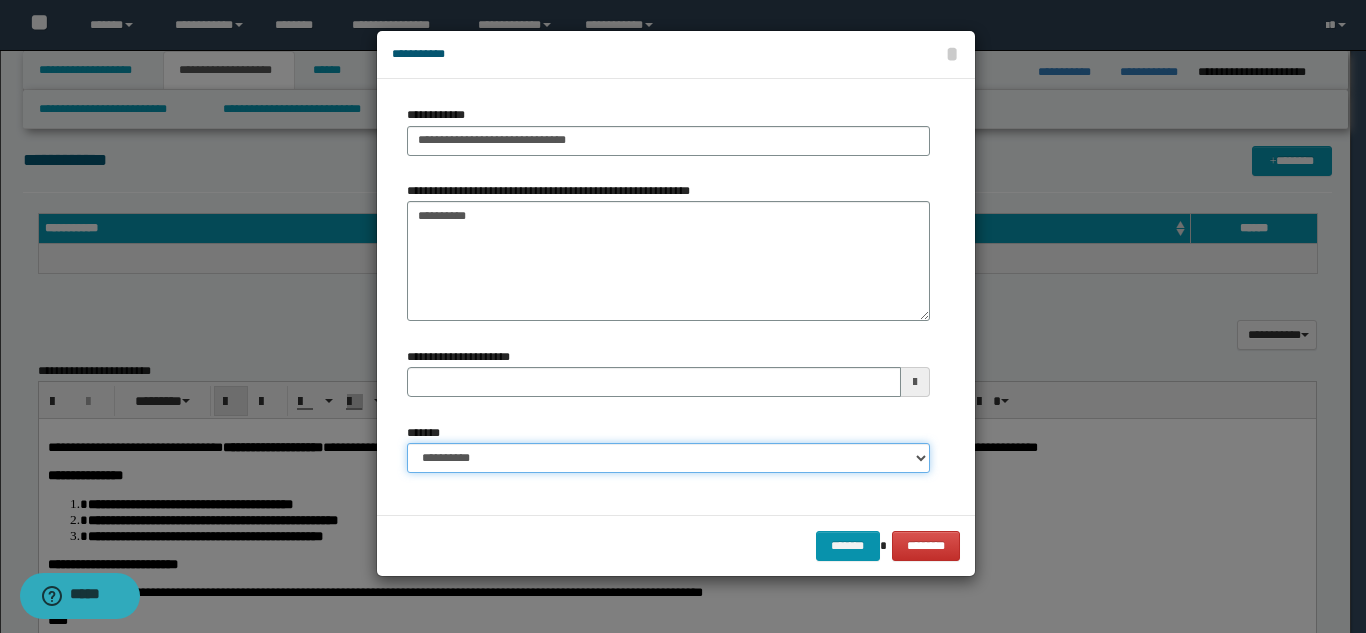 click on "**********" at bounding box center [668, 458] 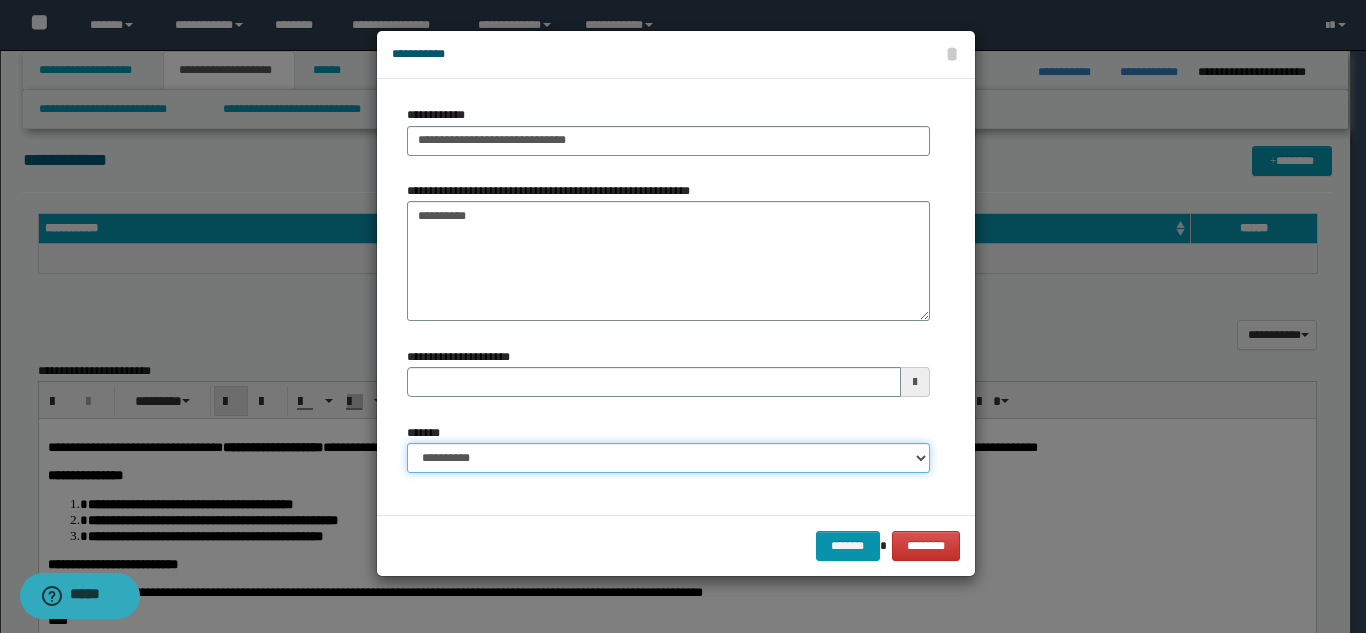 click on "**********" at bounding box center (668, 458) 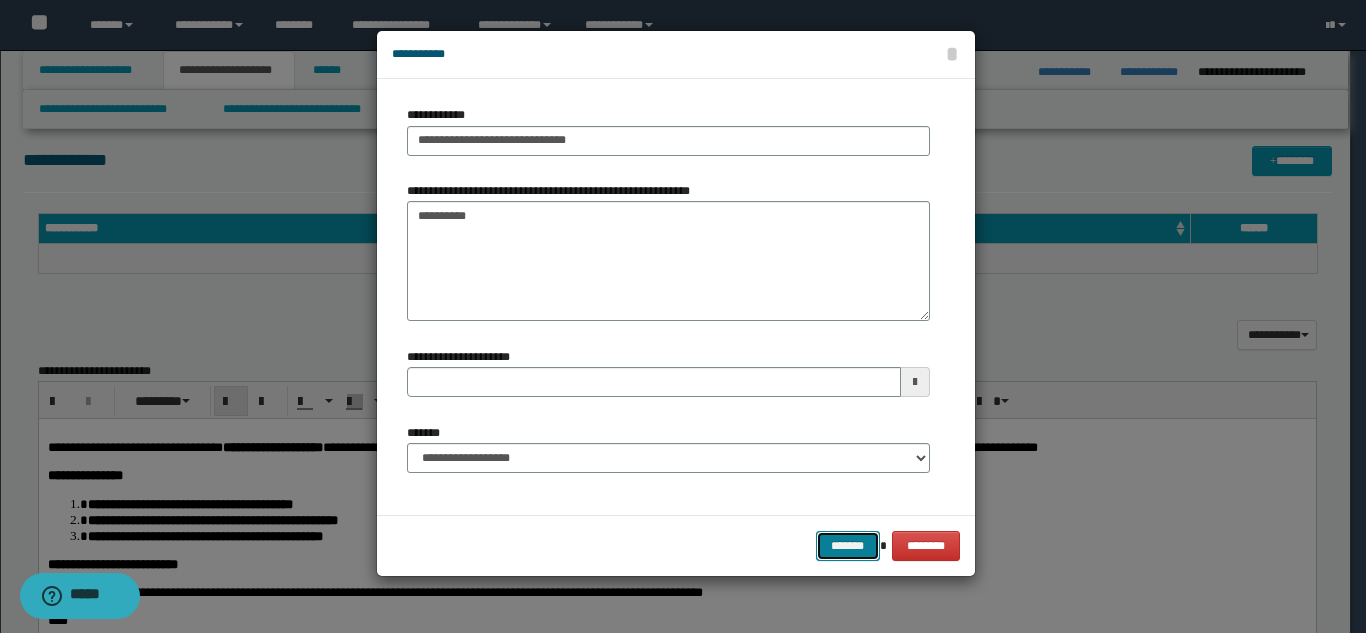 click on "*******" at bounding box center (848, 546) 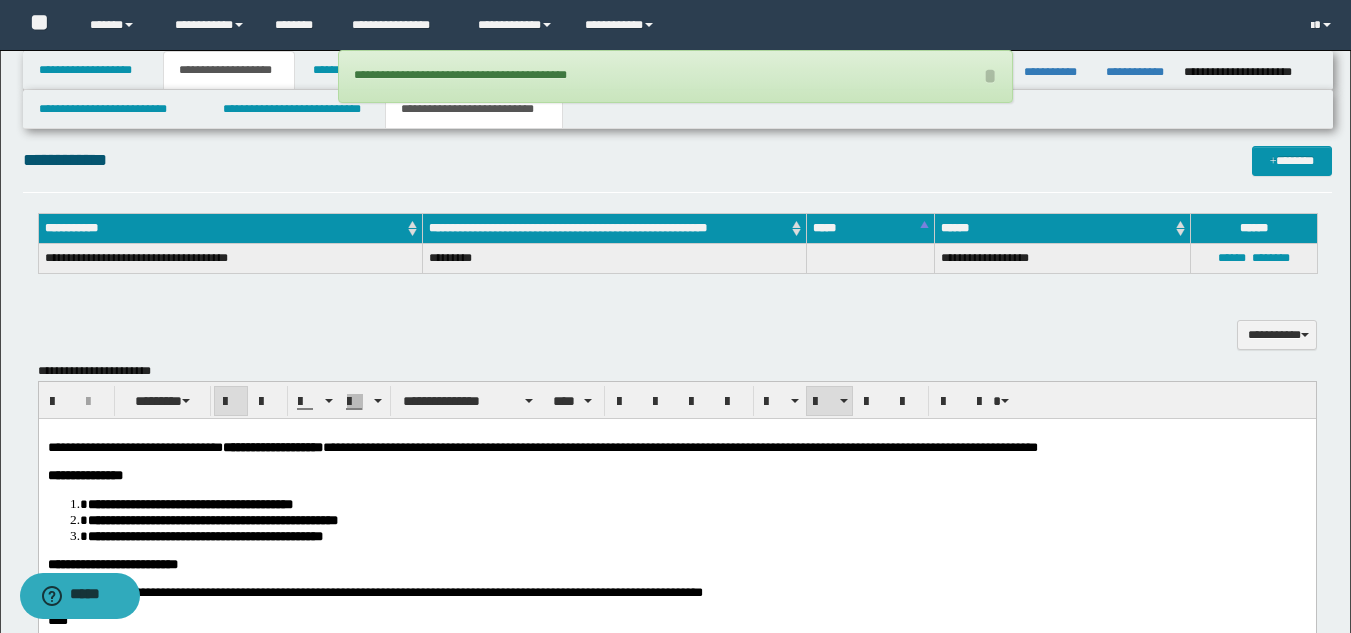 click on "**********" at bounding box center [189, 503] 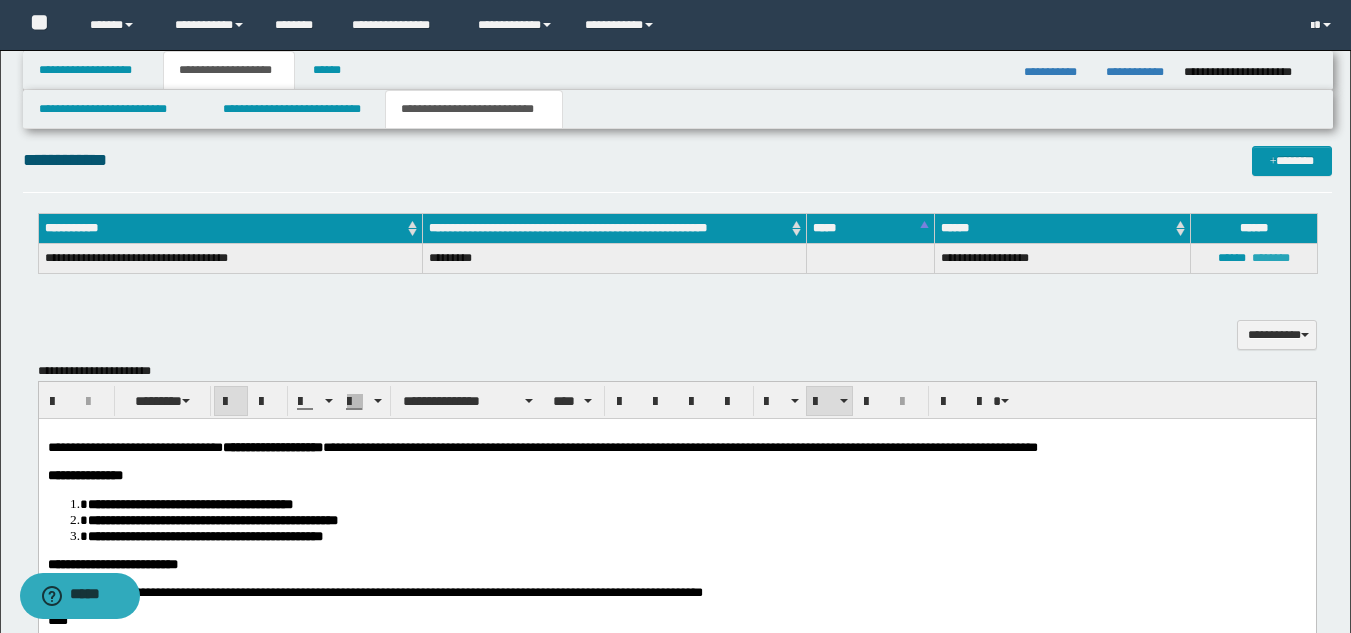 click on "********" at bounding box center [1271, 258] 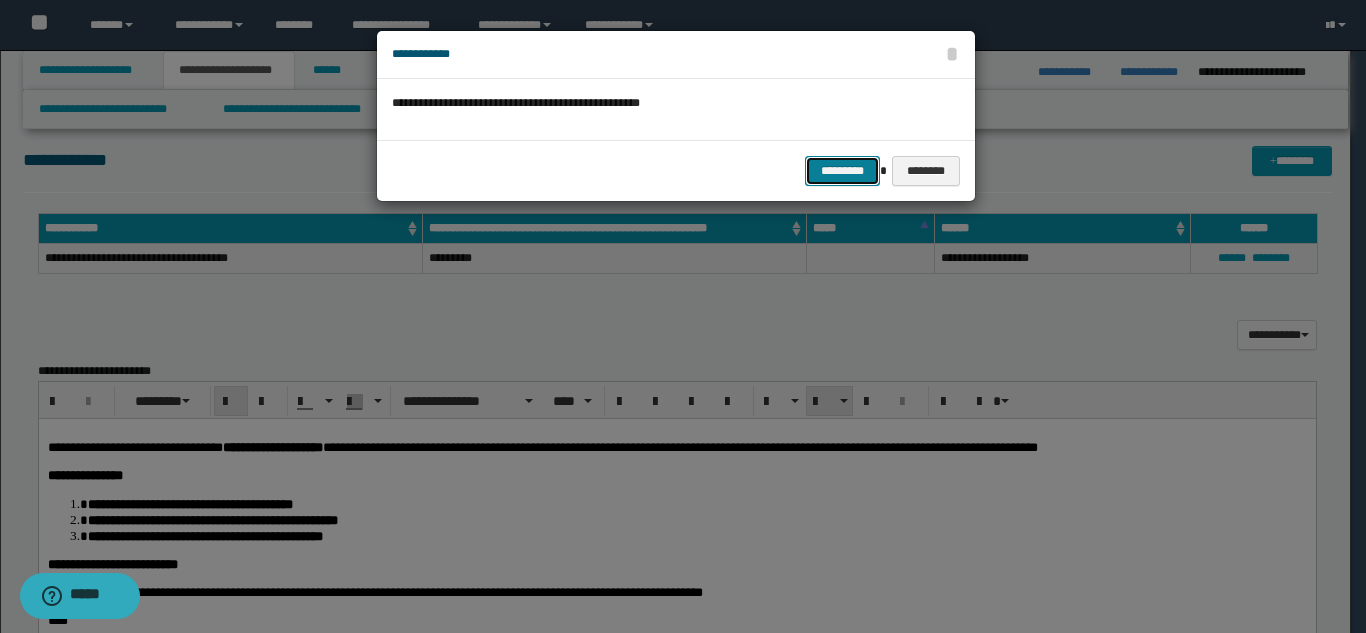 click on "*********" at bounding box center (842, 171) 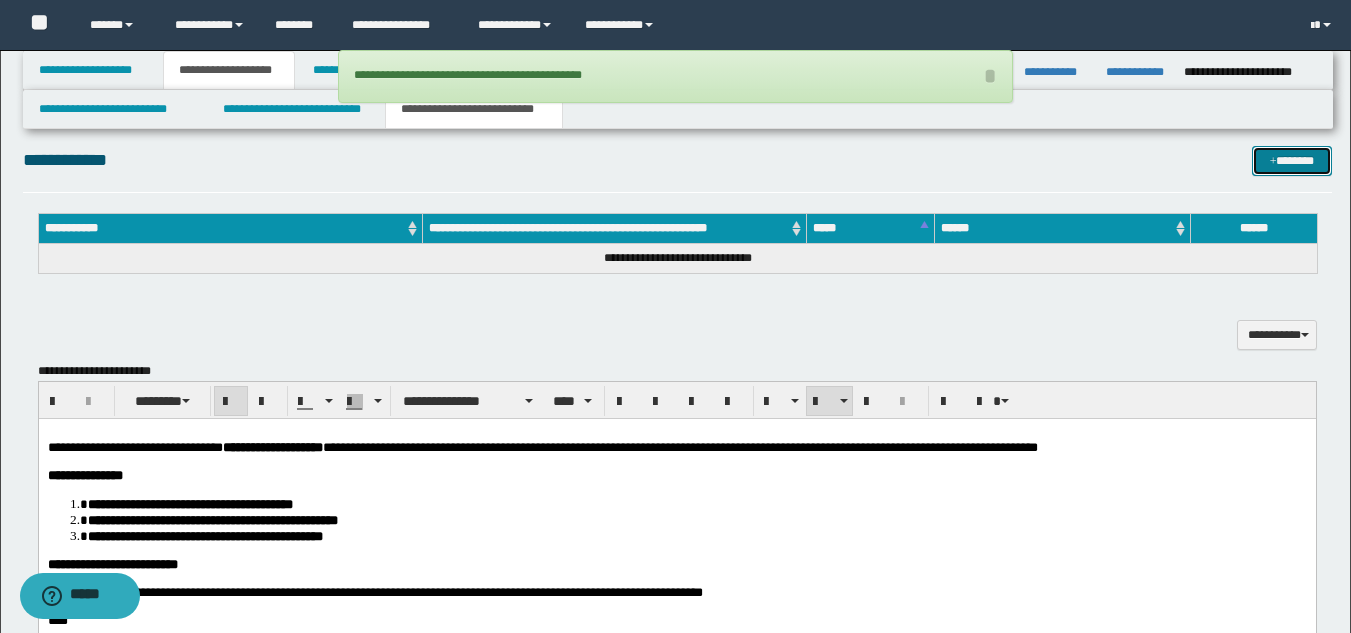 drag, startPoint x: 1307, startPoint y: 164, endPoint x: 1279, endPoint y: 163, distance: 28.01785 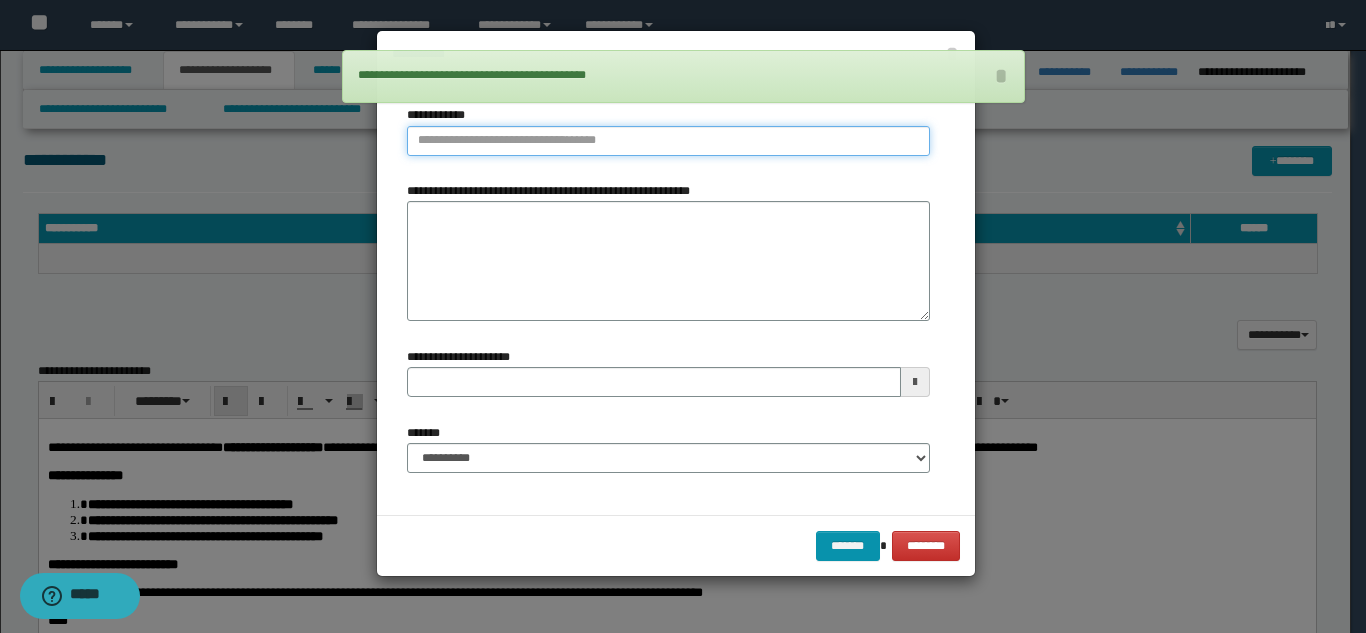 click on "**********" at bounding box center [668, 141] 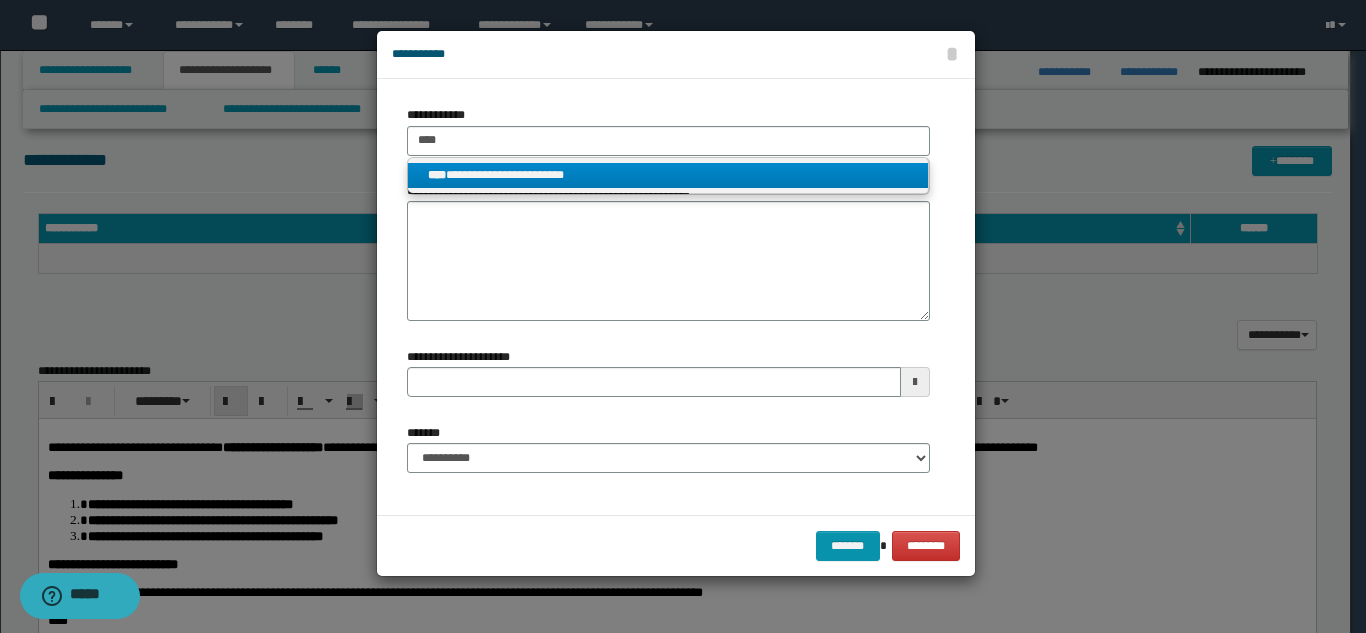 click on "**********" at bounding box center (668, 175) 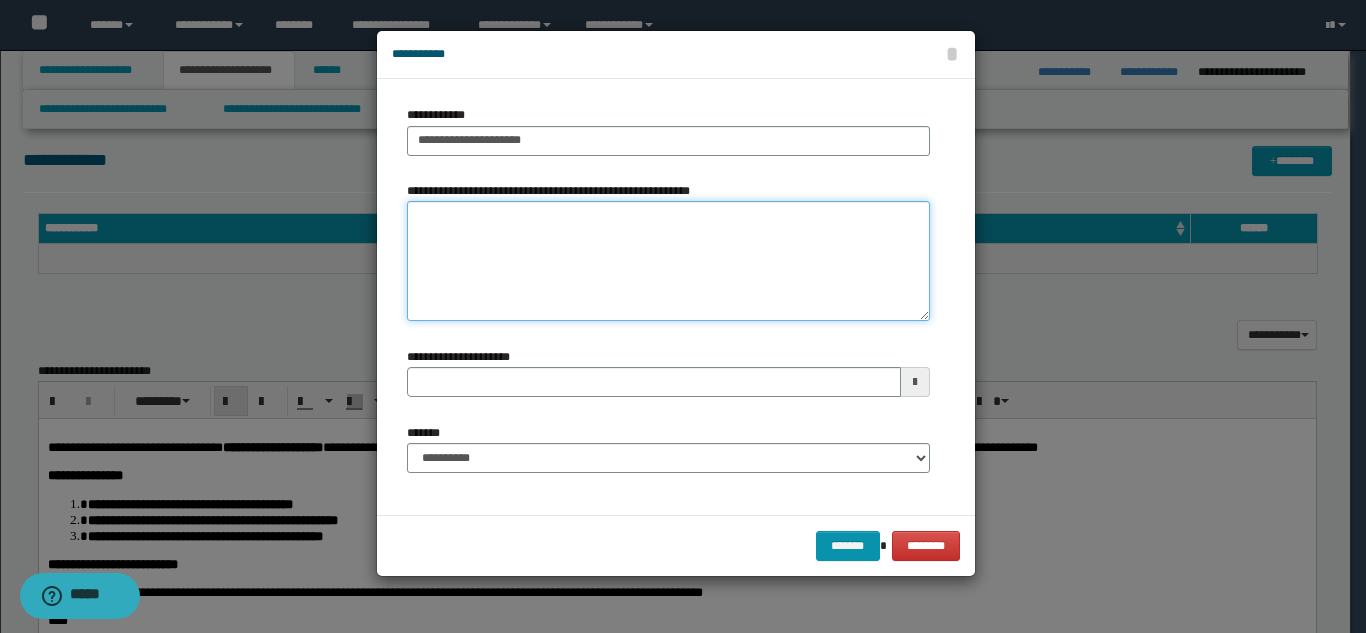 click on "**********" at bounding box center (668, 261) 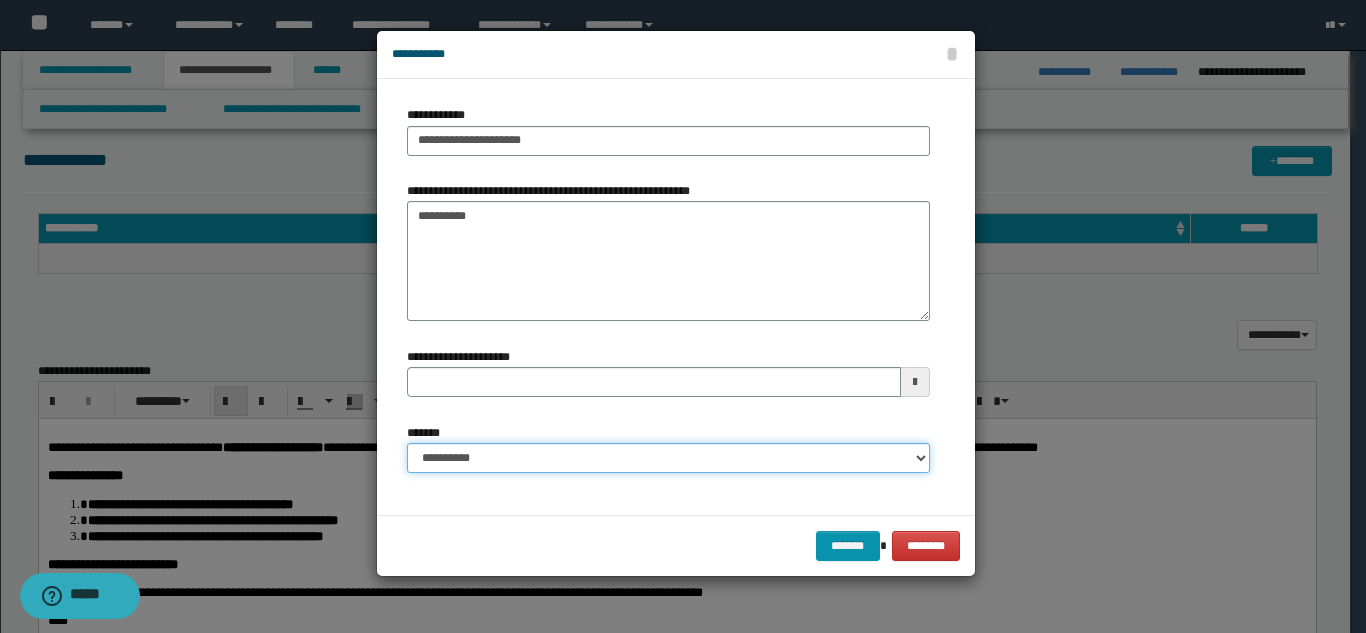 click on "**********" at bounding box center [668, 458] 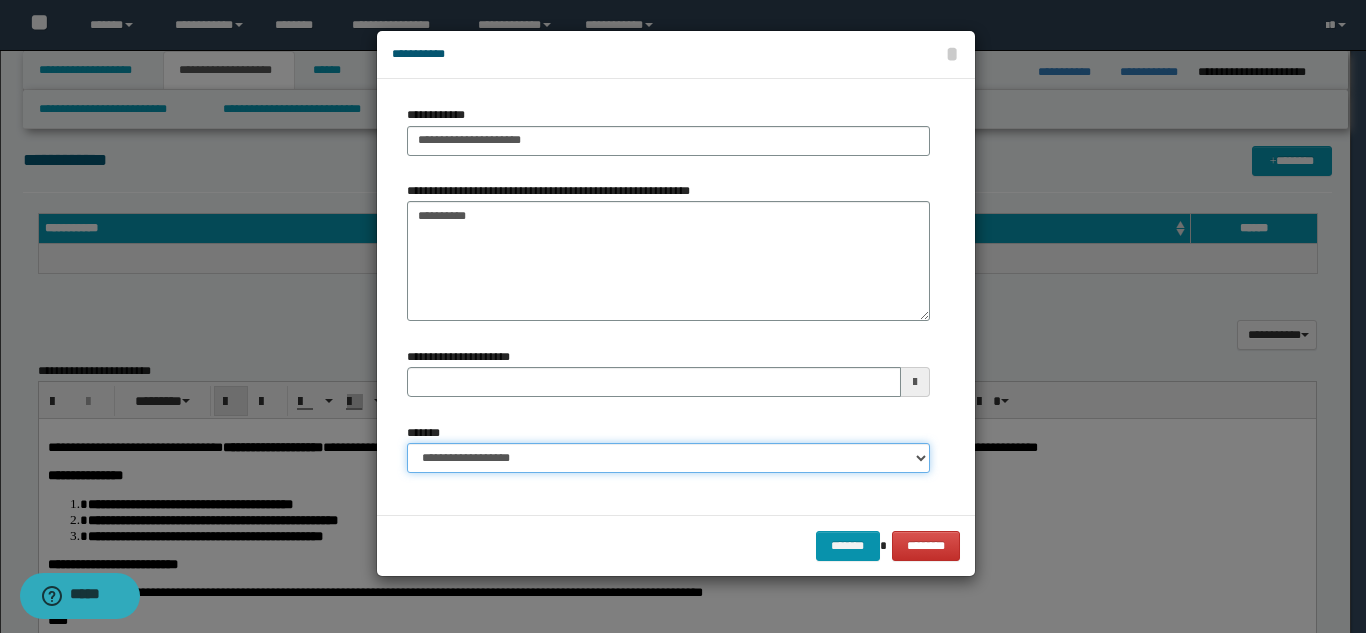 click on "**********" at bounding box center (668, 458) 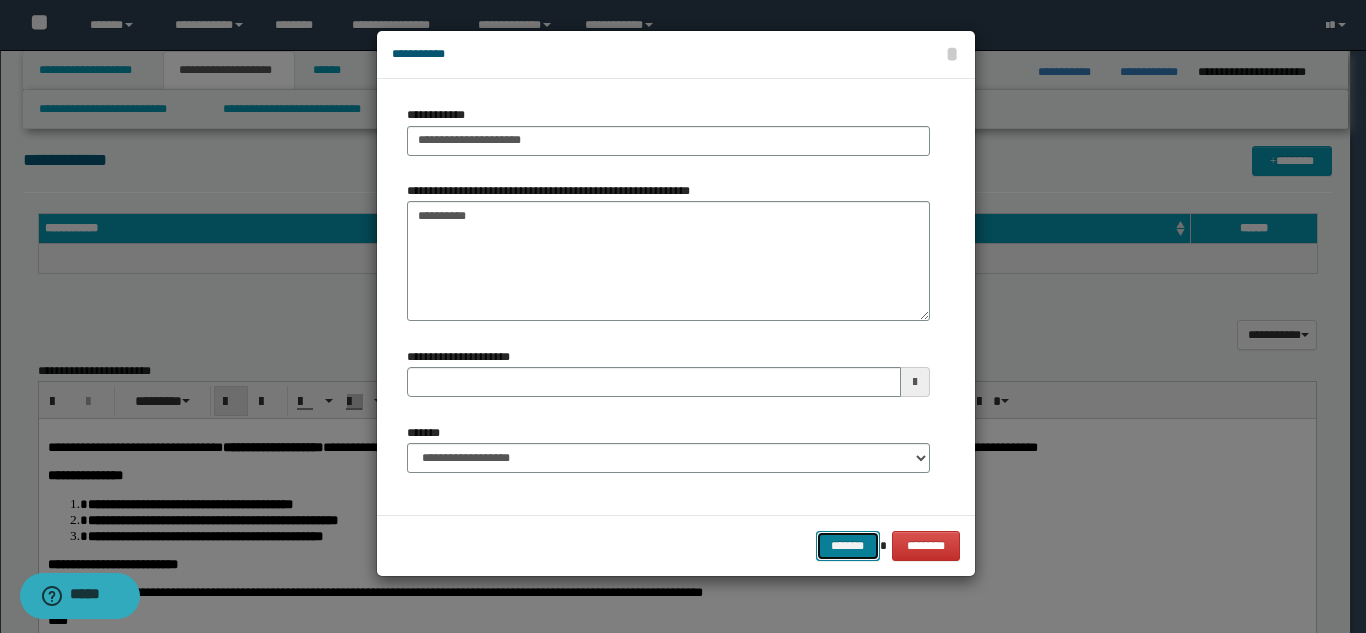 click on "*******" at bounding box center (848, 546) 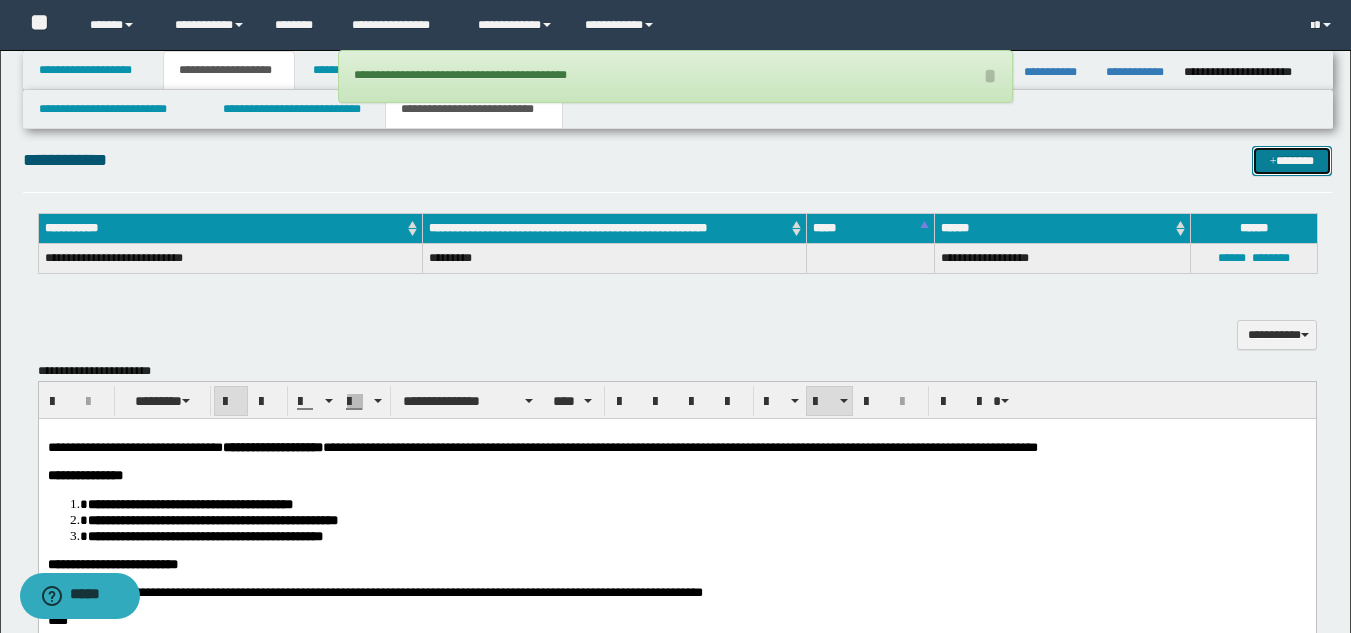 click on "*******" at bounding box center [1292, 161] 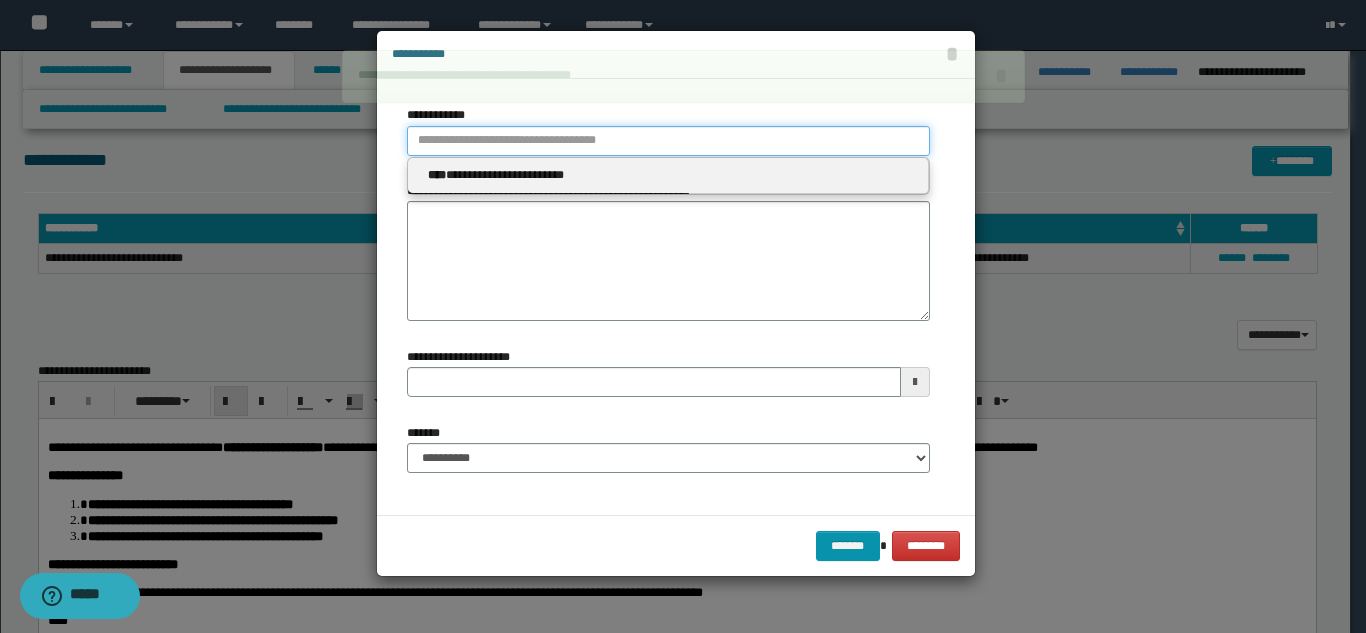click on "**********" at bounding box center [668, 141] 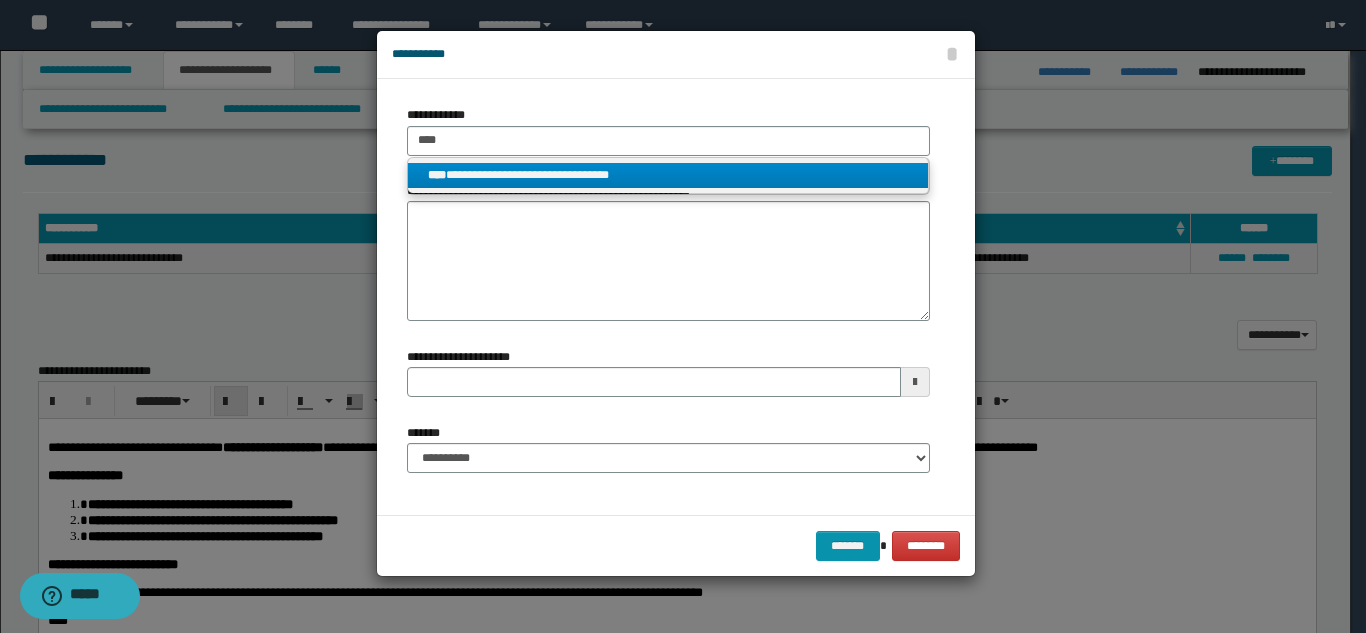 click on "**********" at bounding box center (668, 175) 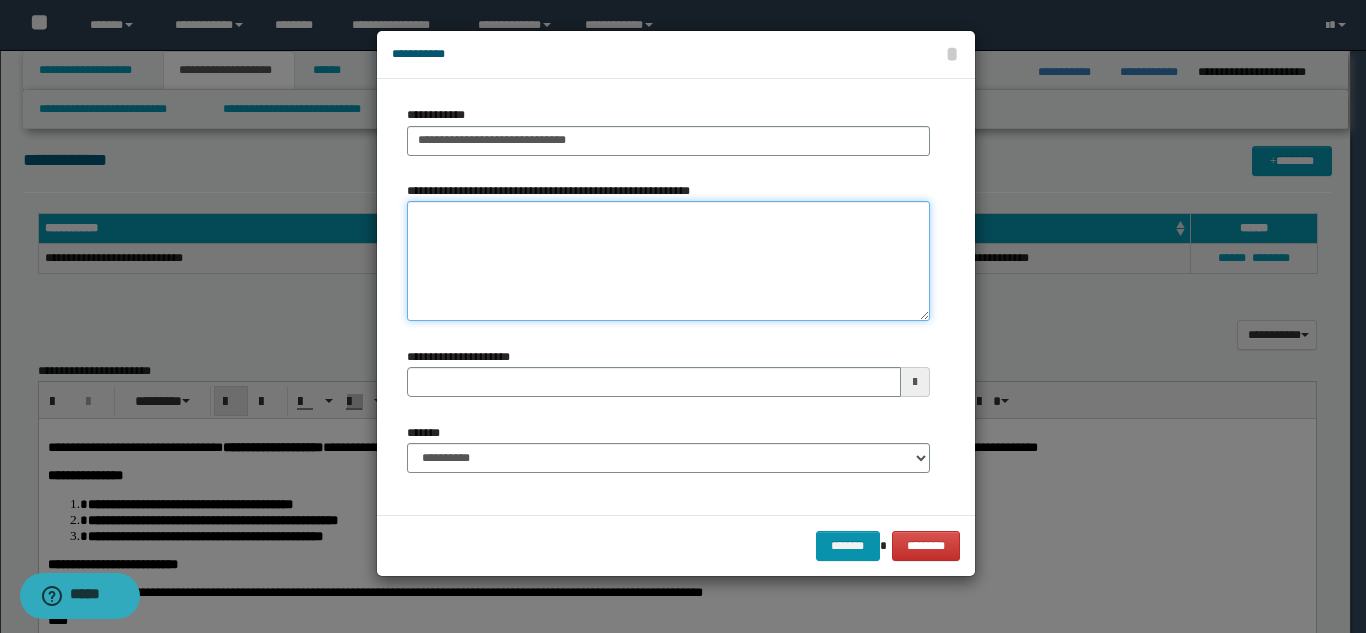 click on "**********" at bounding box center (668, 261) 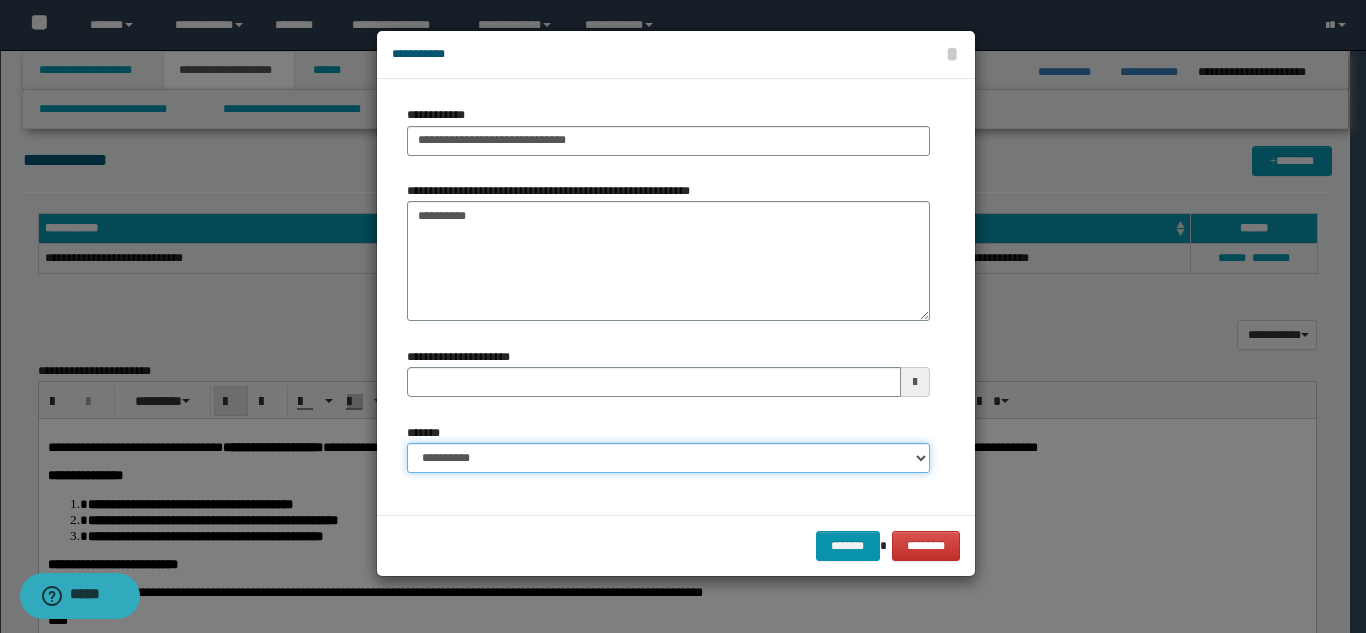 click on "**********" at bounding box center (668, 458) 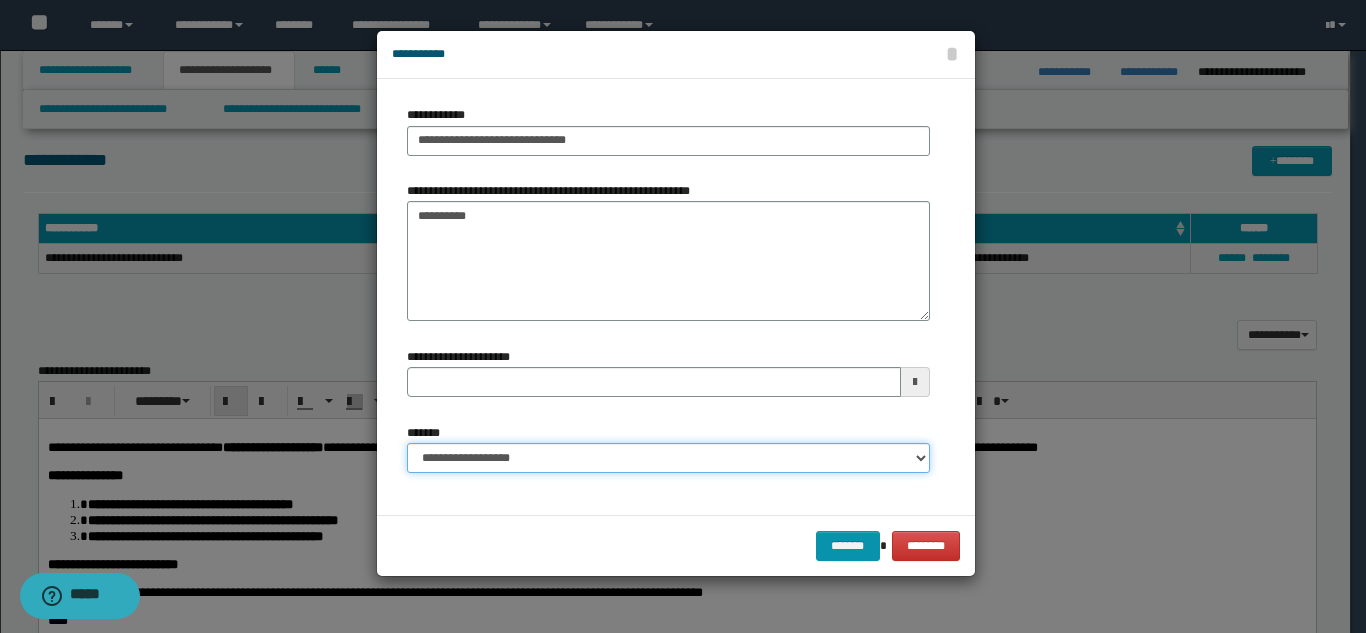 click on "**********" at bounding box center (668, 458) 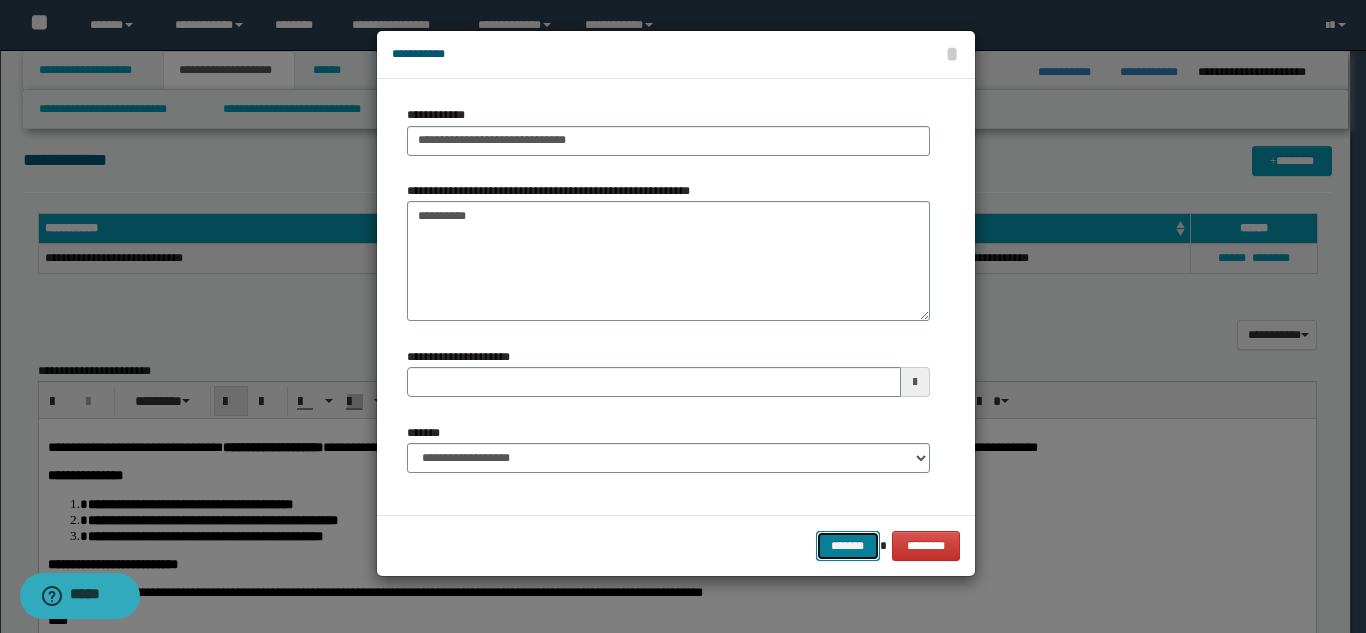 click on "*******" at bounding box center (848, 546) 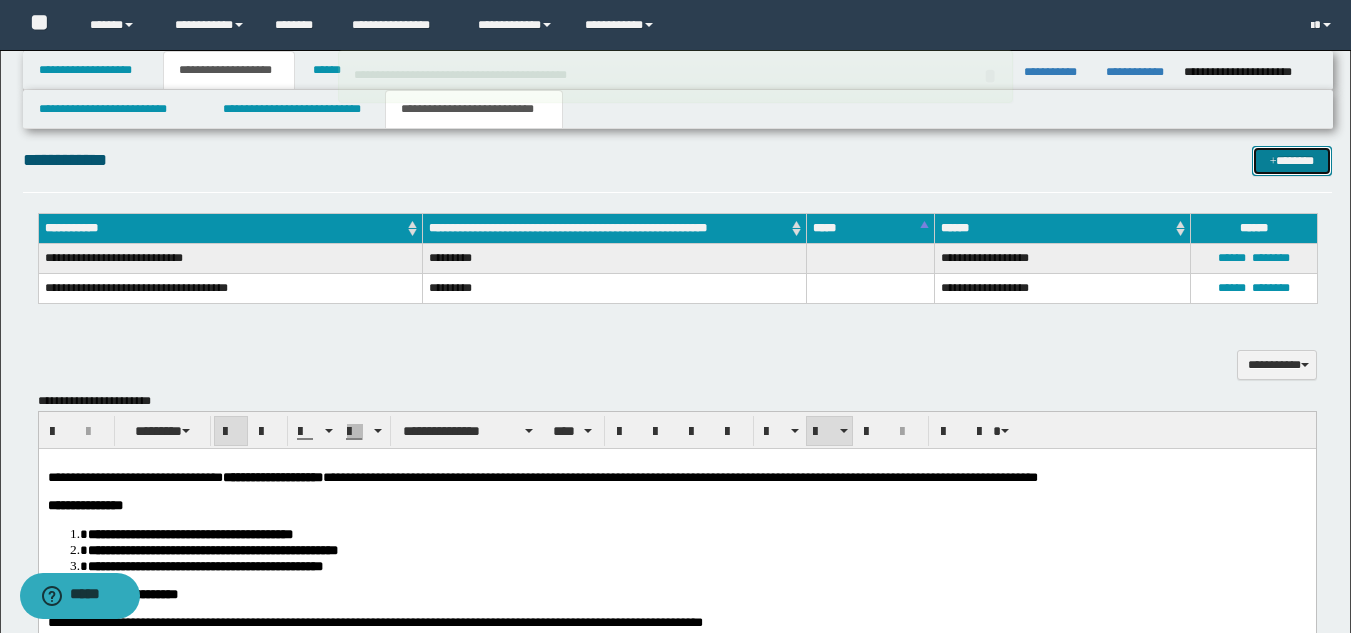 click on "*******" at bounding box center (1292, 161) 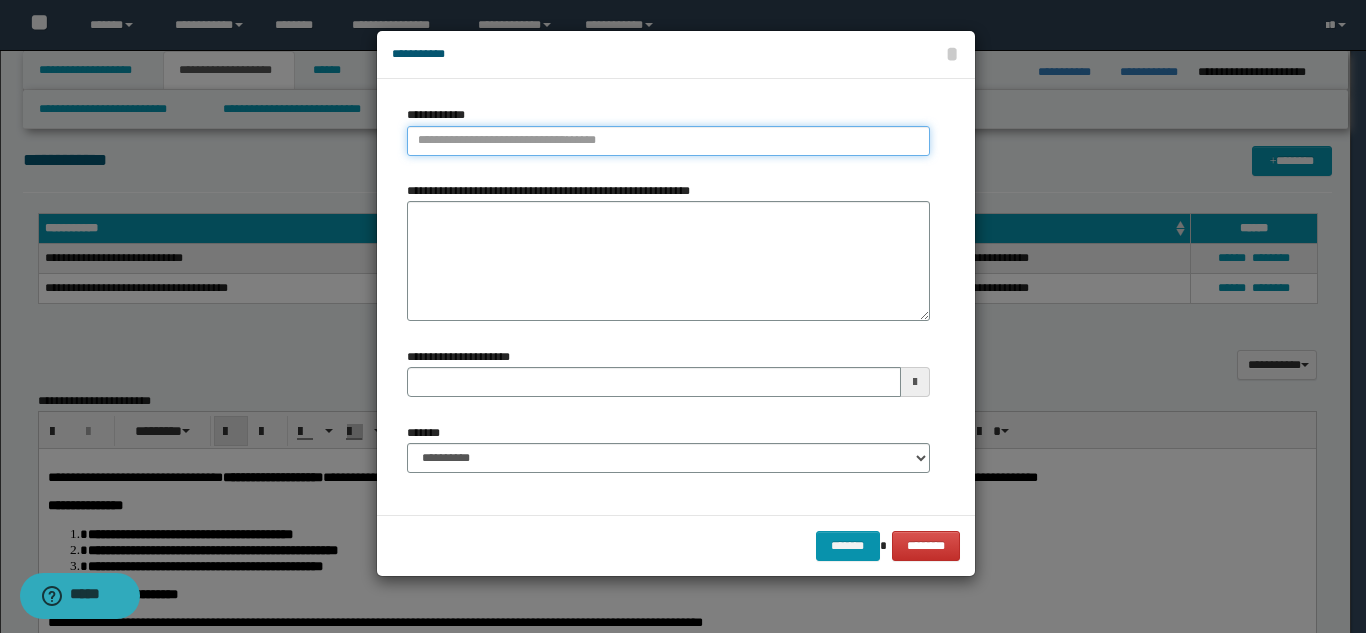 click on "**********" at bounding box center (668, 141) 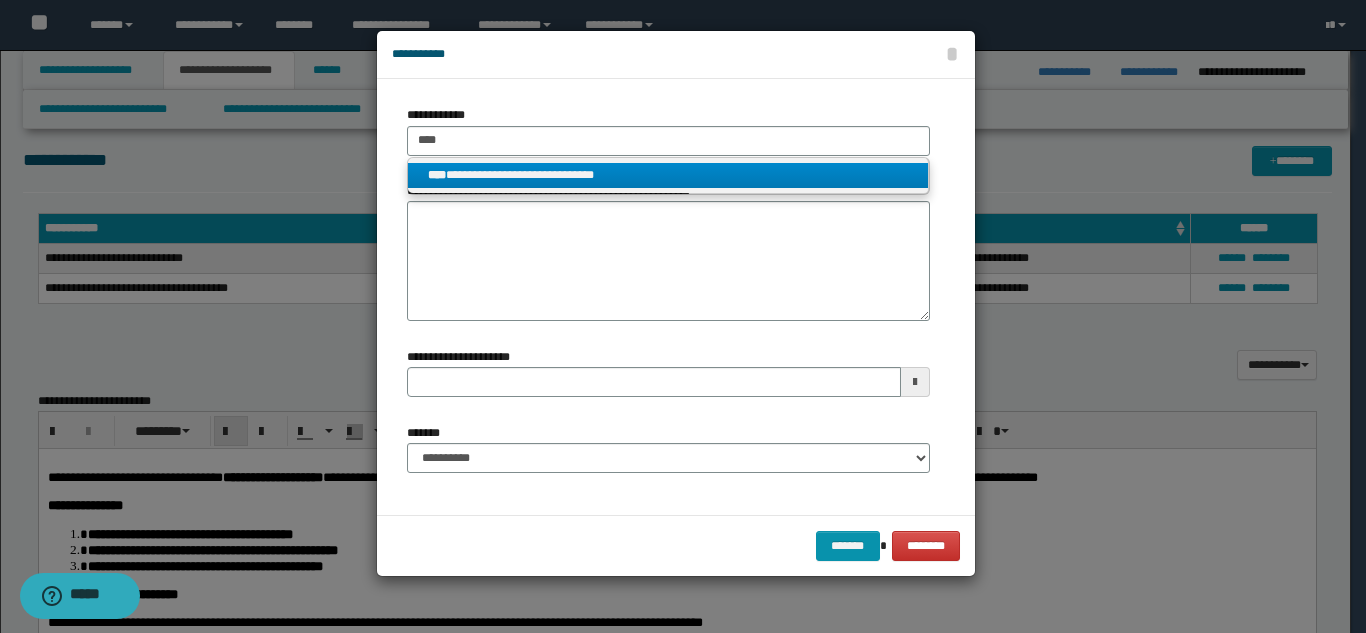 click on "**********" at bounding box center (668, 175) 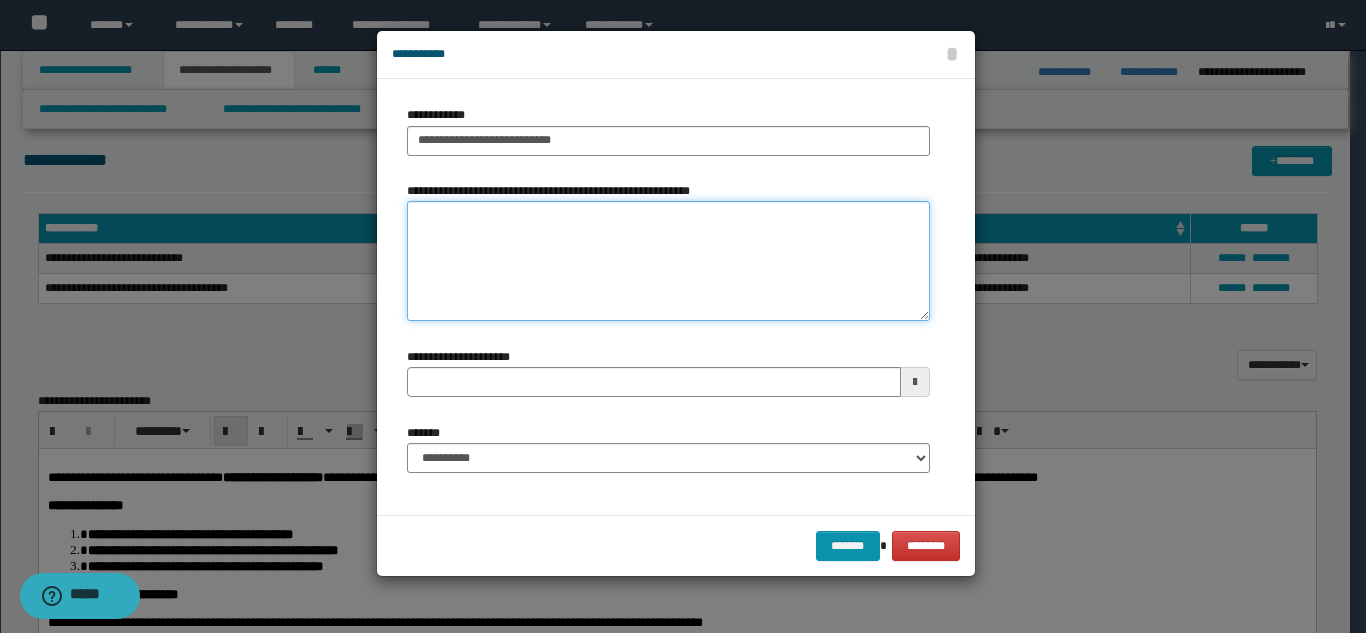 click on "**********" at bounding box center [668, 261] 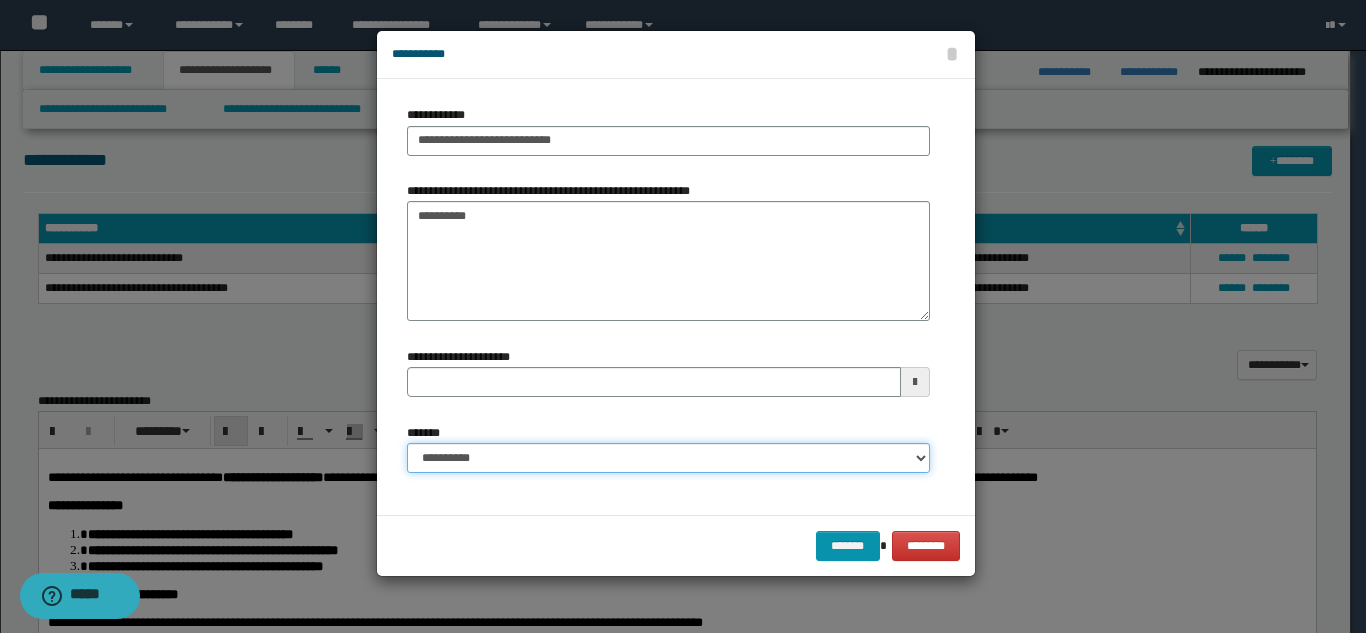 click on "**********" at bounding box center [668, 458] 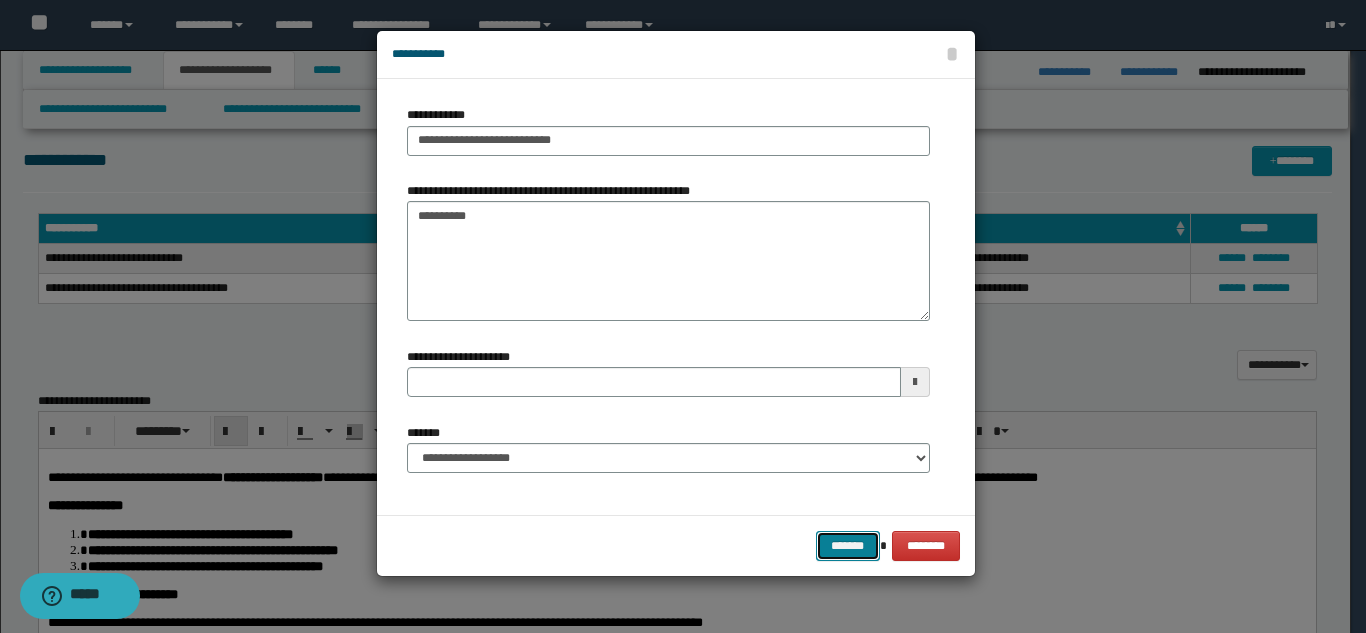 click on "*******" at bounding box center (848, 546) 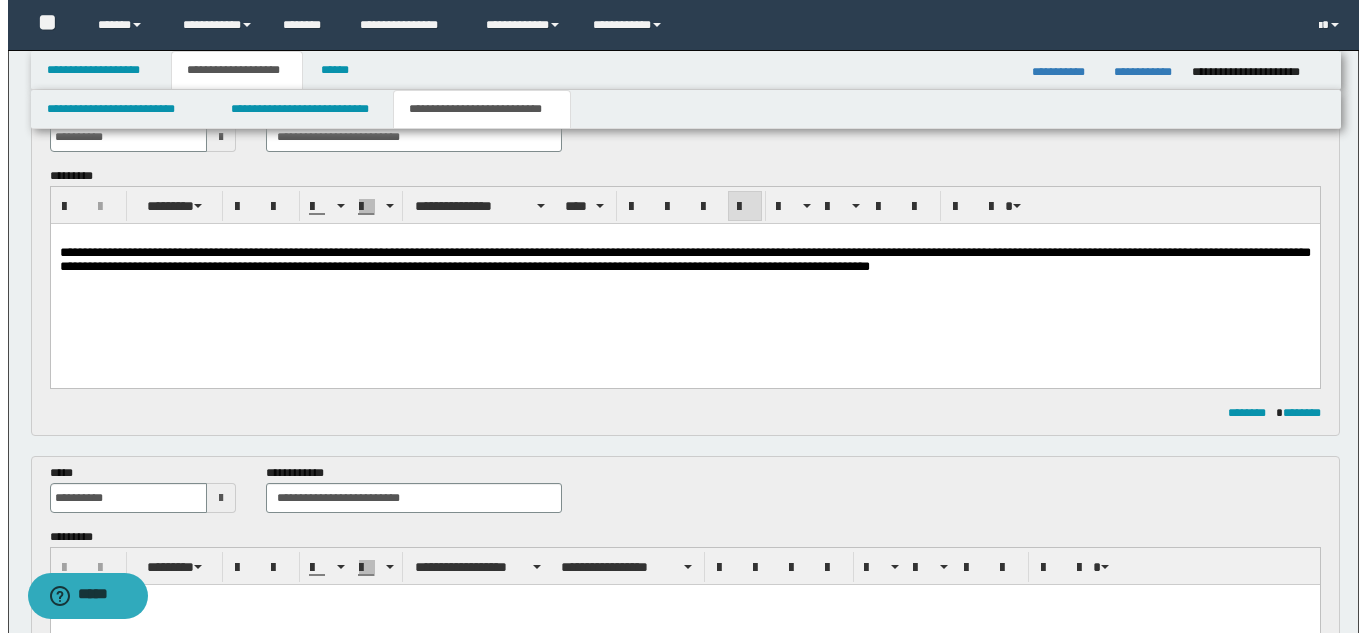 scroll, scrollTop: 0, scrollLeft: 0, axis: both 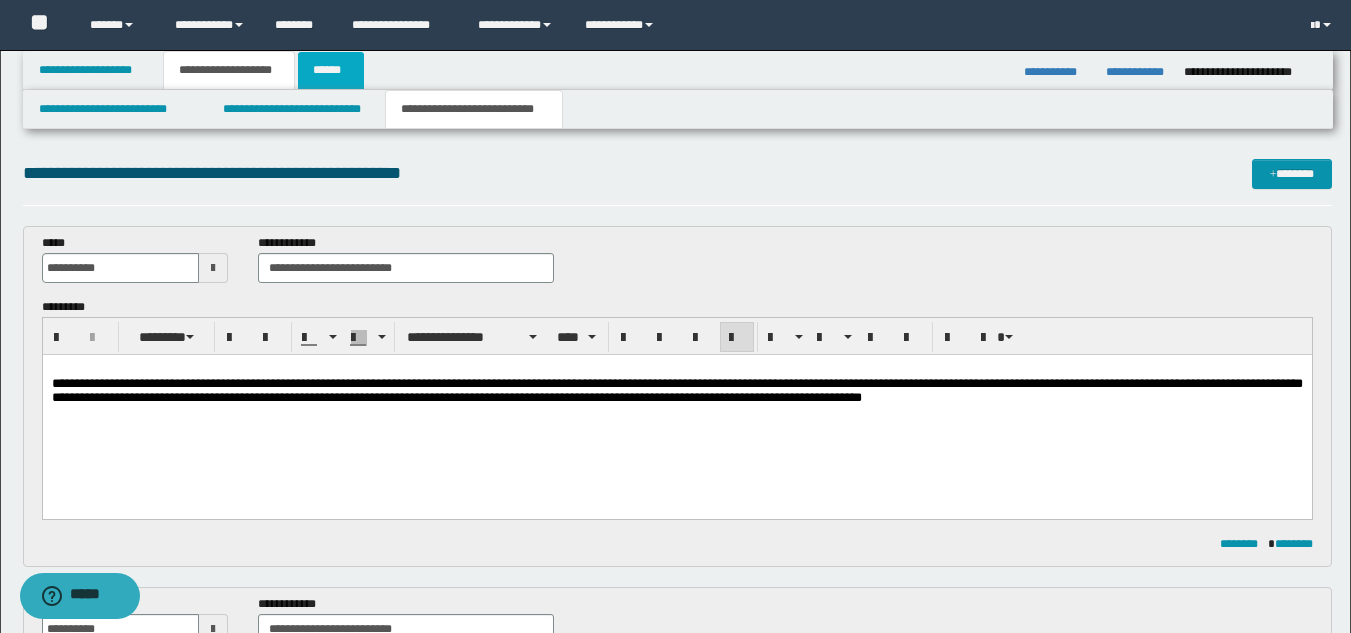 click on "******" at bounding box center (331, 70) 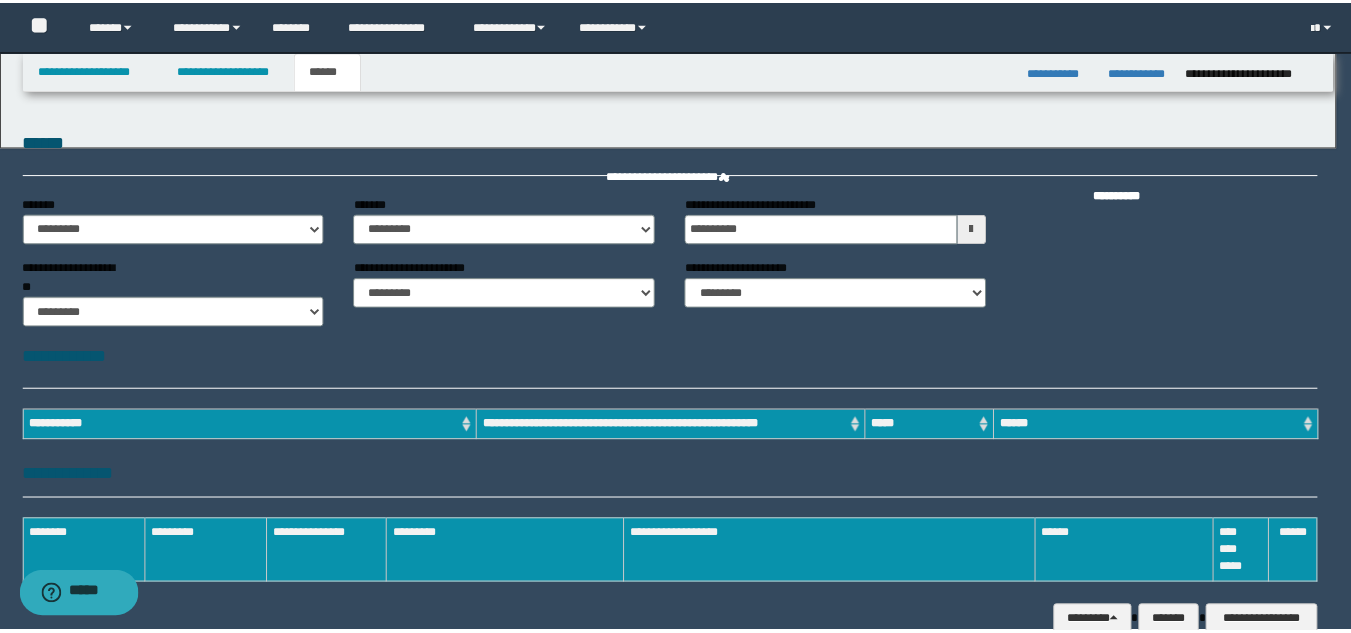 scroll, scrollTop: 0, scrollLeft: 0, axis: both 